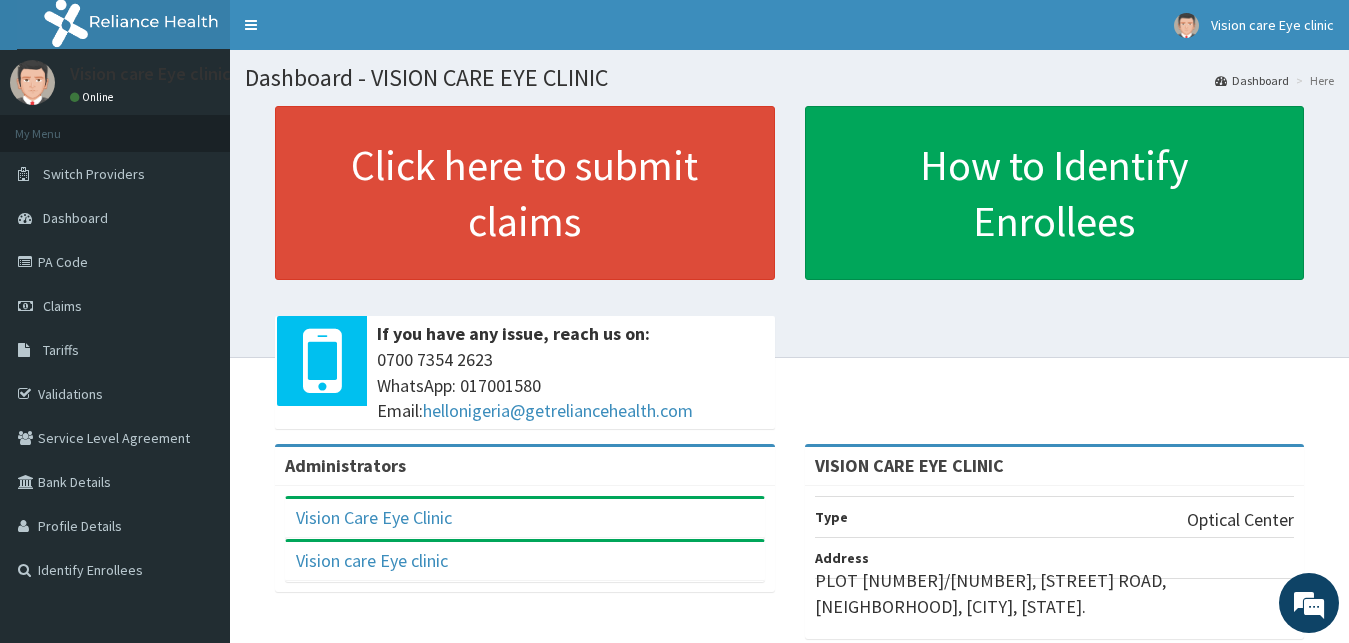 scroll, scrollTop: 0, scrollLeft: 0, axis: both 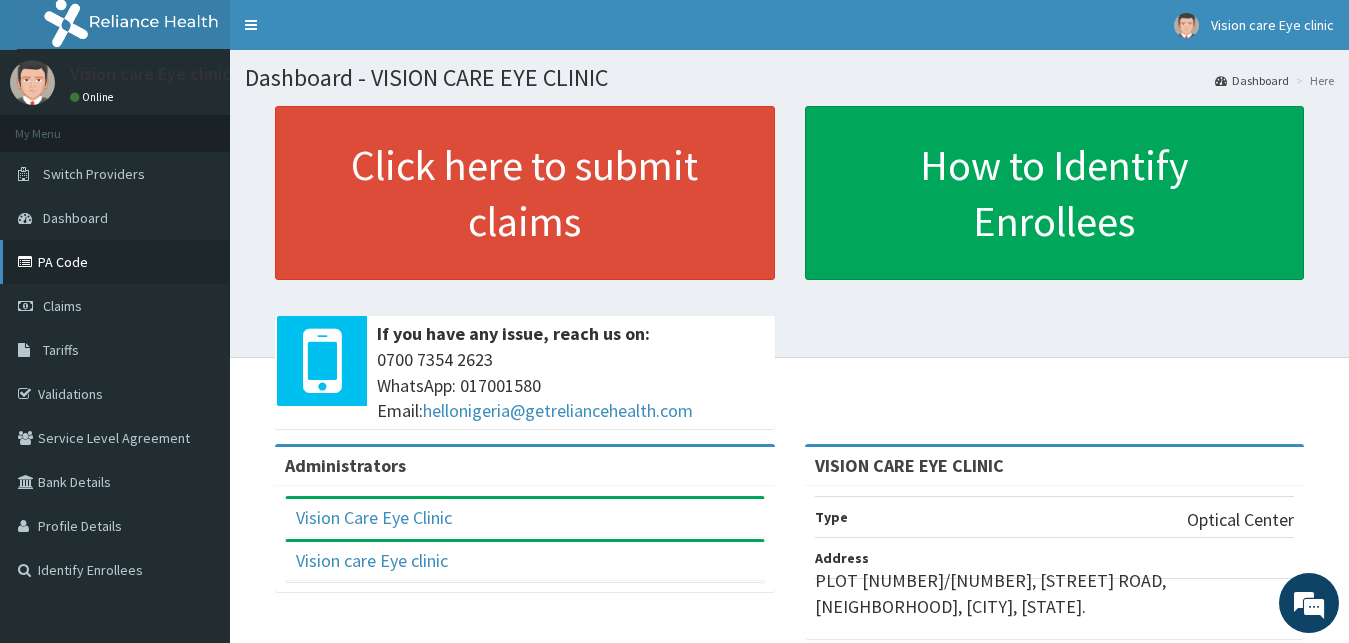 click on "PA Code" at bounding box center (115, 262) 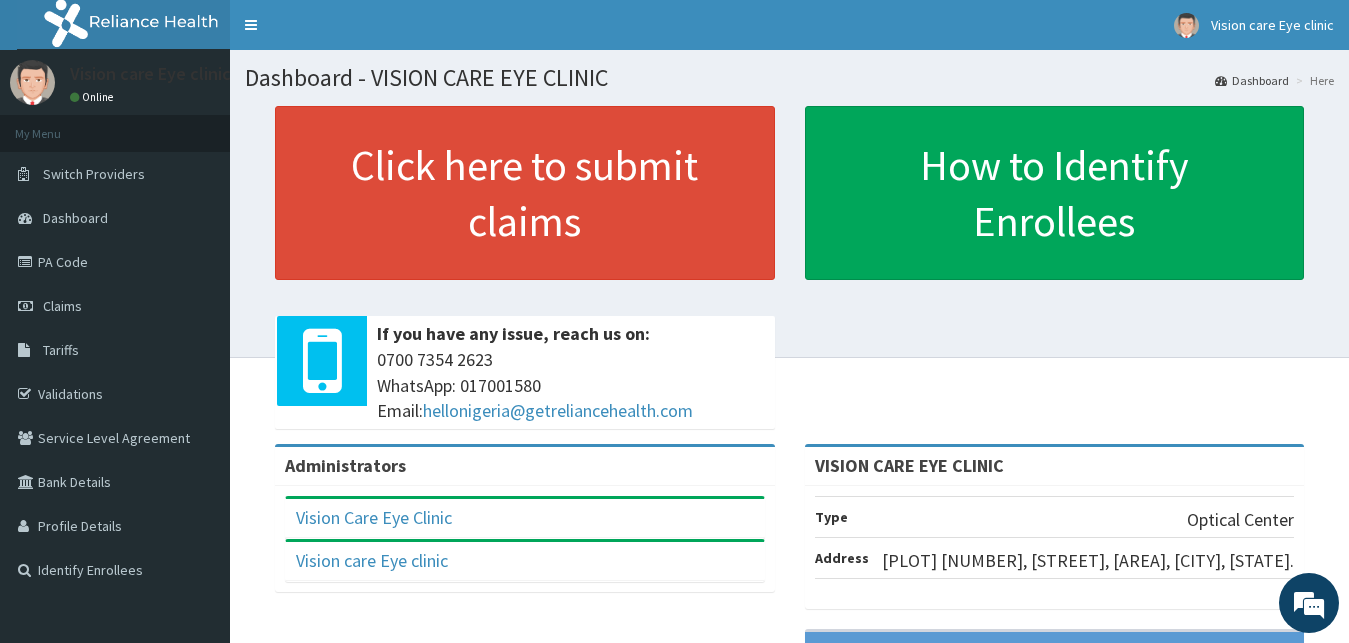 scroll, scrollTop: 0, scrollLeft: 0, axis: both 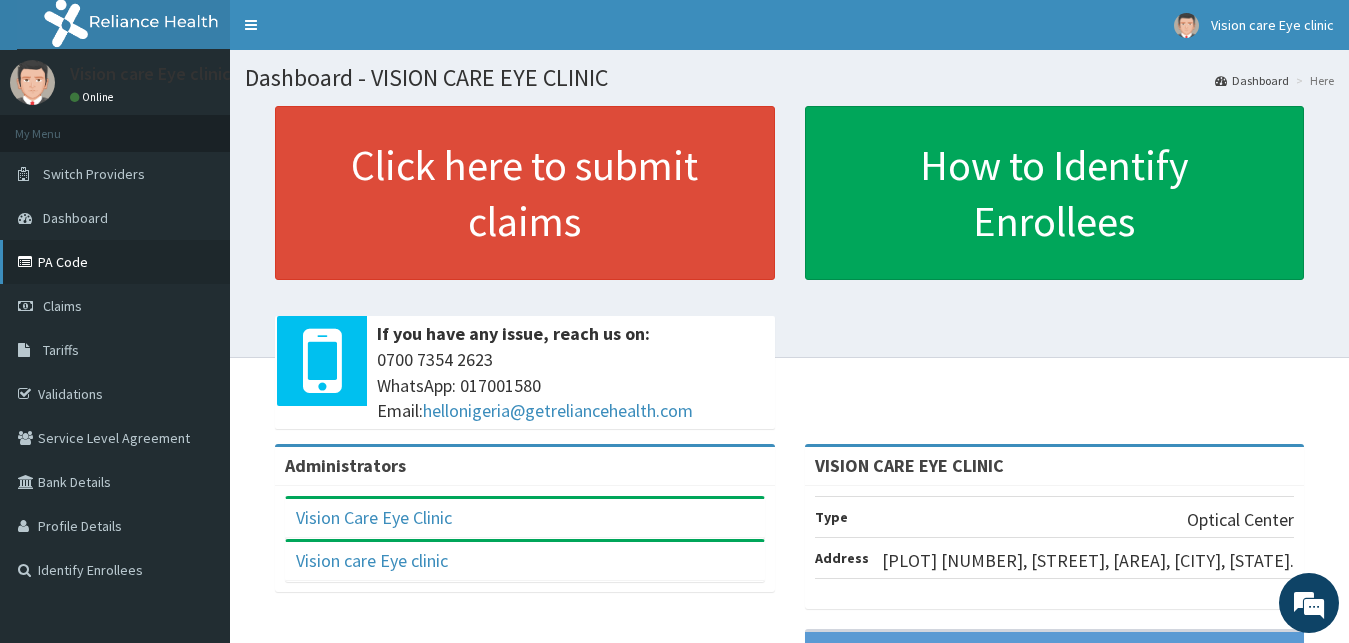click on "PA Code" at bounding box center [115, 262] 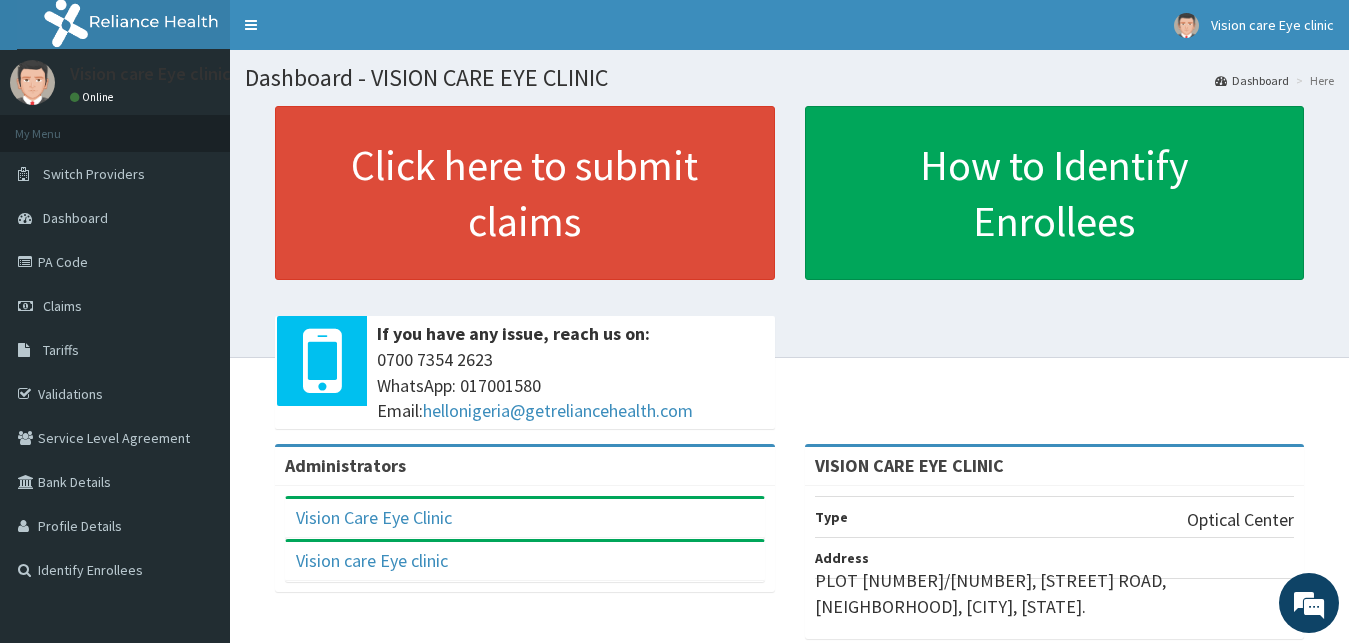 scroll, scrollTop: 0, scrollLeft: 0, axis: both 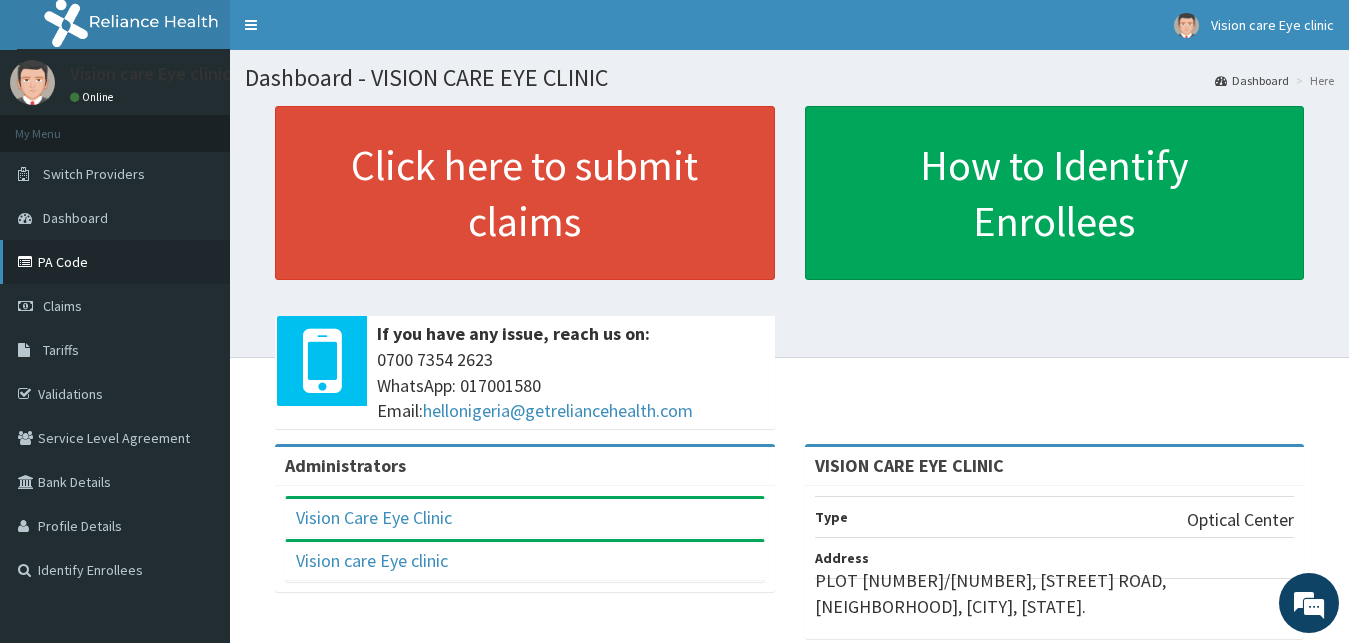 click on "PA Code" at bounding box center (115, 262) 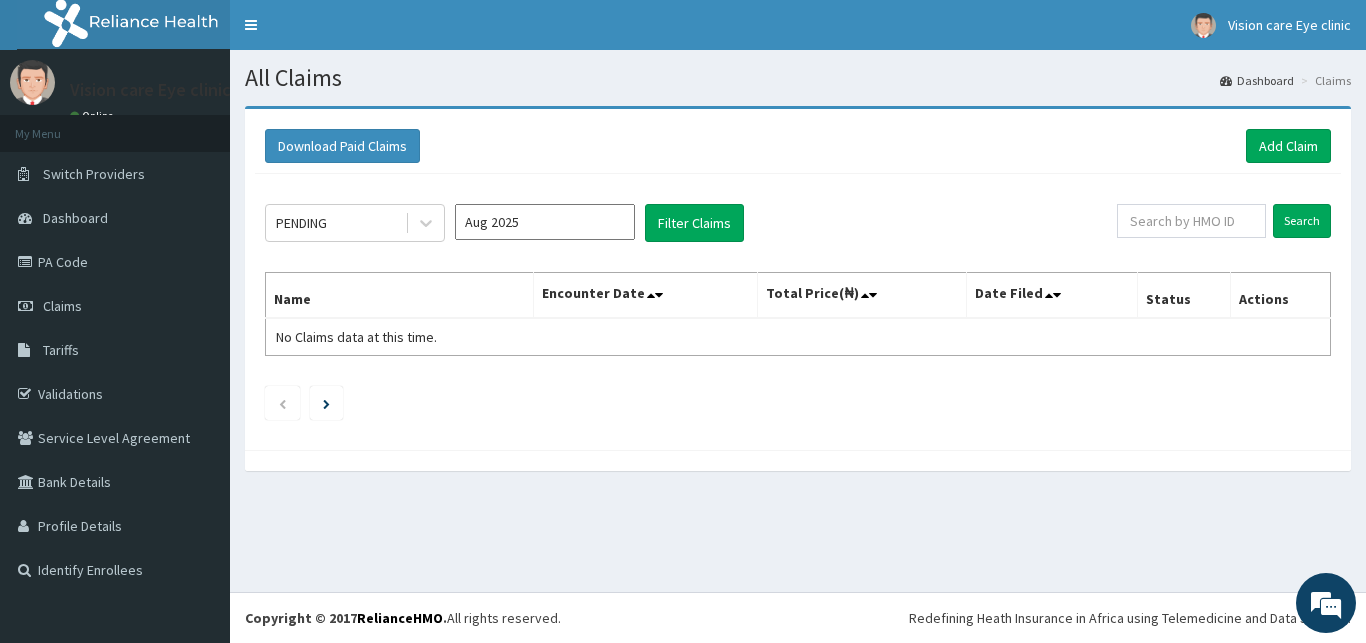 scroll, scrollTop: 0, scrollLeft: 0, axis: both 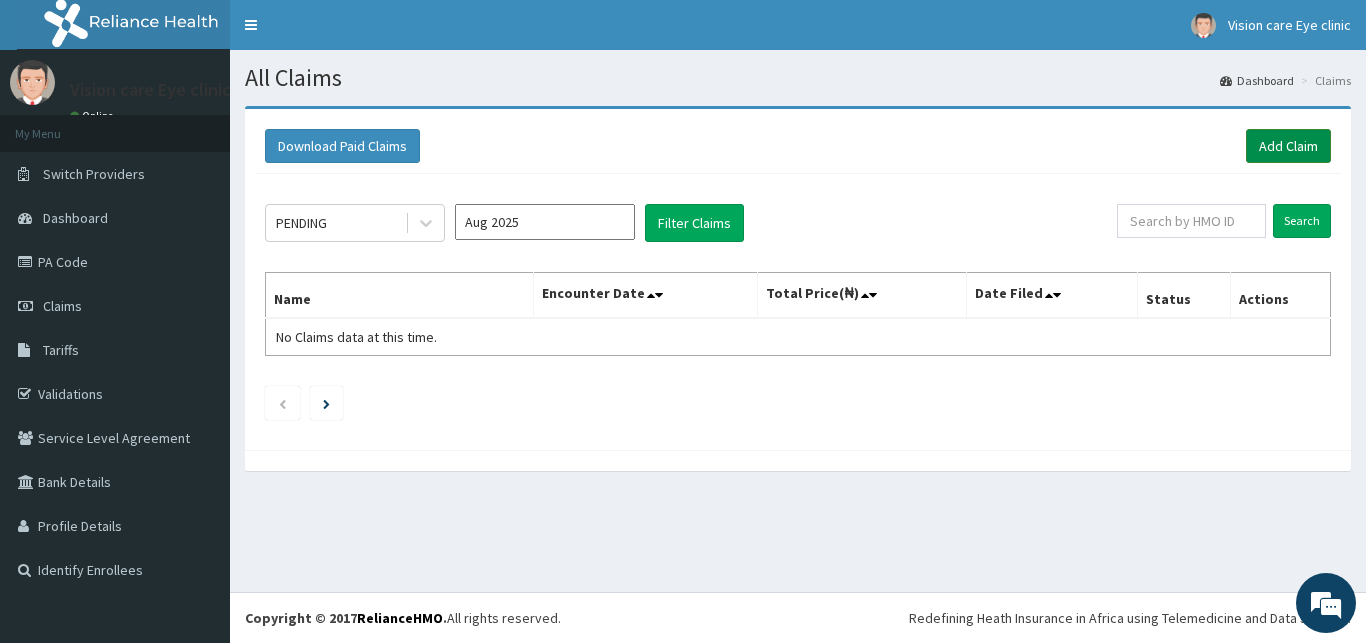 click on "Add Claim" at bounding box center (1288, 146) 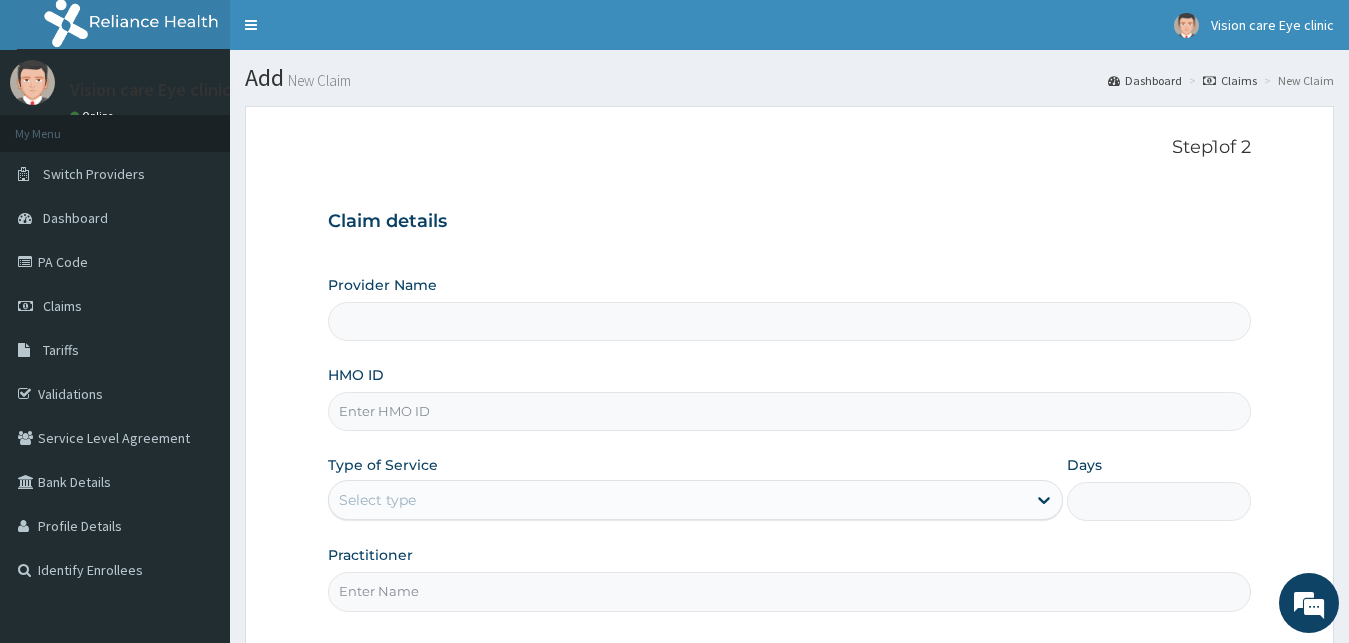 scroll, scrollTop: 0, scrollLeft: 0, axis: both 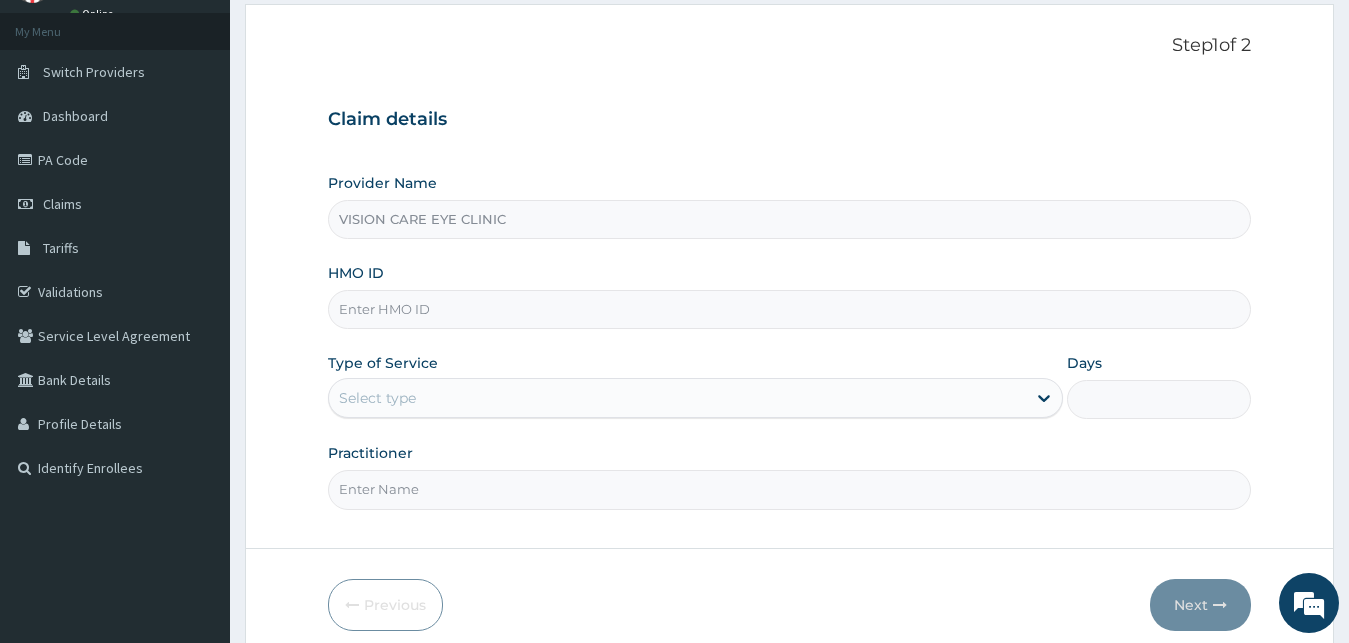 click on "HMO ID" at bounding box center [790, 309] 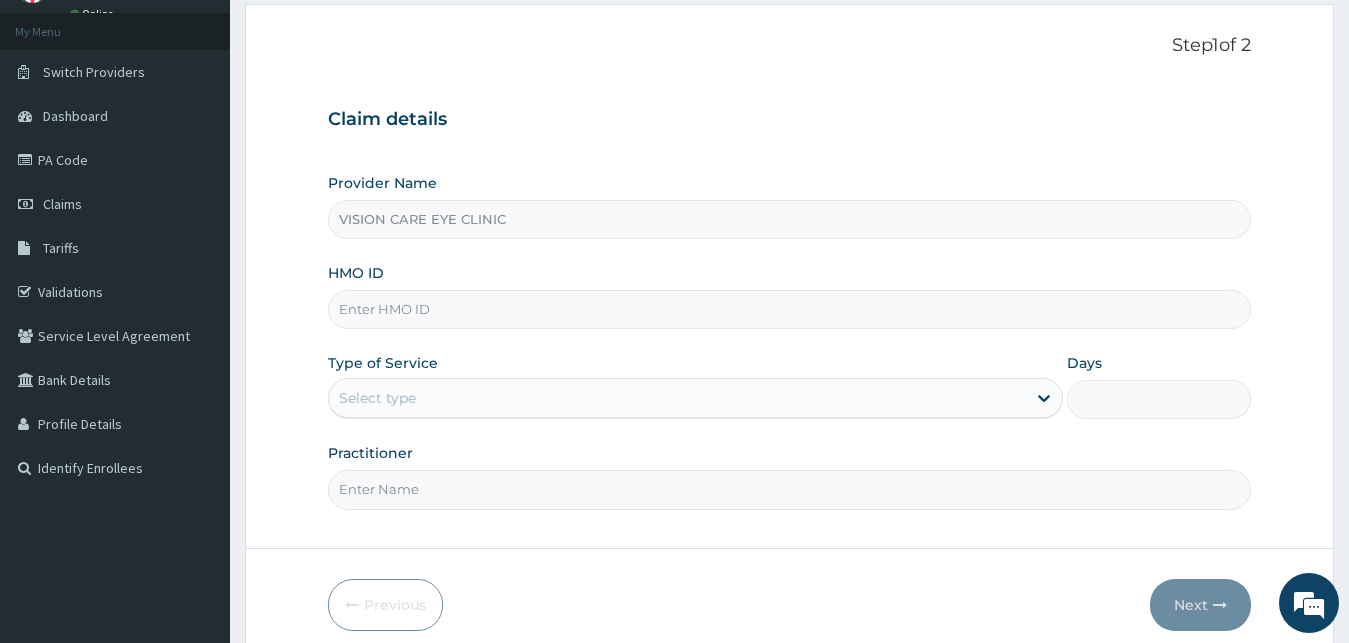 scroll, scrollTop: 0, scrollLeft: 0, axis: both 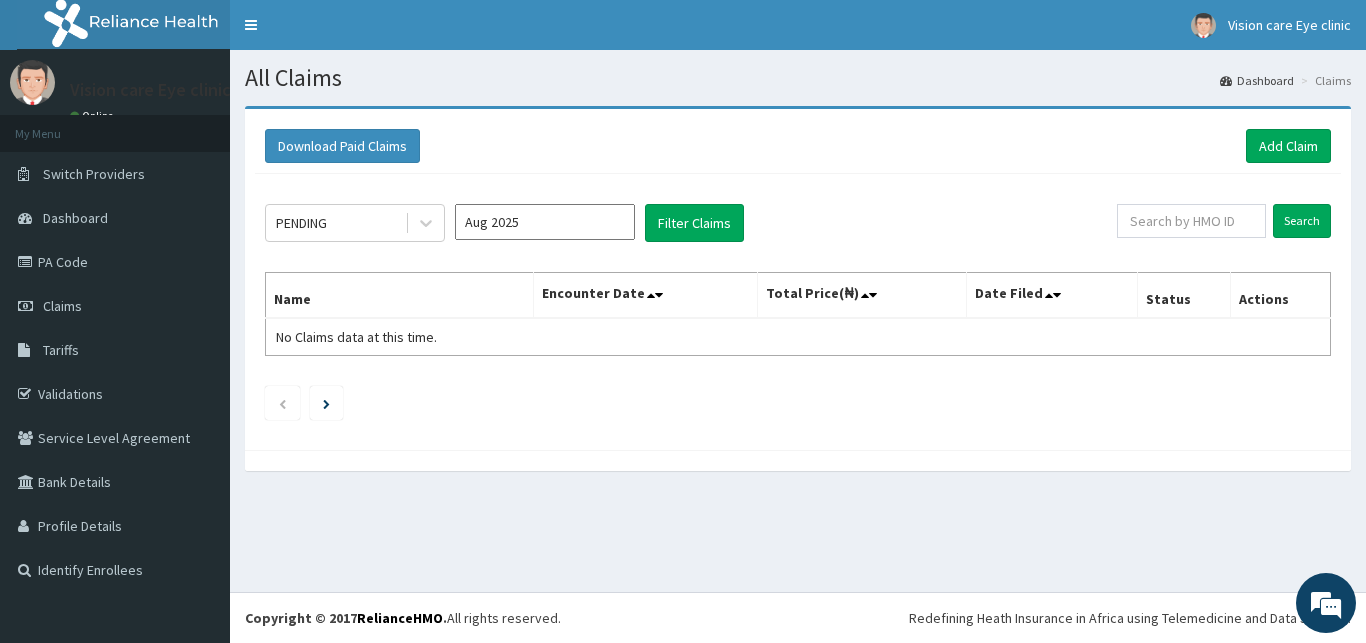 click on "Add Claim" at bounding box center [1288, 146] 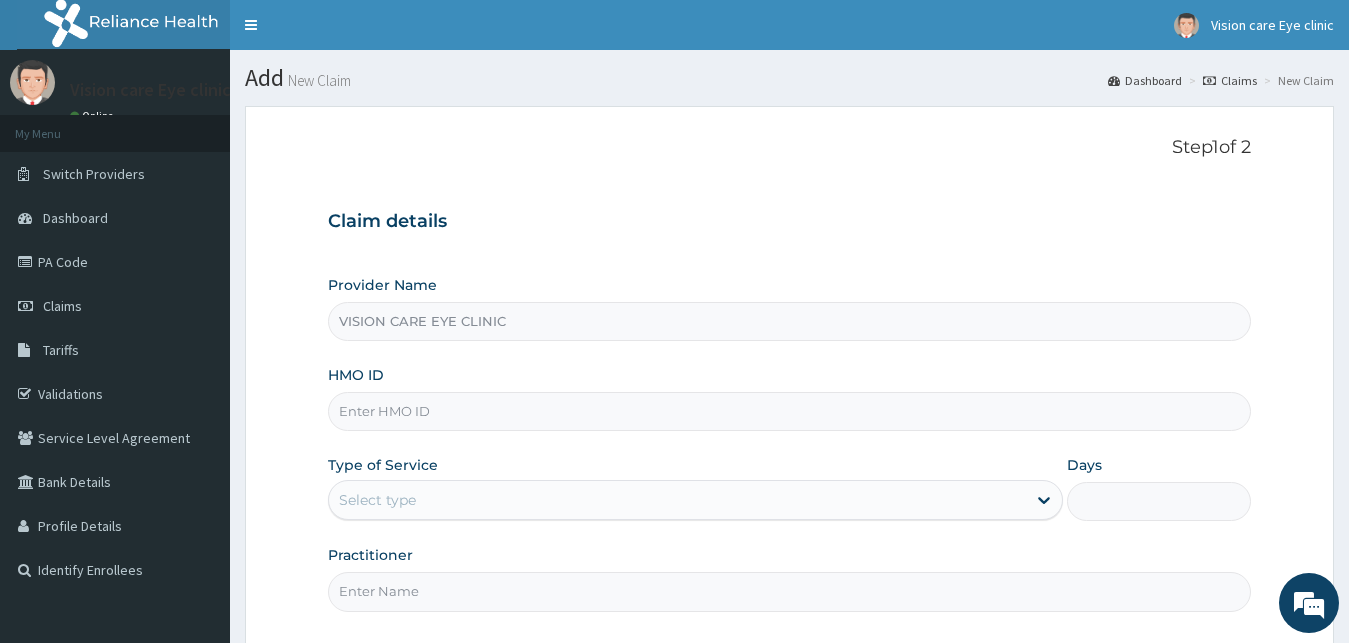 scroll, scrollTop: 0, scrollLeft: 0, axis: both 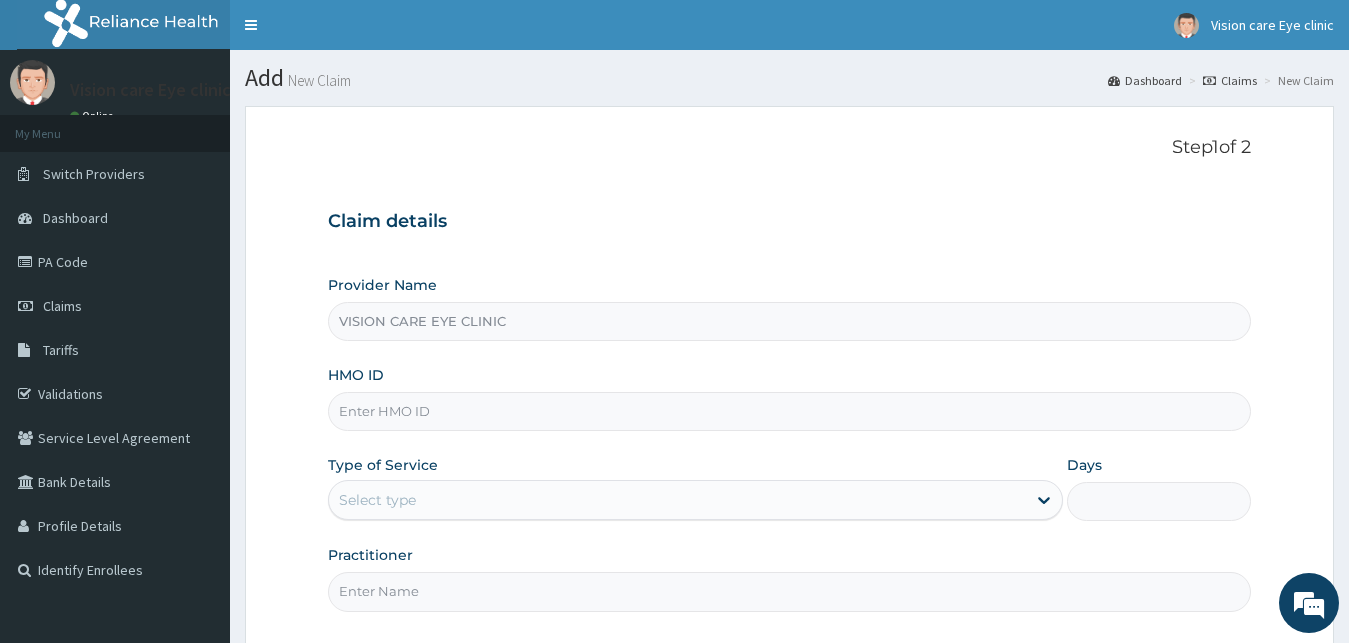 click on "HMO ID" at bounding box center [790, 411] 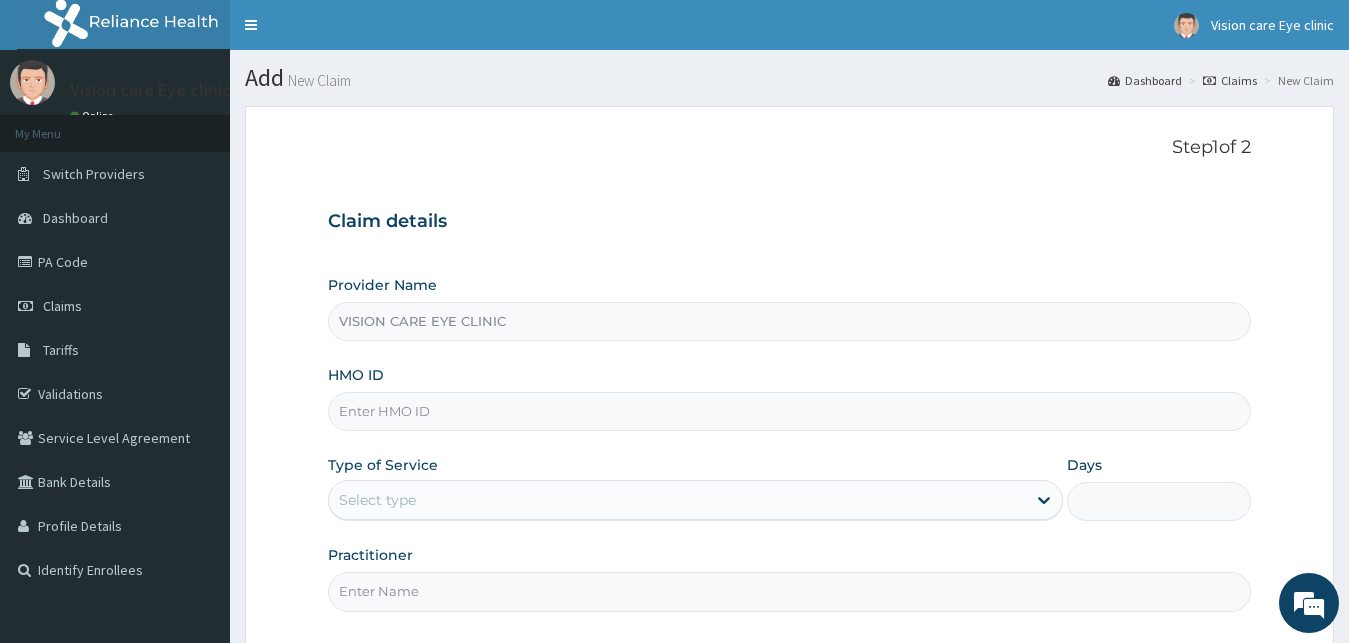 paste on "SDC/10033/A" 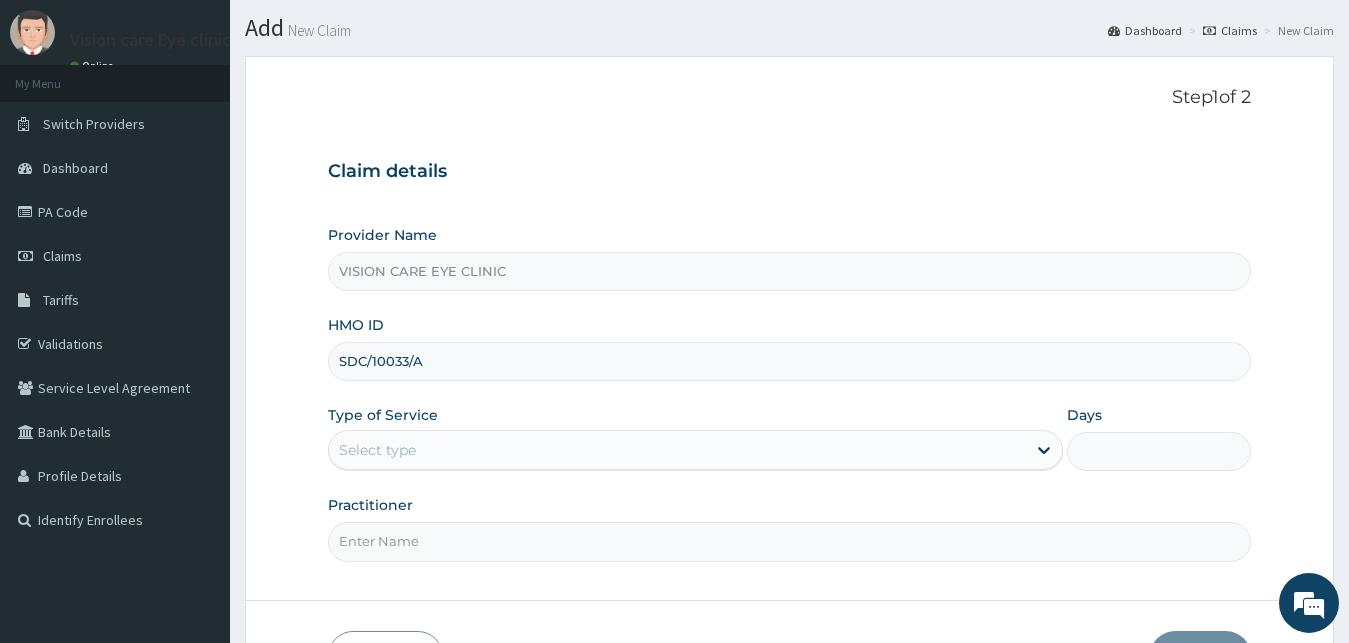 scroll, scrollTop: 102, scrollLeft: 0, axis: vertical 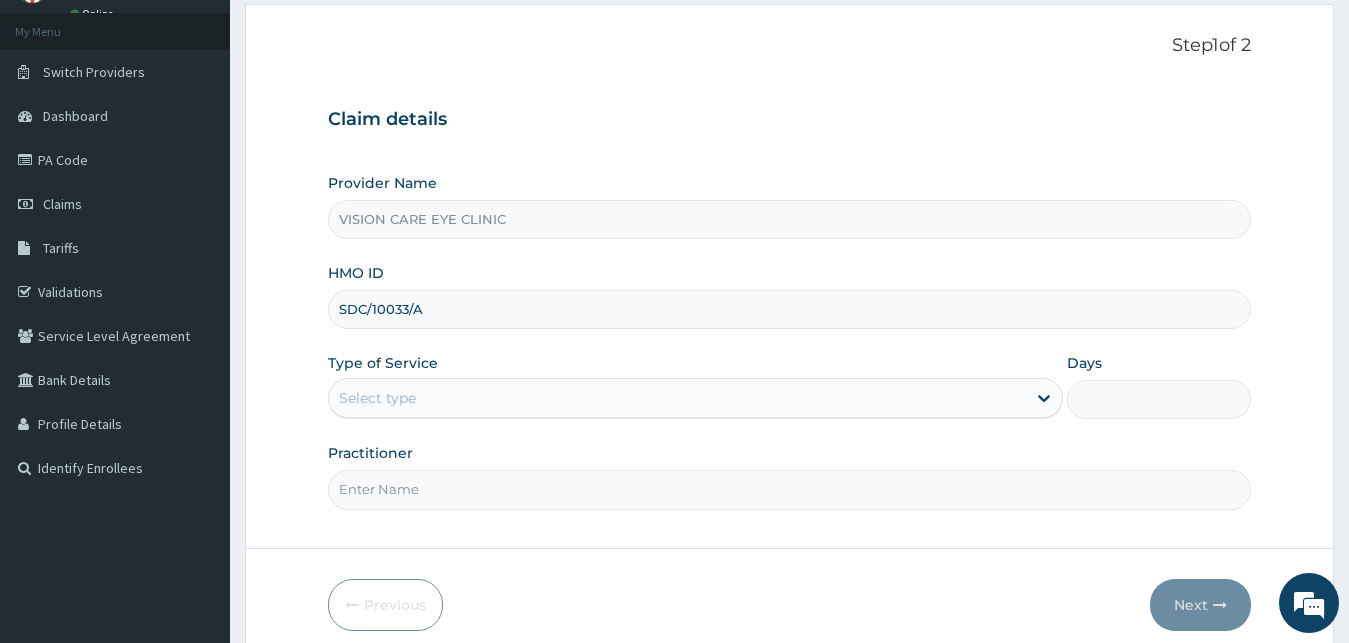 type on "SDC/10033/A" 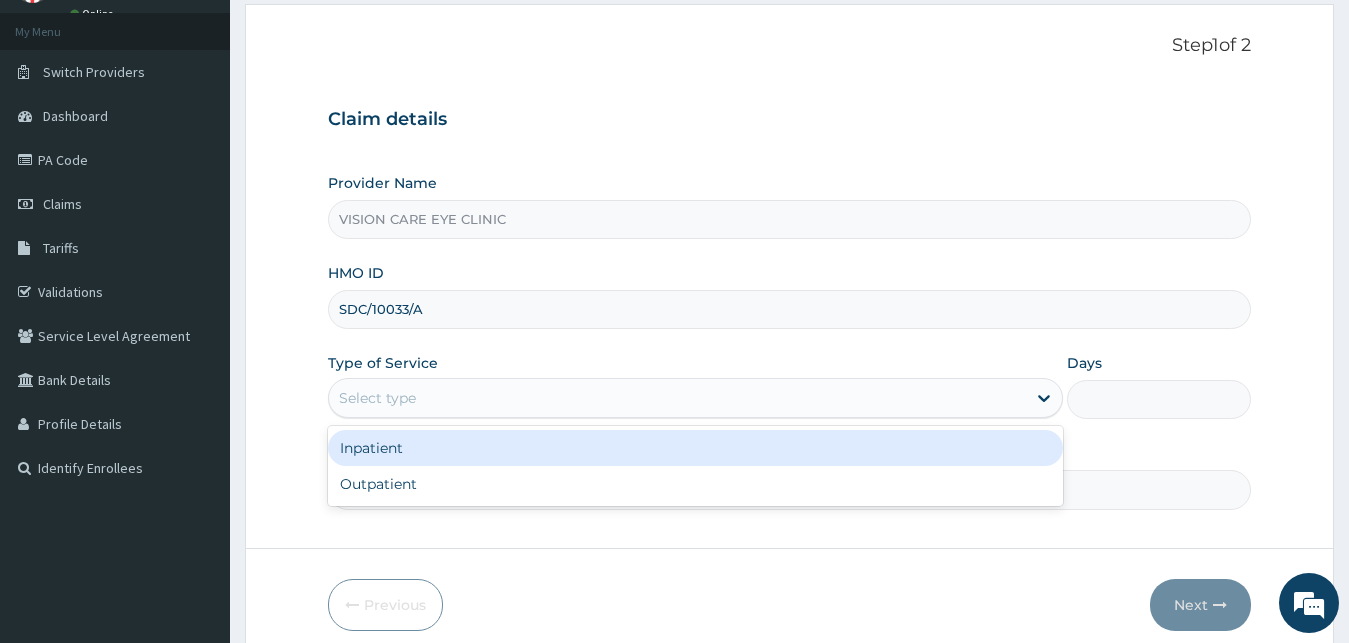 click on "Select type" at bounding box center (377, 398) 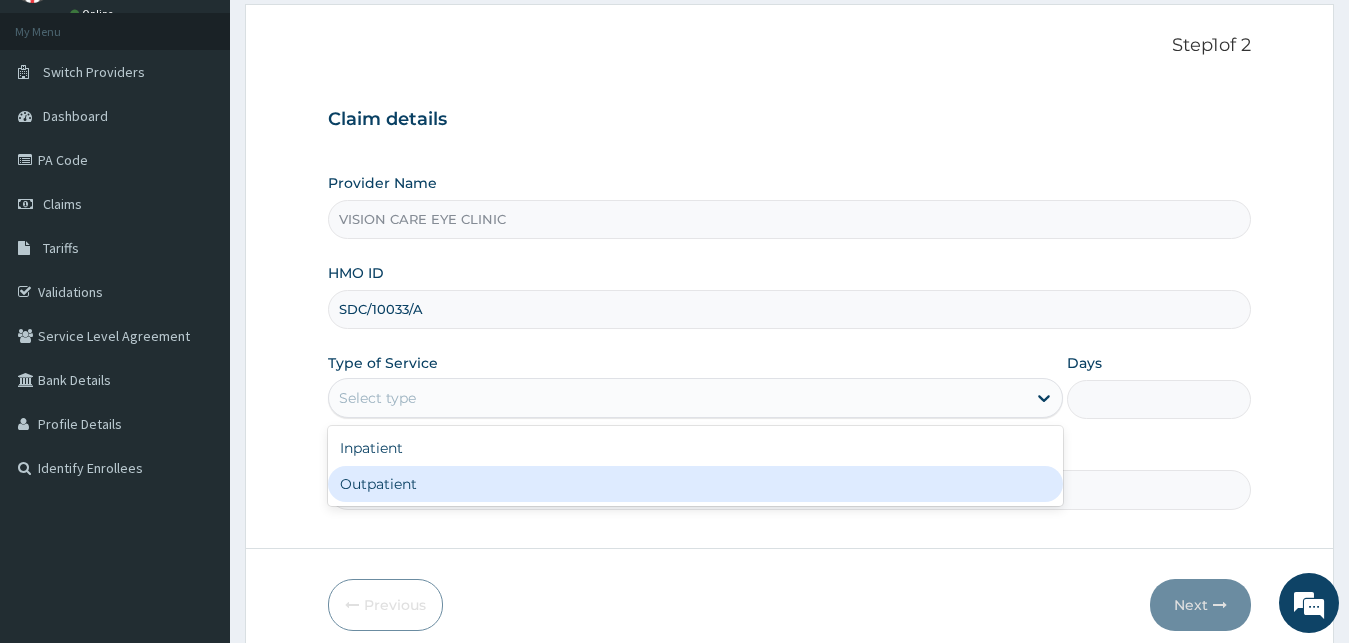 click on "Outpatient" at bounding box center [696, 484] 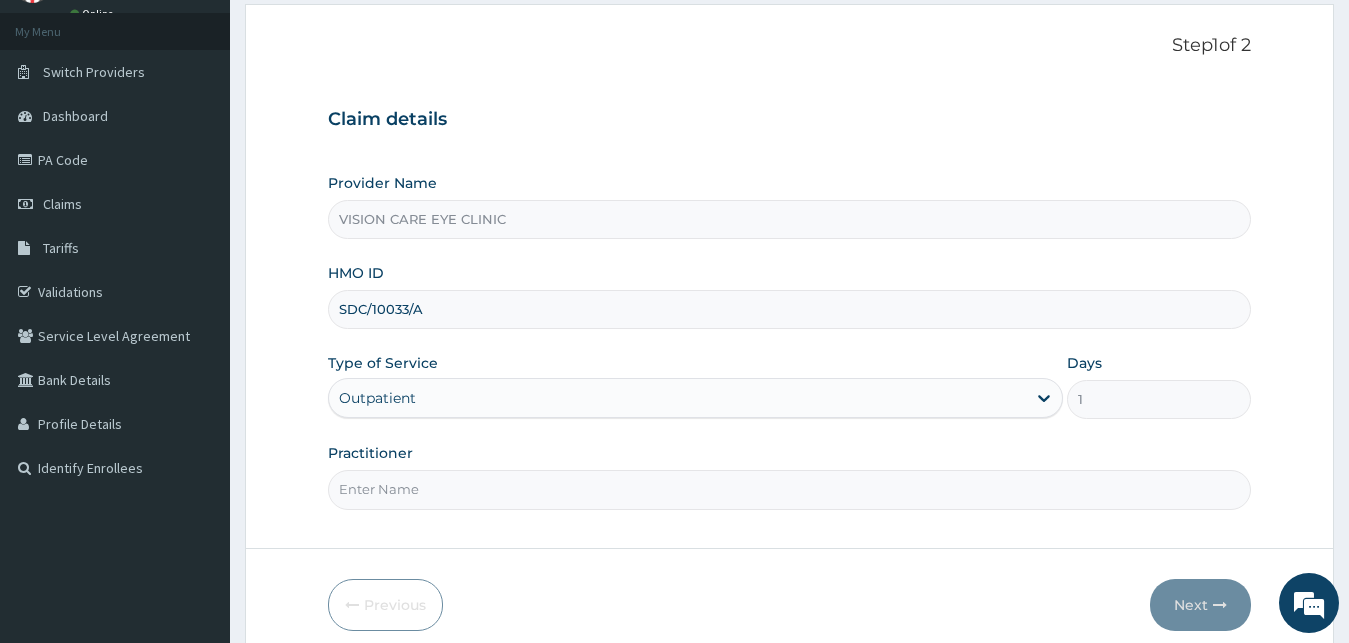 scroll, scrollTop: 0, scrollLeft: 0, axis: both 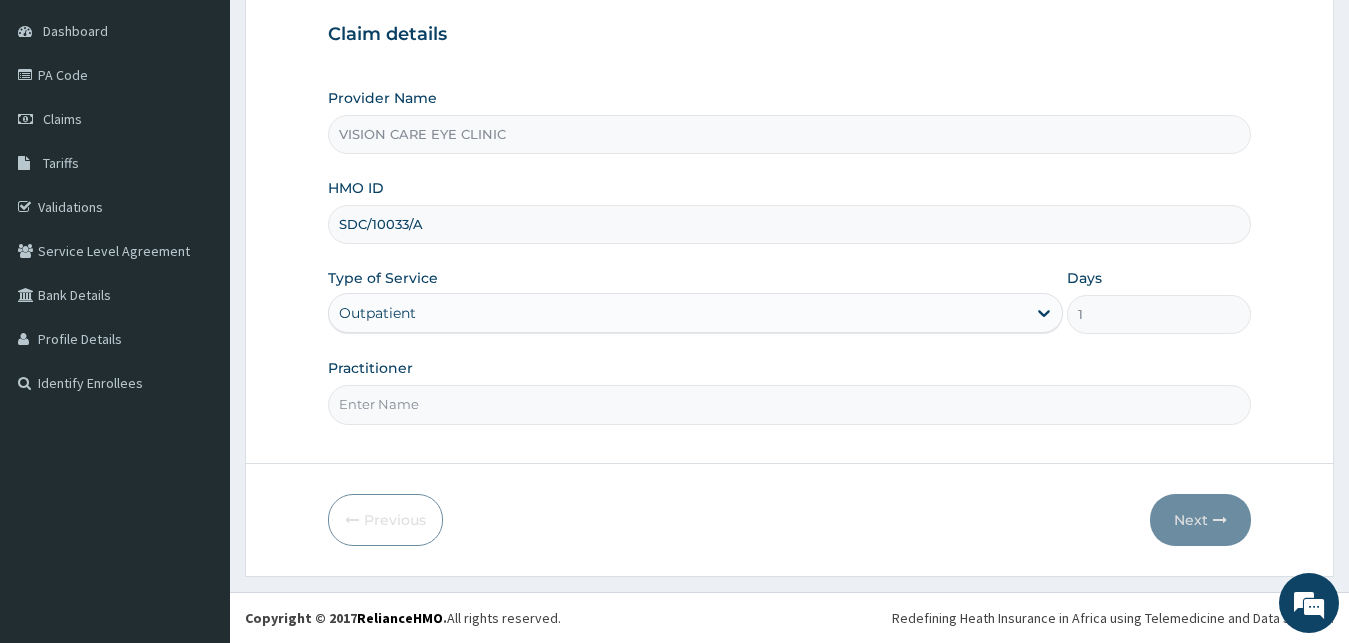 click on "Practitioner" at bounding box center (790, 404) 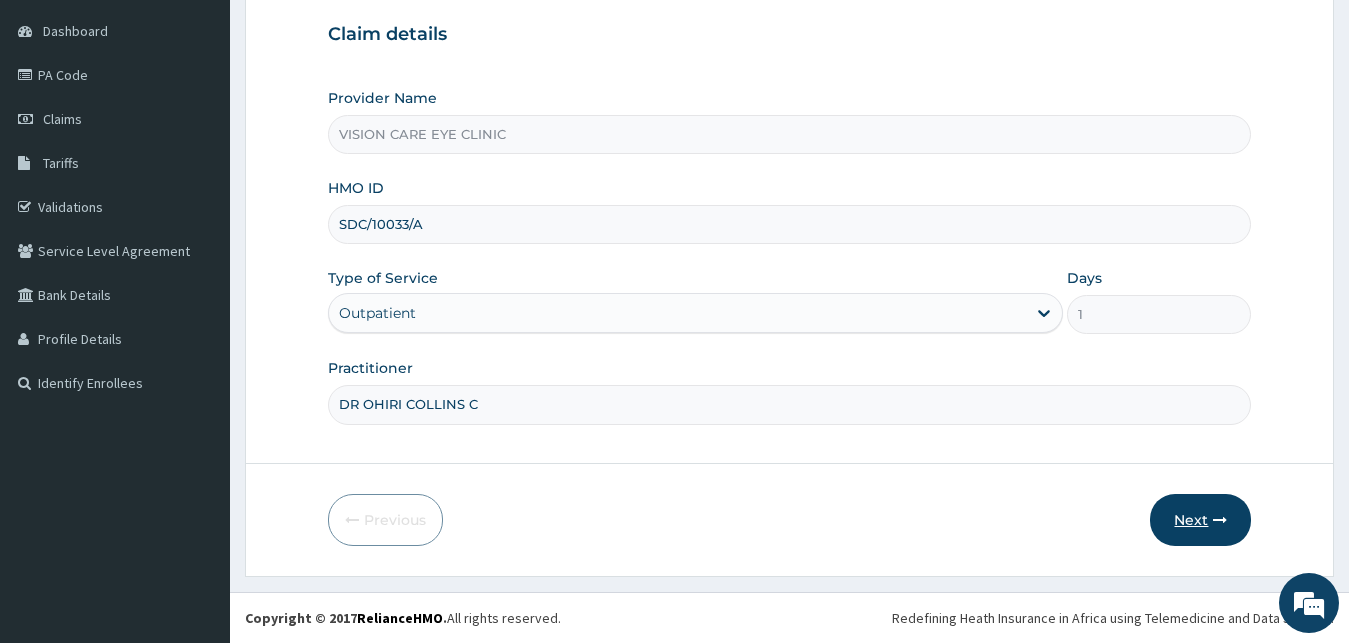 type on "DR OHIRI COLLINS C" 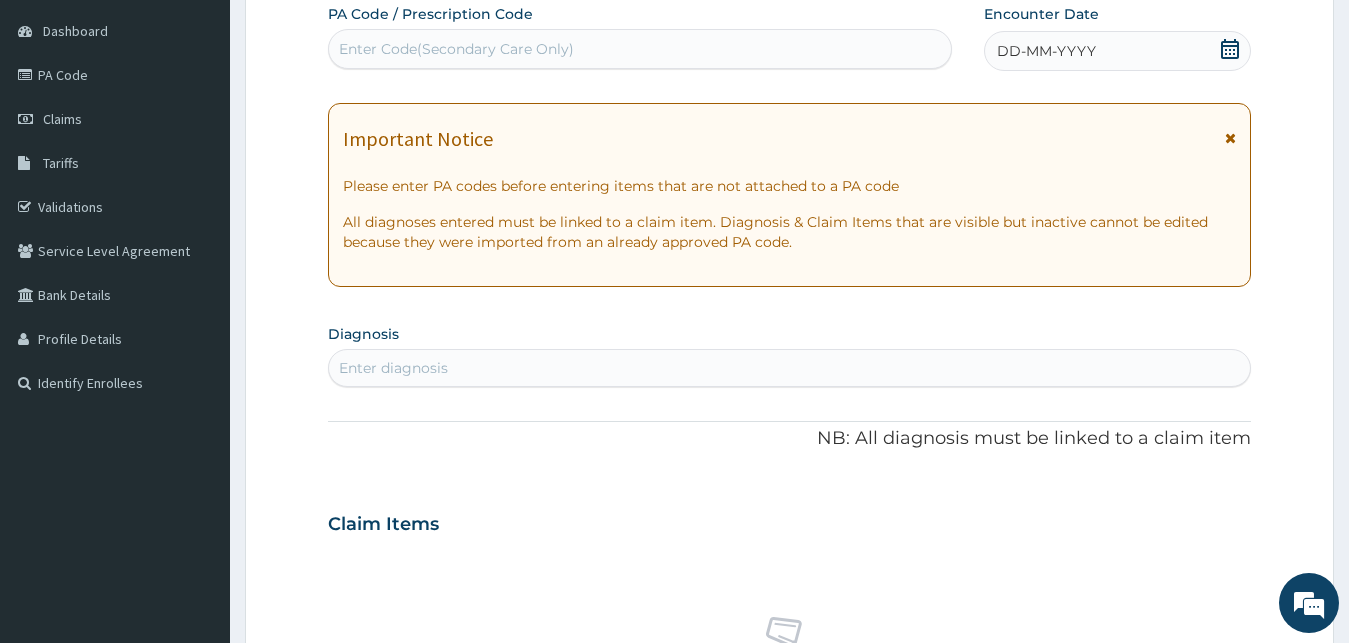 click 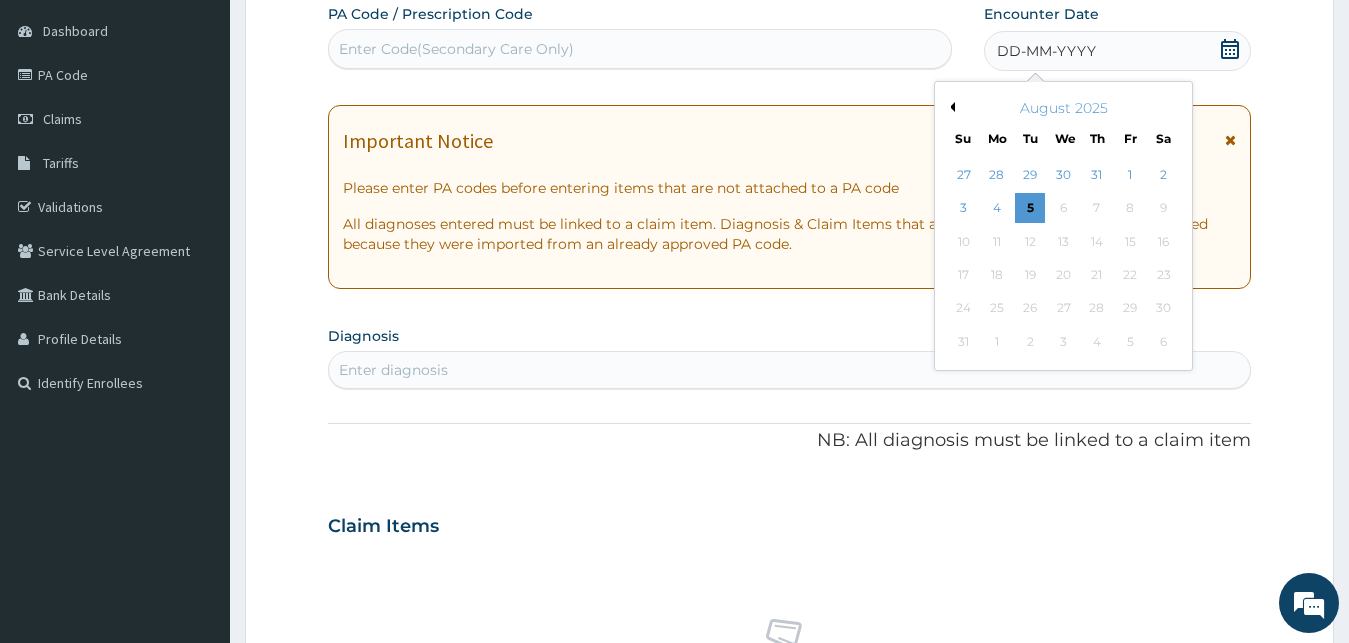click on "August 2025" at bounding box center [1063, 108] 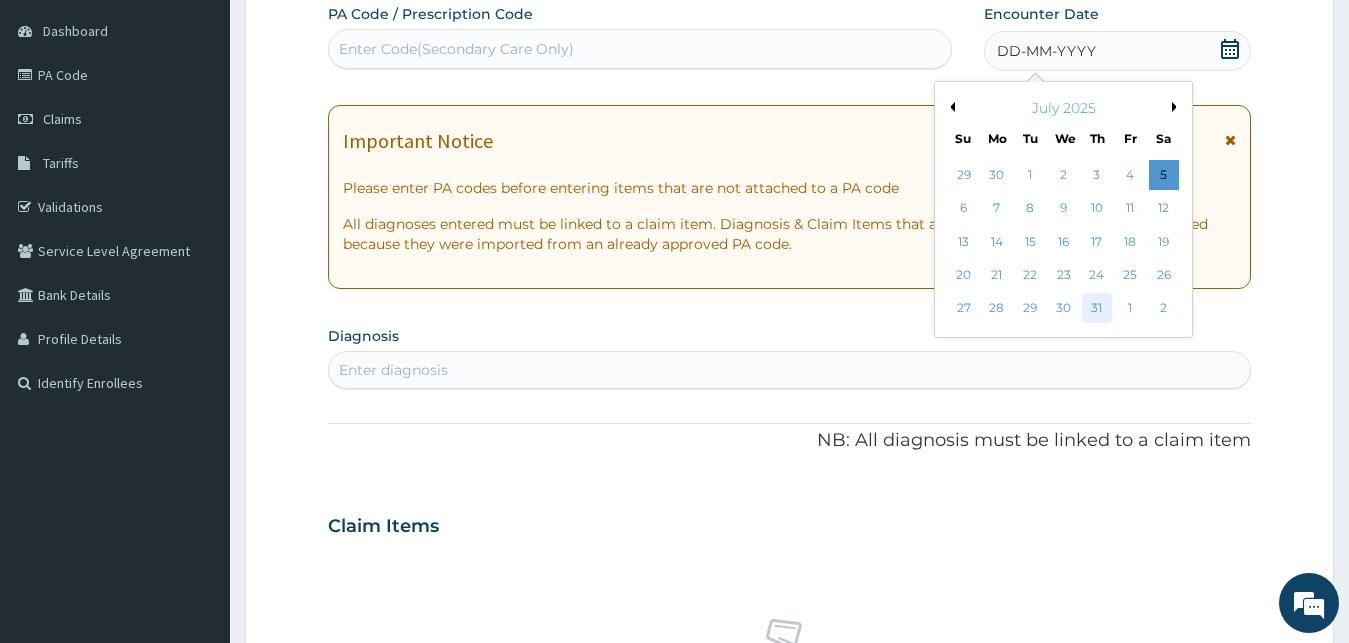 click on "31" at bounding box center [1097, 309] 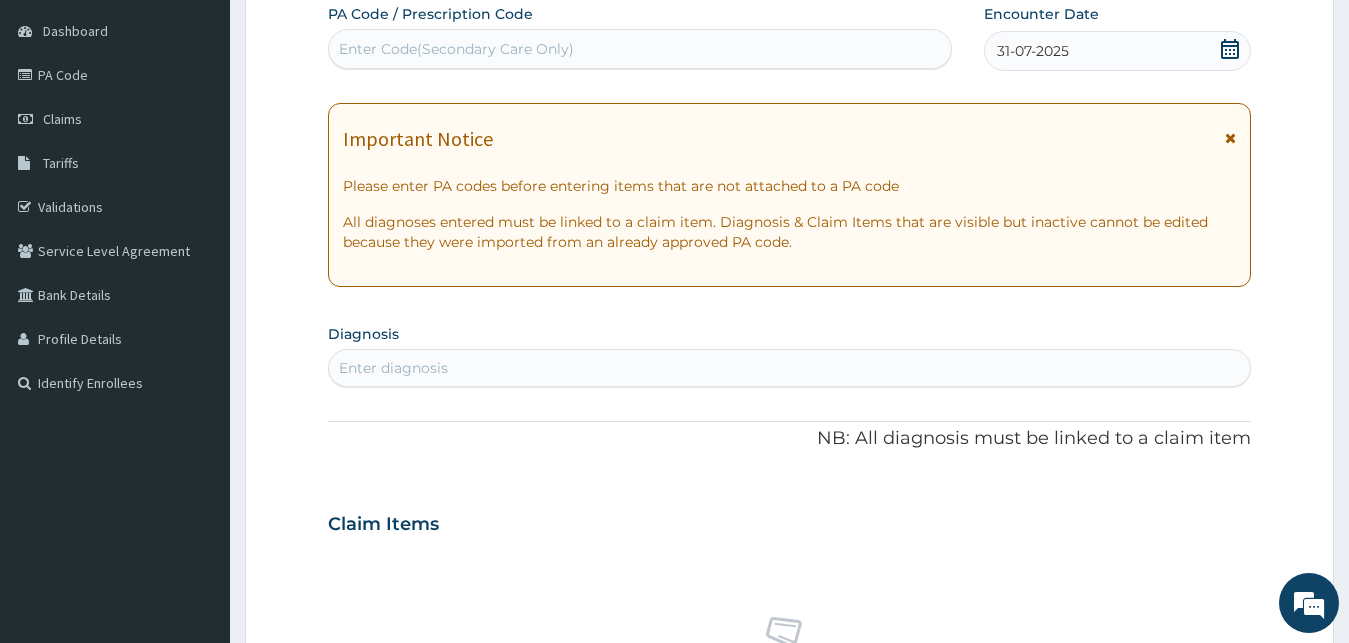 click on "Enter Code(Secondary Care Only)" at bounding box center (640, 49) 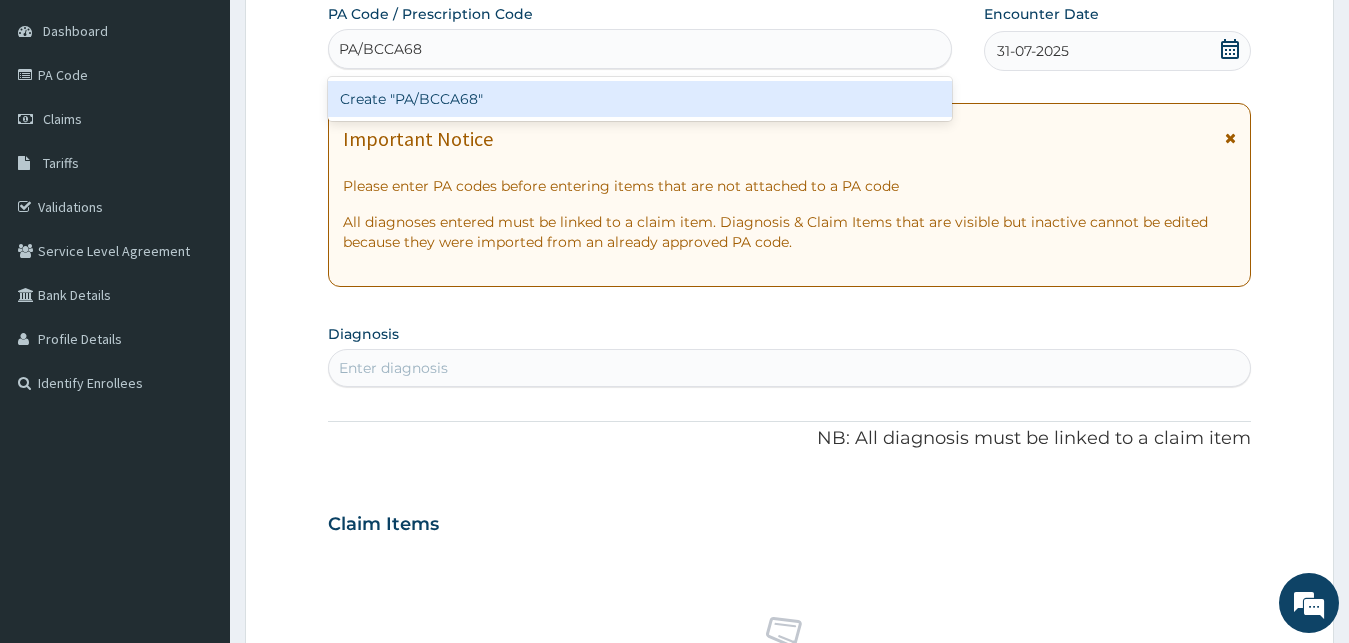 click on "Create "PA/BCCA68"" at bounding box center [640, 99] 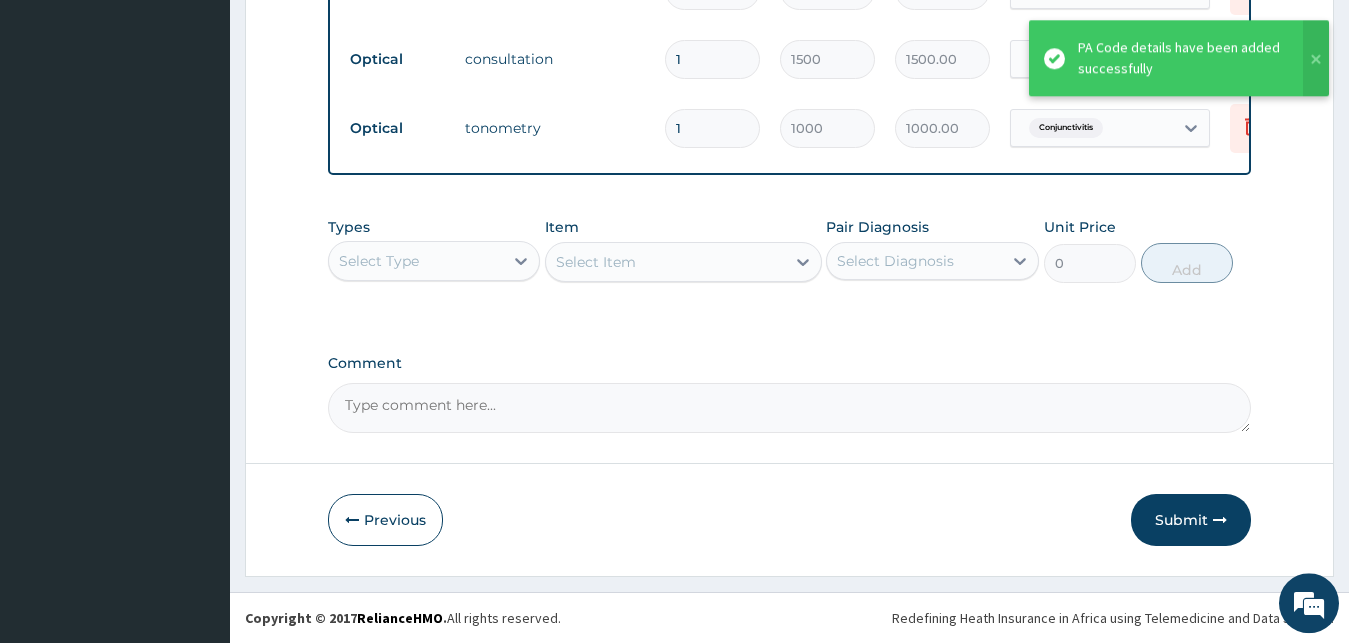 scroll, scrollTop: 1066, scrollLeft: 0, axis: vertical 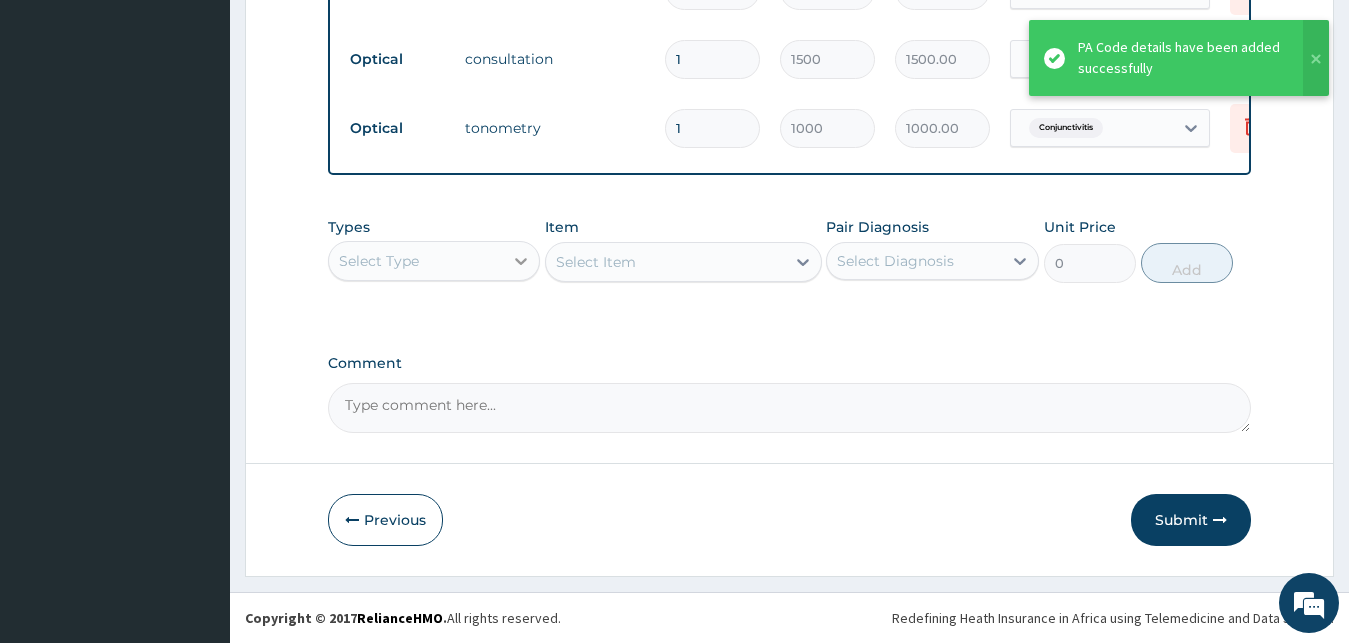 click 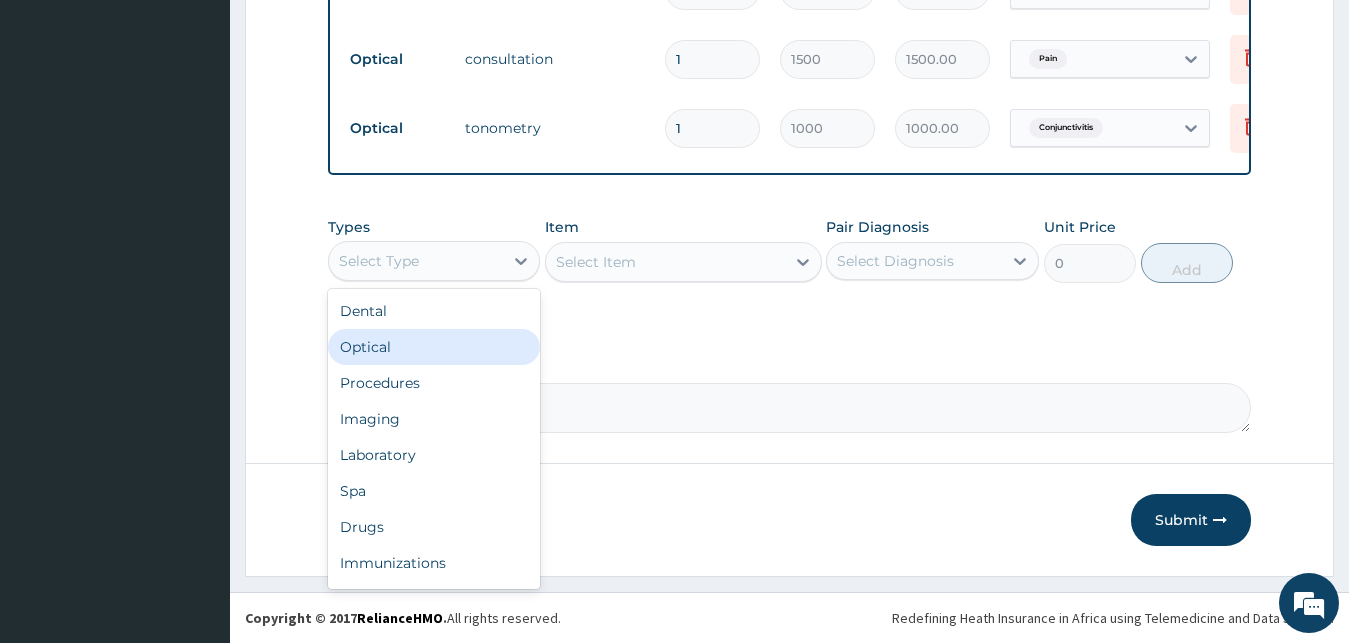 click on "Optical" at bounding box center [434, 347] 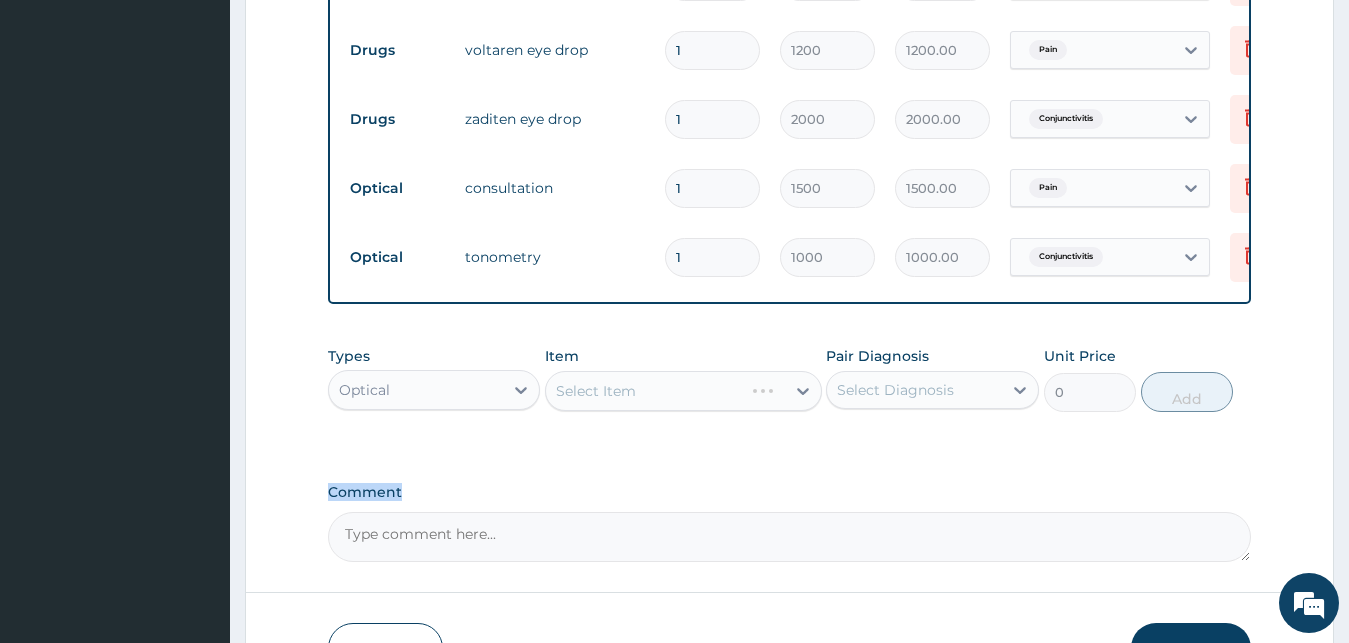 scroll, scrollTop: 760, scrollLeft: 0, axis: vertical 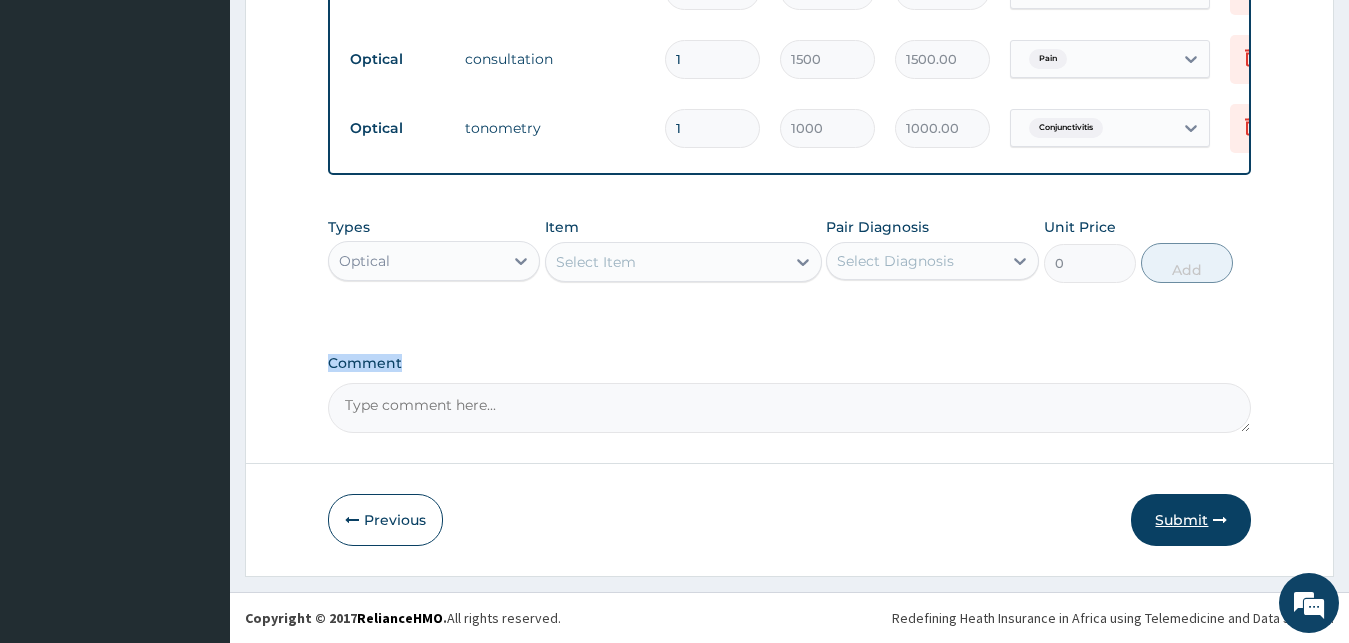 click on "Submit" at bounding box center [1191, 520] 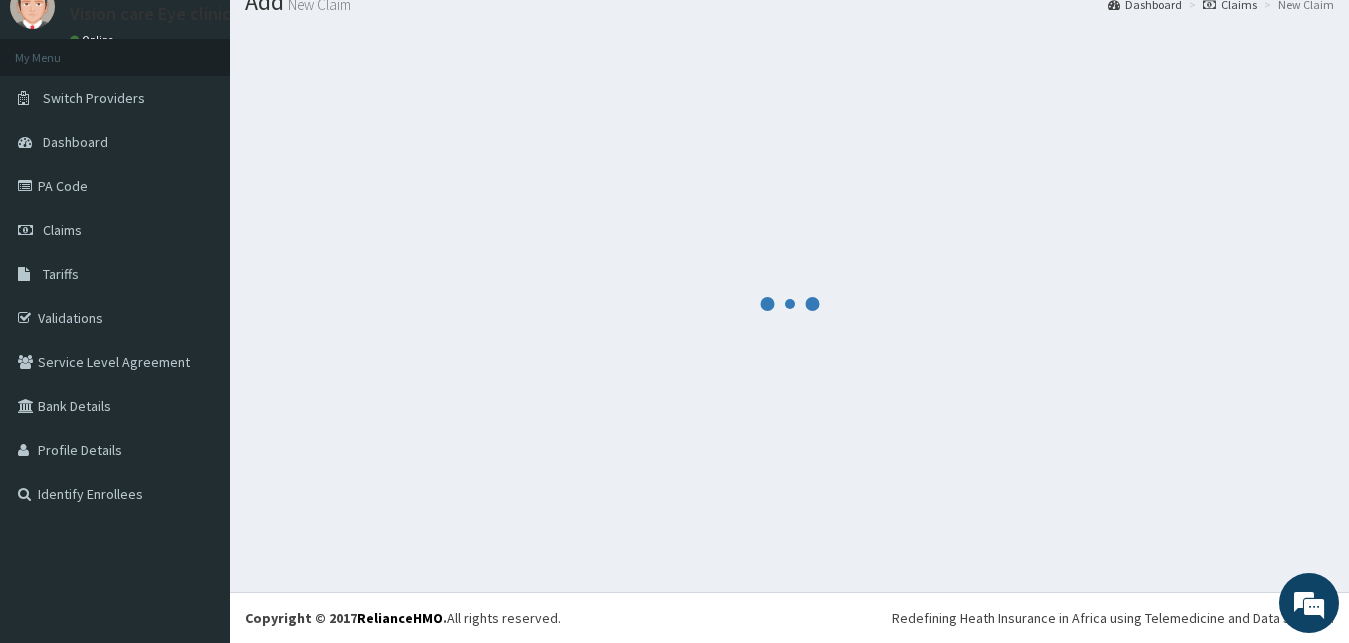 scroll, scrollTop: 76, scrollLeft: 0, axis: vertical 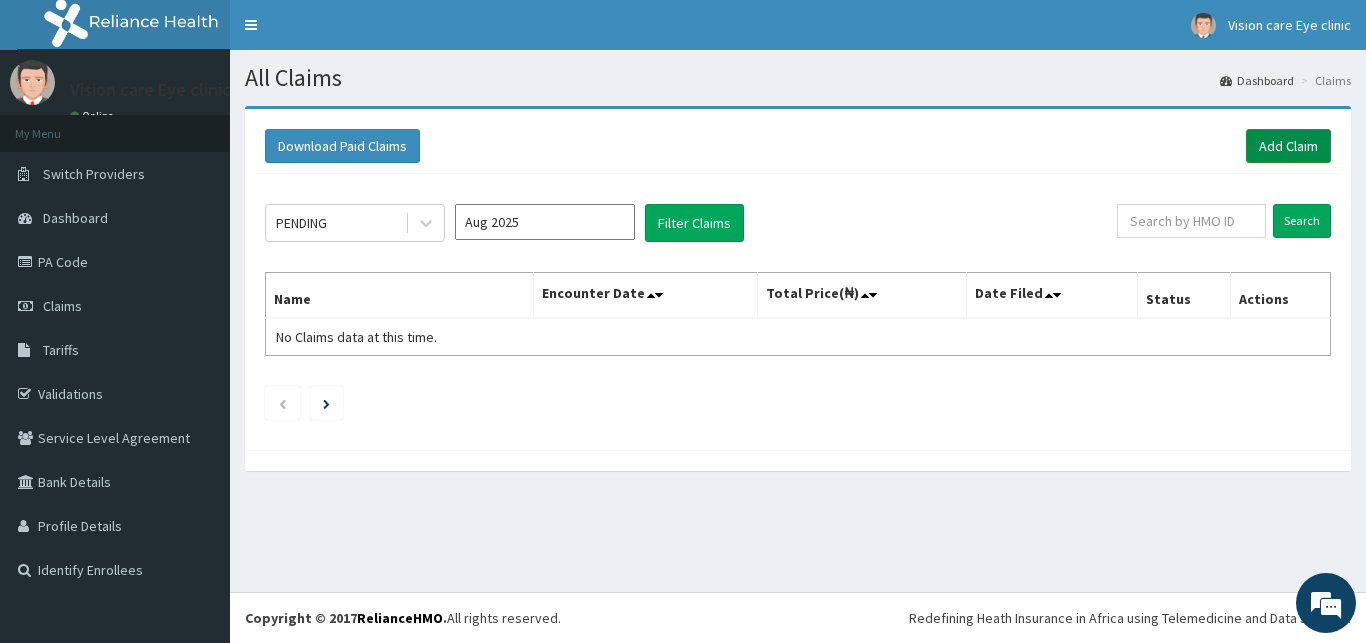 click on "Add Claim" at bounding box center (1288, 146) 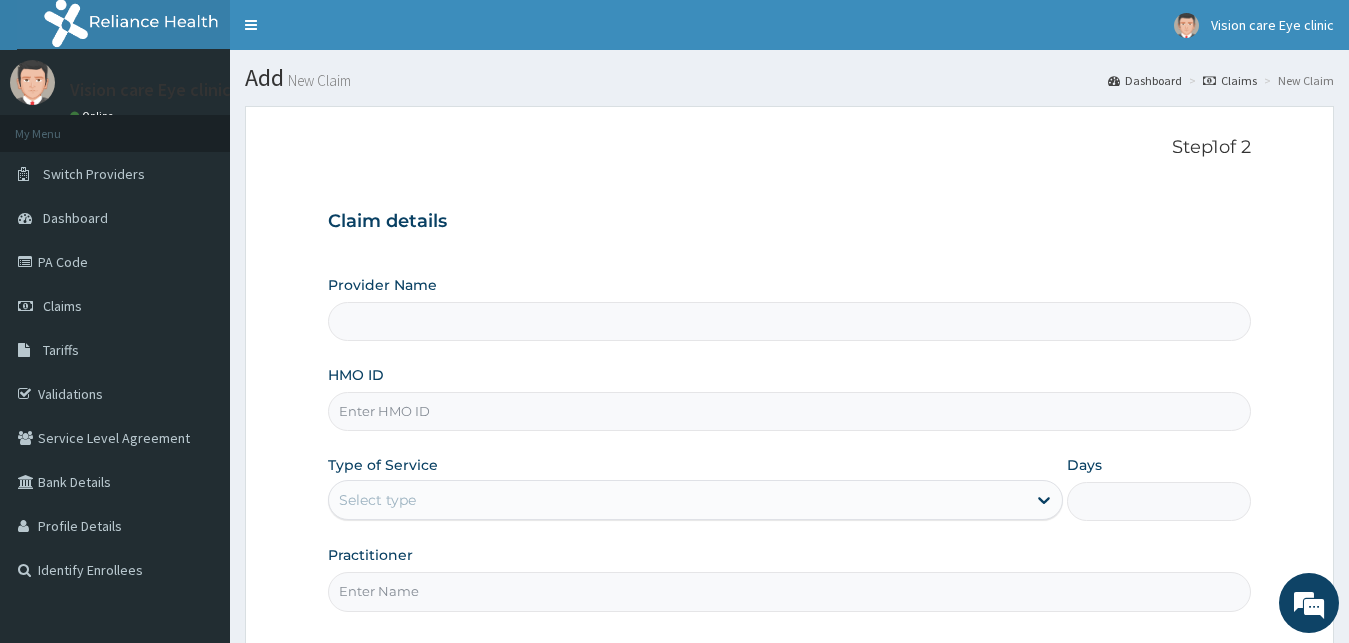 scroll, scrollTop: 0, scrollLeft: 0, axis: both 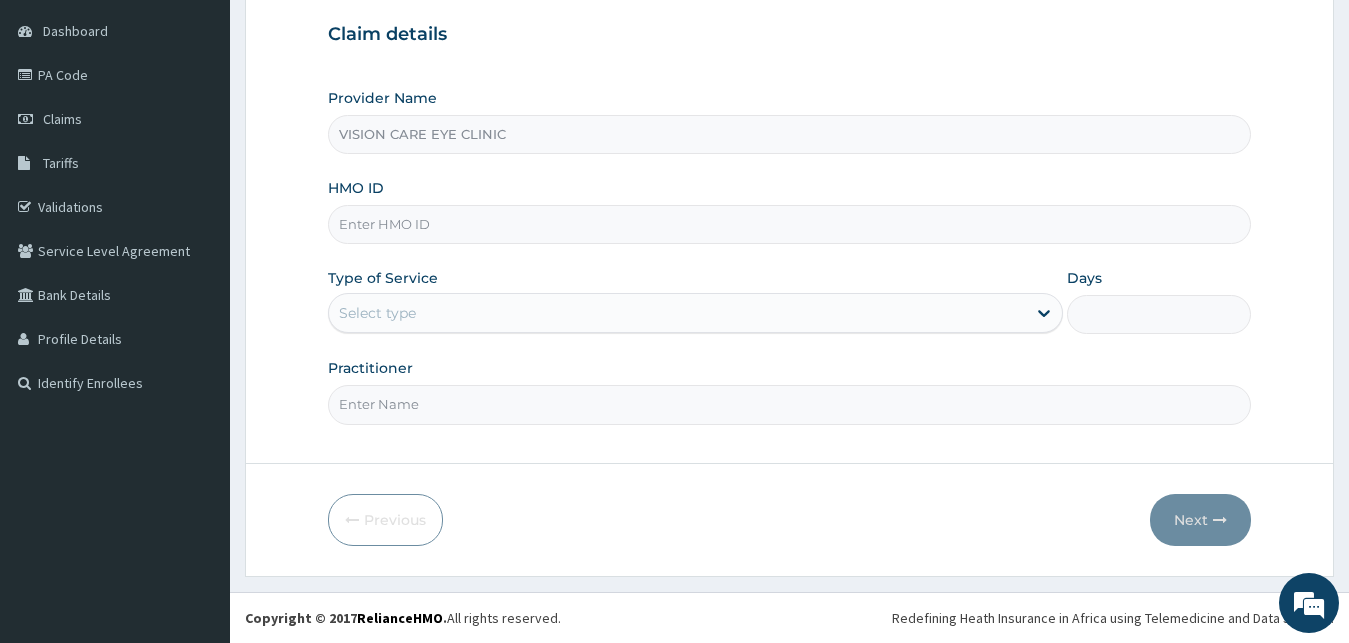 click on "HMO ID" at bounding box center (790, 224) 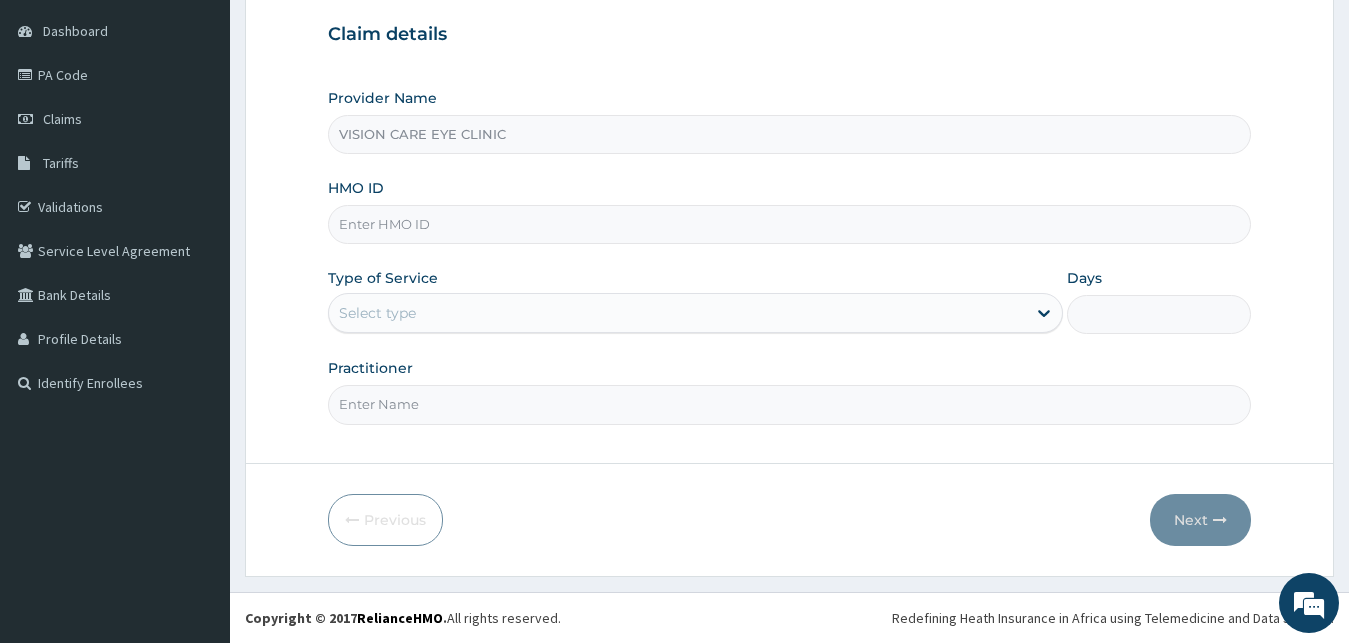 paste on "AOM/10089/D" 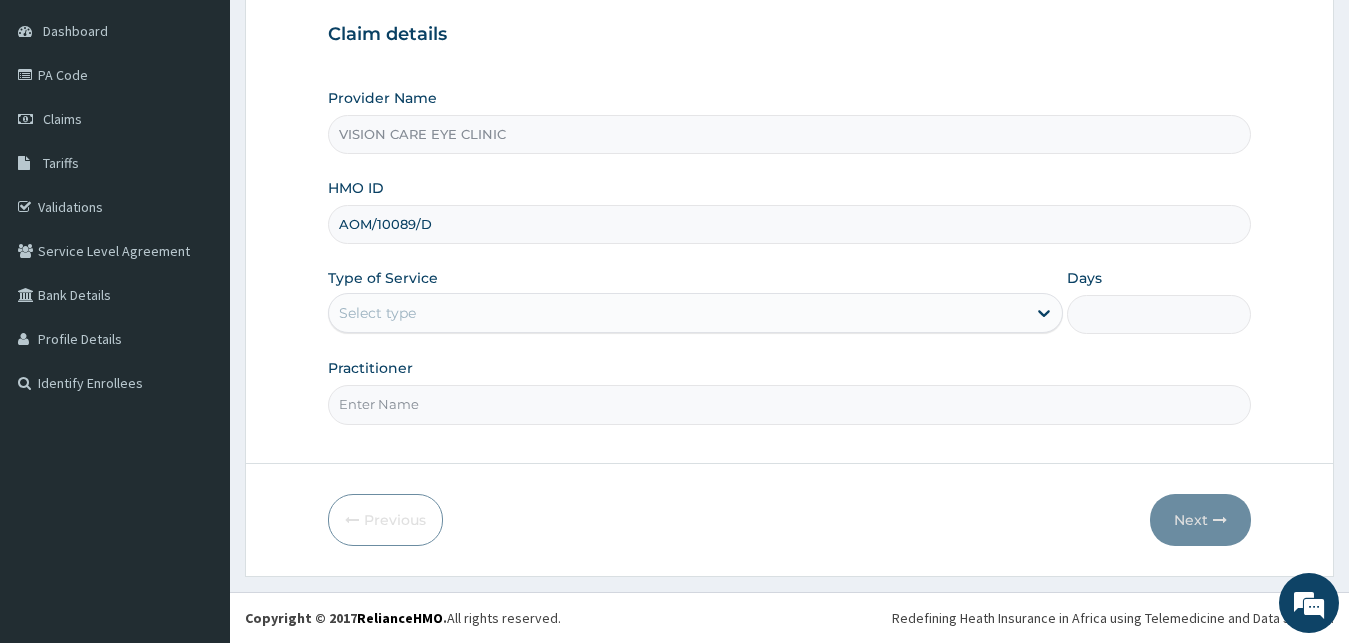 type on "AOM/10089/D" 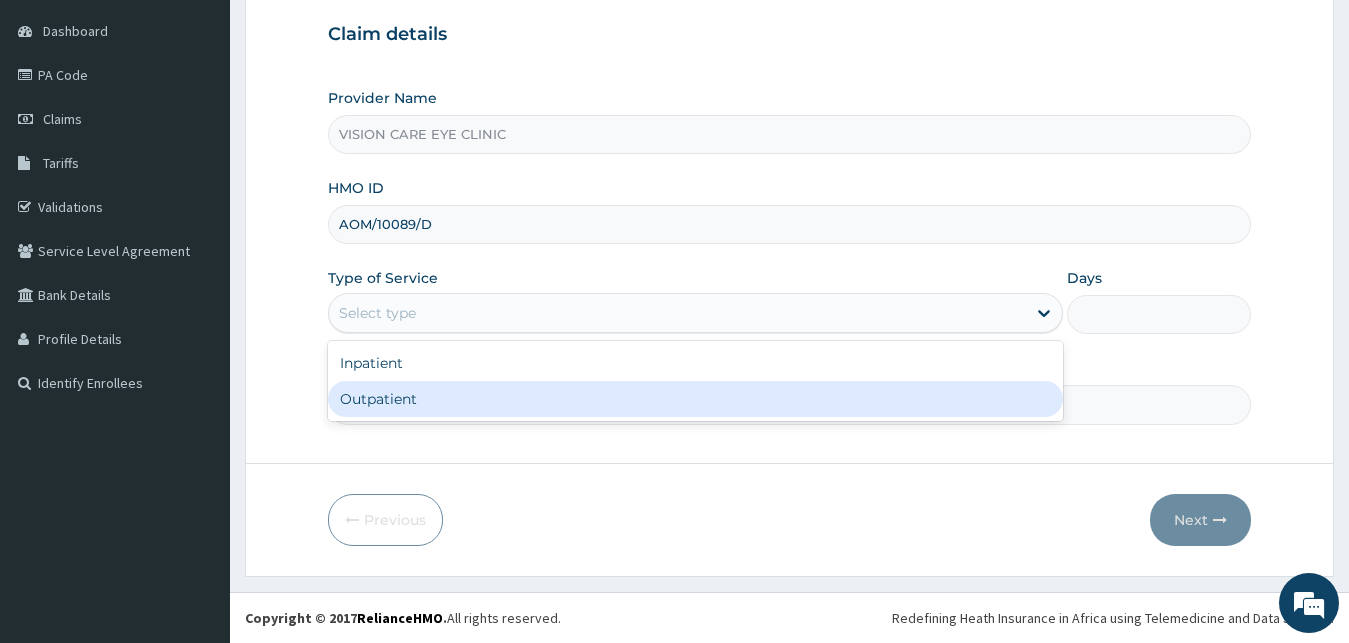 click on "Outpatient" at bounding box center [696, 399] 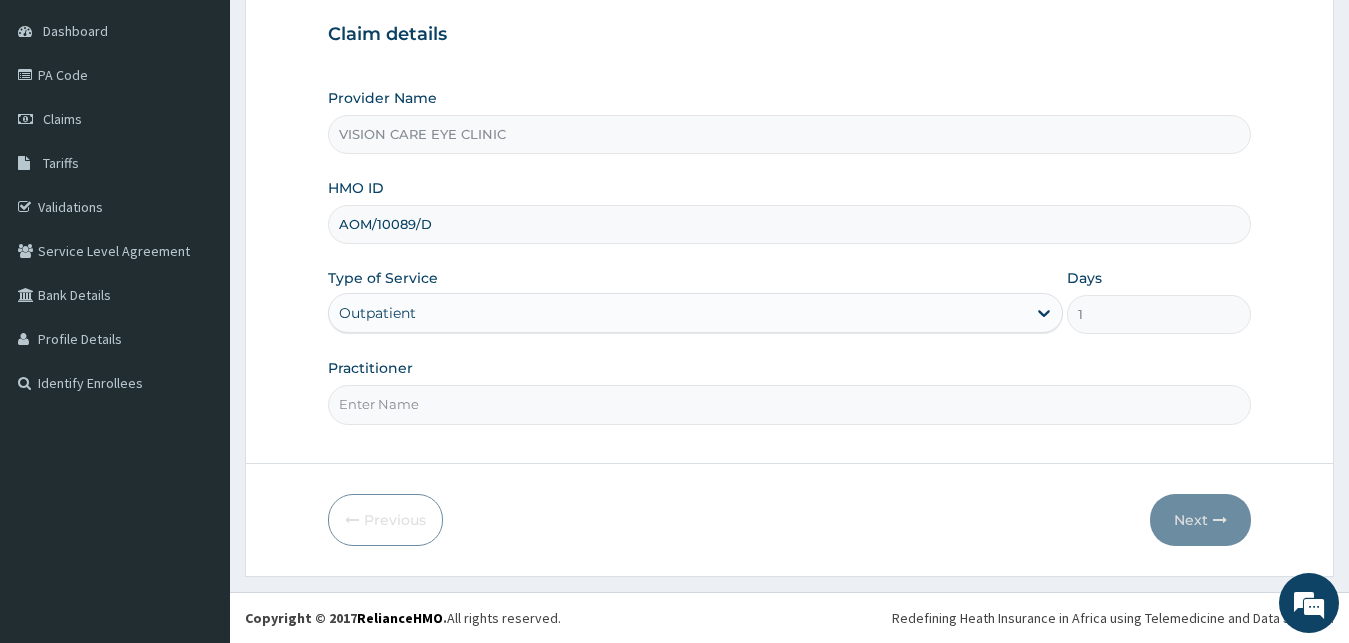 click on "Practitioner" at bounding box center (790, 404) 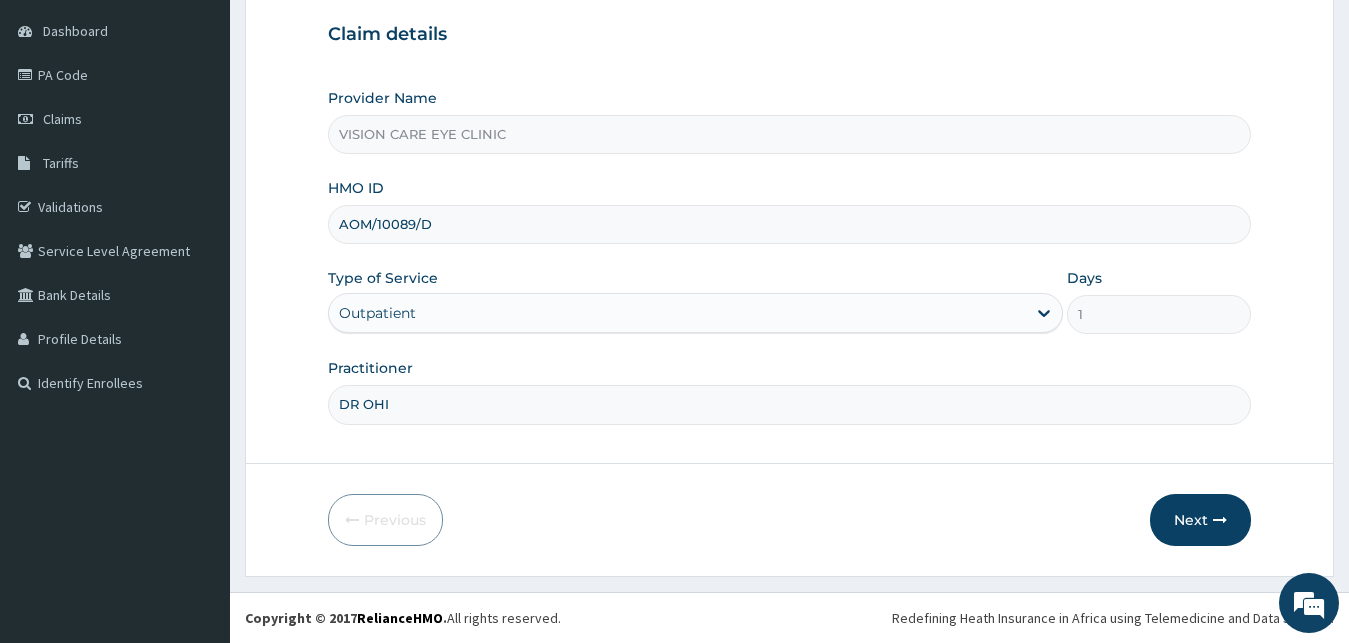 scroll, scrollTop: 0, scrollLeft: 0, axis: both 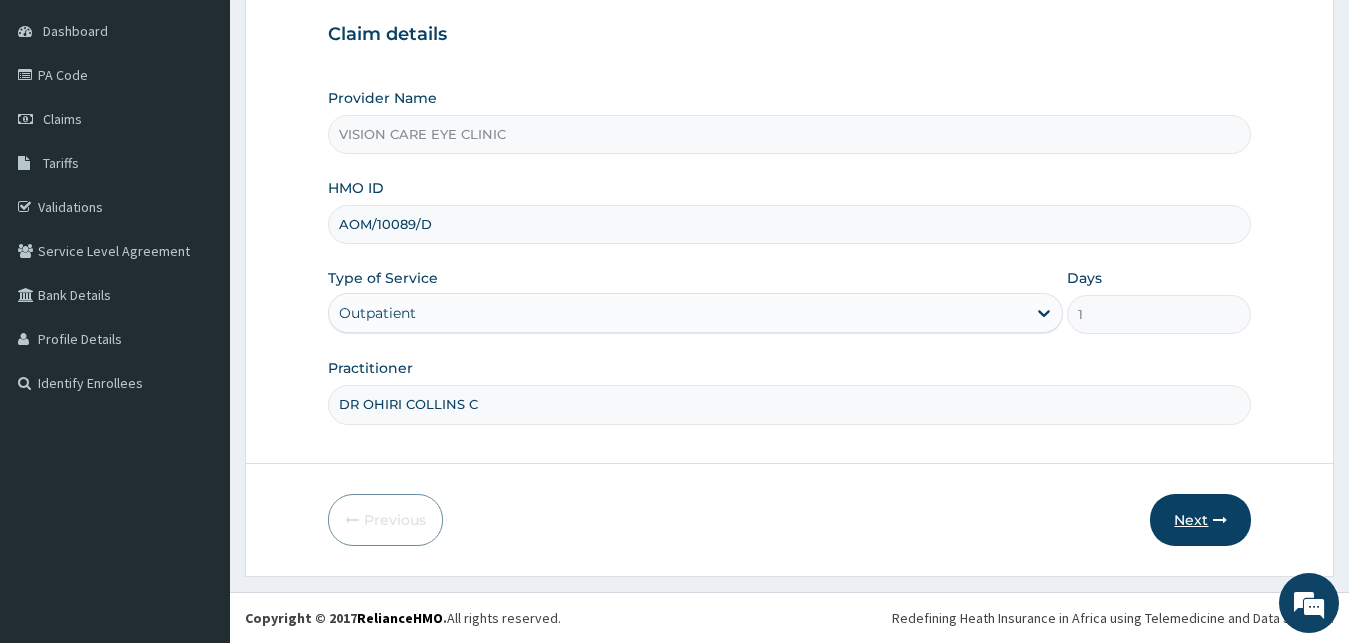 type on "DR OHIRI COLLINS C" 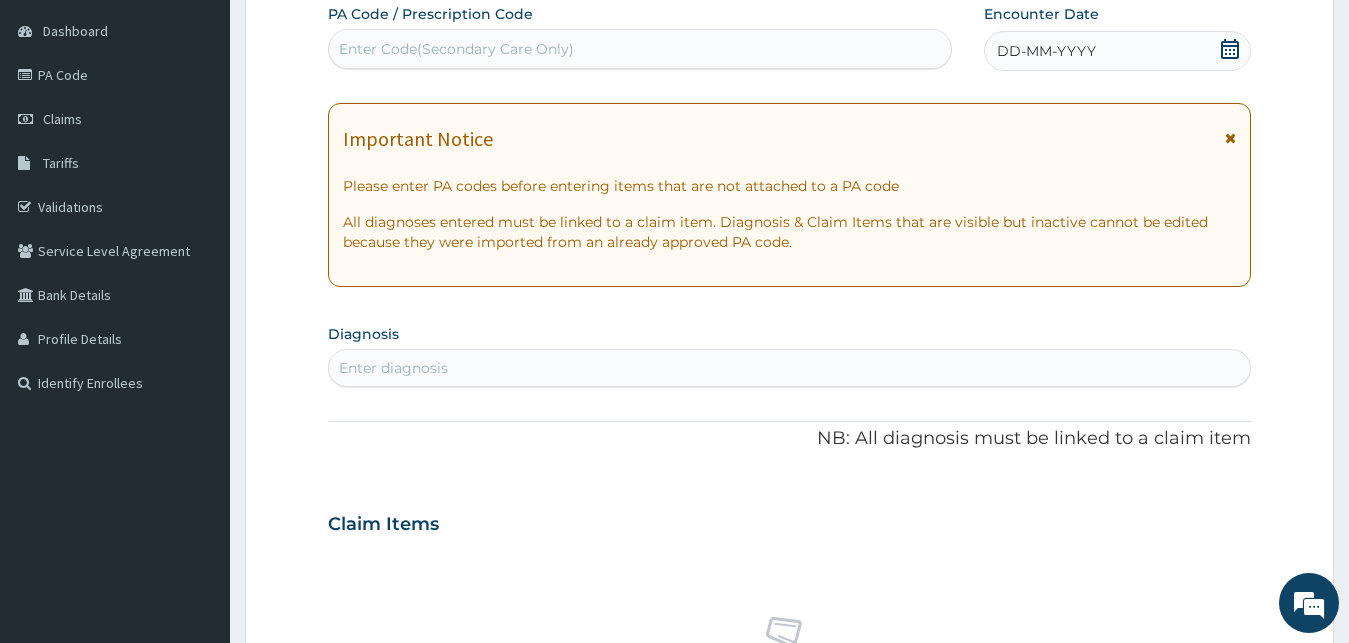 click on "Enter Code(Secondary Care Only)" at bounding box center (456, 49) 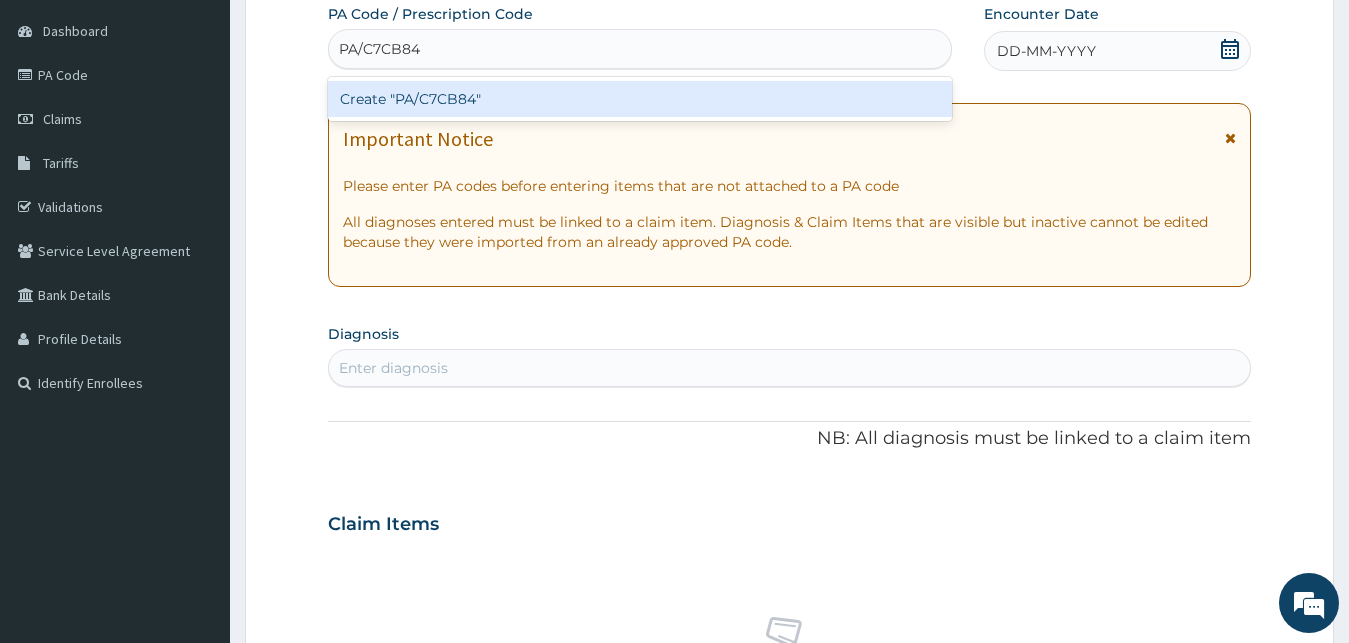 click on "Create "PA/C7CB84"" at bounding box center (640, 99) 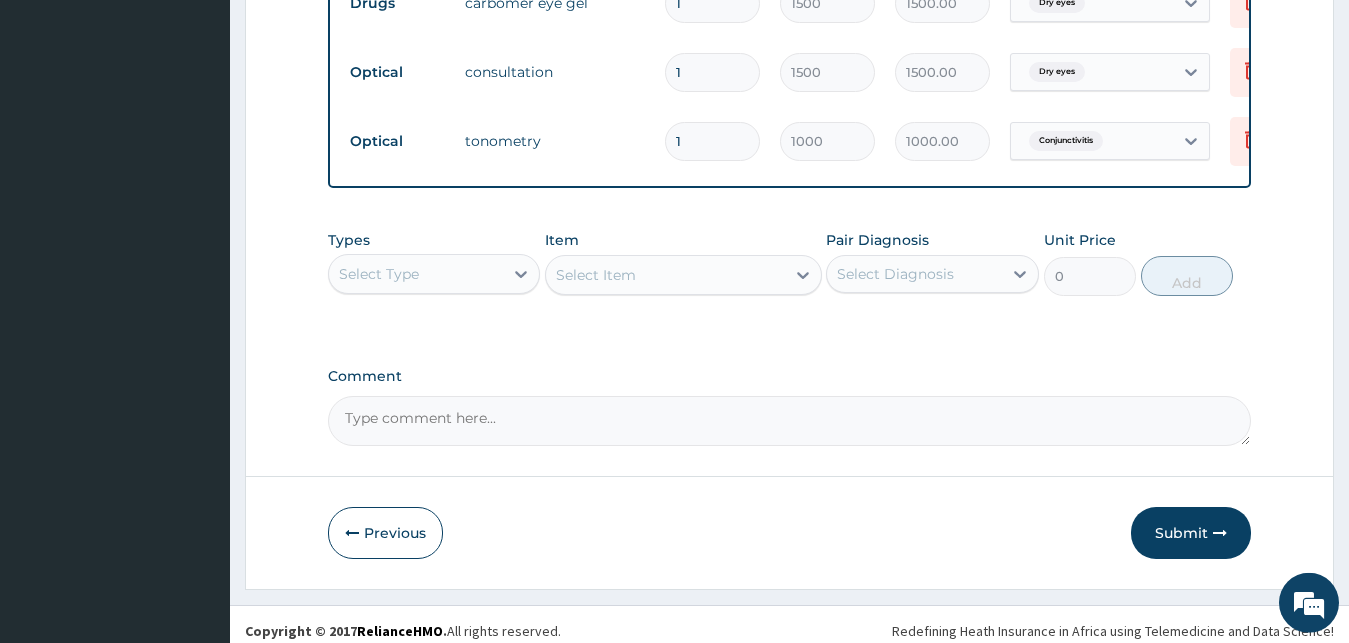 scroll, scrollTop: 1066, scrollLeft: 0, axis: vertical 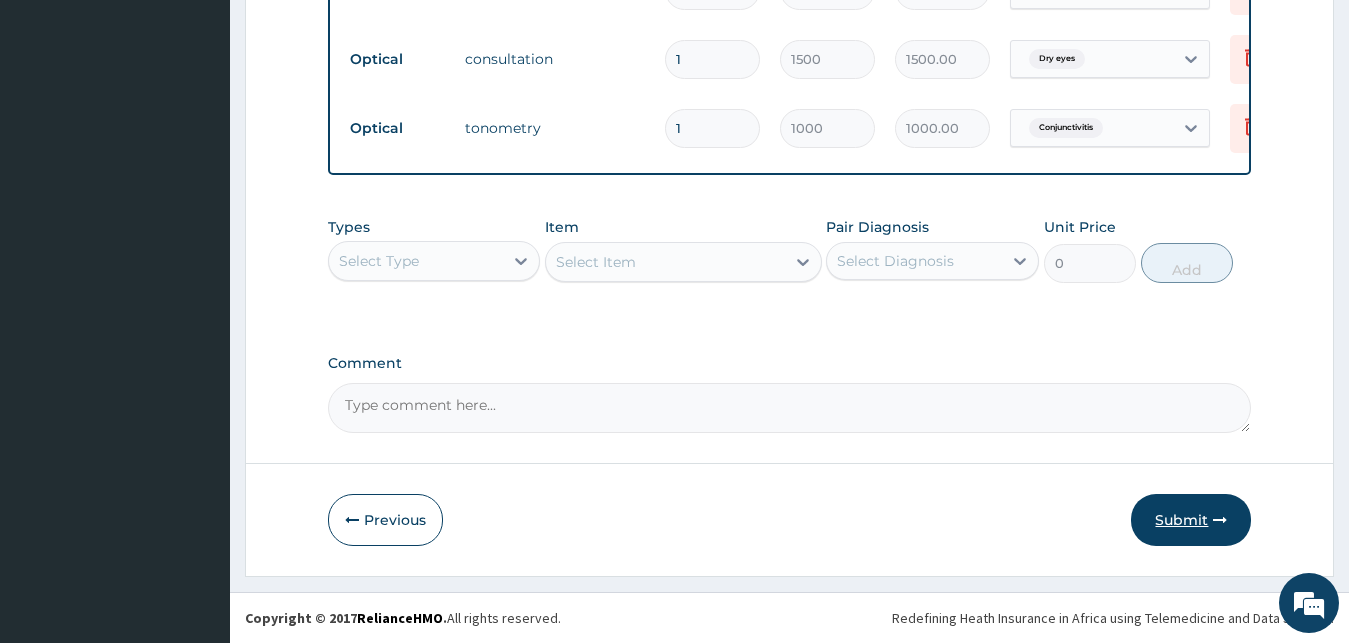 click on "Submit" at bounding box center [1191, 520] 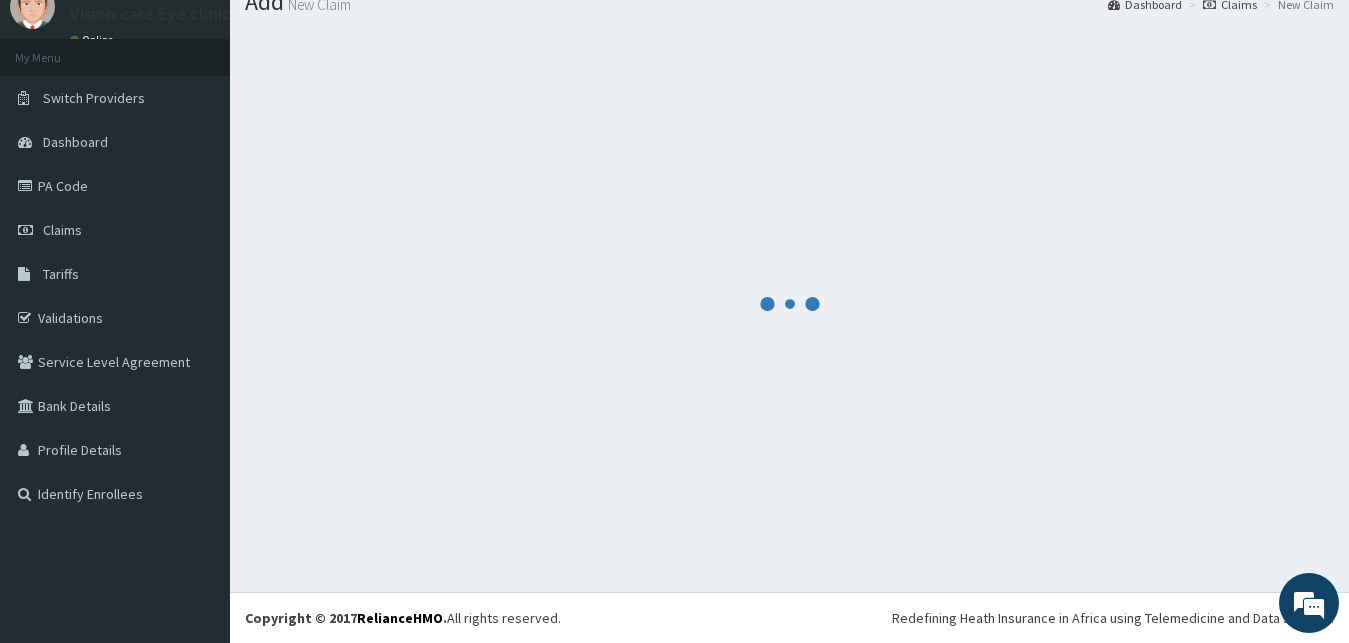 scroll, scrollTop: 76, scrollLeft: 0, axis: vertical 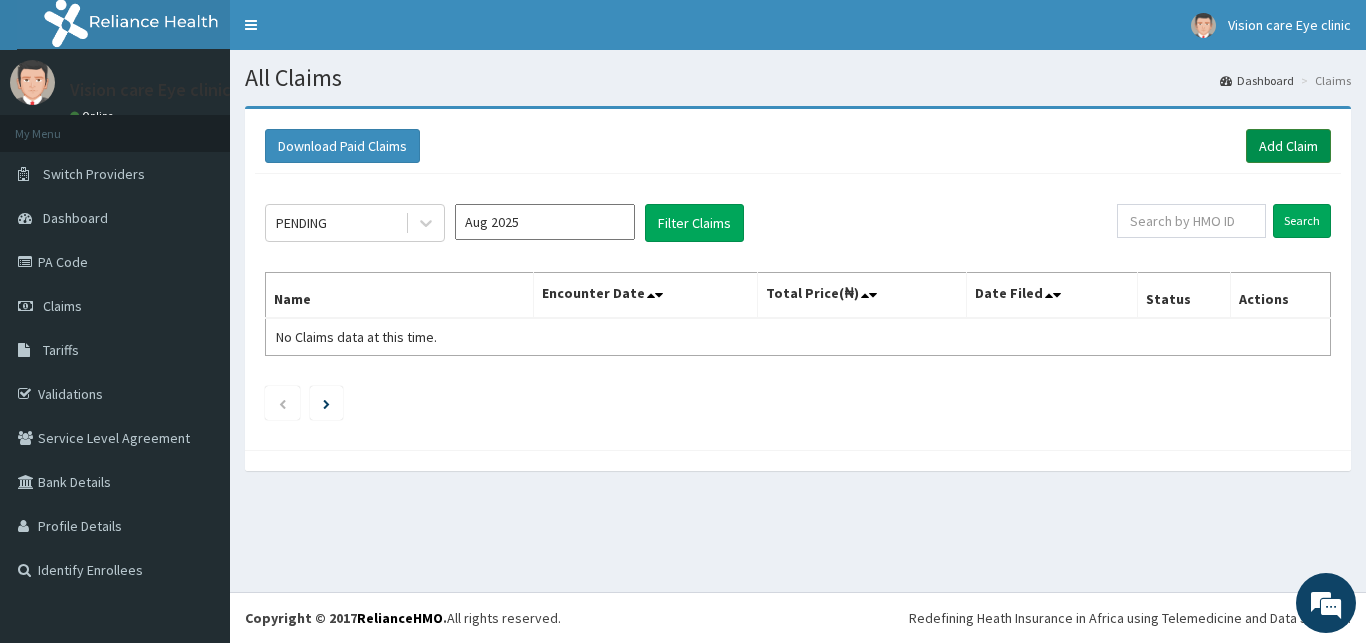 click on "Add Claim" at bounding box center [1288, 146] 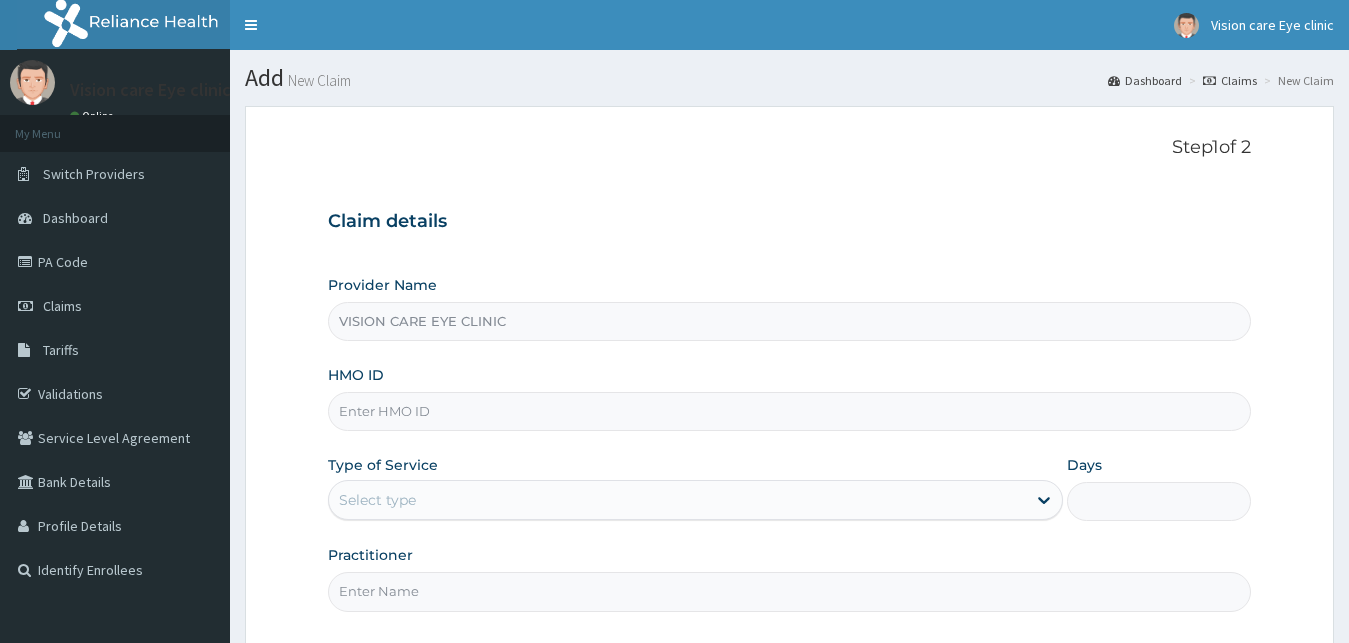 scroll, scrollTop: 0, scrollLeft: 0, axis: both 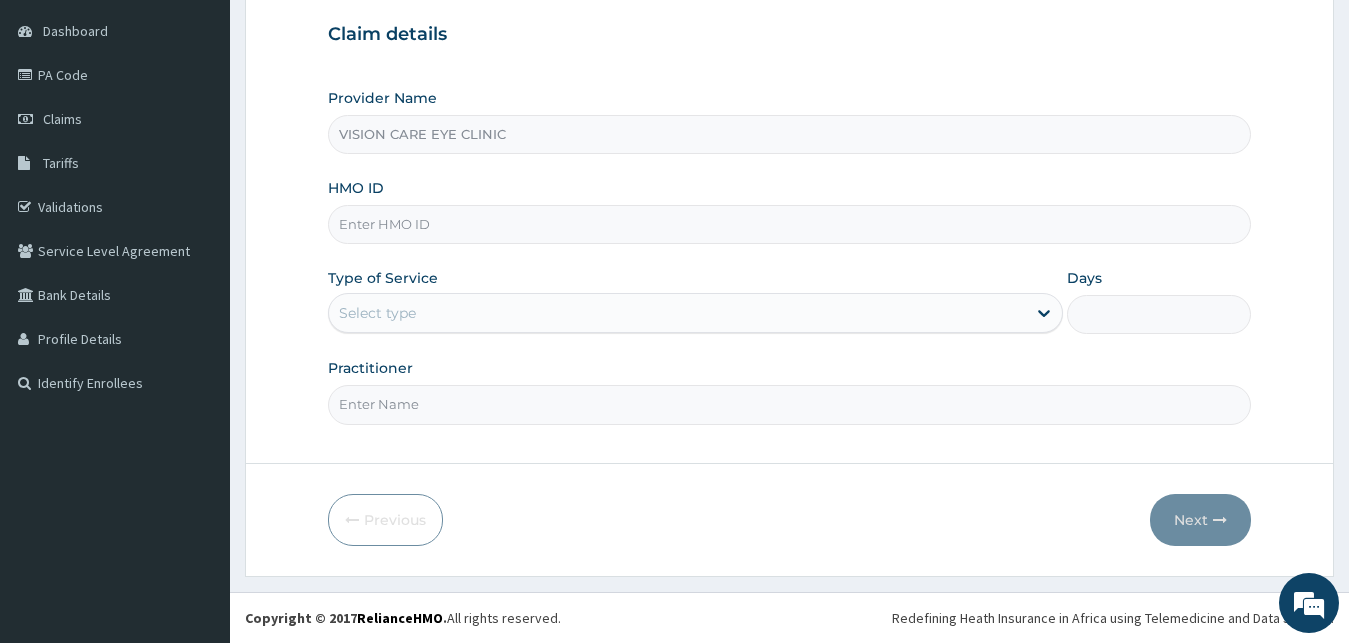 paste on "AOM/10089/B" 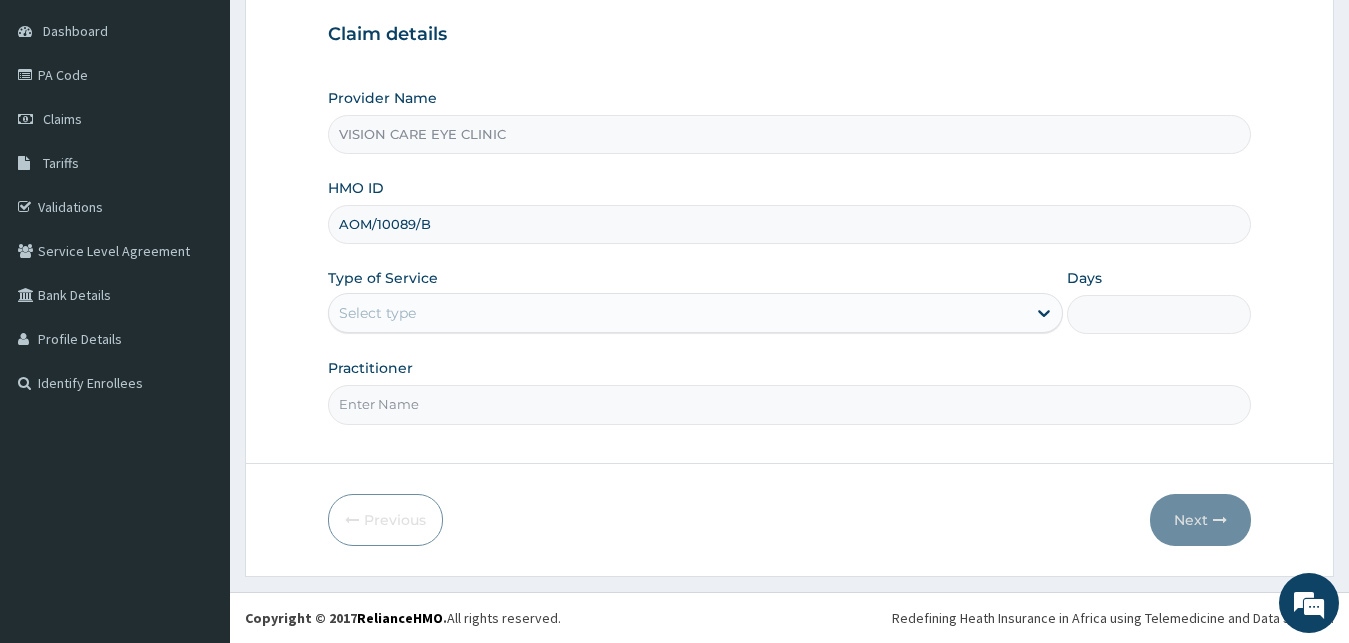type on "AOM/10089/B" 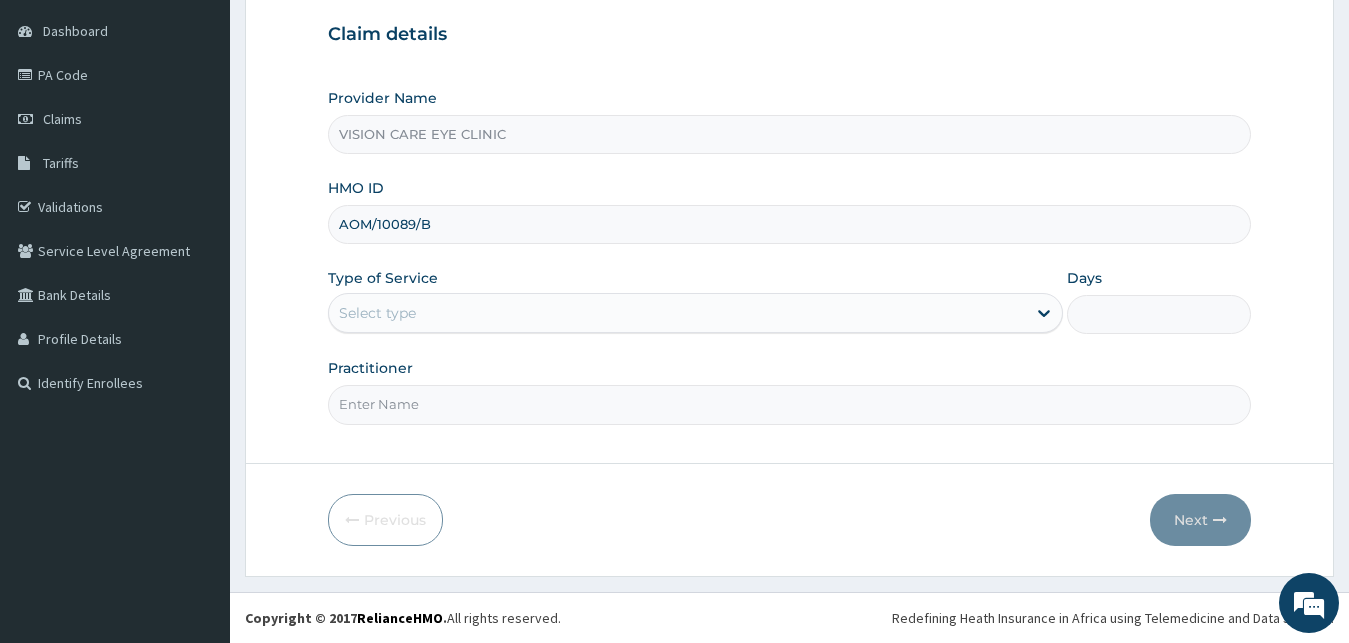 click on "Select type" at bounding box center (377, 313) 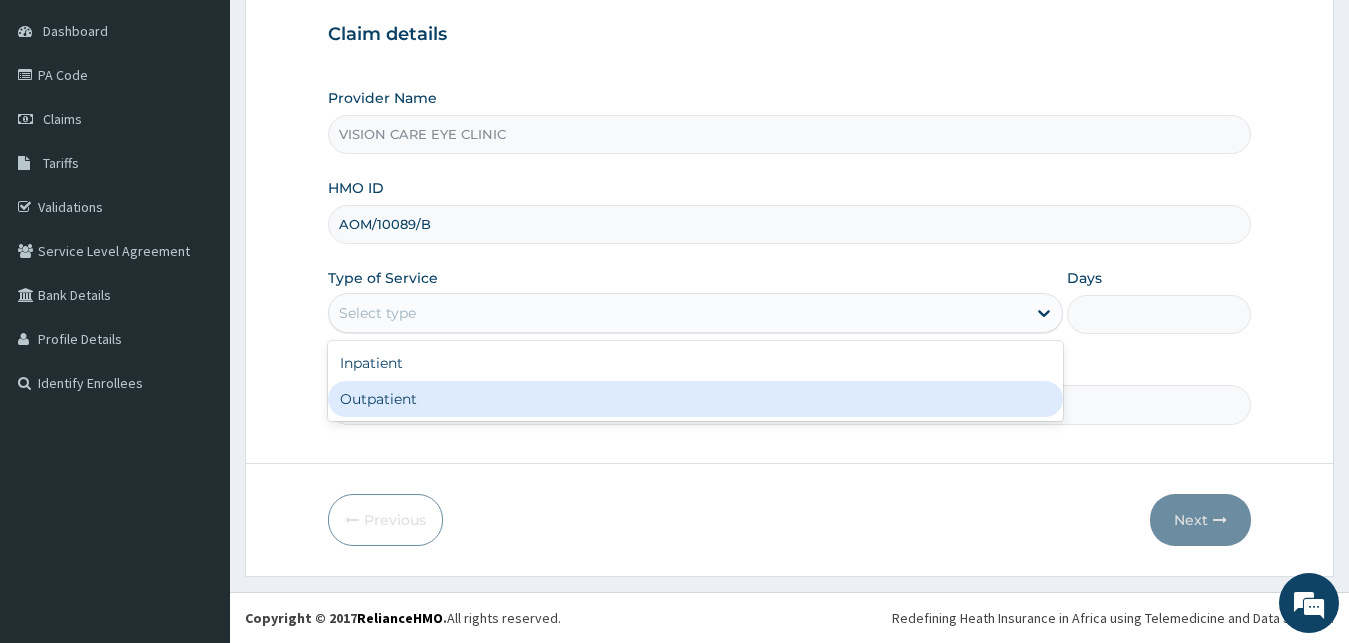 click on "Outpatient" at bounding box center [696, 399] 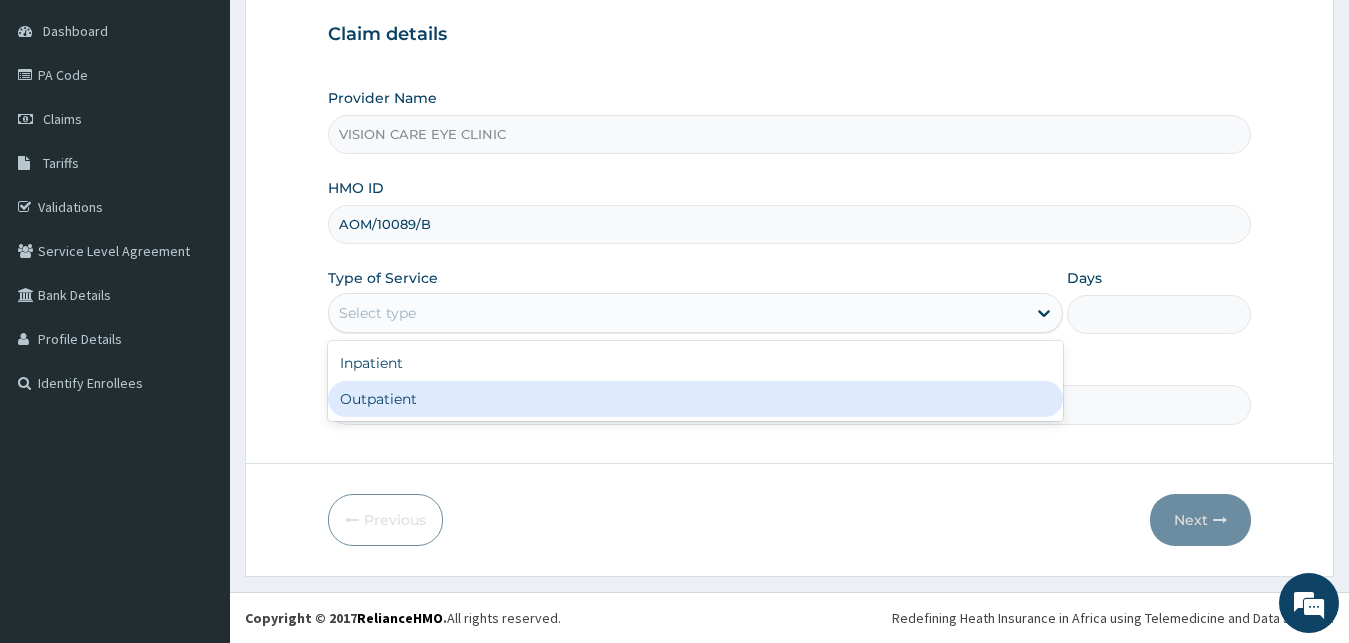 click on "Practitioner" at bounding box center (790, 404) 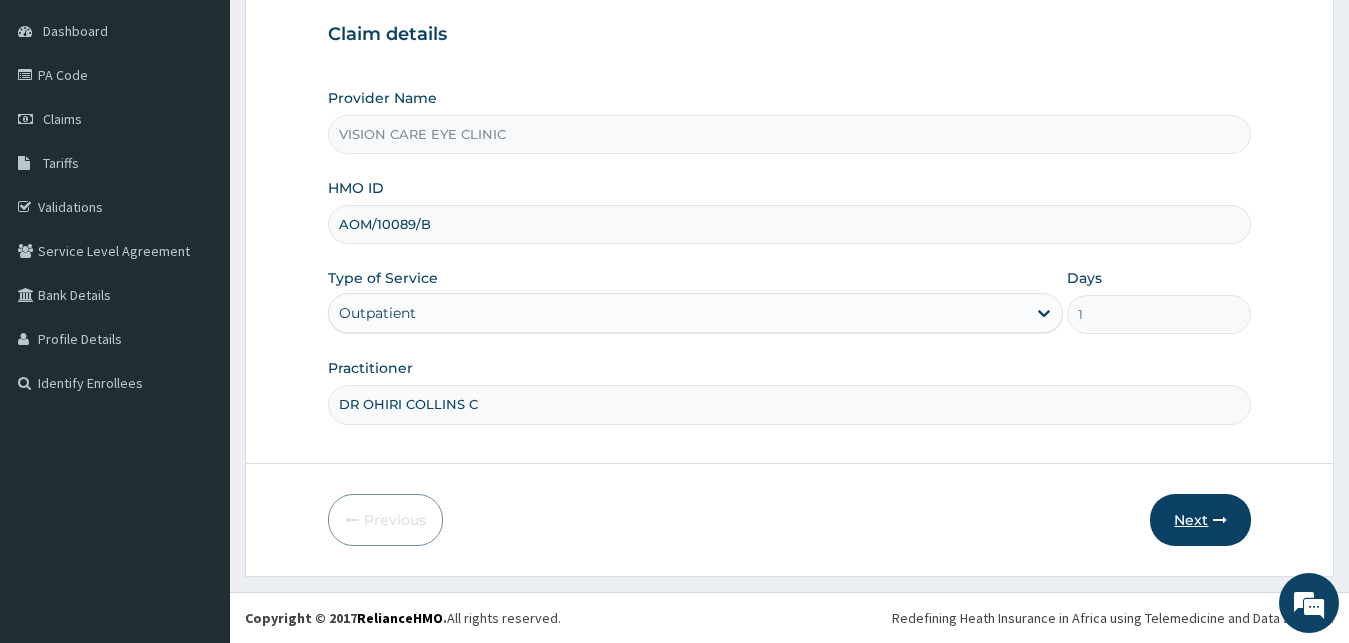 type on "DR OHIRI COLLINS C" 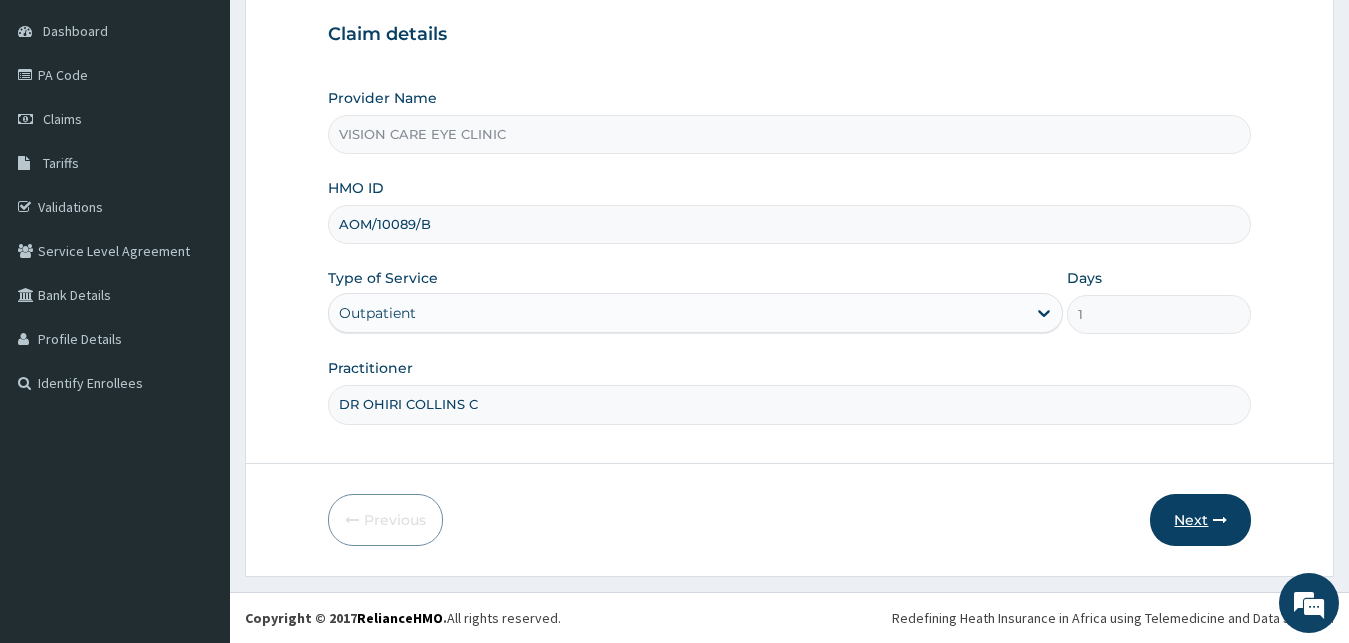 click on "Next" at bounding box center [1200, 520] 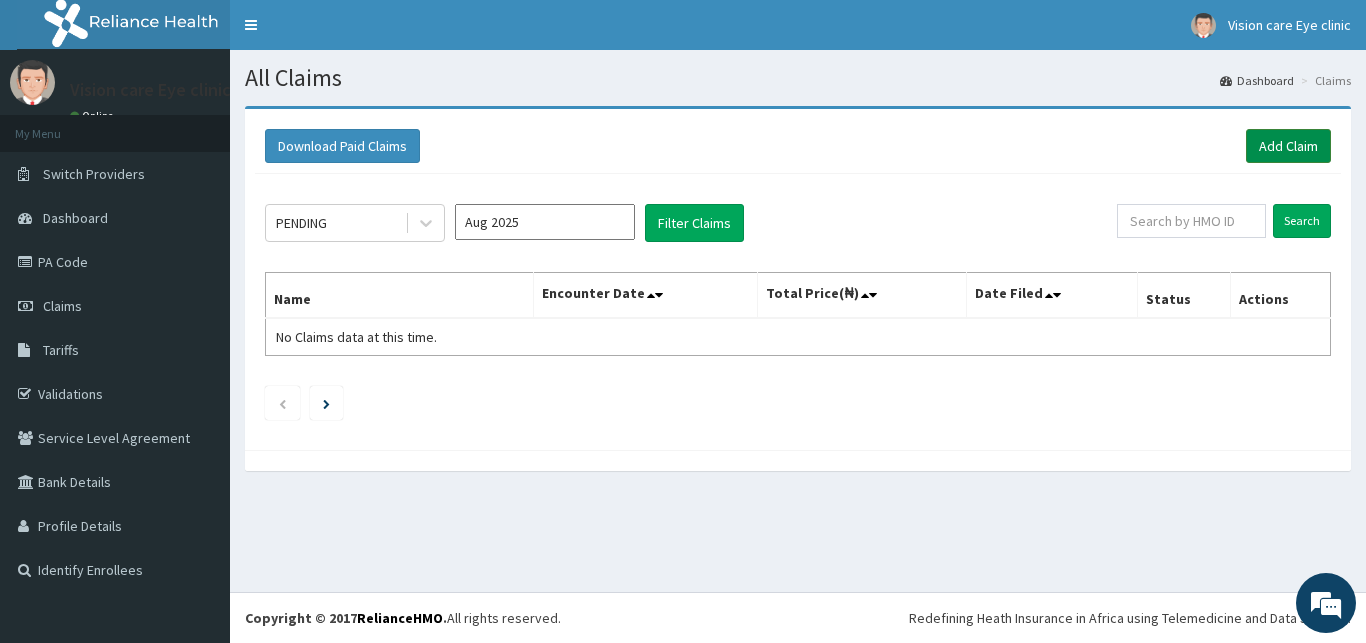 scroll, scrollTop: 0, scrollLeft: 0, axis: both 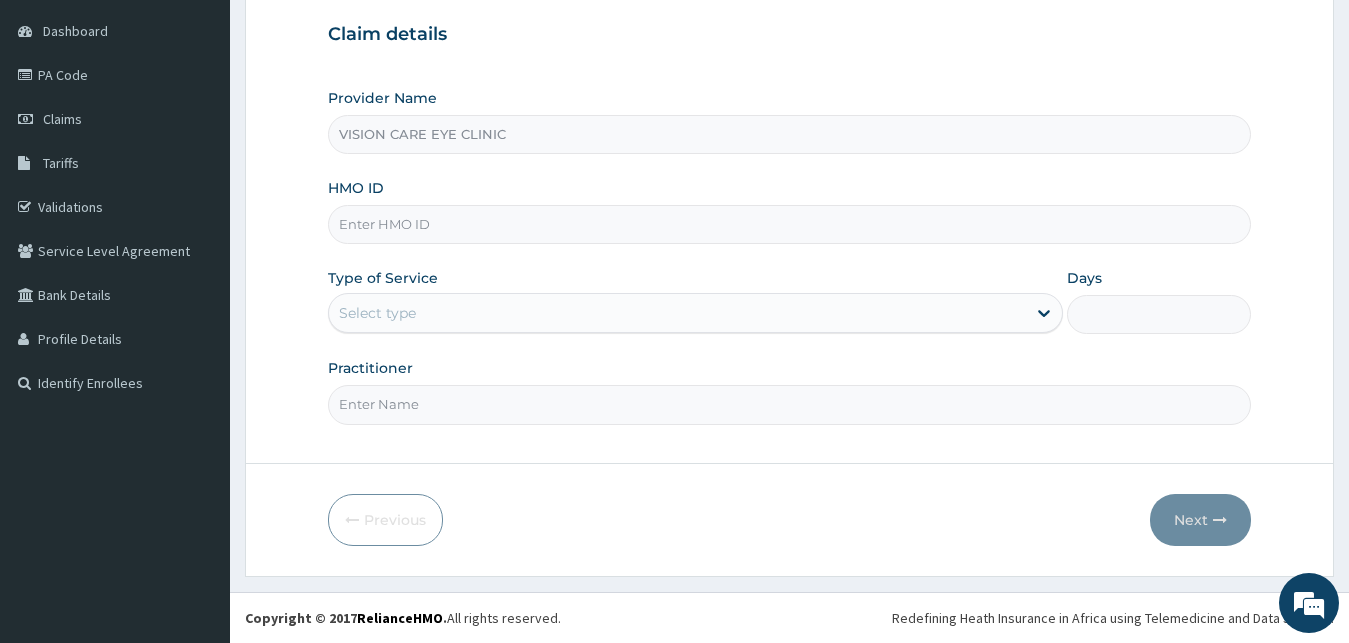 click on "HMO ID" at bounding box center [790, 224] 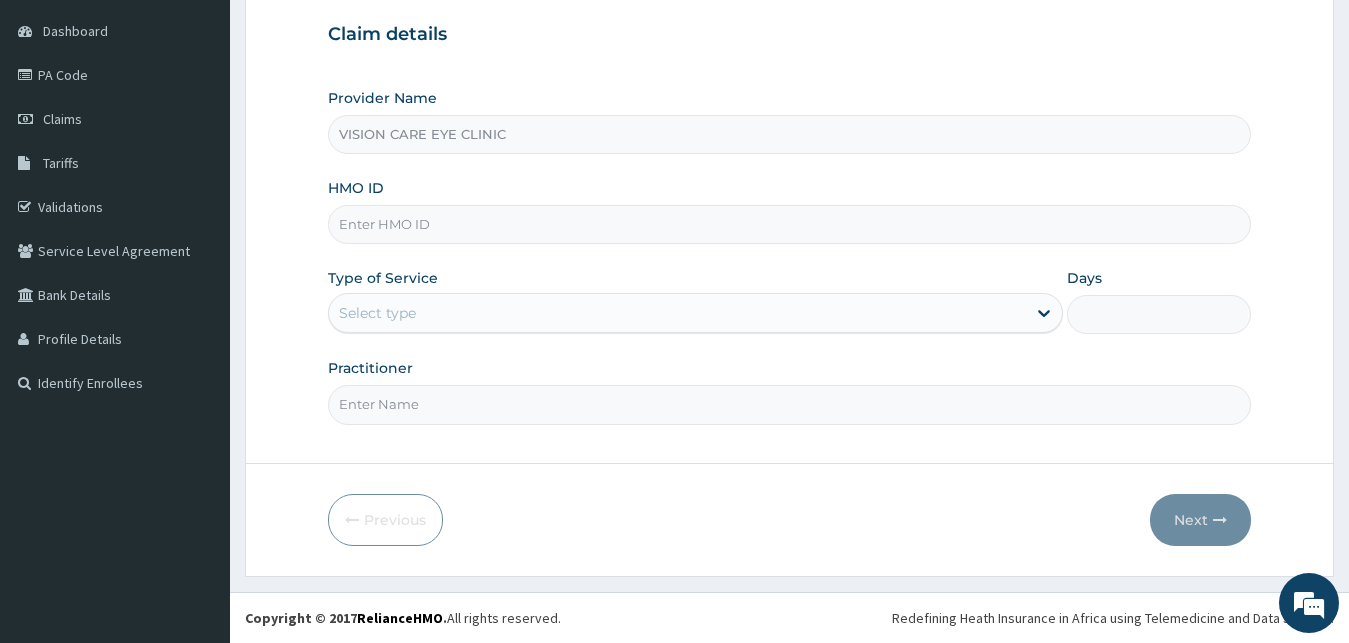 paste on "AOM/10089/B" 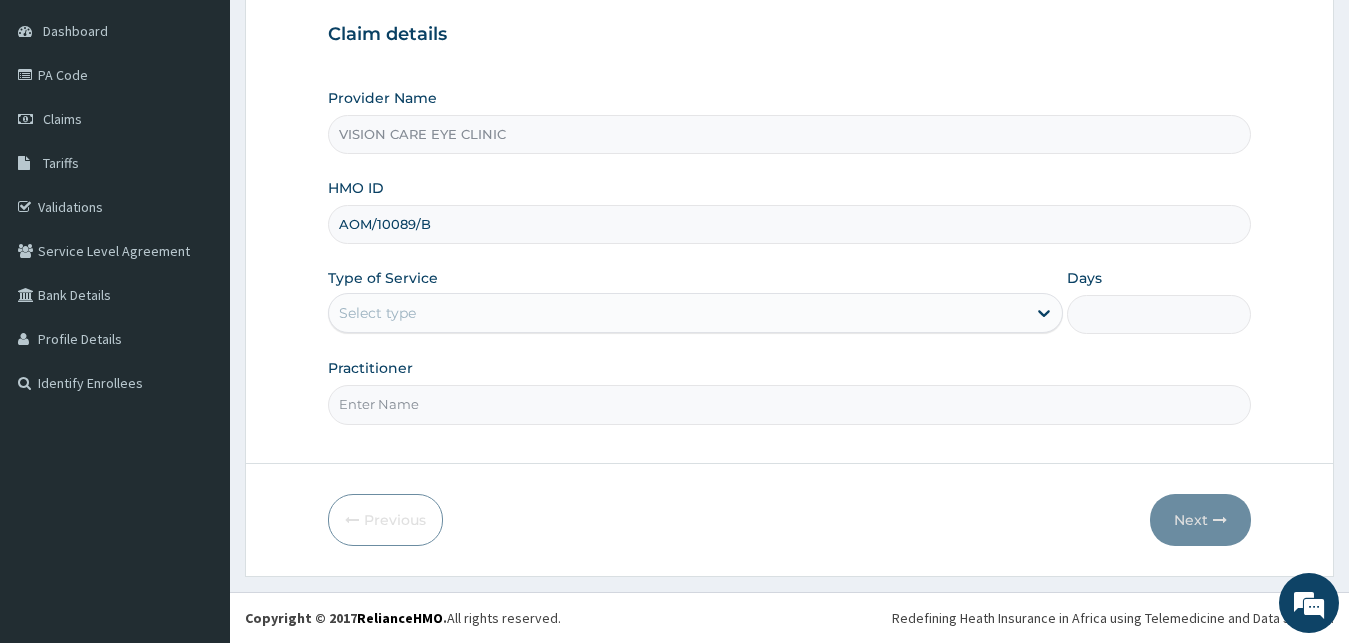 scroll, scrollTop: 0, scrollLeft: 0, axis: both 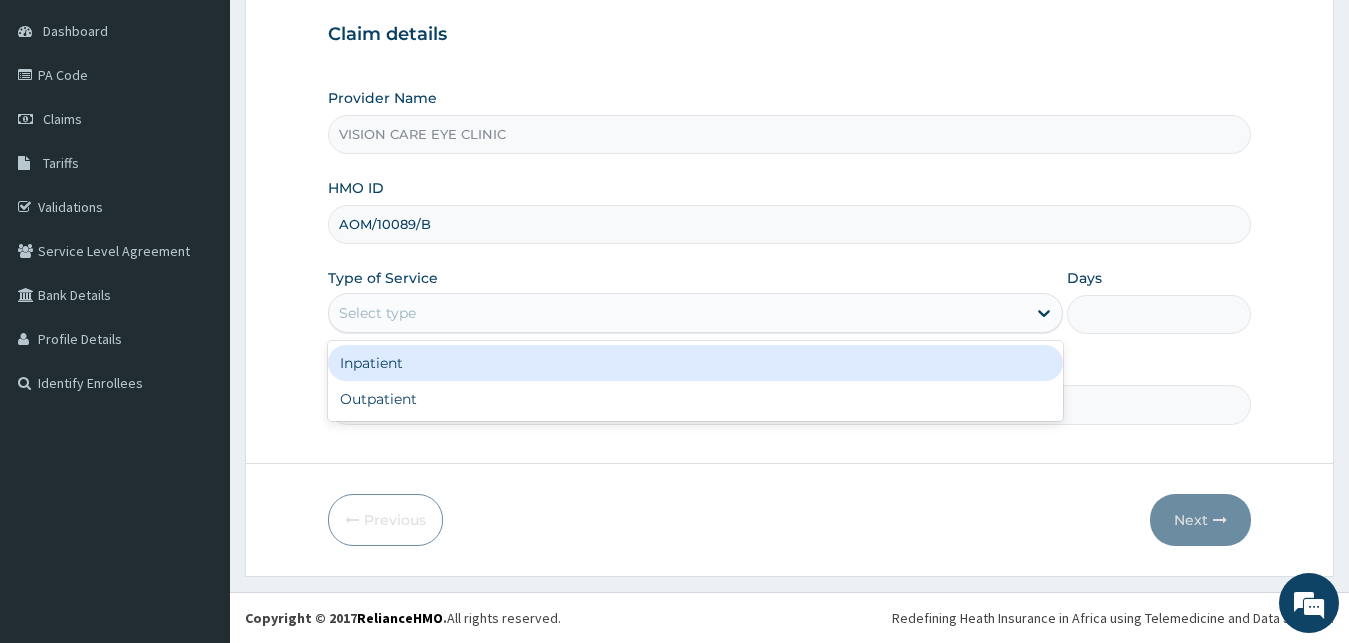 click on "Select type" at bounding box center [377, 313] 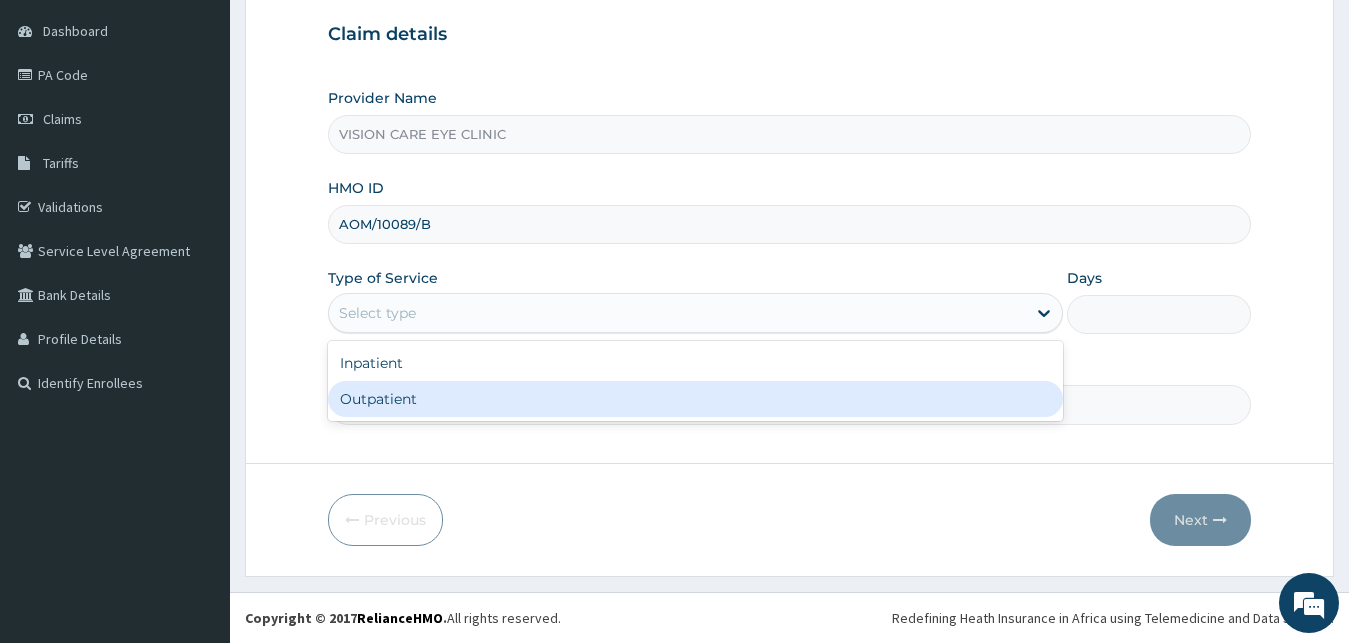 click on "Outpatient" at bounding box center (696, 399) 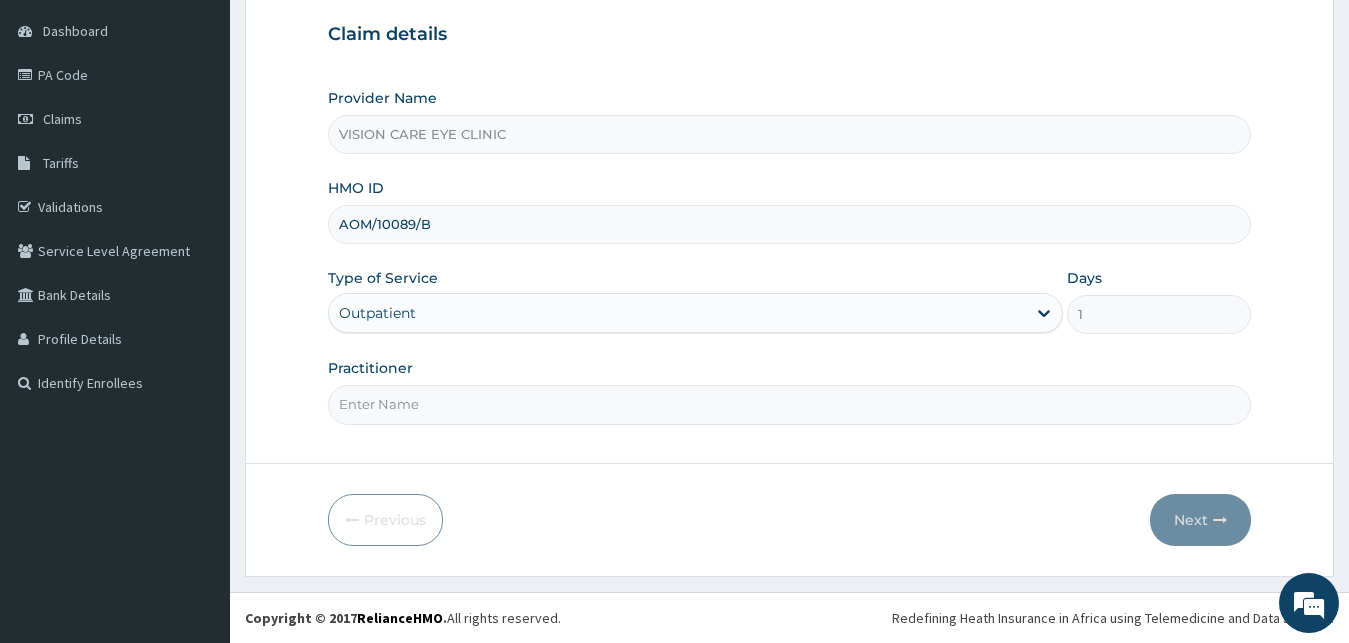 click on "Practitioner" at bounding box center (790, 404) 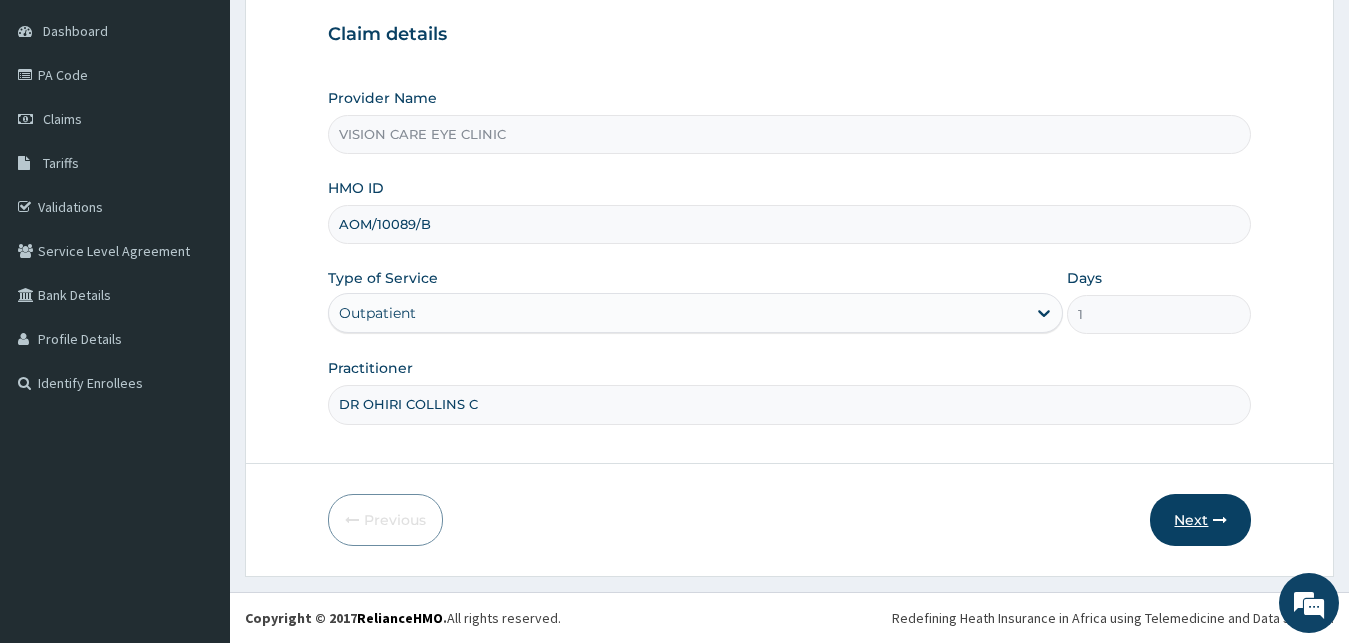 type on "DR OHIRI COLLINS C" 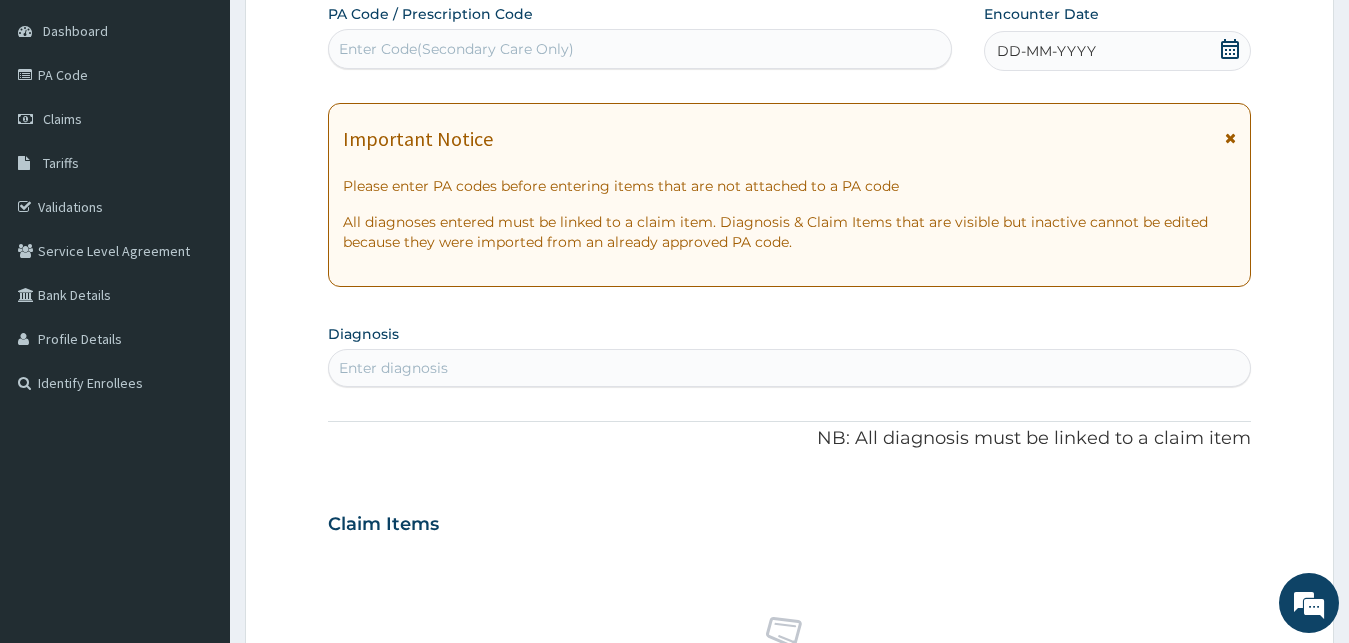 click on "Enter Code(Secondary Care Only)" at bounding box center (456, 49) 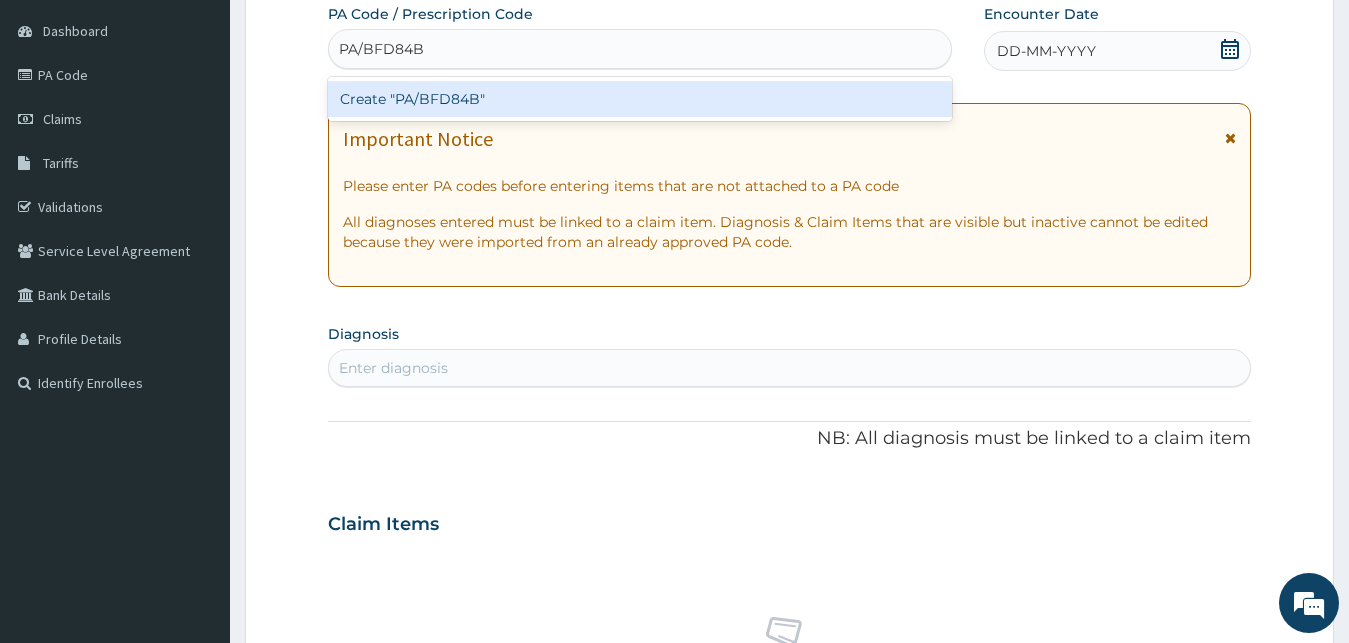 click on "Create "PA/BFD84B"" at bounding box center [640, 99] 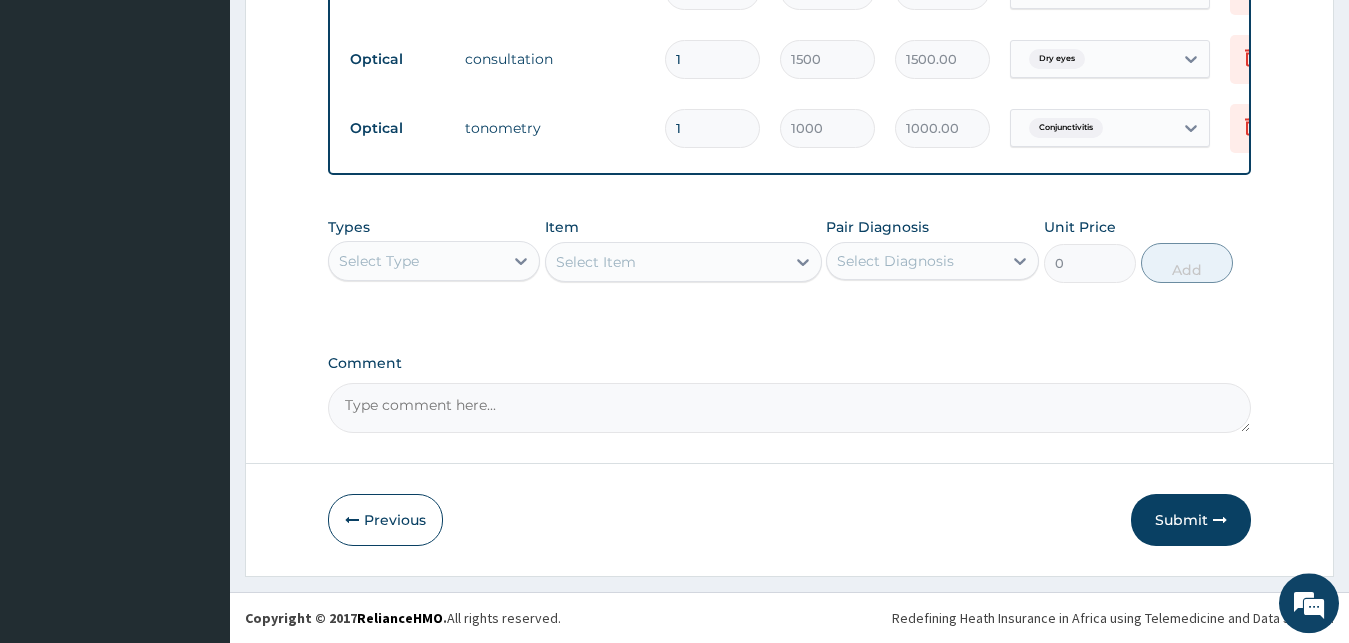 scroll, scrollTop: 1066, scrollLeft: 0, axis: vertical 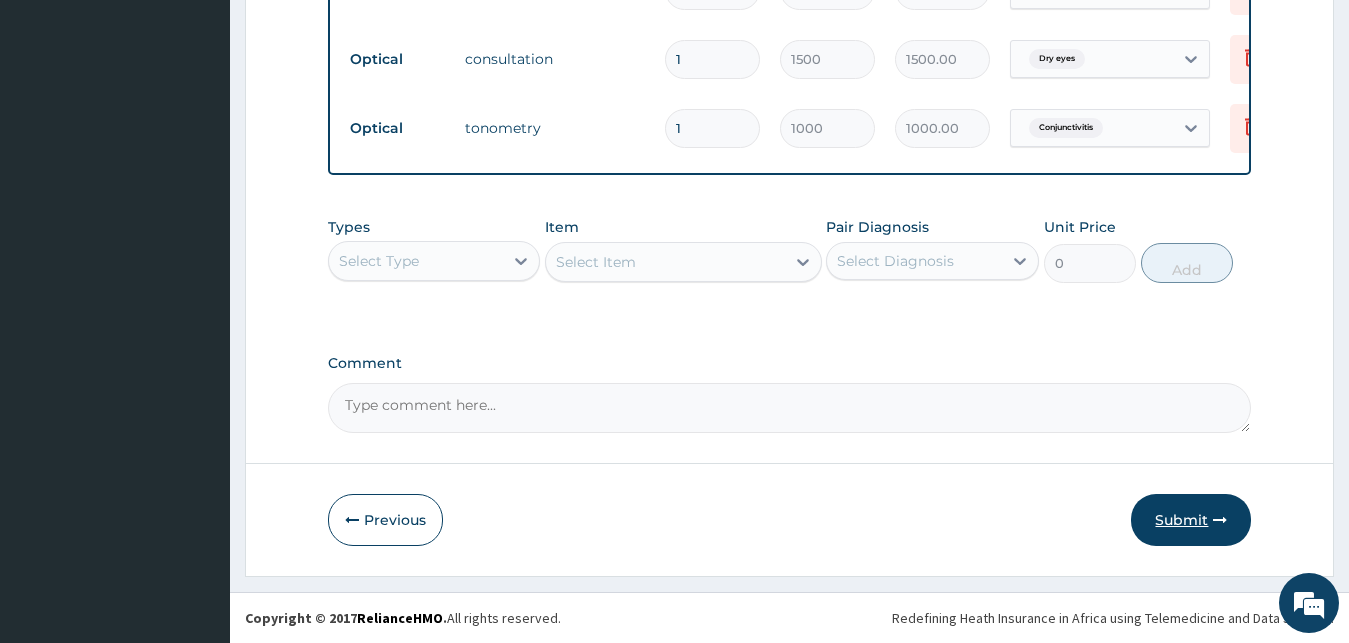 click on "Submit" at bounding box center (1191, 520) 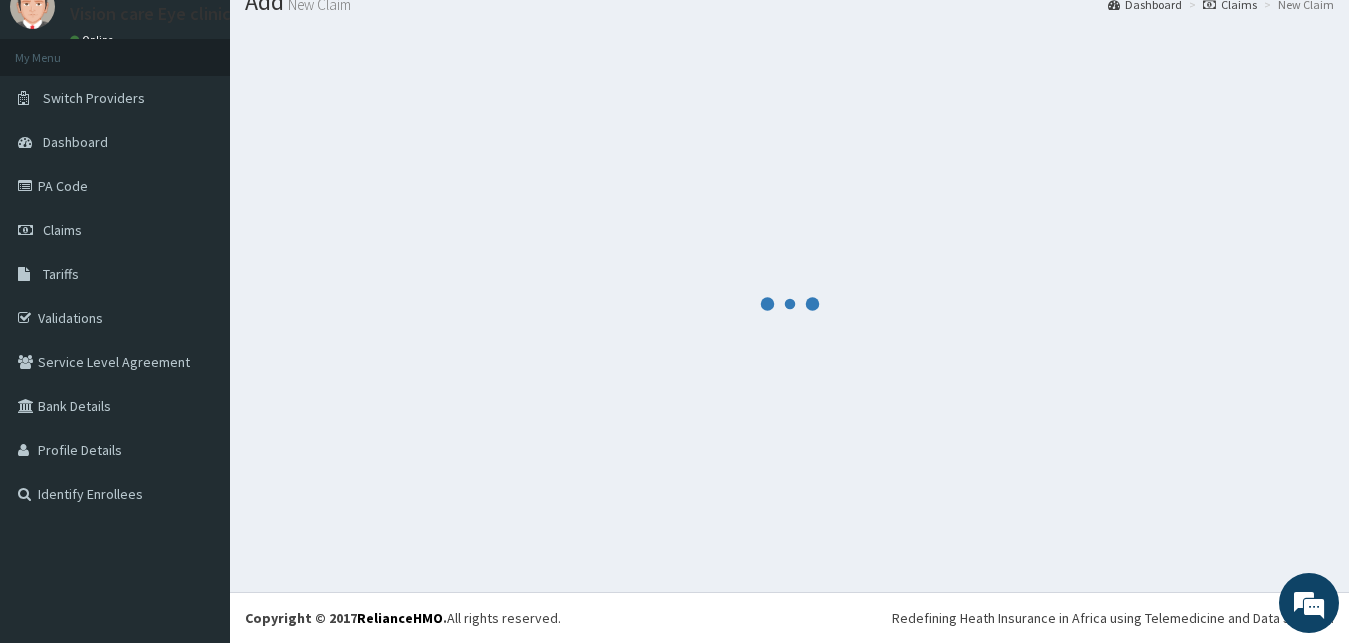 scroll, scrollTop: 76, scrollLeft: 0, axis: vertical 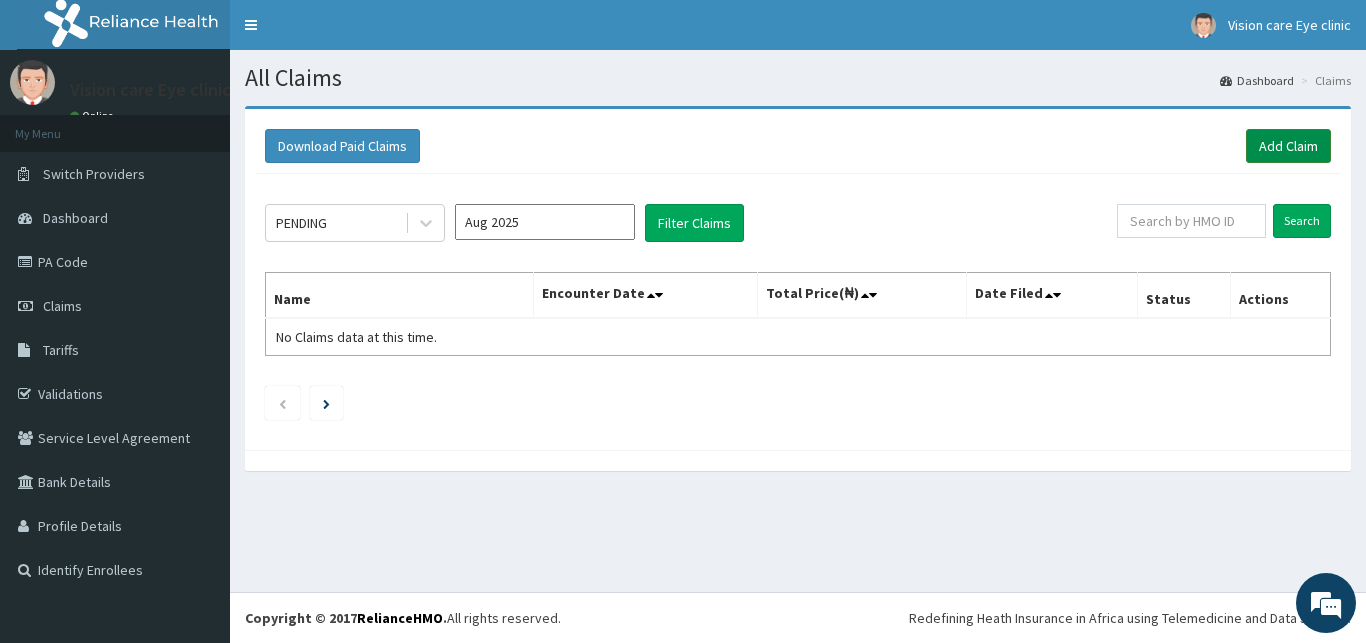 click on "Add Claim" at bounding box center (1288, 146) 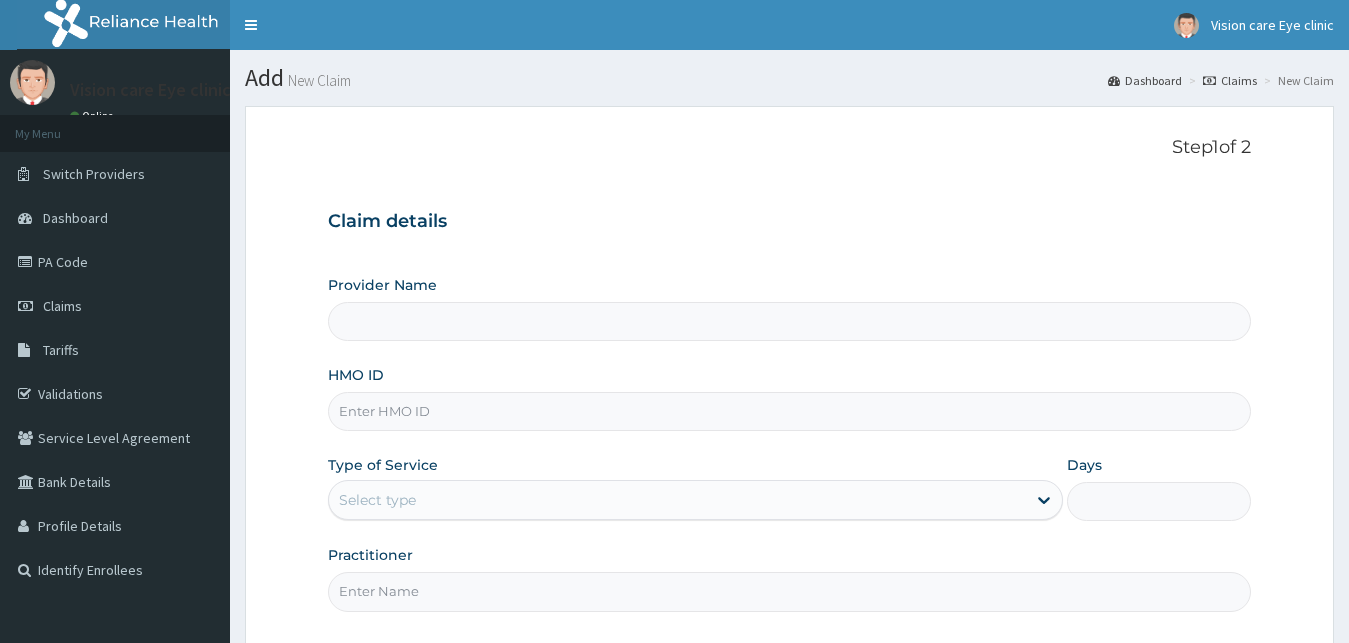 scroll, scrollTop: 0, scrollLeft: 0, axis: both 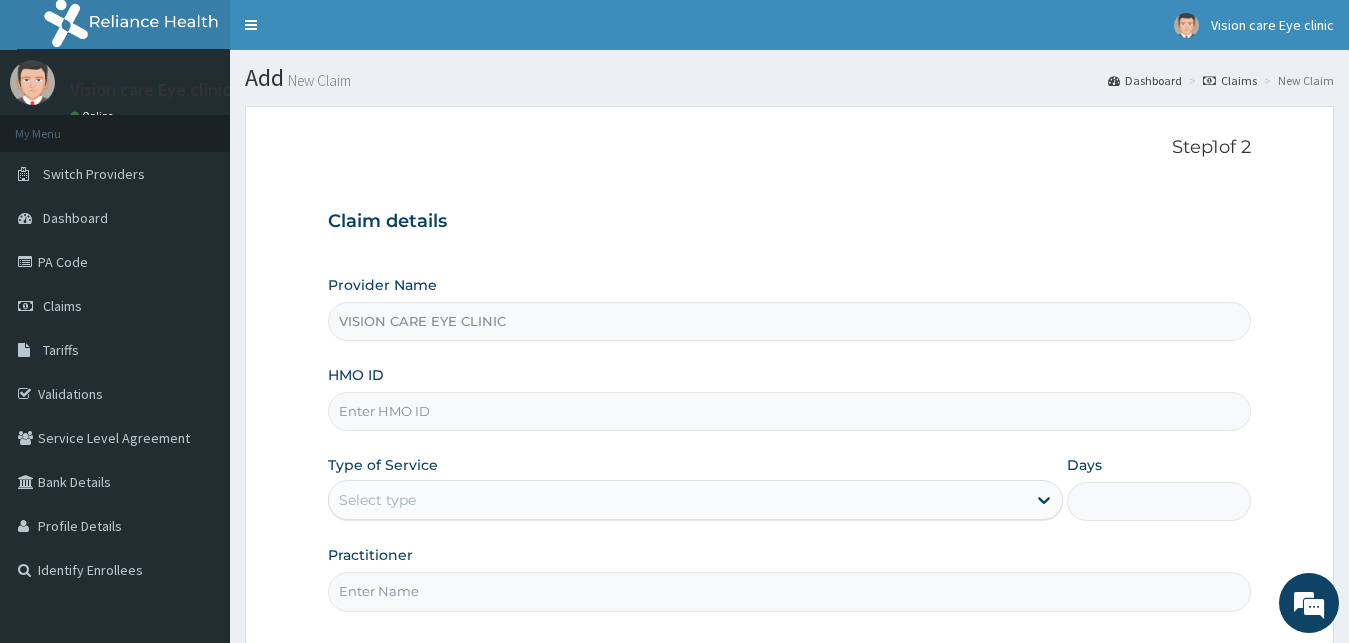 type on "VISION CARE EYE CLINIC" 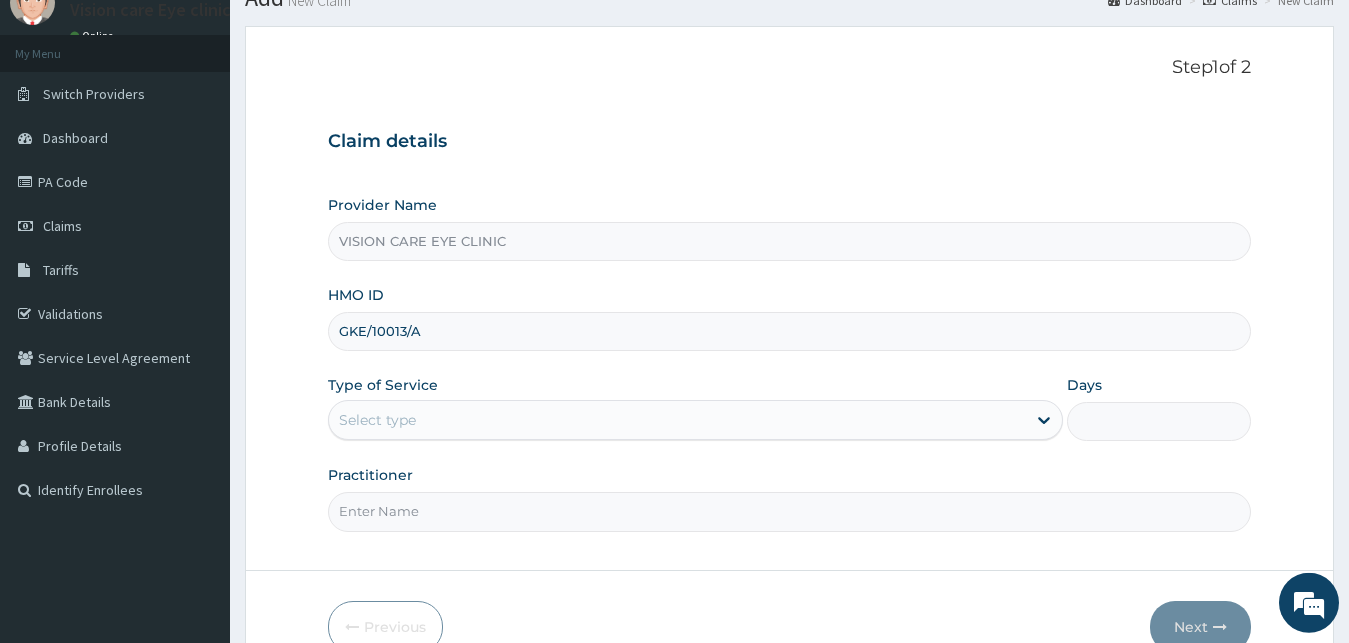 scroll, scrollTop: 187, scrollLeft: 0, axis: vertical 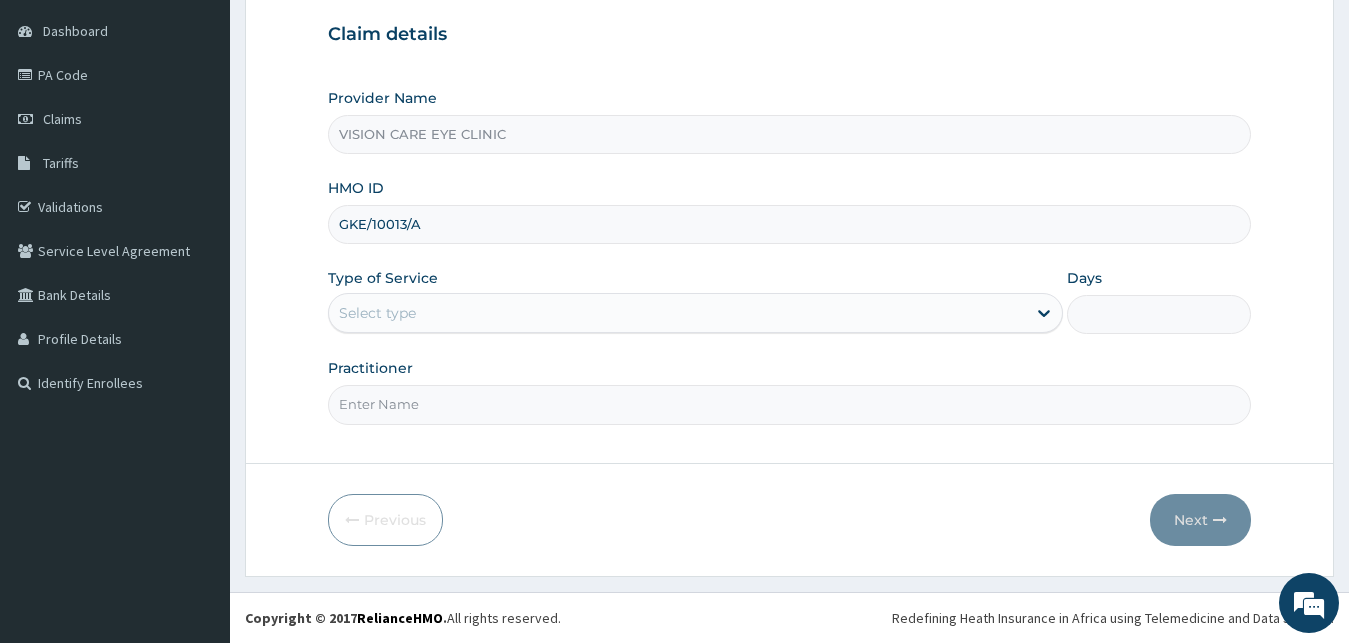 type on "GKE/10013/A" 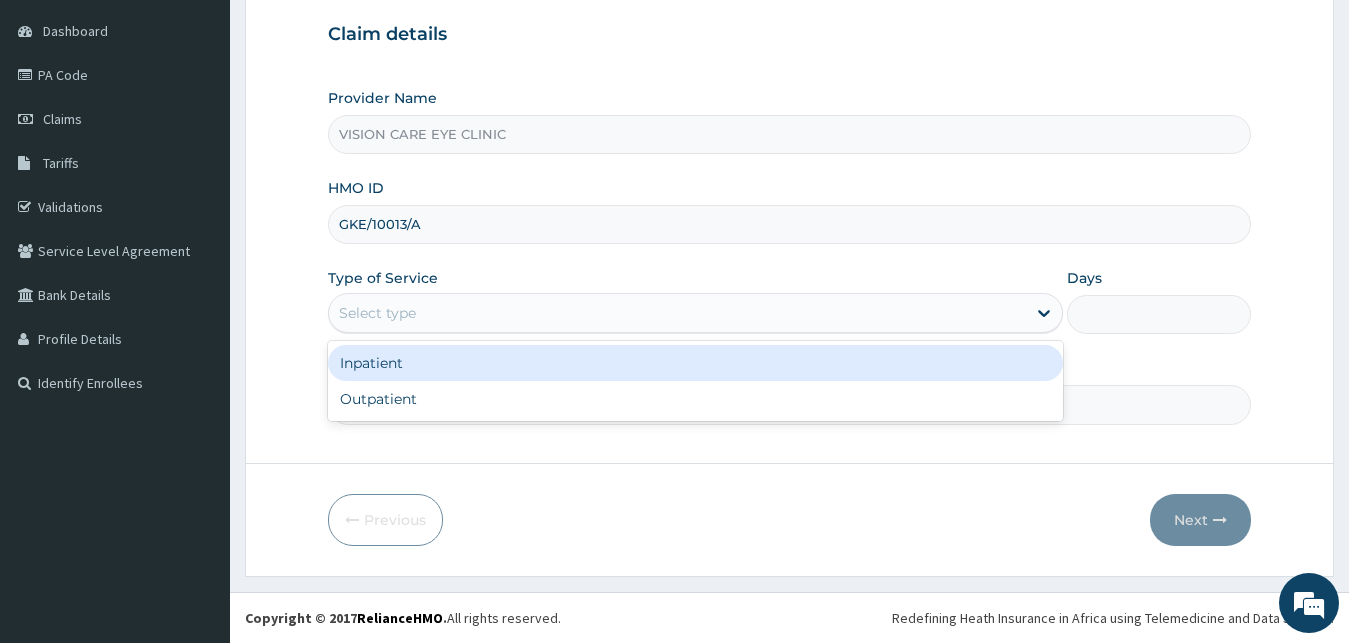 click on "Select type" at bounding box center [678, 313] 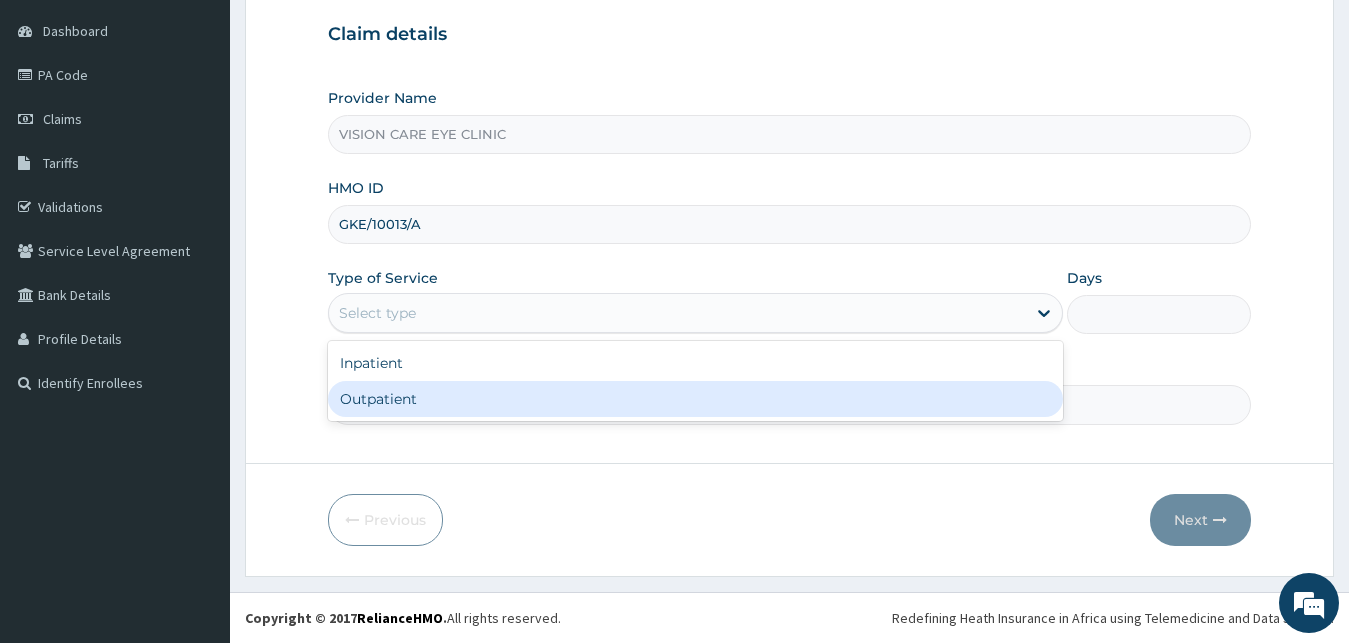 click on "Outpatient" at bounding box center (696, 399) 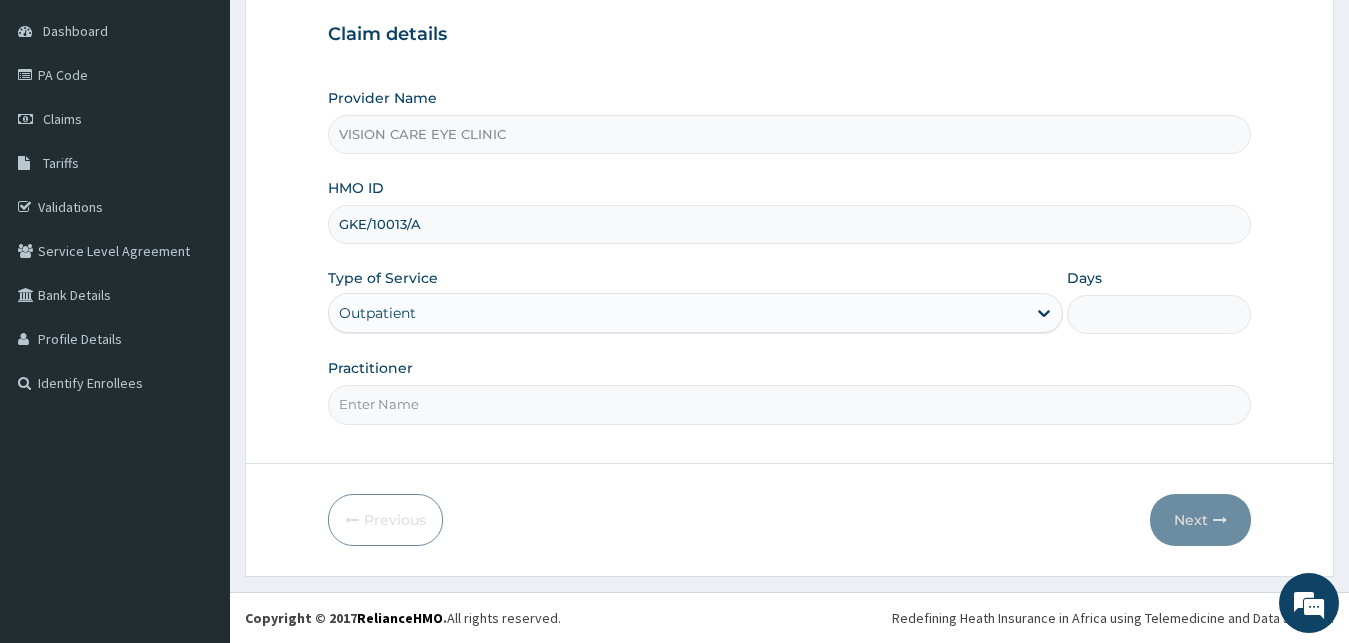 type on "1" 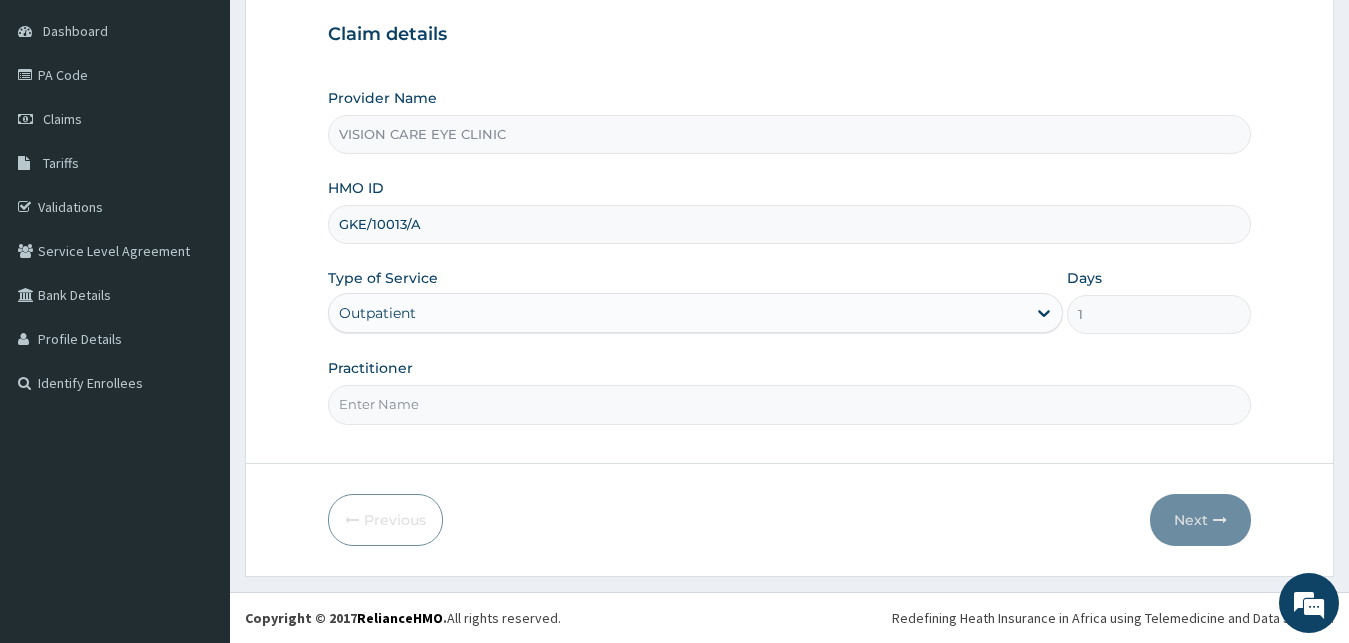 scroll, scrollTop: 0, scrollLeft: 0, axis: both 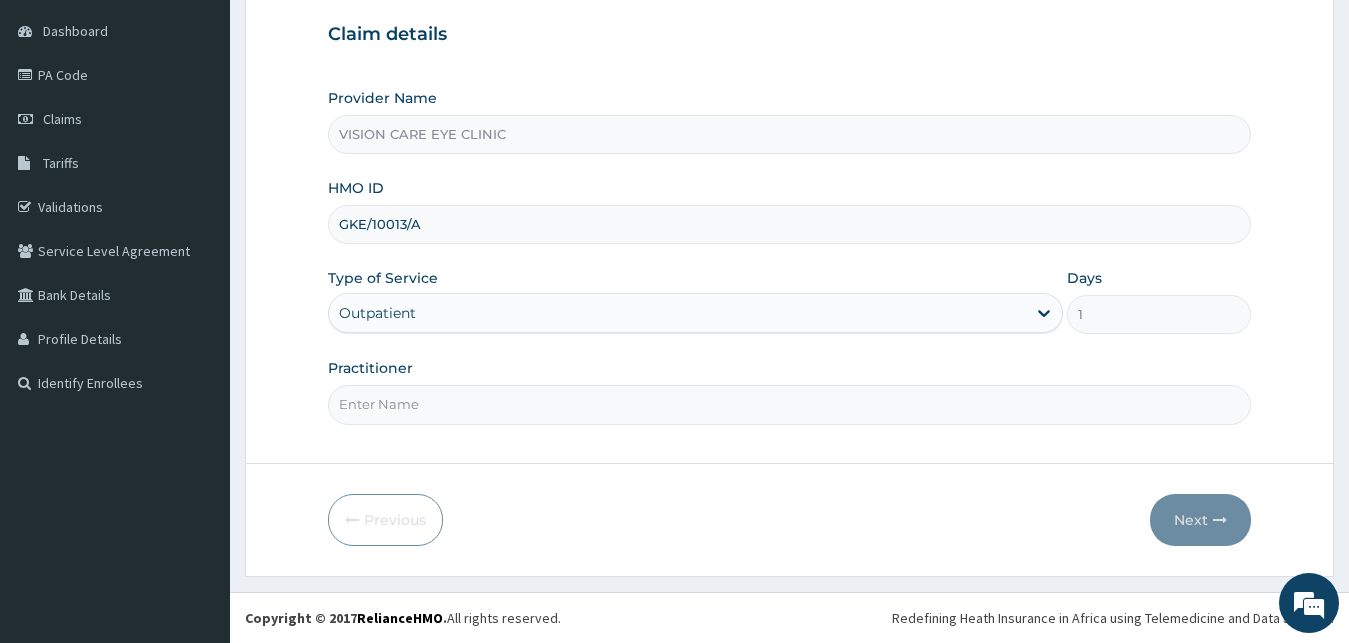 click on "Practitioner" at bounding box center (790, 404) 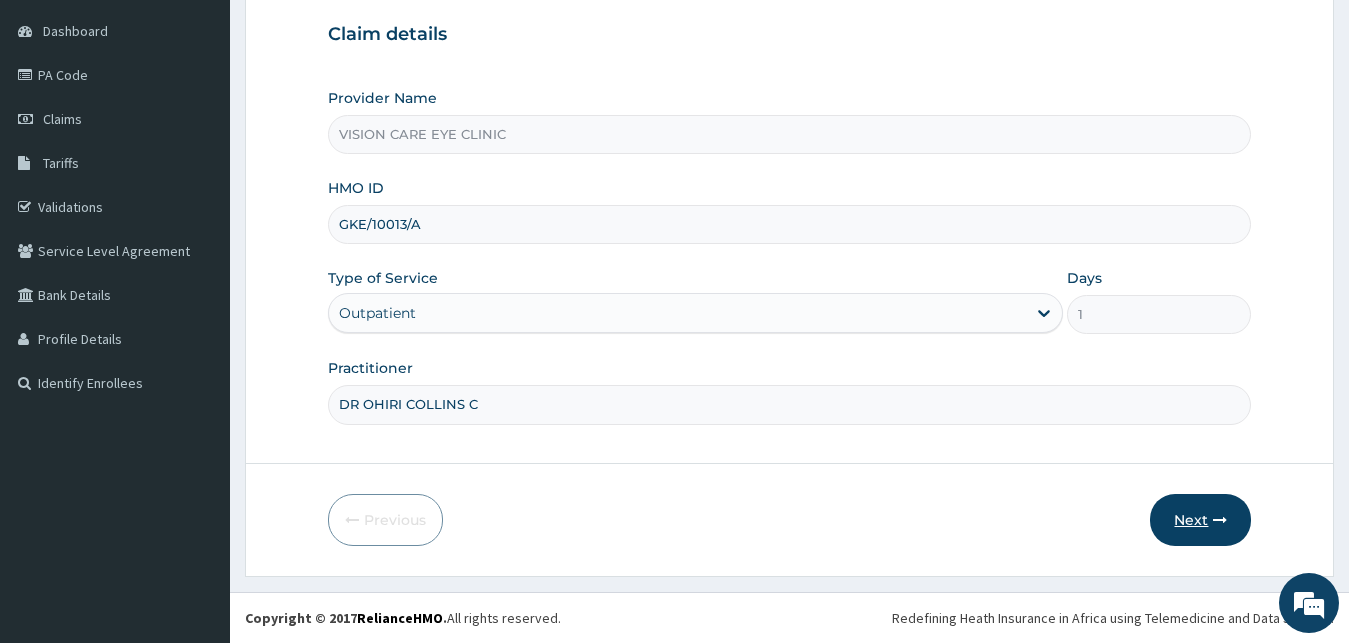 type on "DR OHIRI COLLINS C" 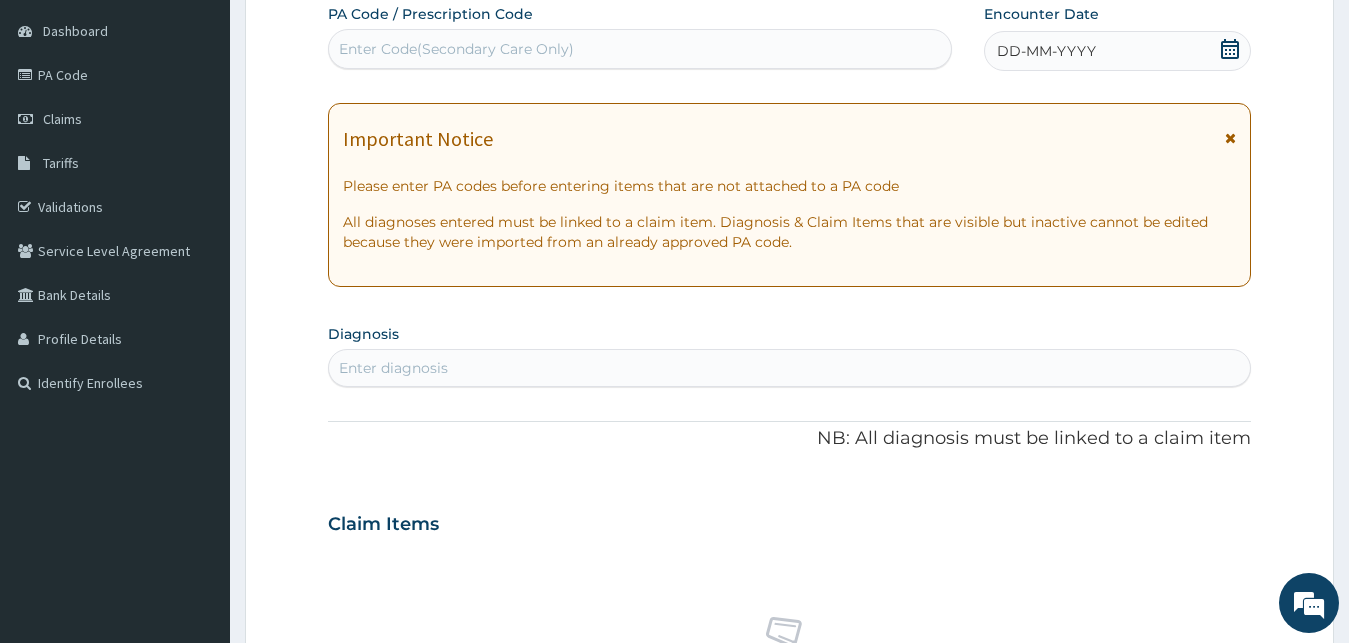 click on "Enter Code(Secondary Care Only)" at bounding box center (456, 49) 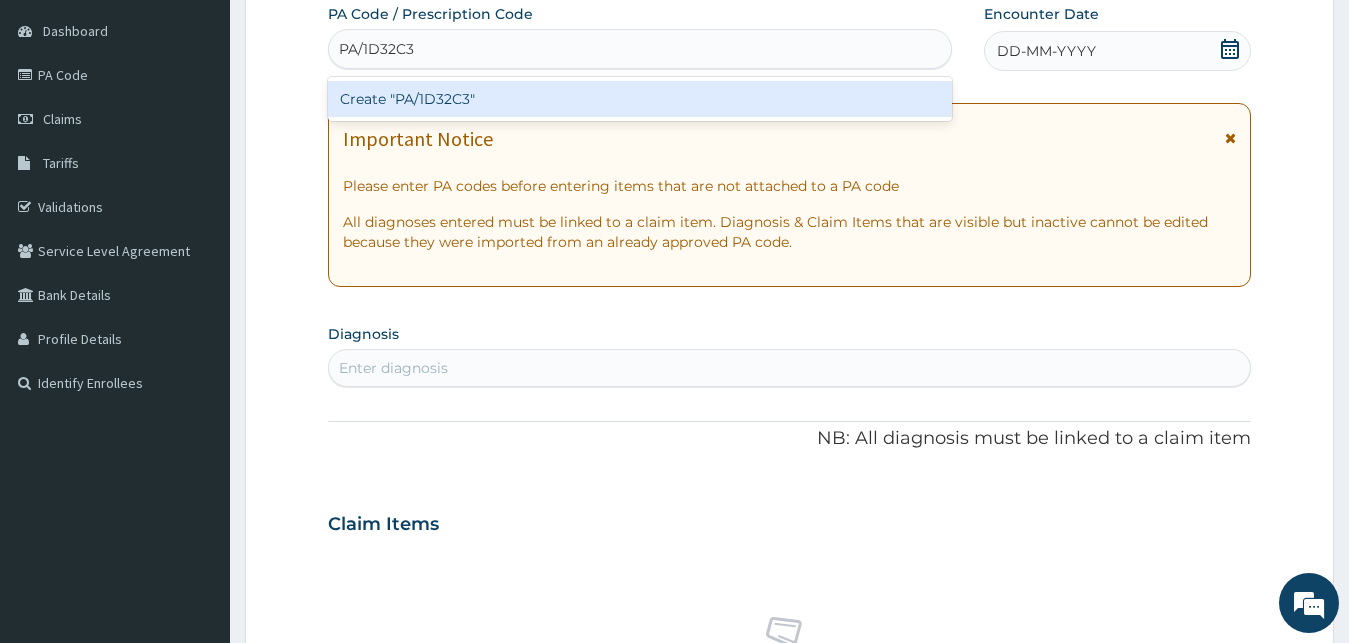 click on "Create "PA/1D32C3"" at bounding box center (640, 99) 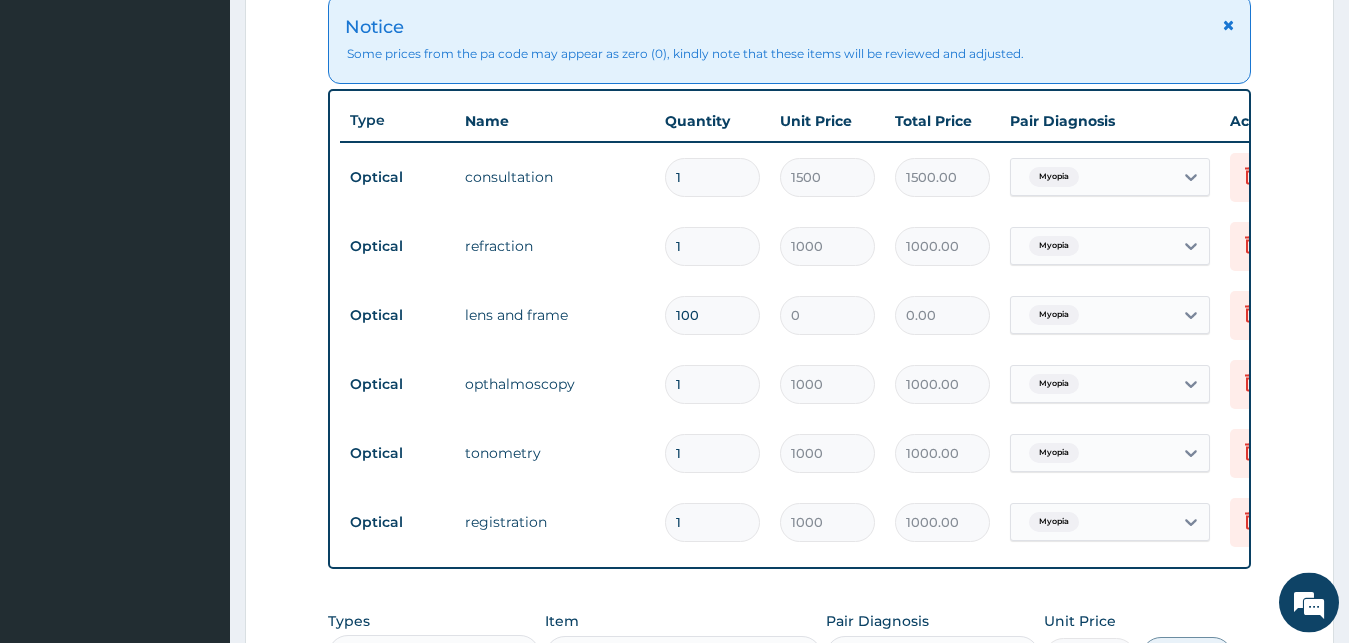 scroll, scrollTop: 748, scrollLeft: 0, axis: vertical 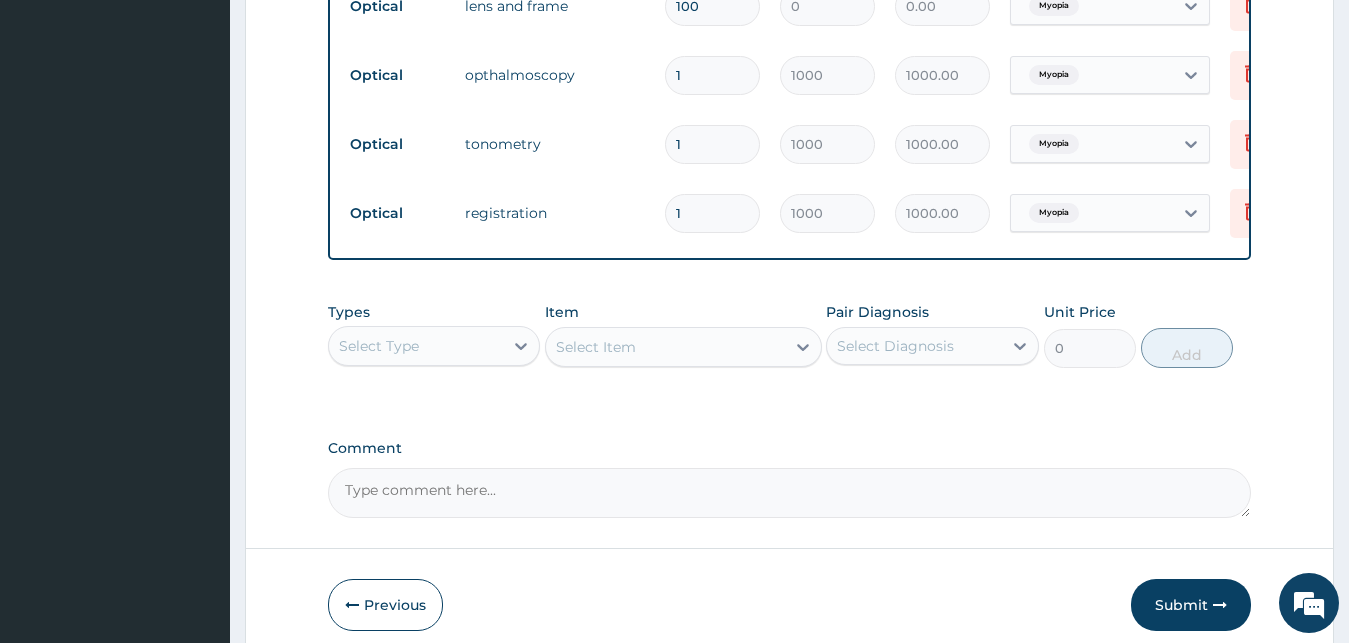 click on "Comment" at bounding box center [790, 493] 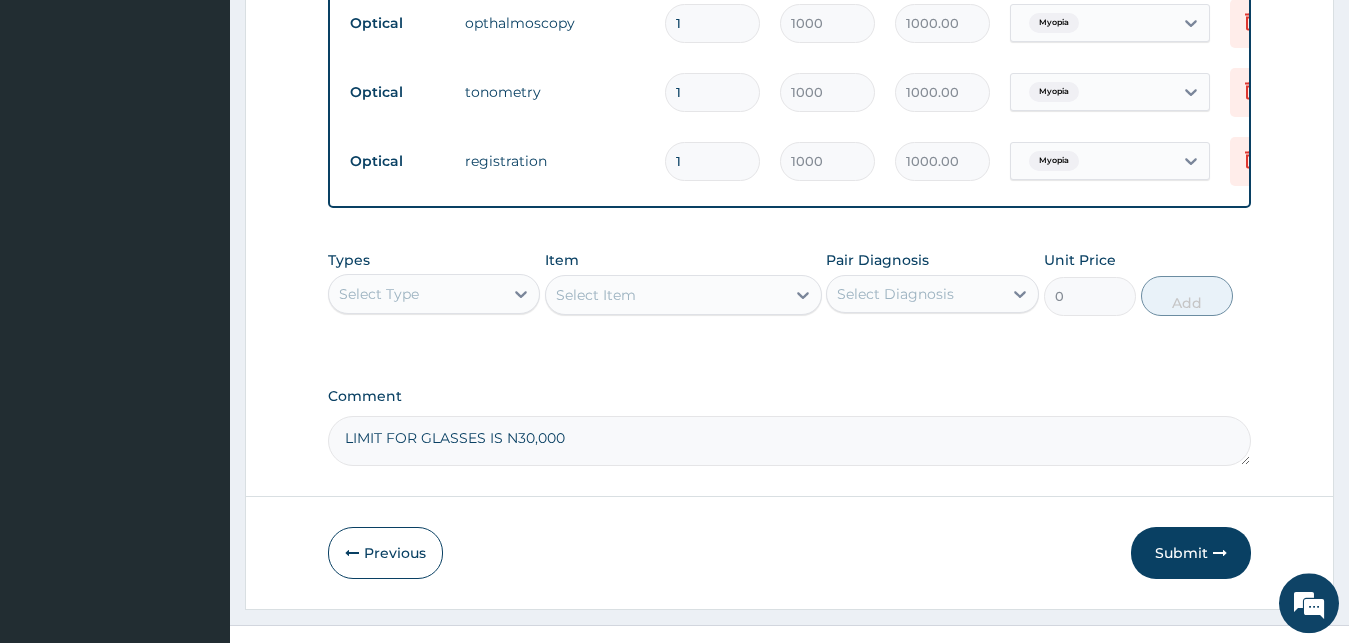 scroll, scrollTop: 1156, scrollLeft: 0, axis: vertical 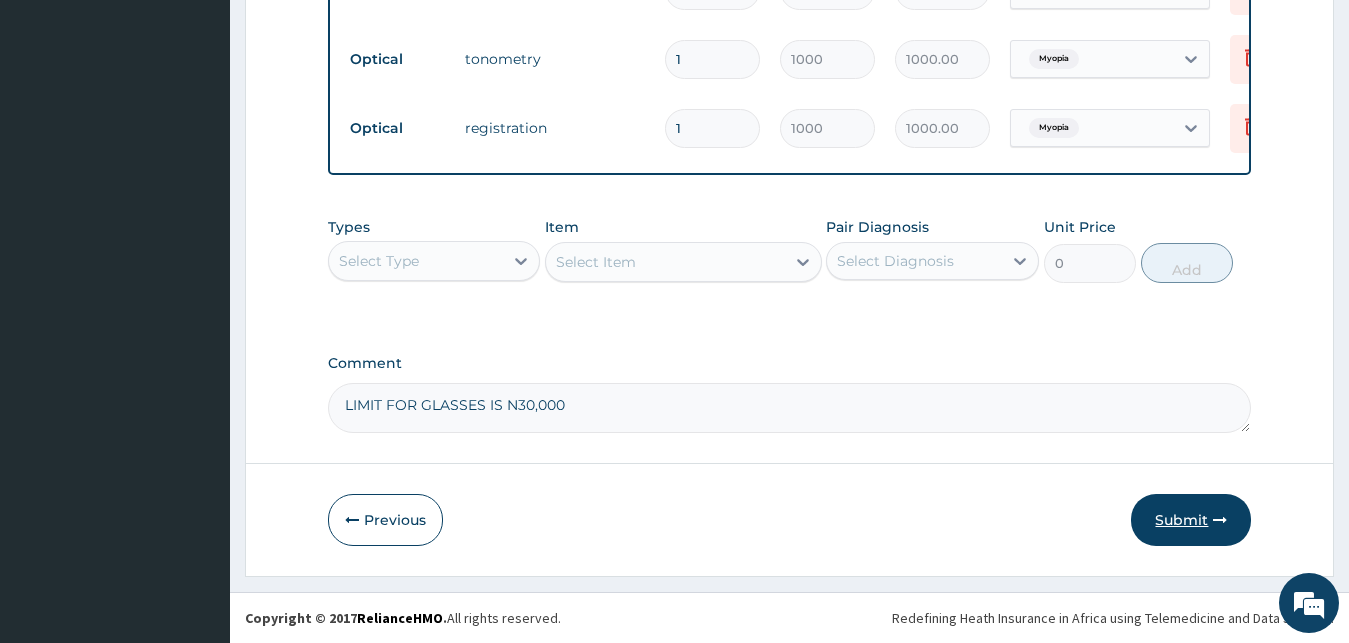 type on "LIMIT FOR GLASSES IS N30,000" 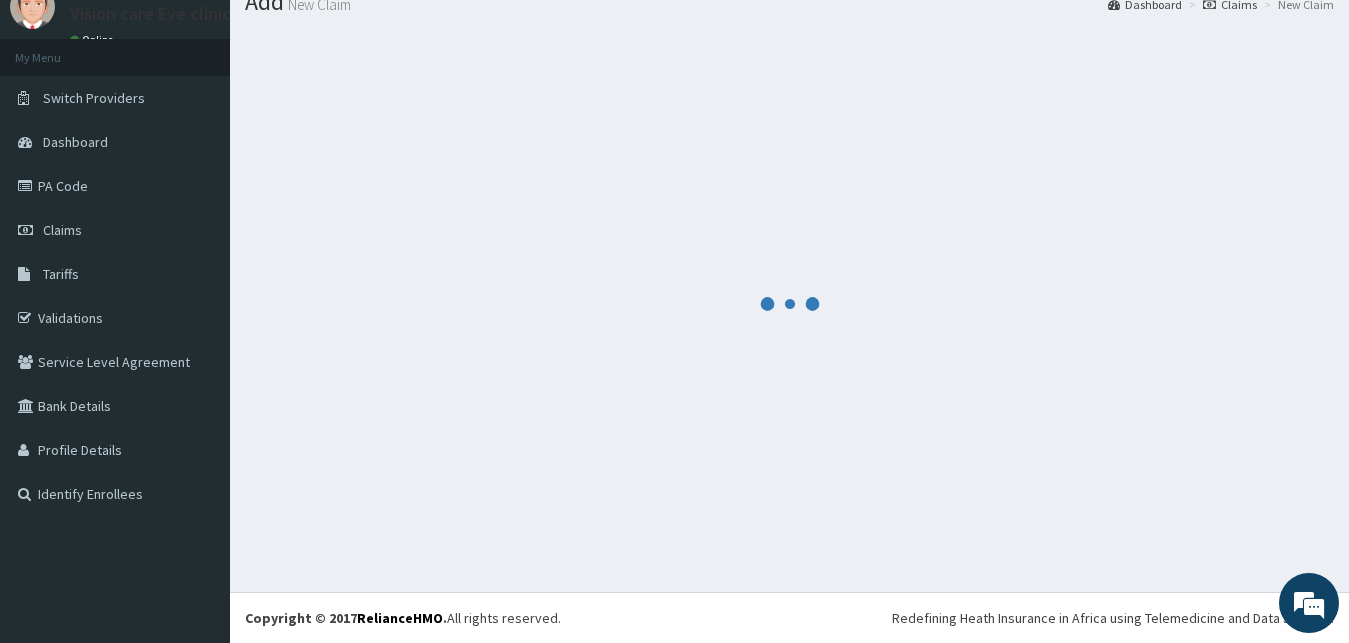 scroll, scrollTop: 76, scrollLeft: 0, axis: vertical 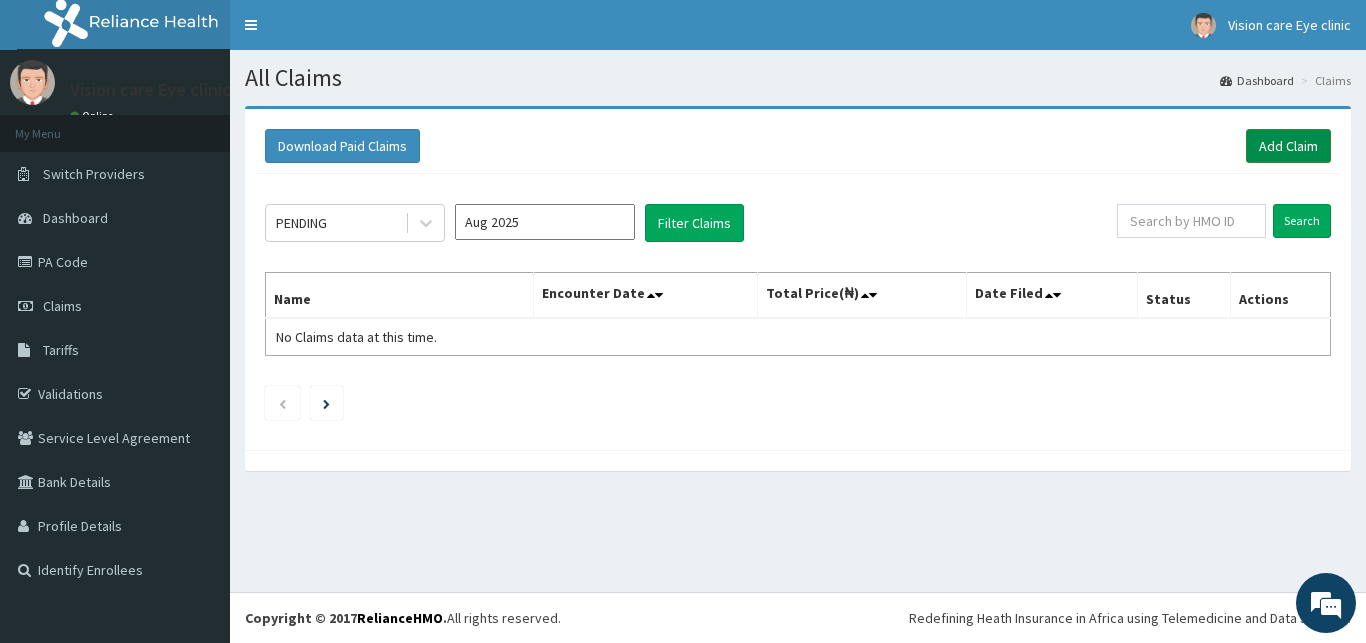 click on "Add Claim" at bounding box center [1288, 146] 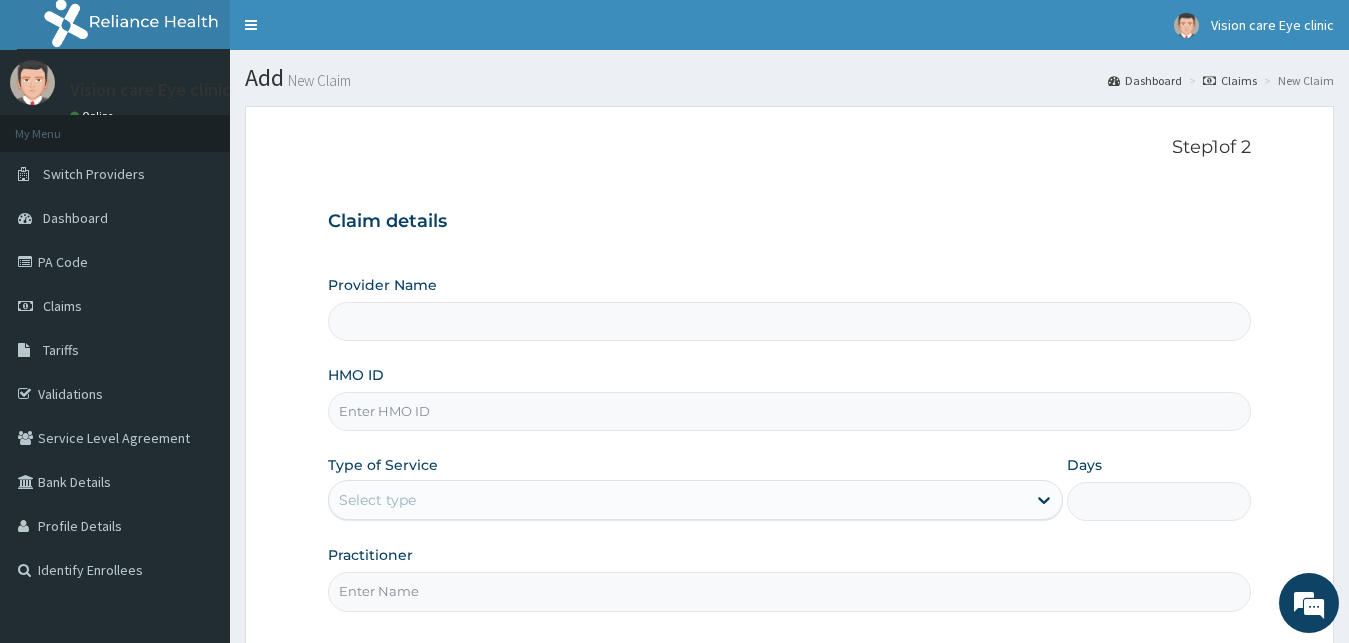 scroll, scrollTop: 0, scrollLeft: 0, axis: both 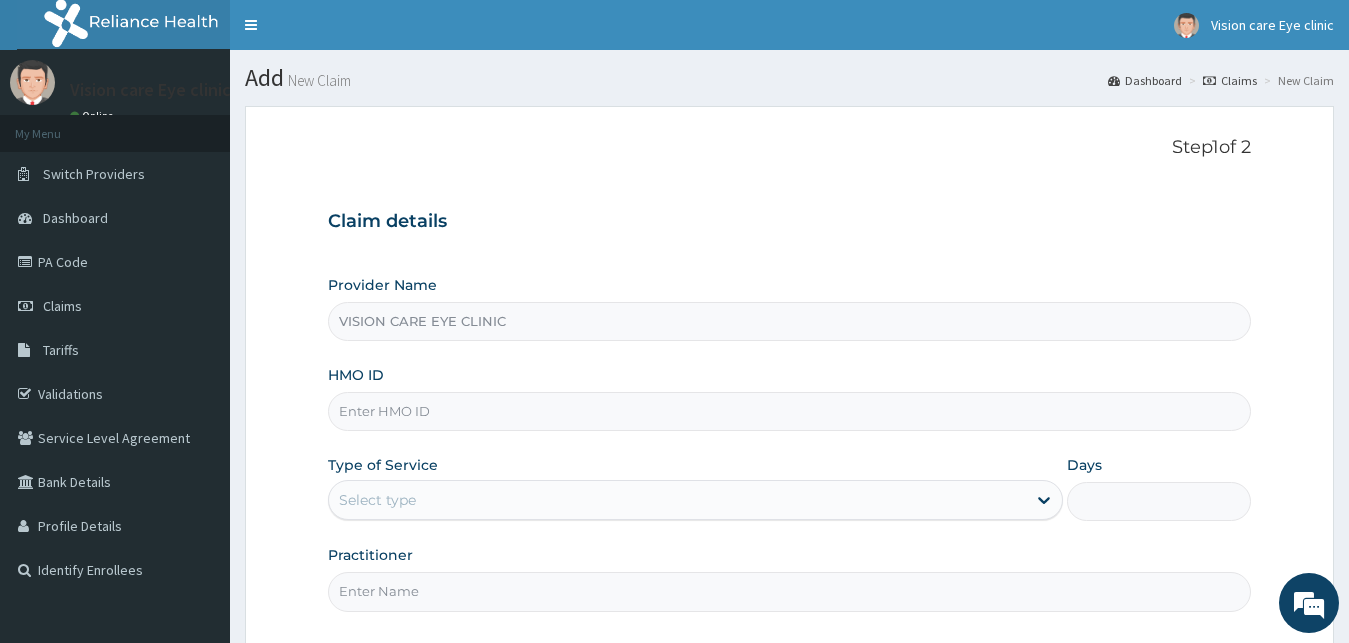 click on "HMO ID" at bounding box center [790, 411] 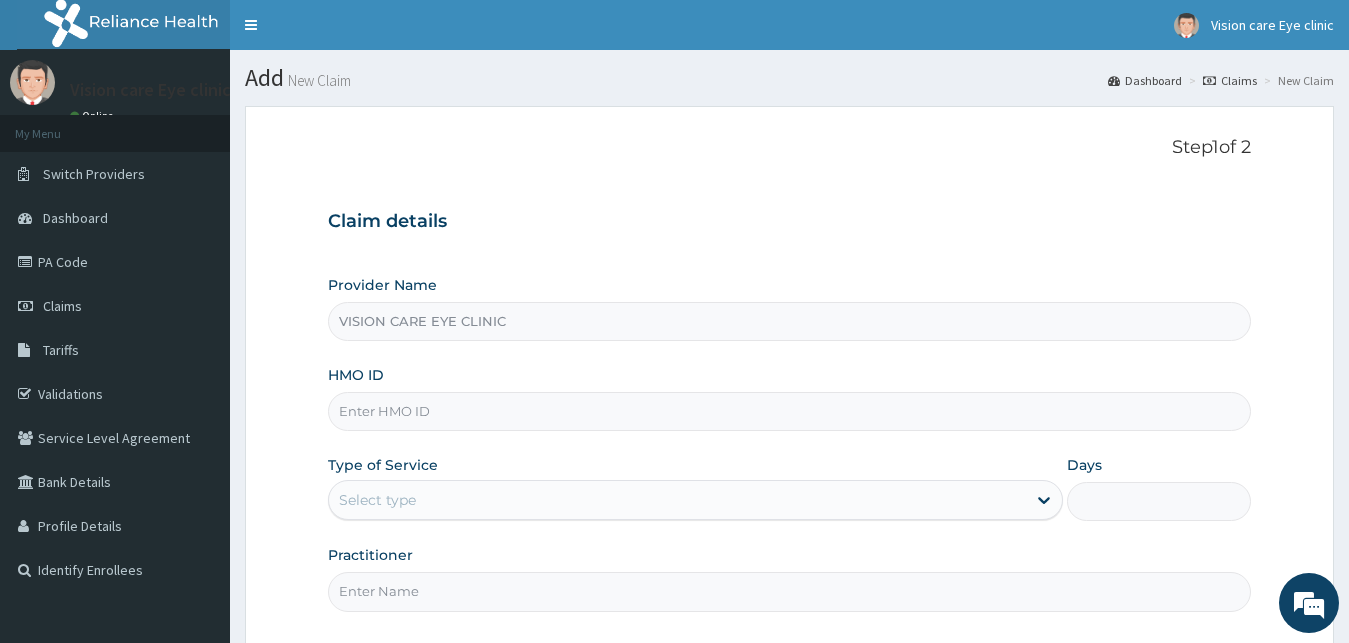 paste on "GKE/10013/A" 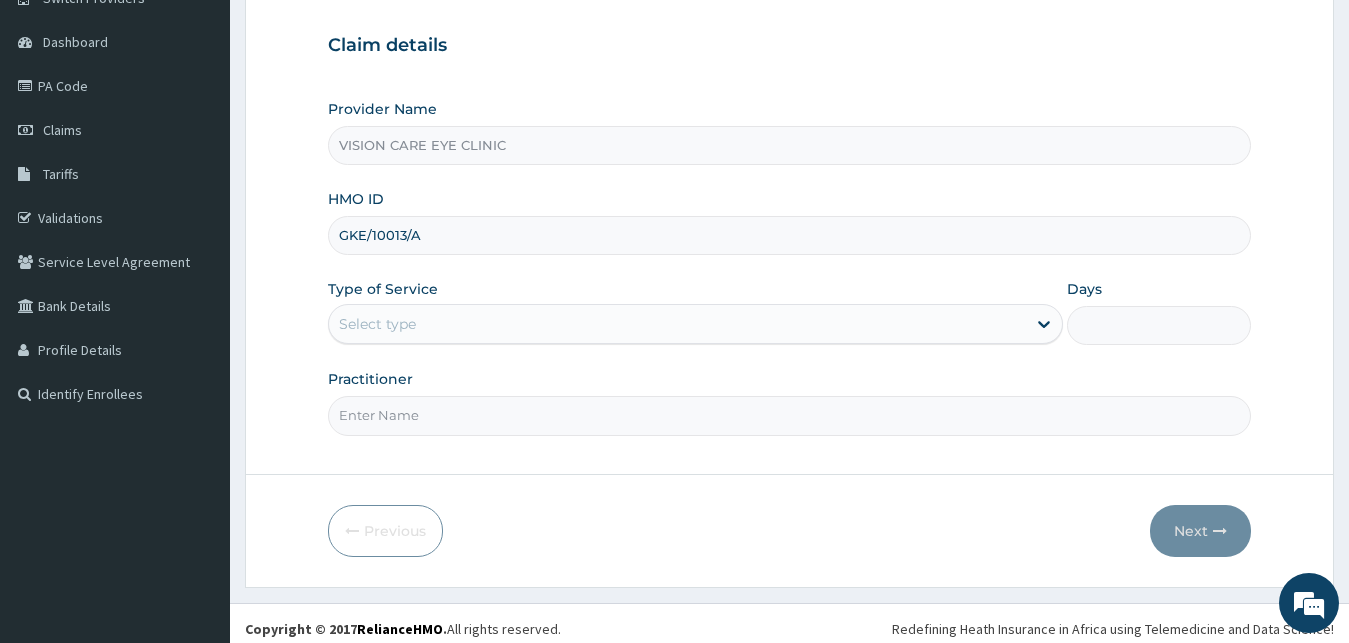 scroll, scrollTop: 187, scrollLeft: 0, axis: vertical 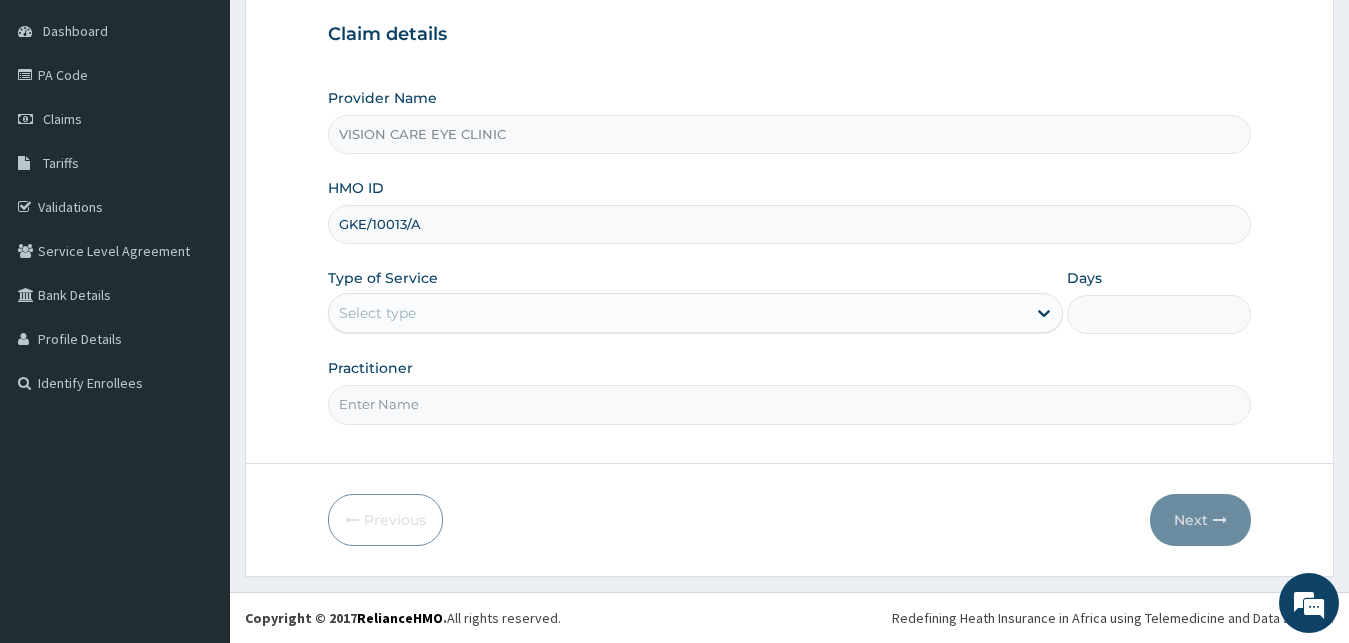 type on "GKE/10013/A" 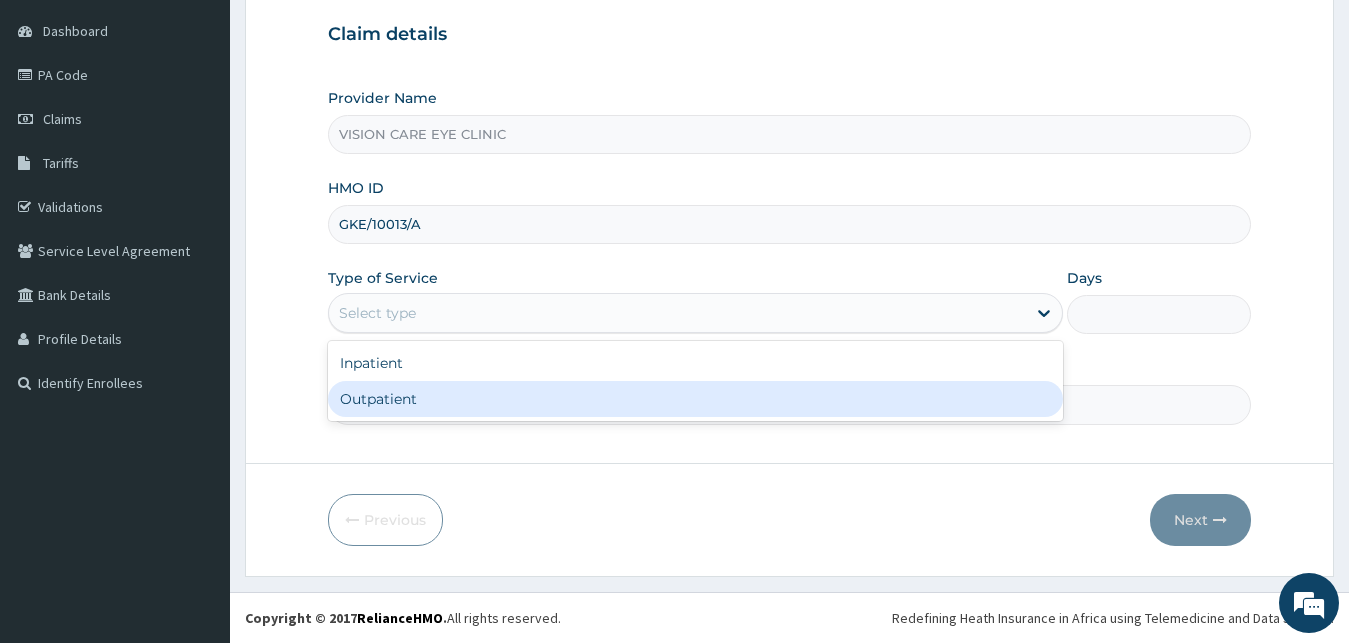 click on "Outpatient" at bounding box center [696, 399] 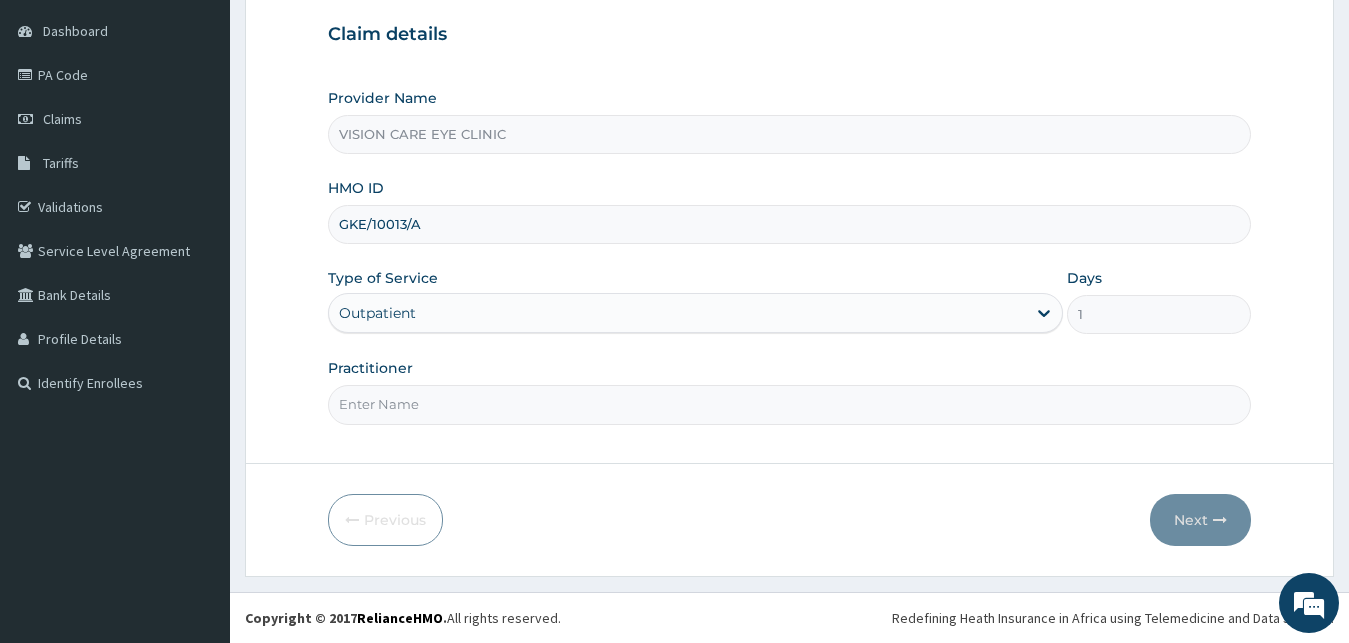 click on "Practitioner" at bounding box center [790, 404] 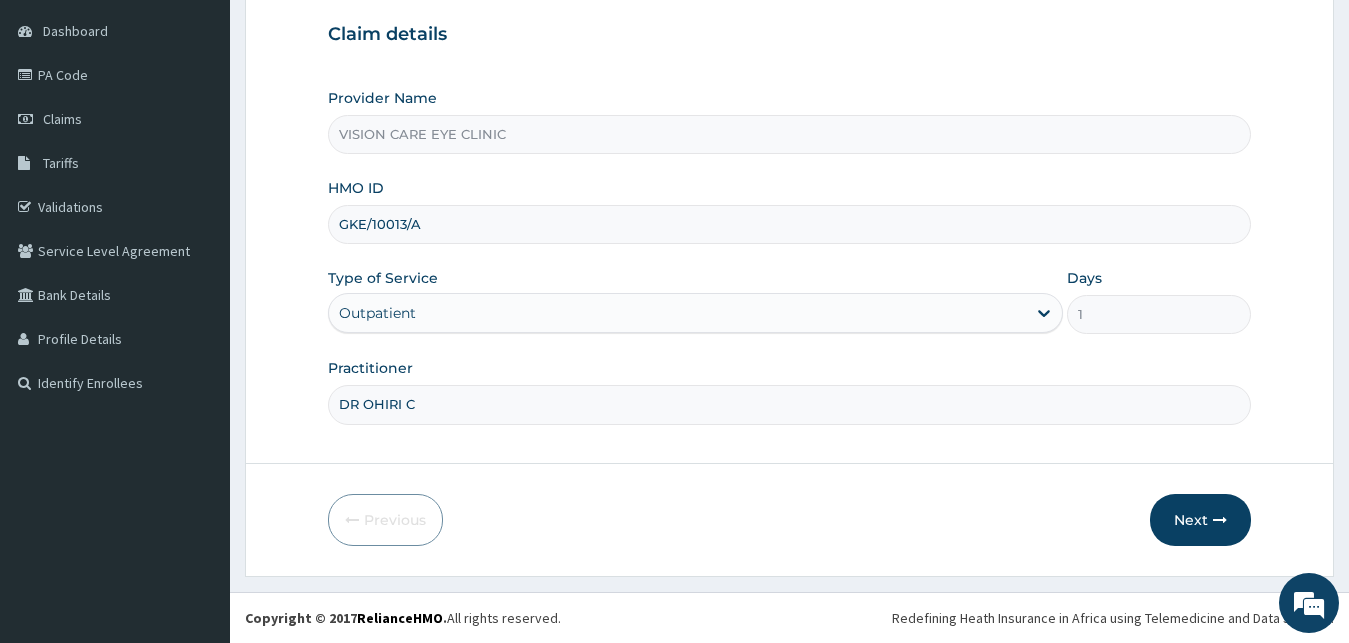 scroll, scrollTop: 0, scrollLeft: 0, axis: both 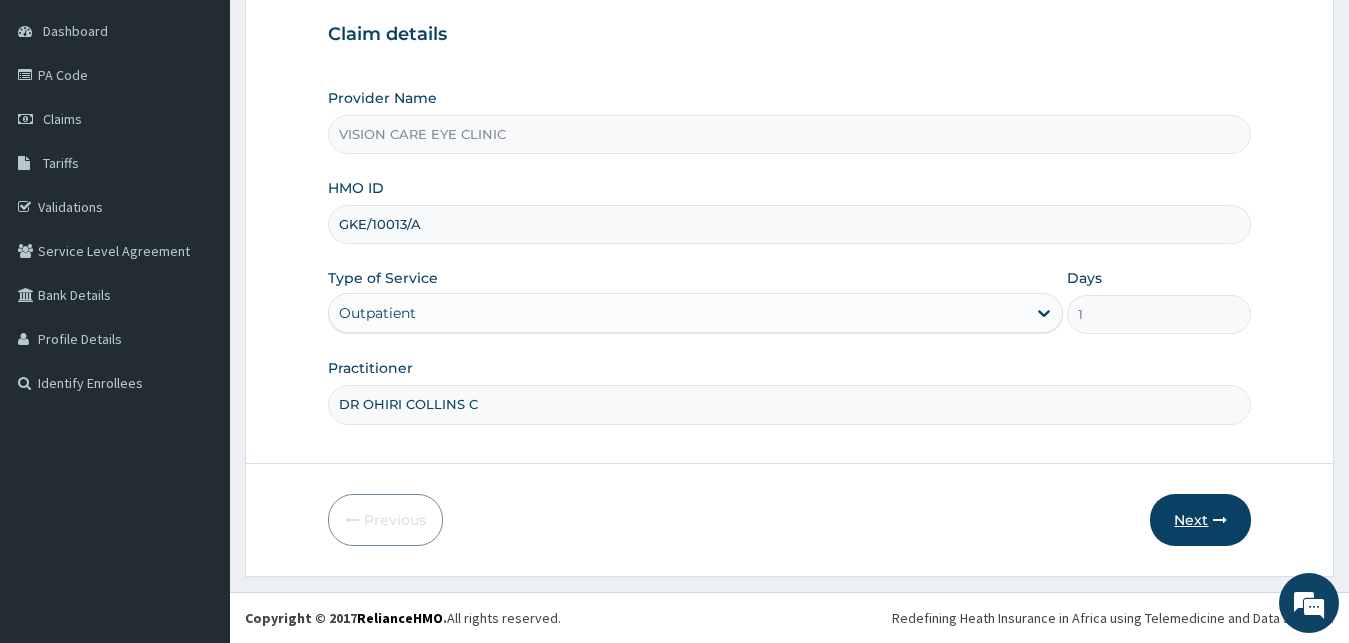 type on "DR OHIRI COLLINS C" 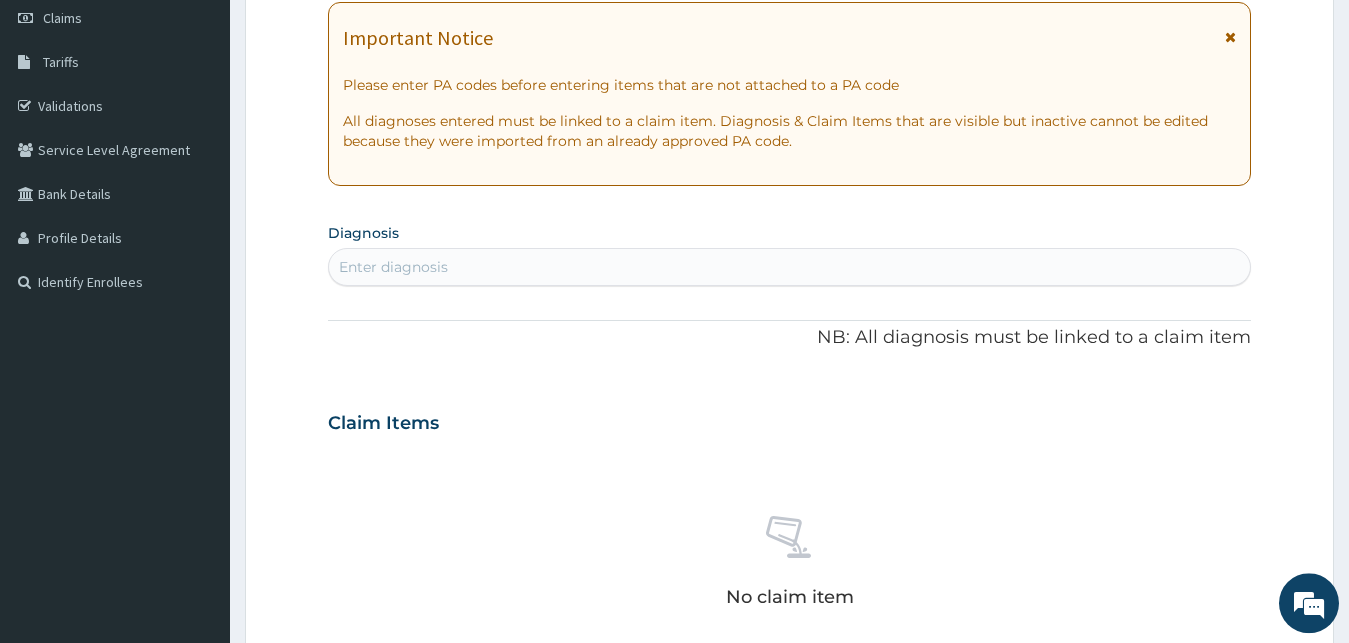 scroll, scrollTop: 0, scrollLeft: 0, axis: both 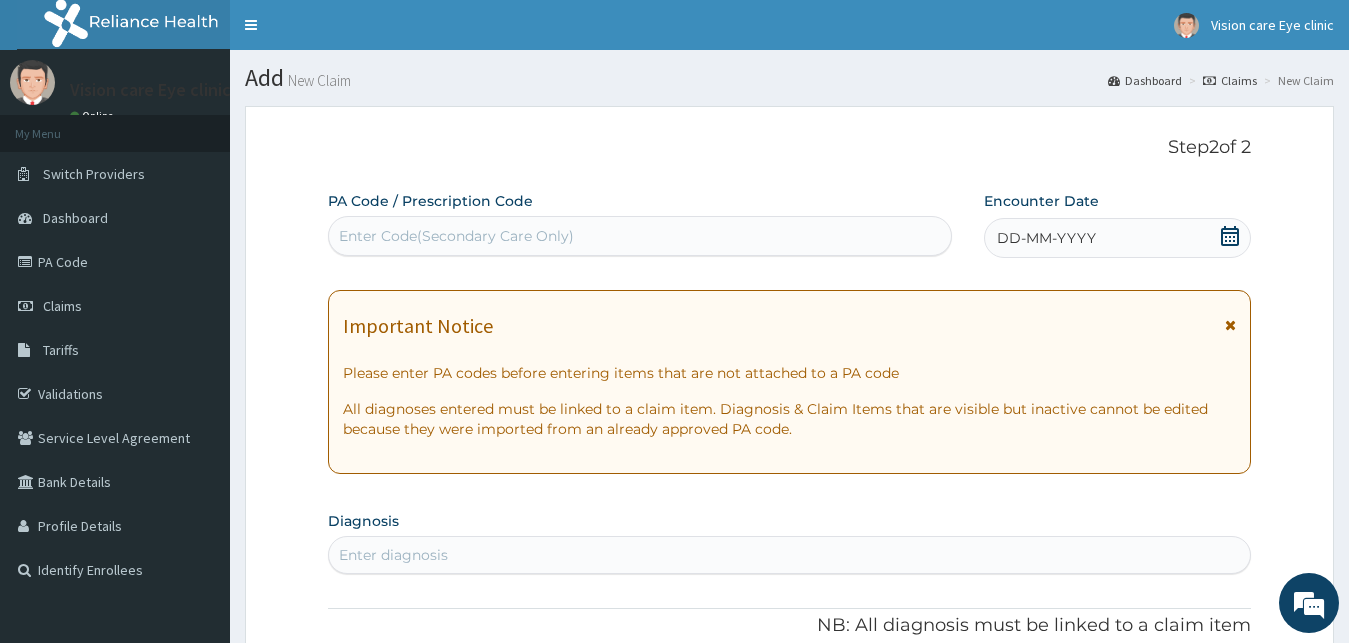 click on "Enter Code(Secondary Care Only)" at bounding box center (456, 236) 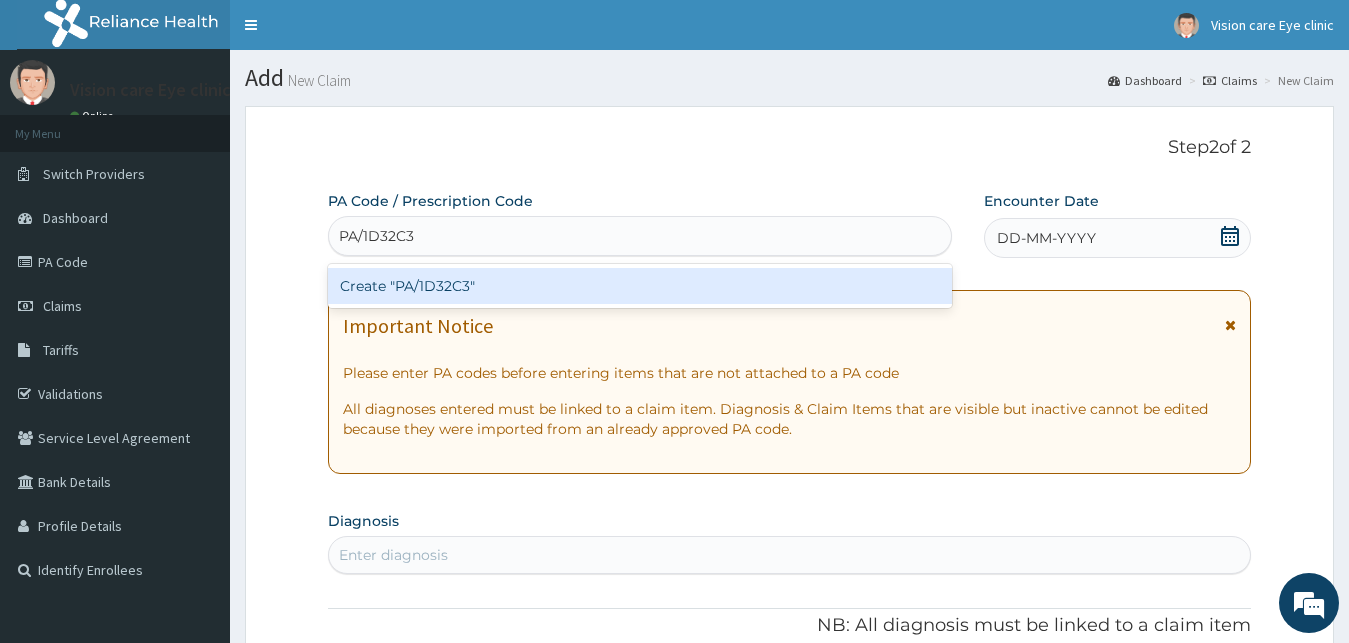 click on "Create "PA/1D32C3"" at bounding box center (640, 286) 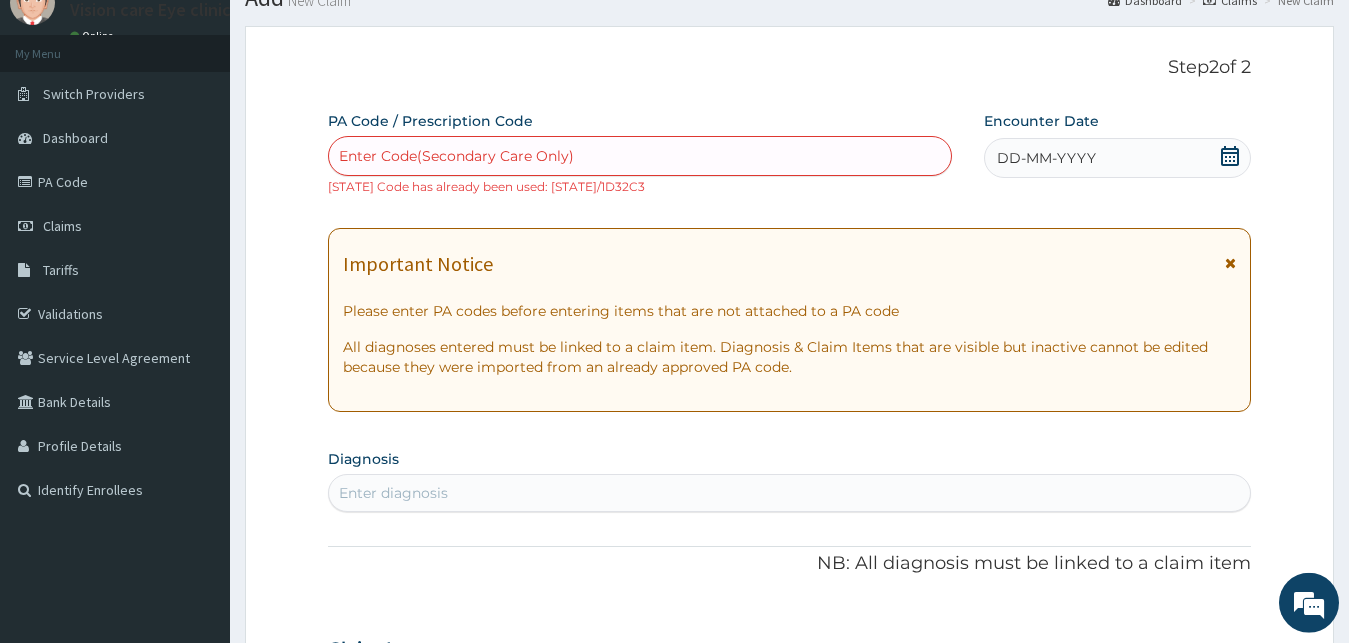 scroll, scrollTop: 102, scrollLeft: 0, axis: vertical 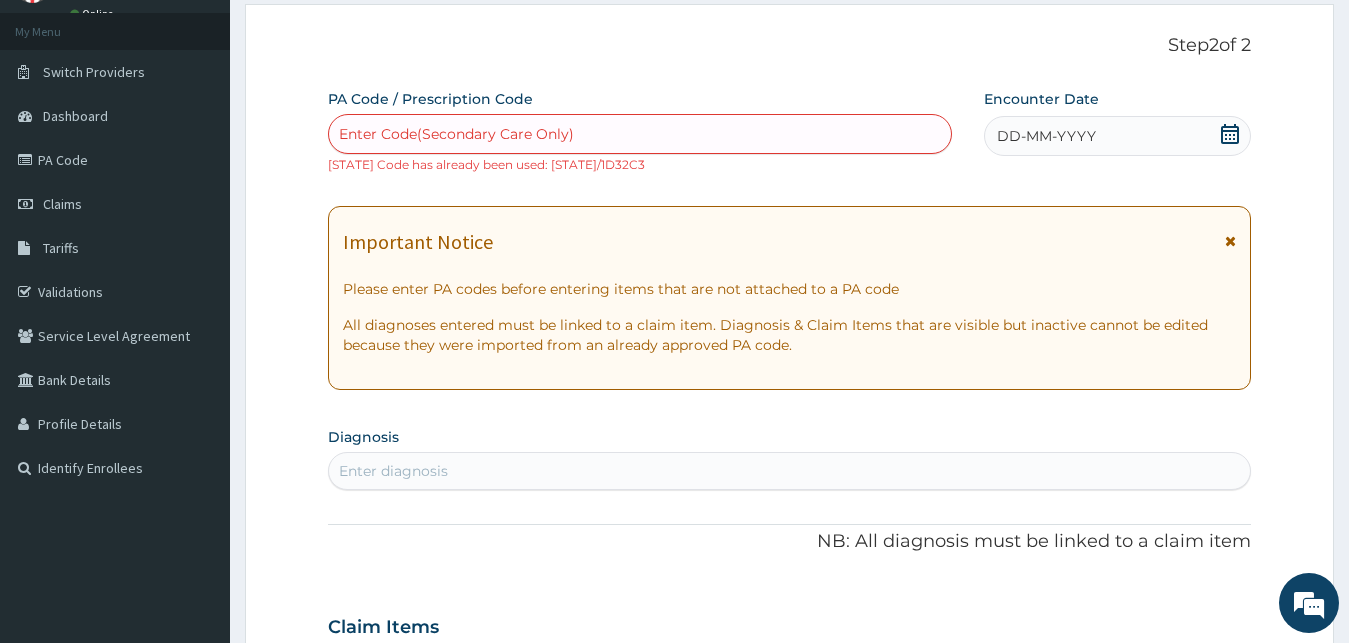 click on "Enter Code(Secondary Care Only)" at bounding box center [640, 134] 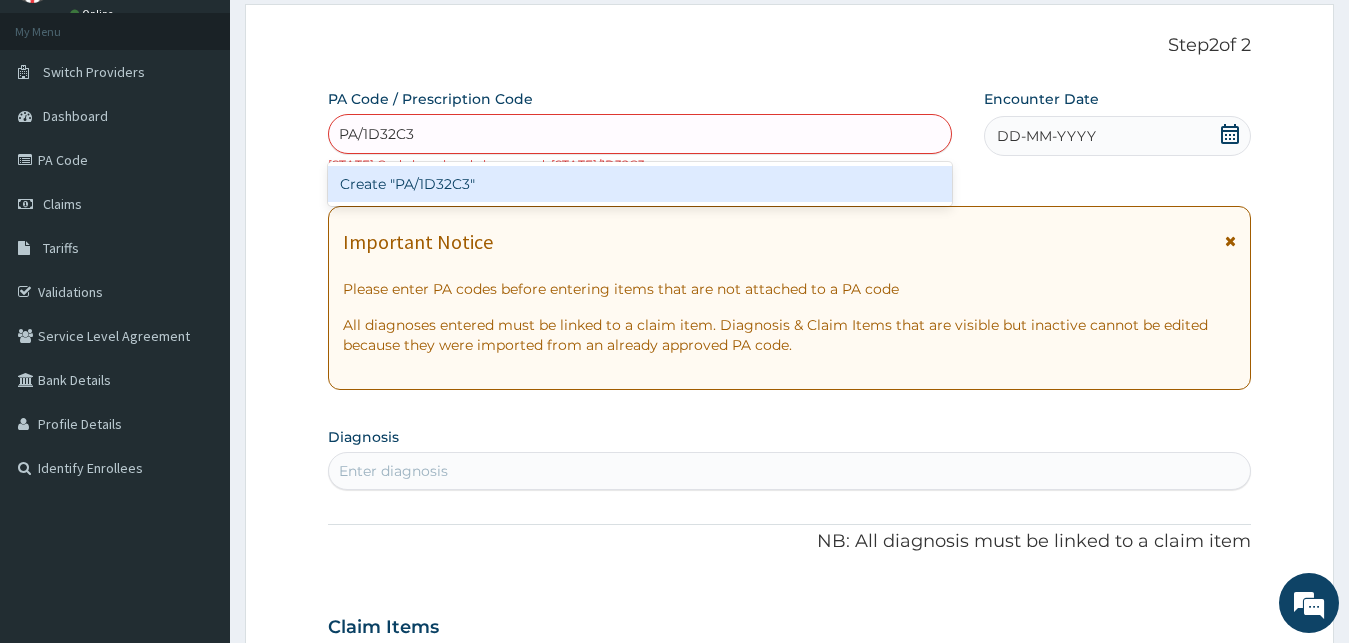click on "Create "PA/1D32C3"" at bounding box center [640, 184] 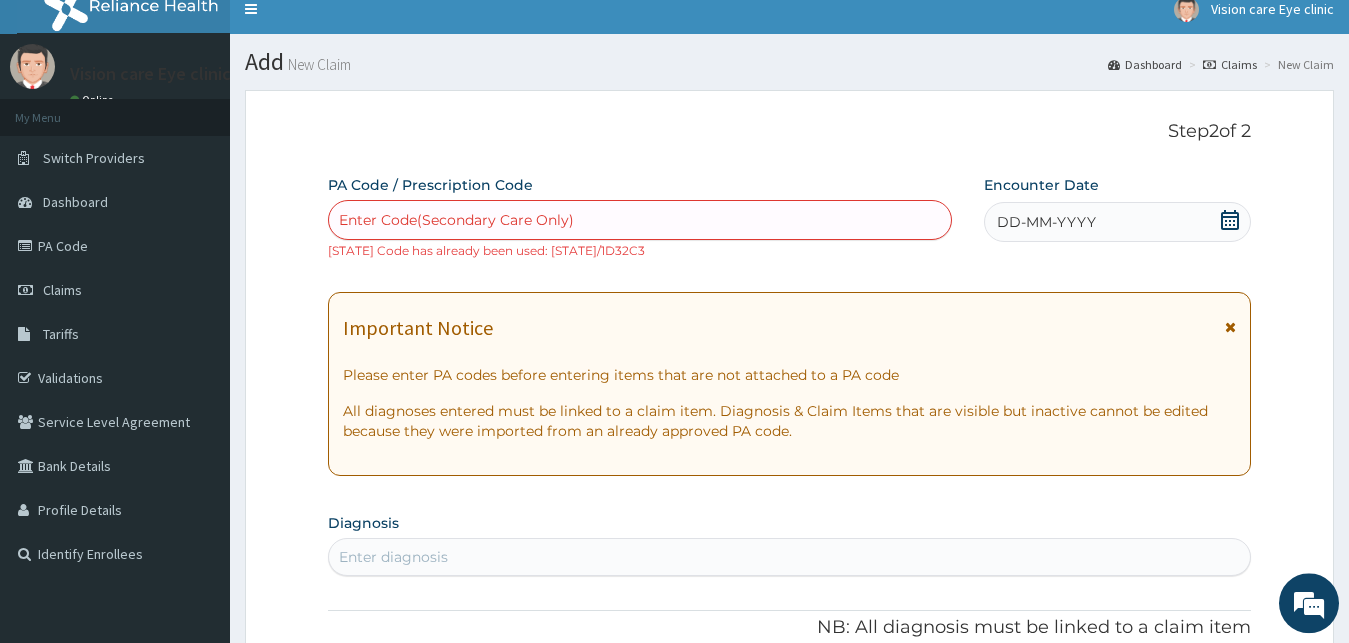 scroll, scrollTop: 0, scrollLeft: 0, axis: both 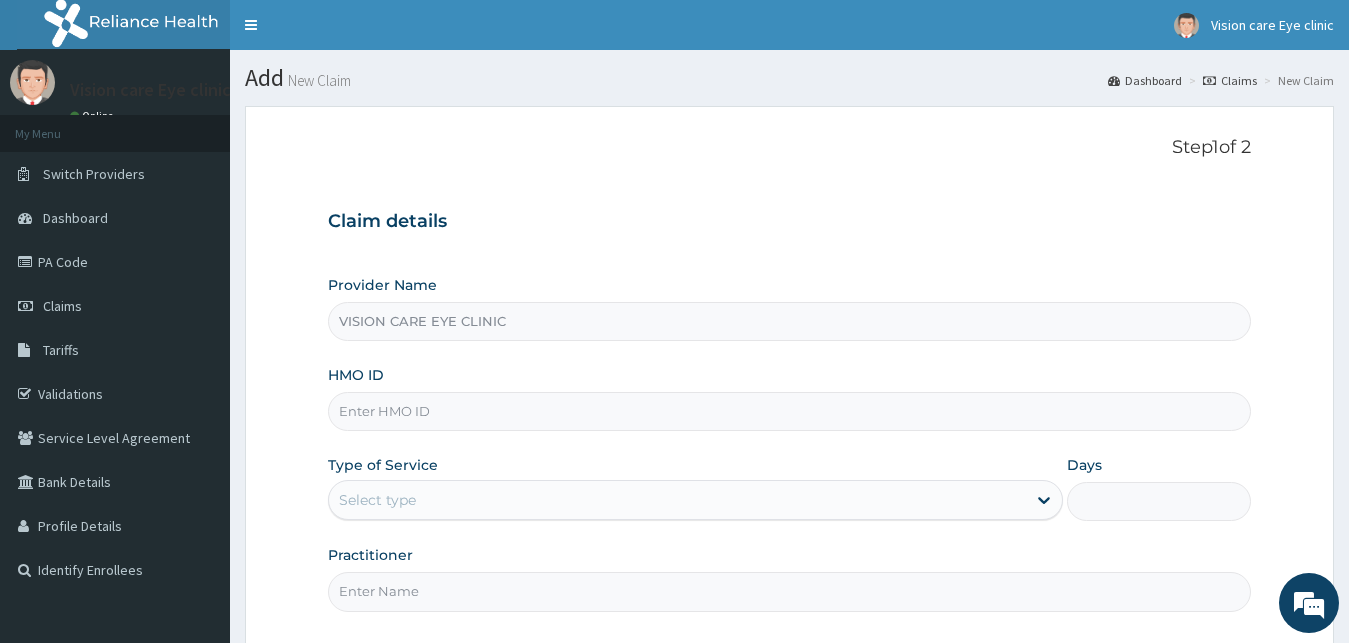 click on "HMO ID" at bounding box center [790, 411] 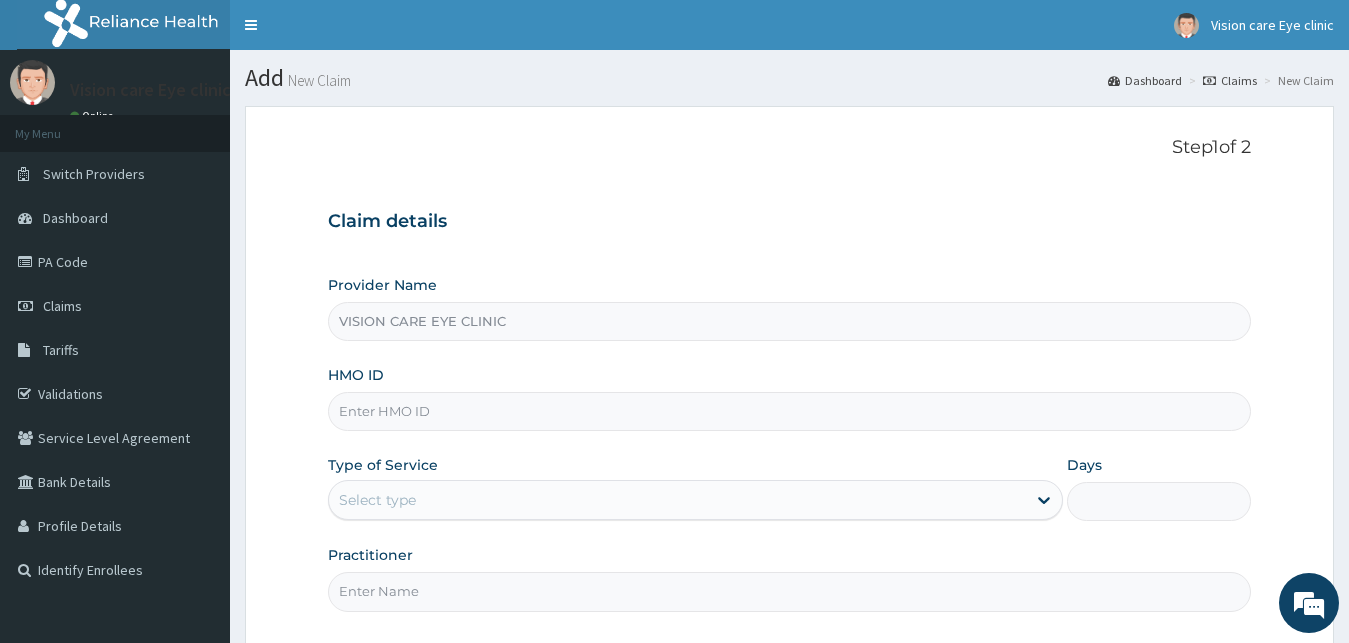 paste on "ERM/10161/E" 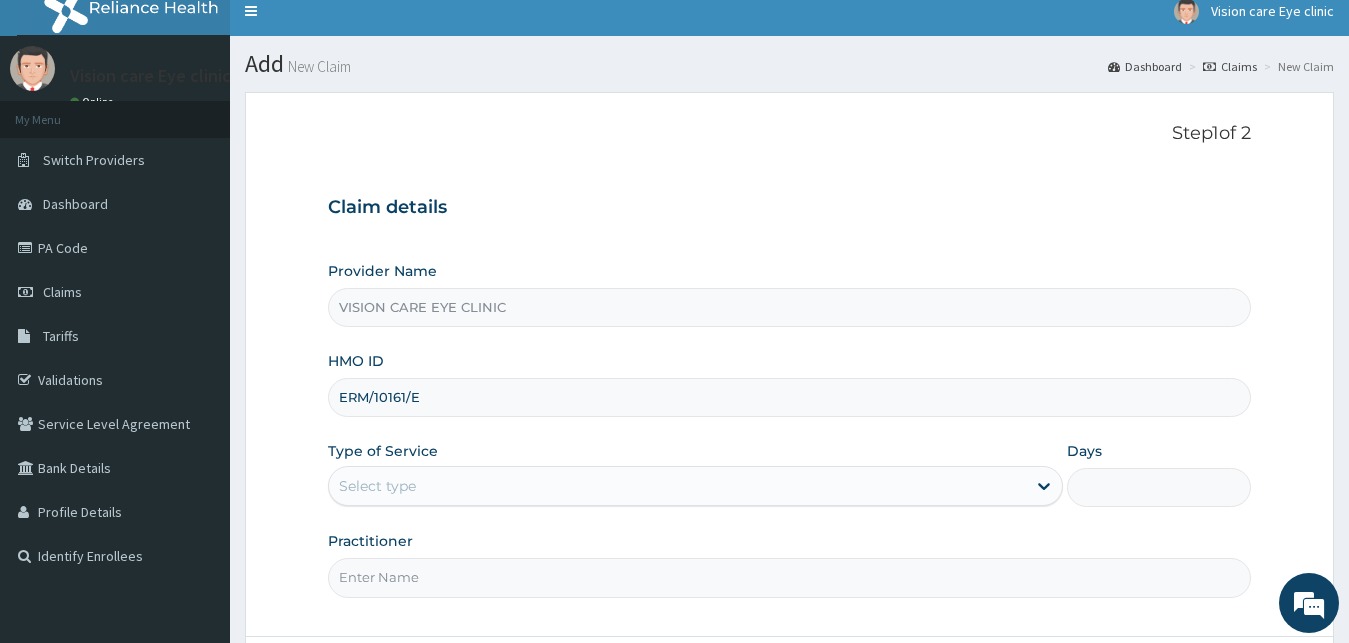 scroll, scrollTop: 102, scrollLeft: 0, axis: vertical 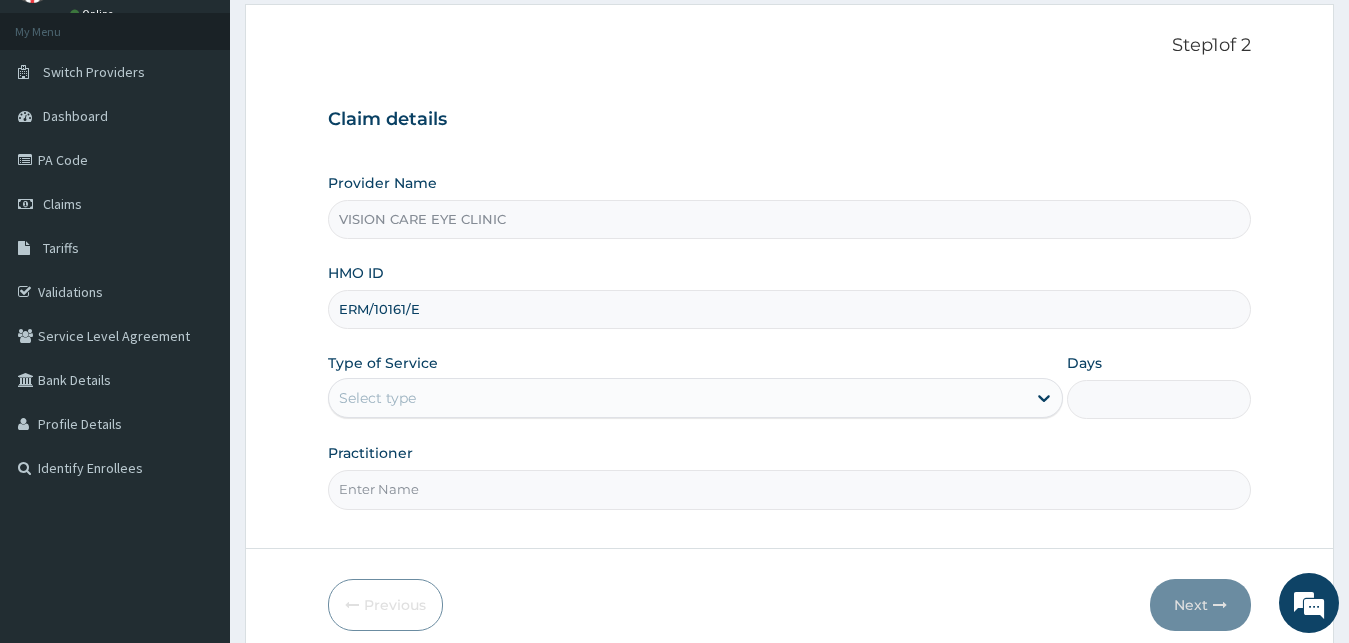 type on "ERM/10161/E" 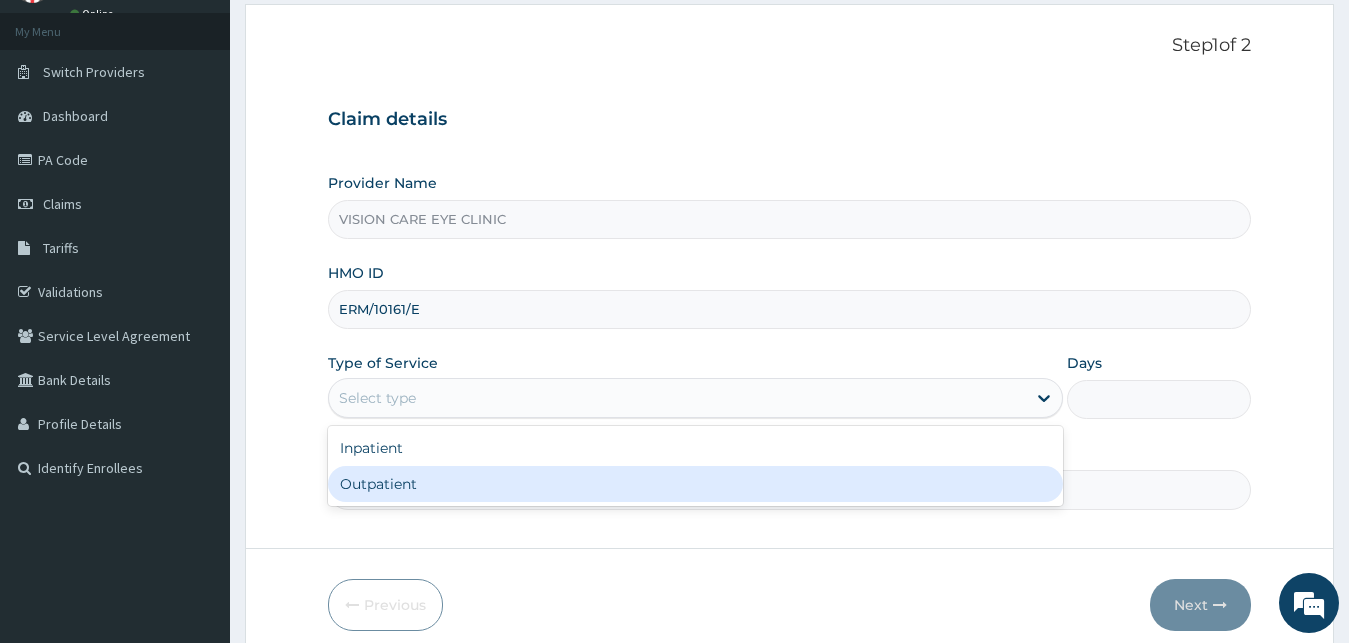 click on "Outpatient" at bounding box center (696, 484) 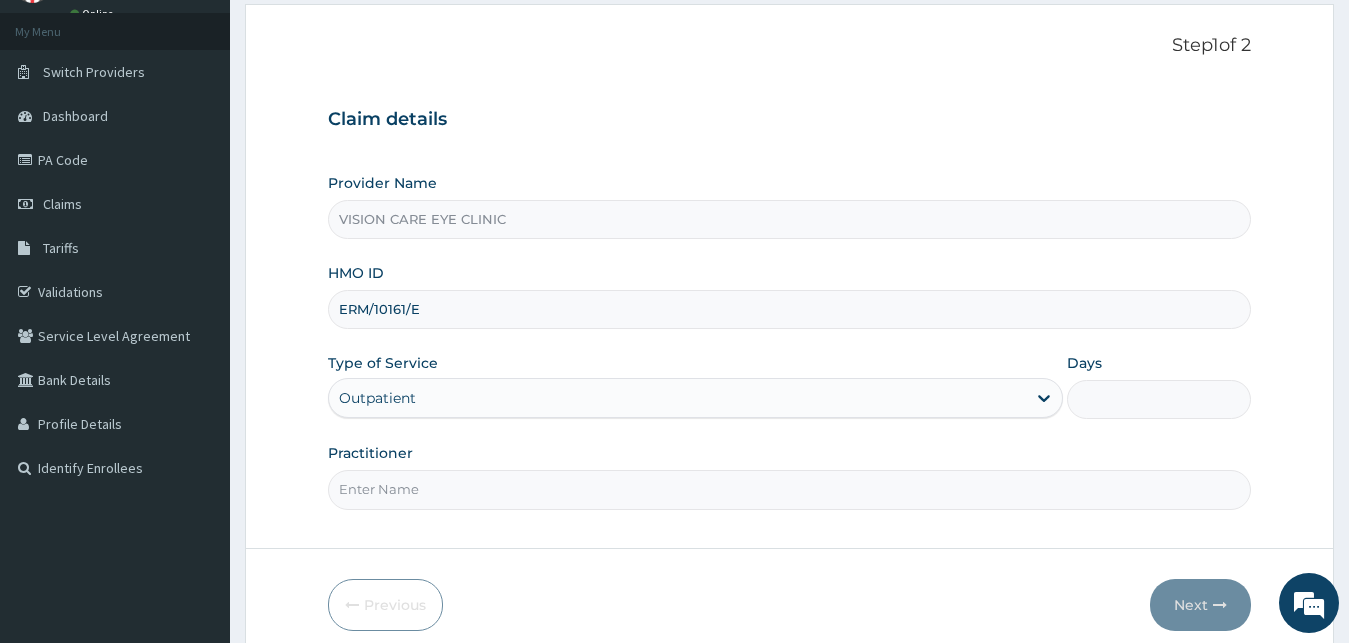 type on "1" 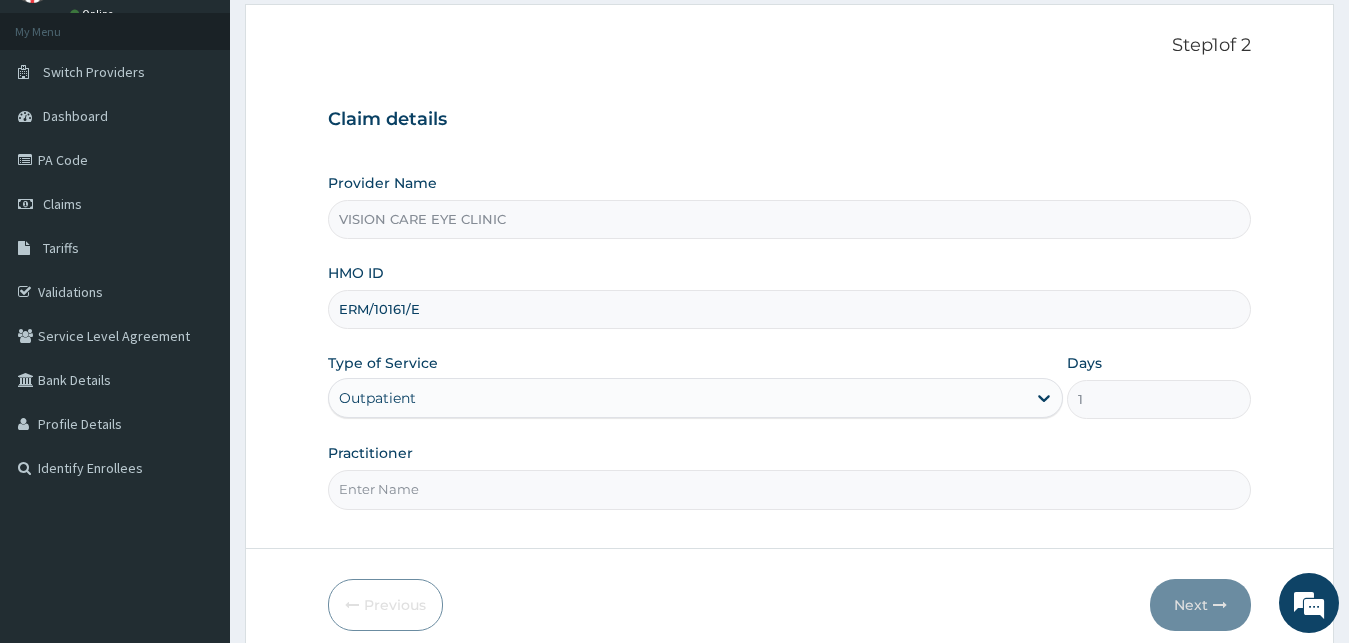 click on "Practitioner" at bounding box center [790, 489] 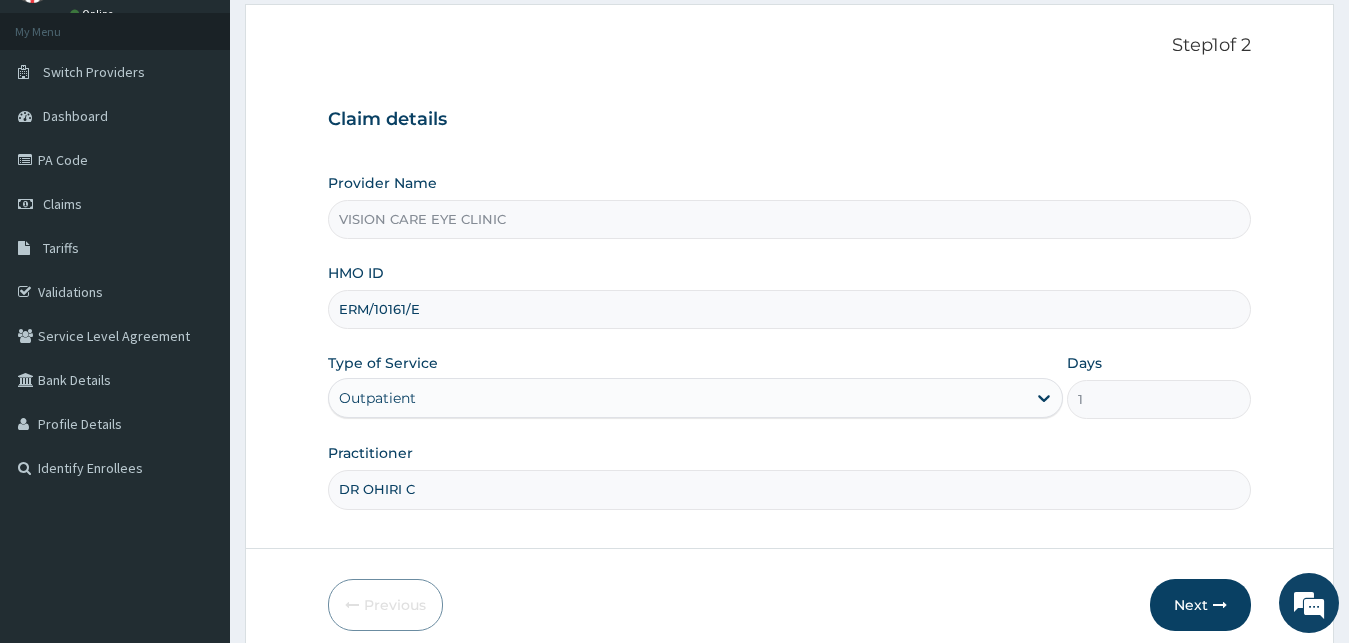scroll, scrollTop: 187, scrollLeft: 0, axis: vertical 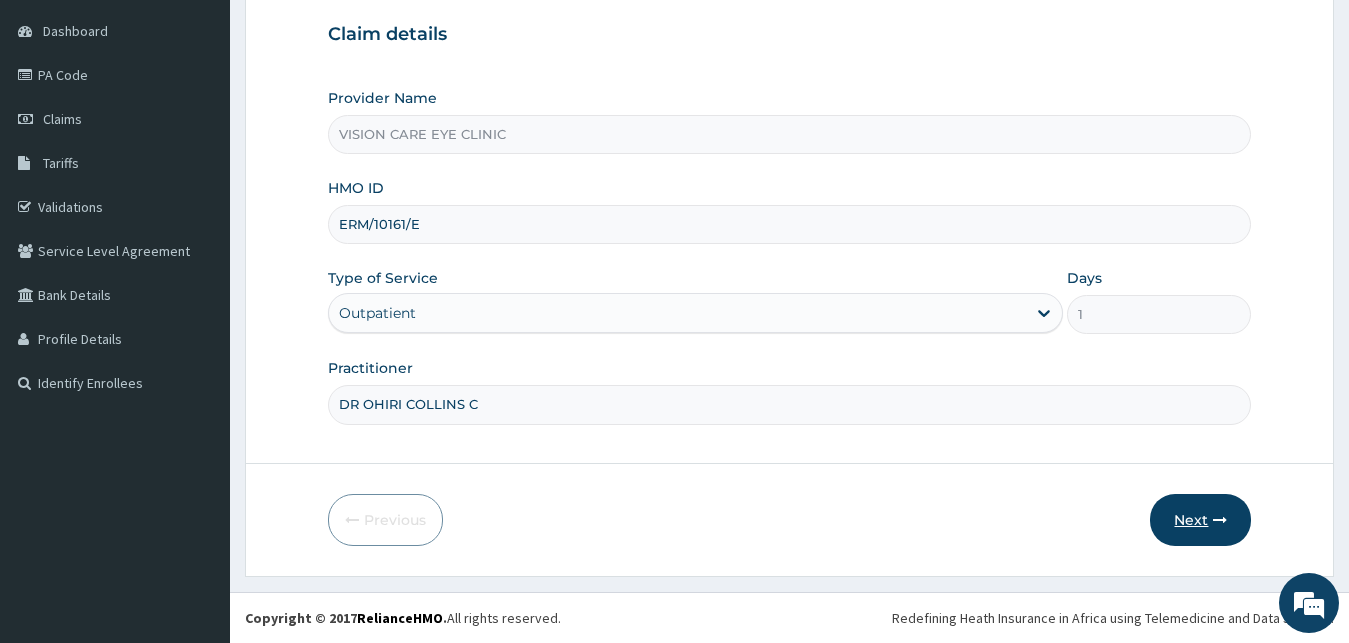 type on "DR OHIRI COLLINS C" 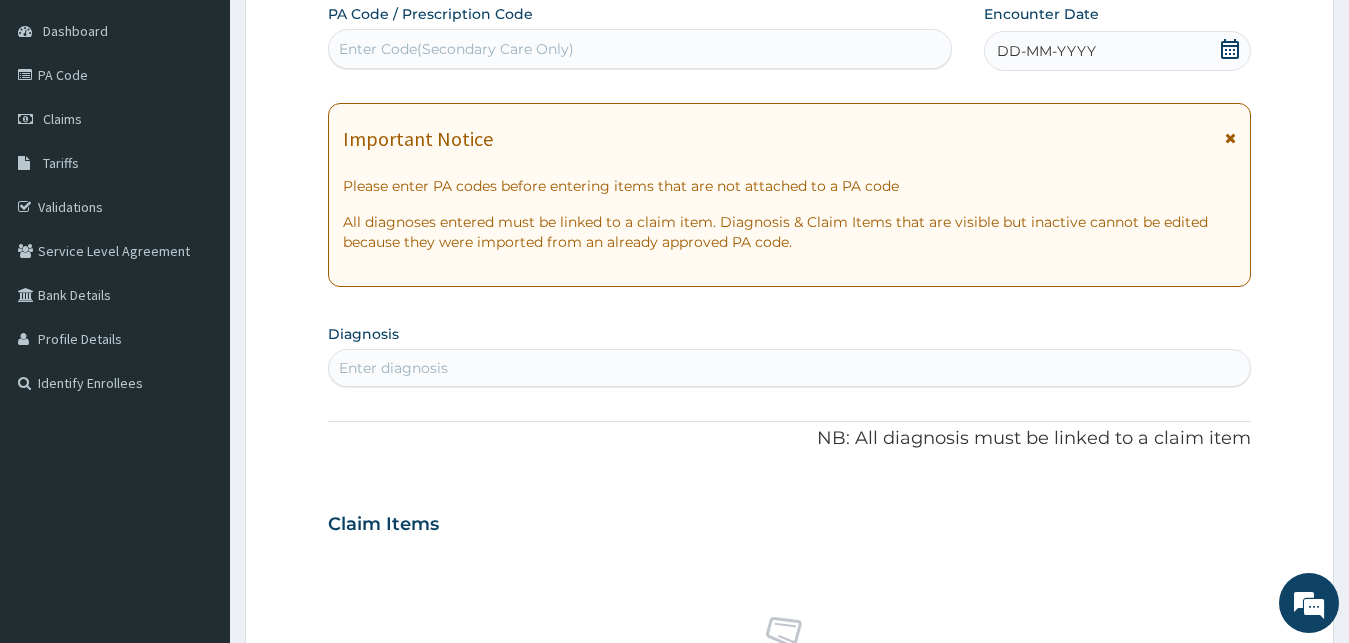 click on "Enter Code(Secondary Care Only)" at bounding box center (456, 49) 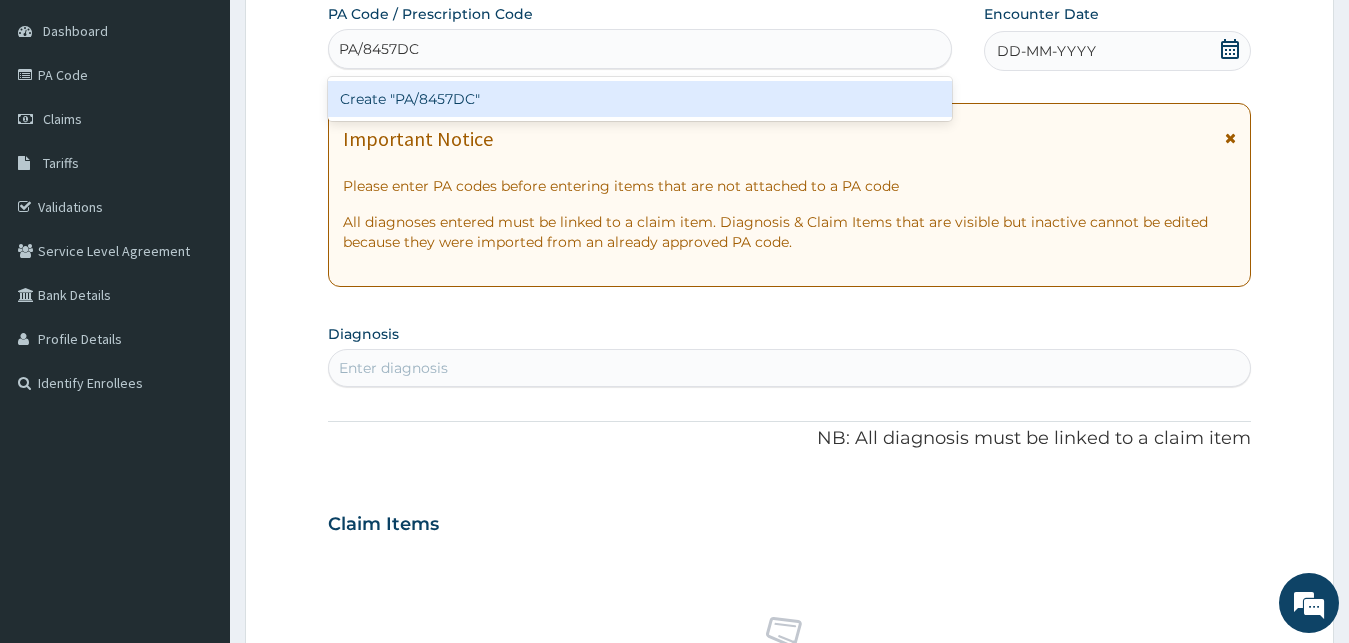 click on "Create "PA/8457DC"" at bounding box center (640, 99) 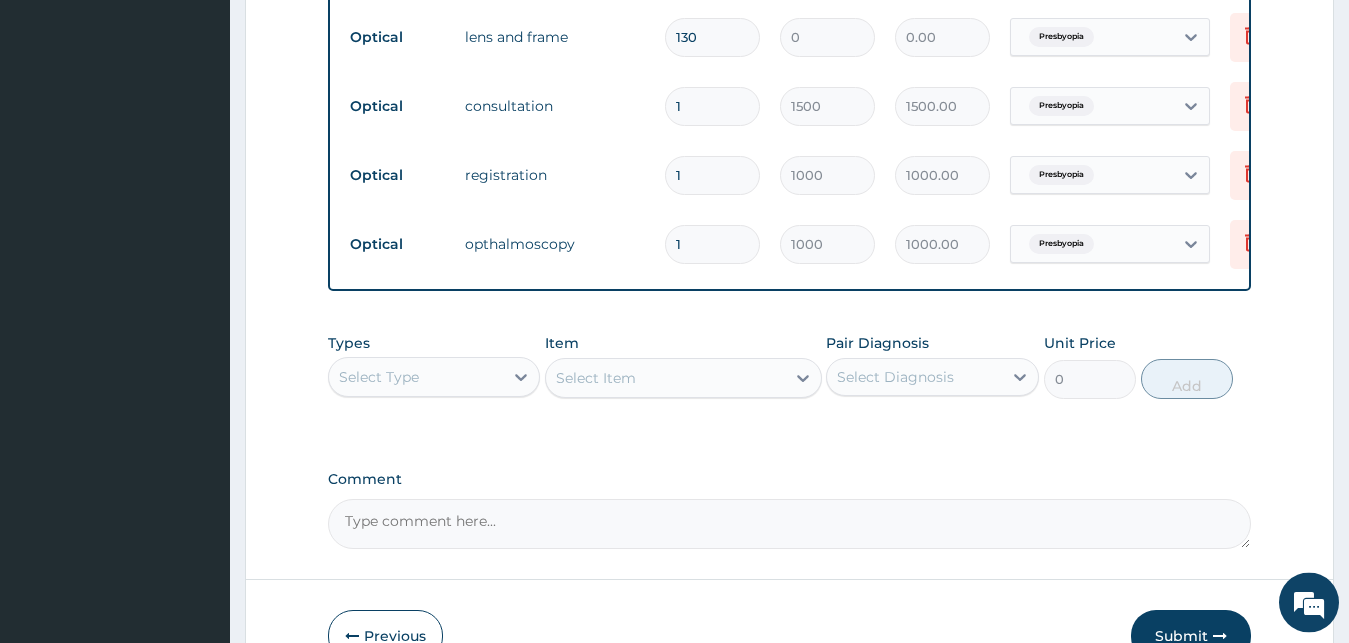 scroll, scrollTop: 886, scrollLeft: 0, axis: vertical 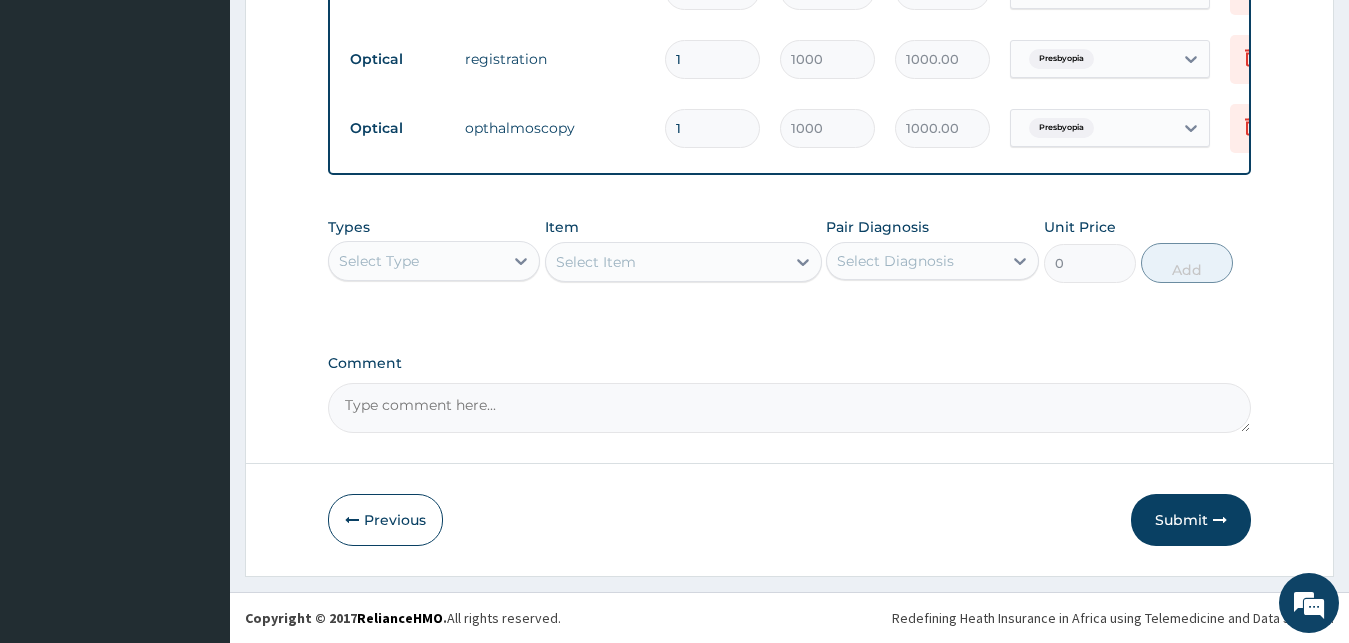 click on "Comment" at bounding box center [790, 408] 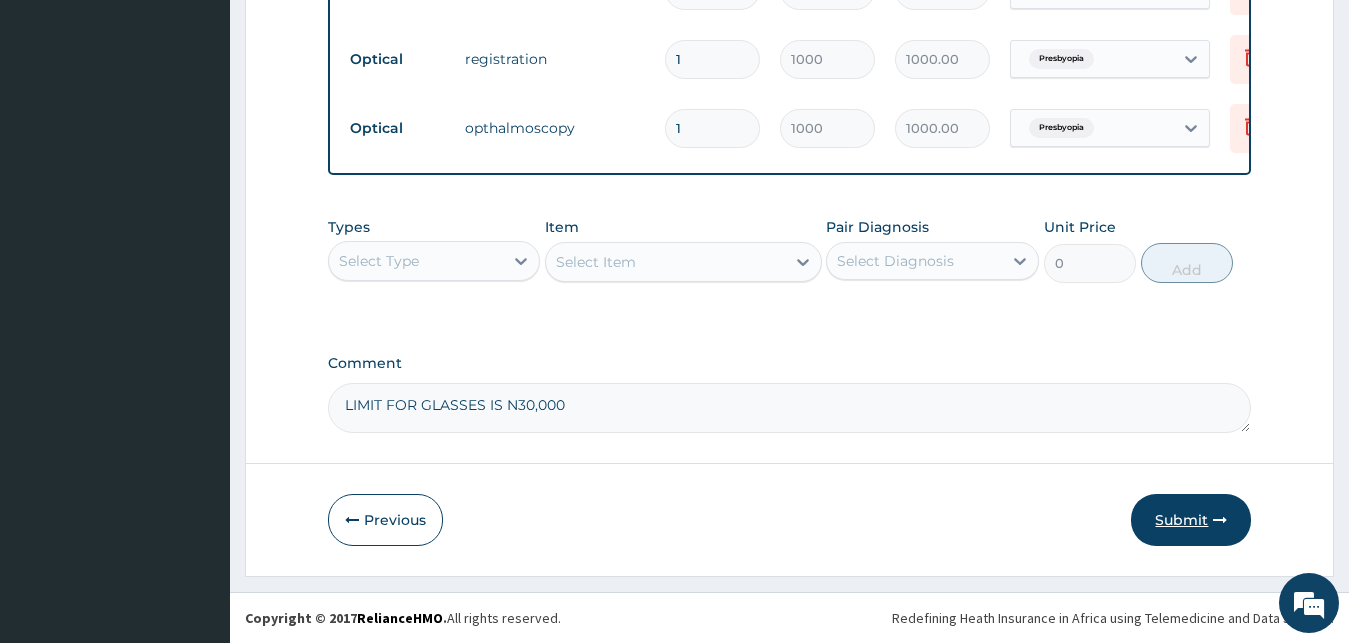 type on "LIMIT FOR GLASSES IS N30,000" 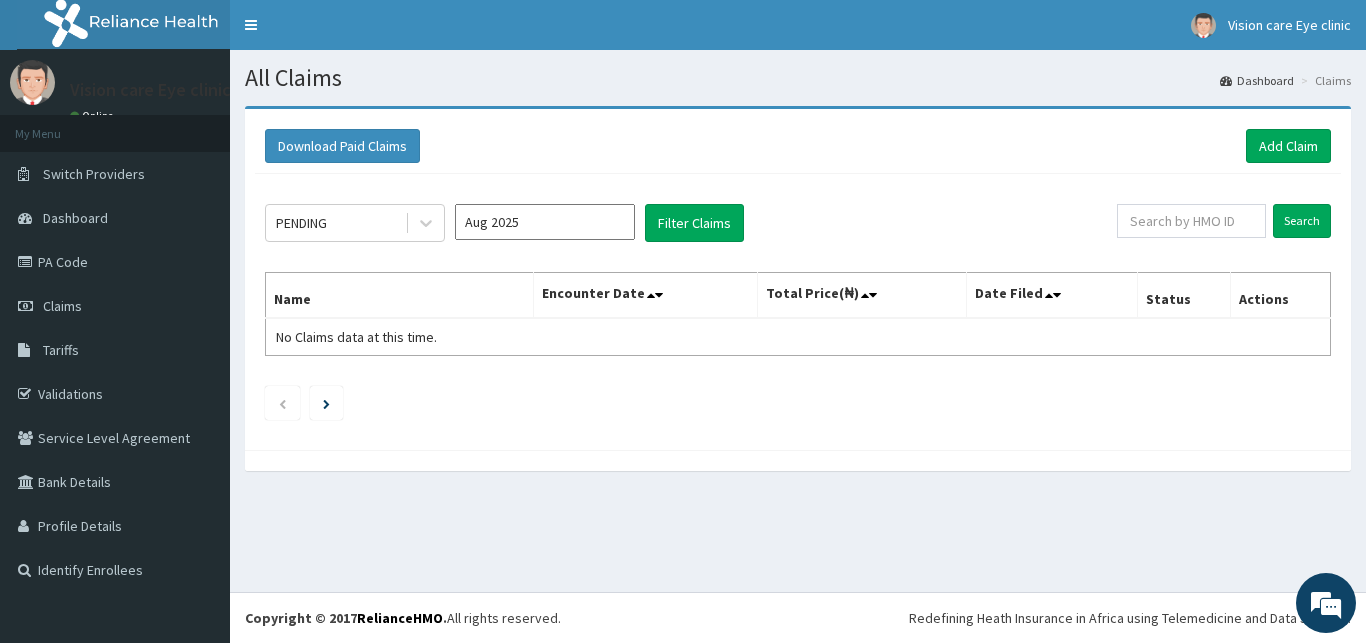 scroll, scrollTop: 0, scrollLeft: 0, axis: both 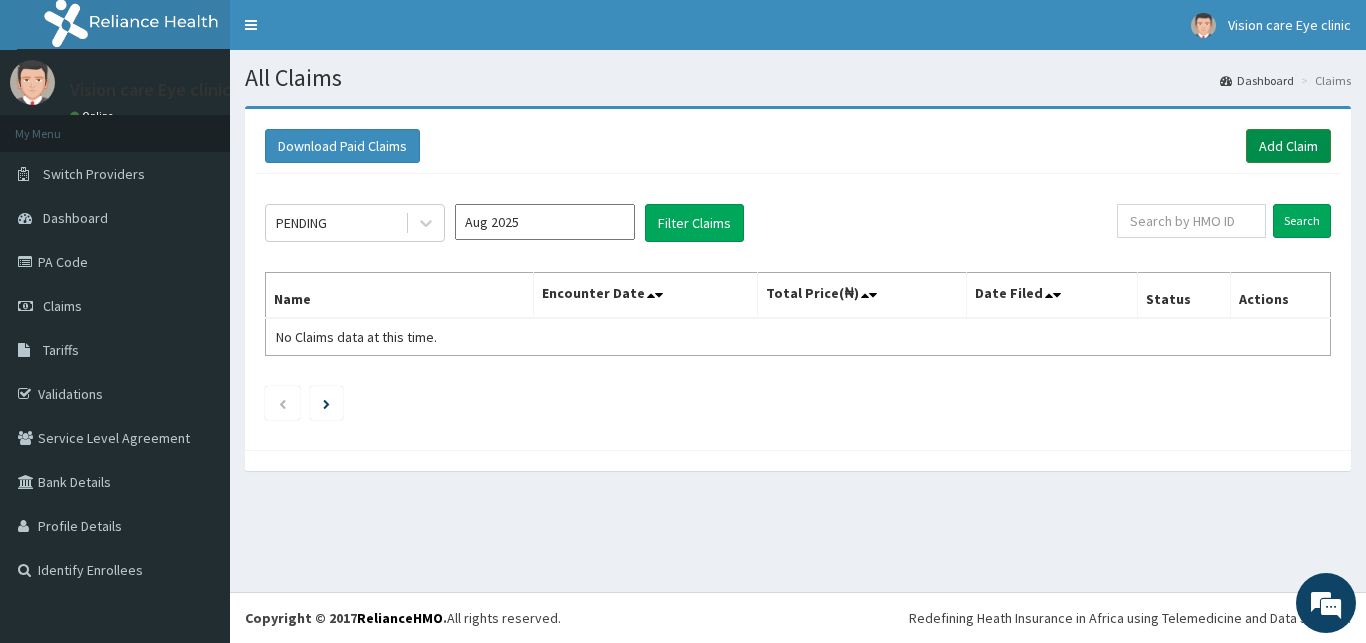 click on "Add Claim" at bounding box center (1288, 146) 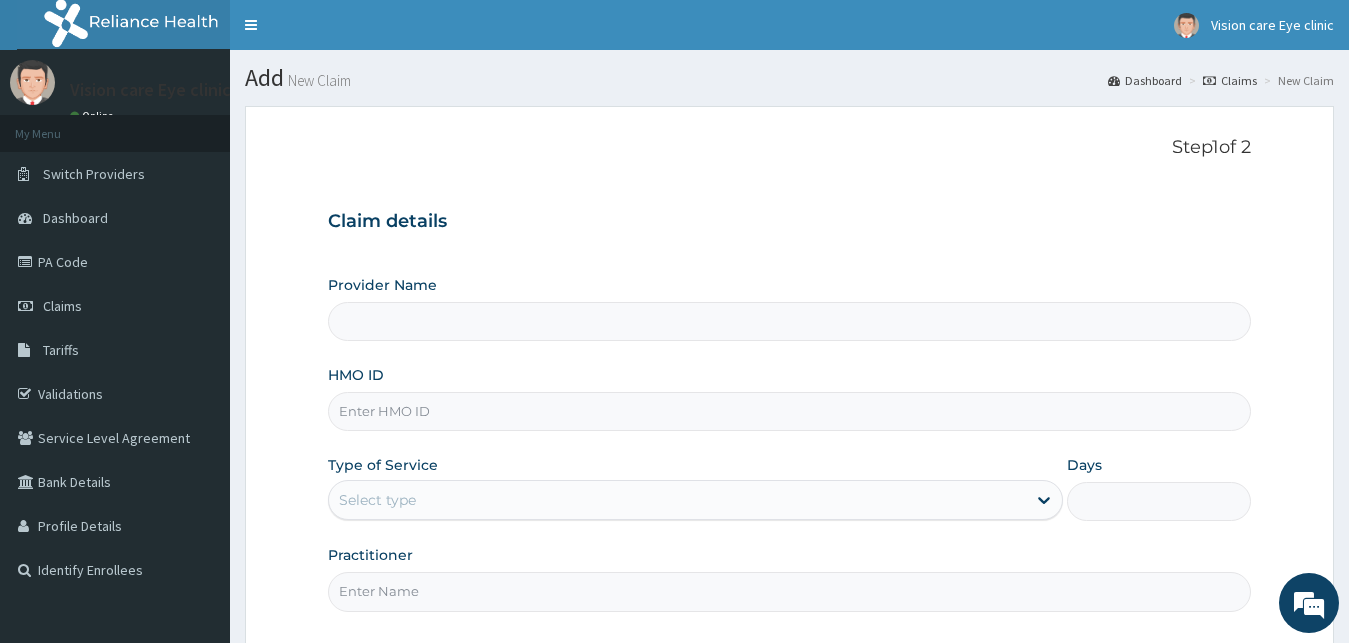 scroll, scrollTop: 0, scrollLeft: 0, axis: both 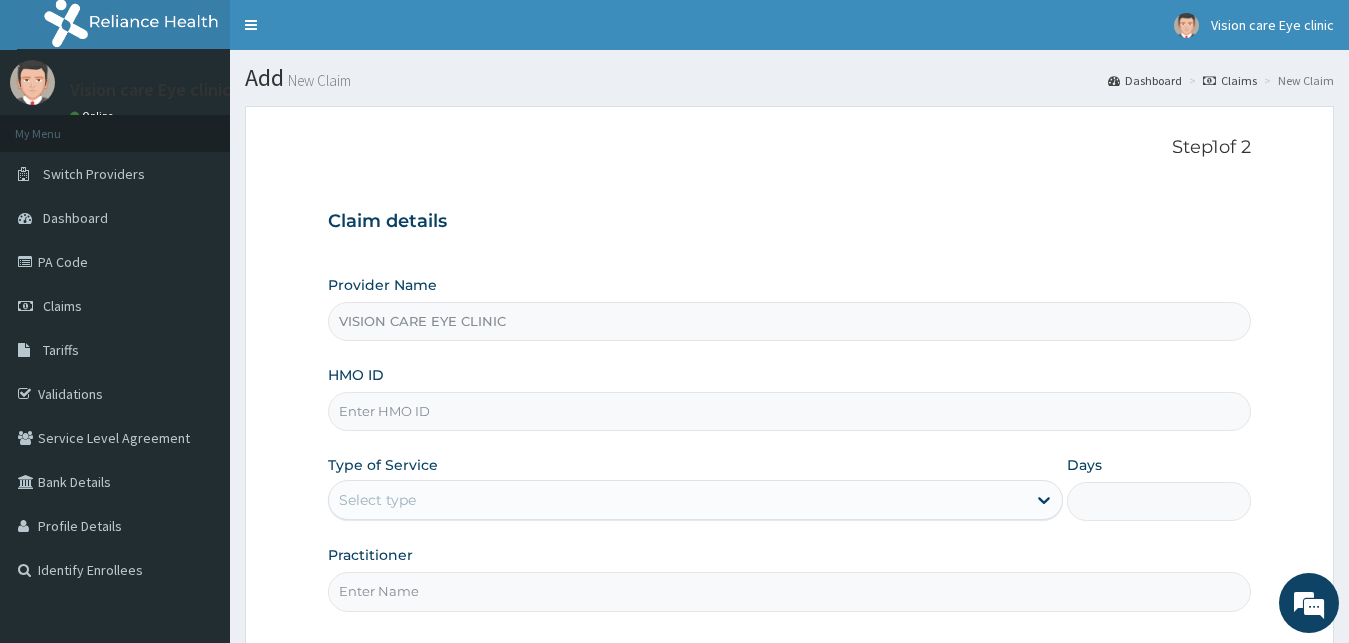 type on "VISION CARE EYE CLINIC" 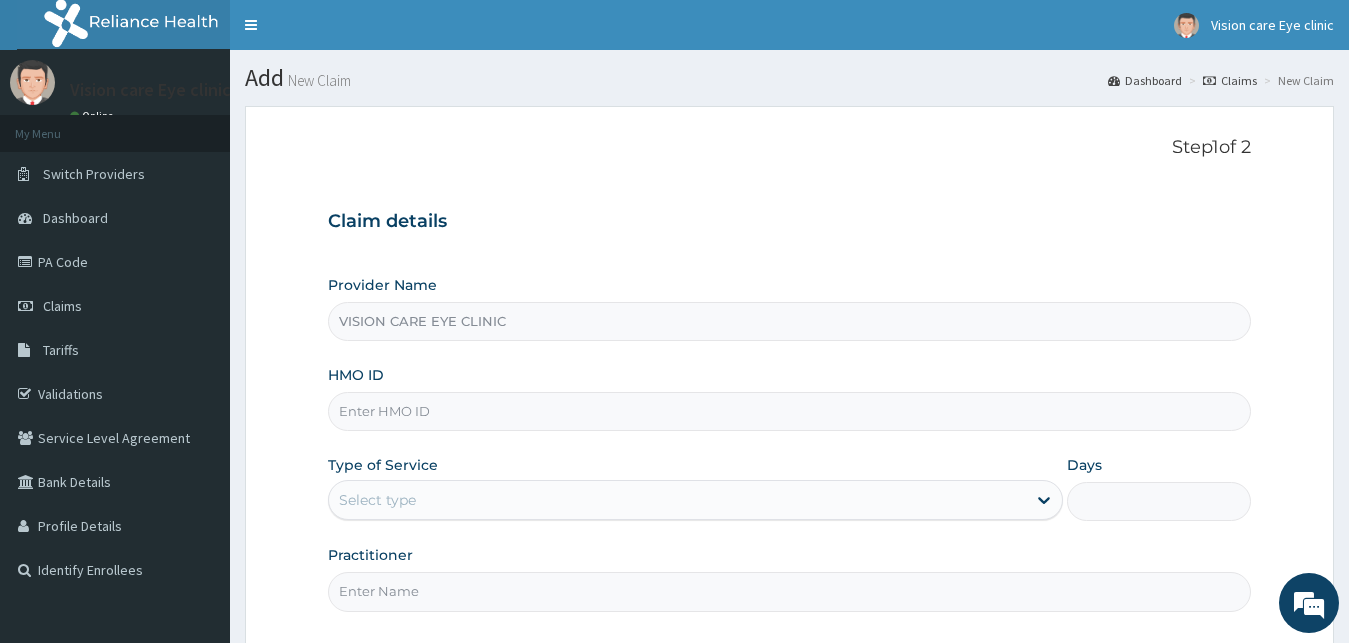 click on "HMO ID" at bounding box center (790, 411) 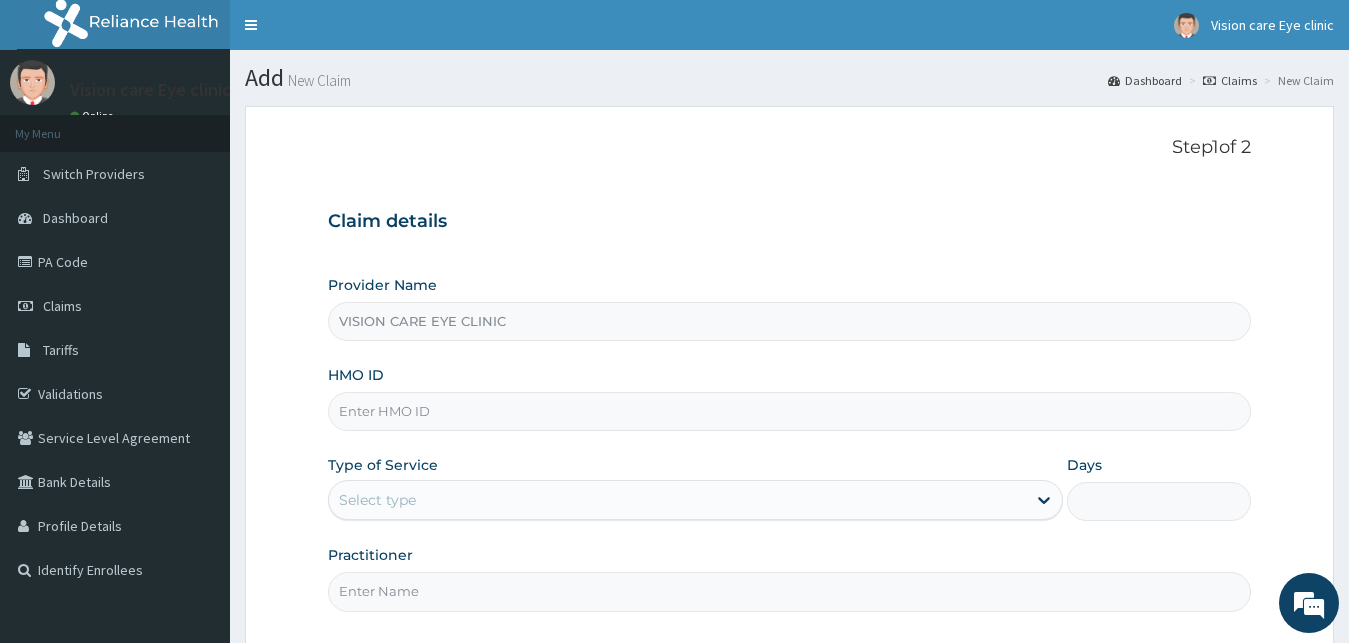 paste on "TOO/10120/A" 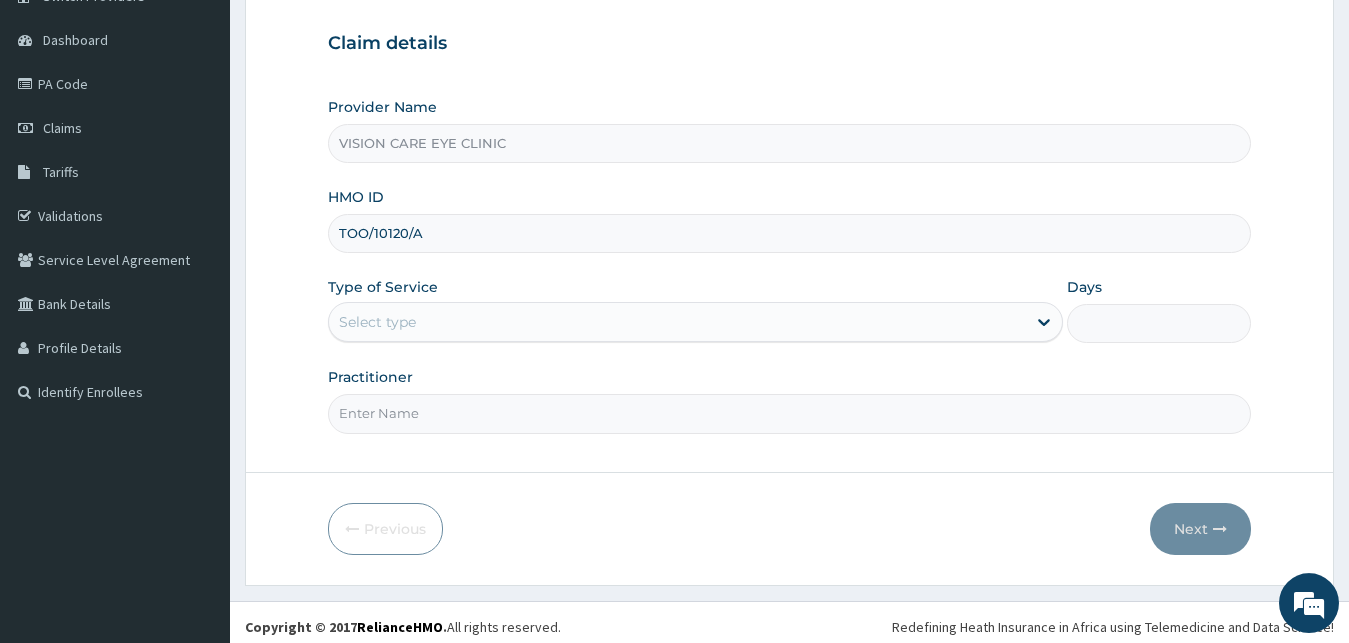 scroll, scrollTop: 187, scrollLeft: 0, axis: vertical 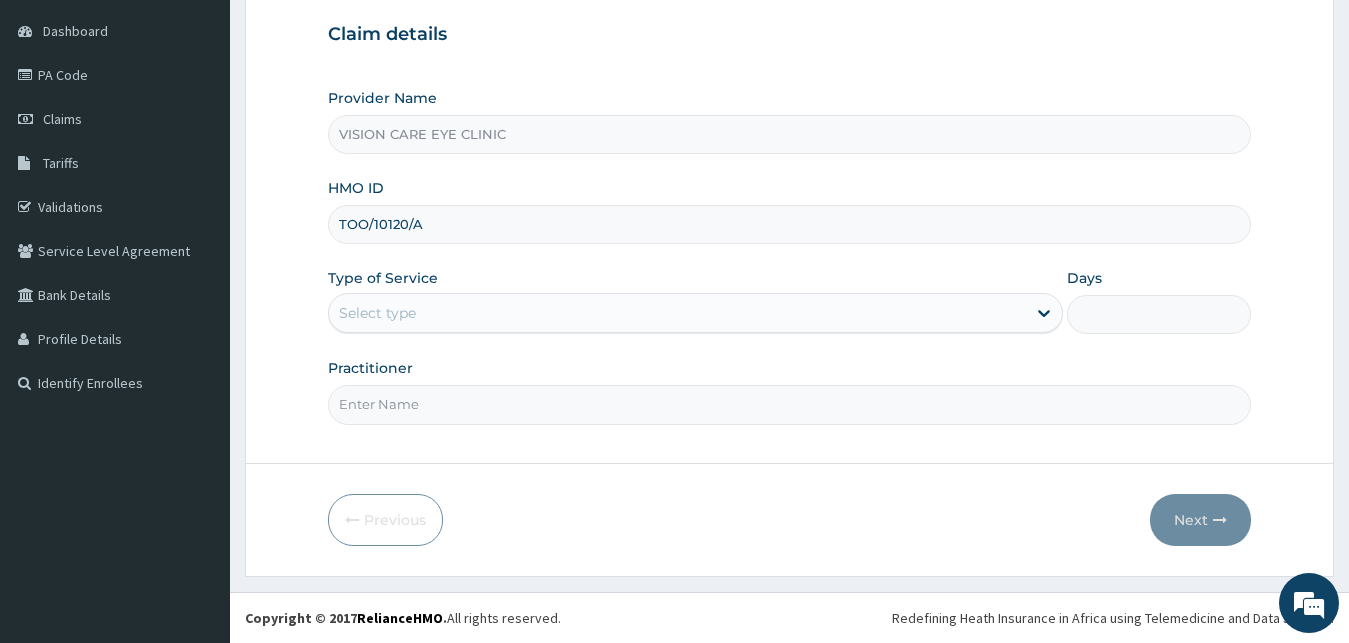 type on "TOO/10120/A" 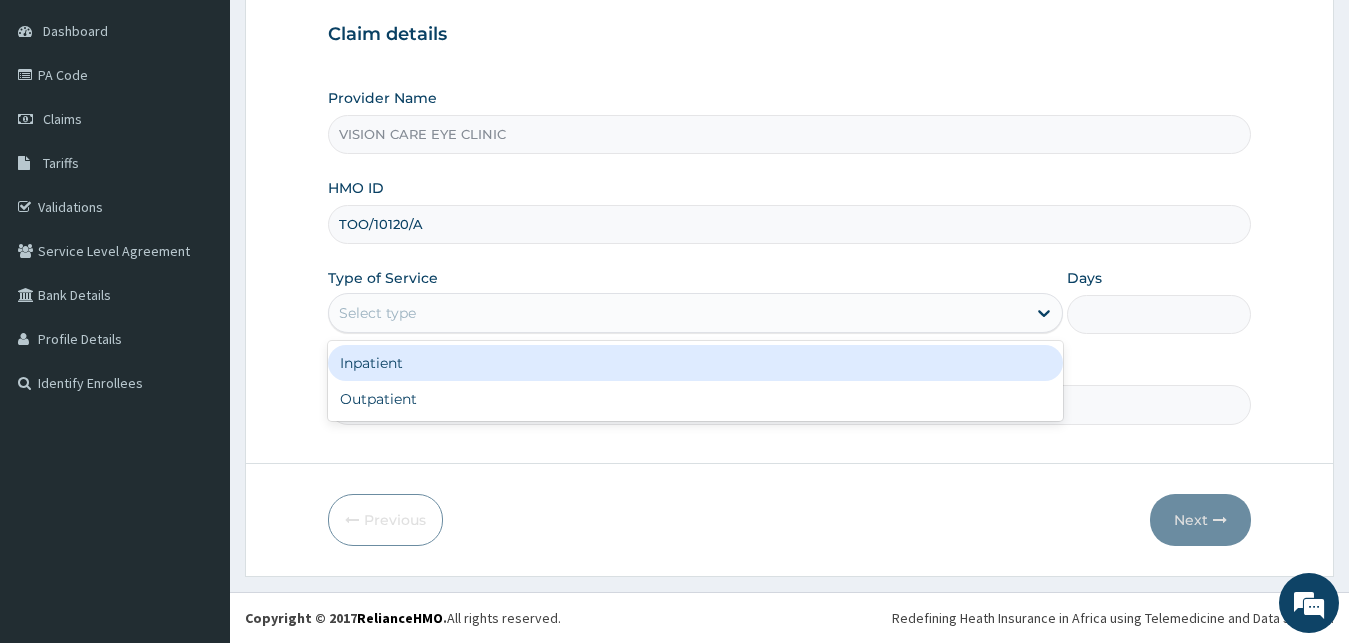 click on "Select type" at bounding box center (377, 313) 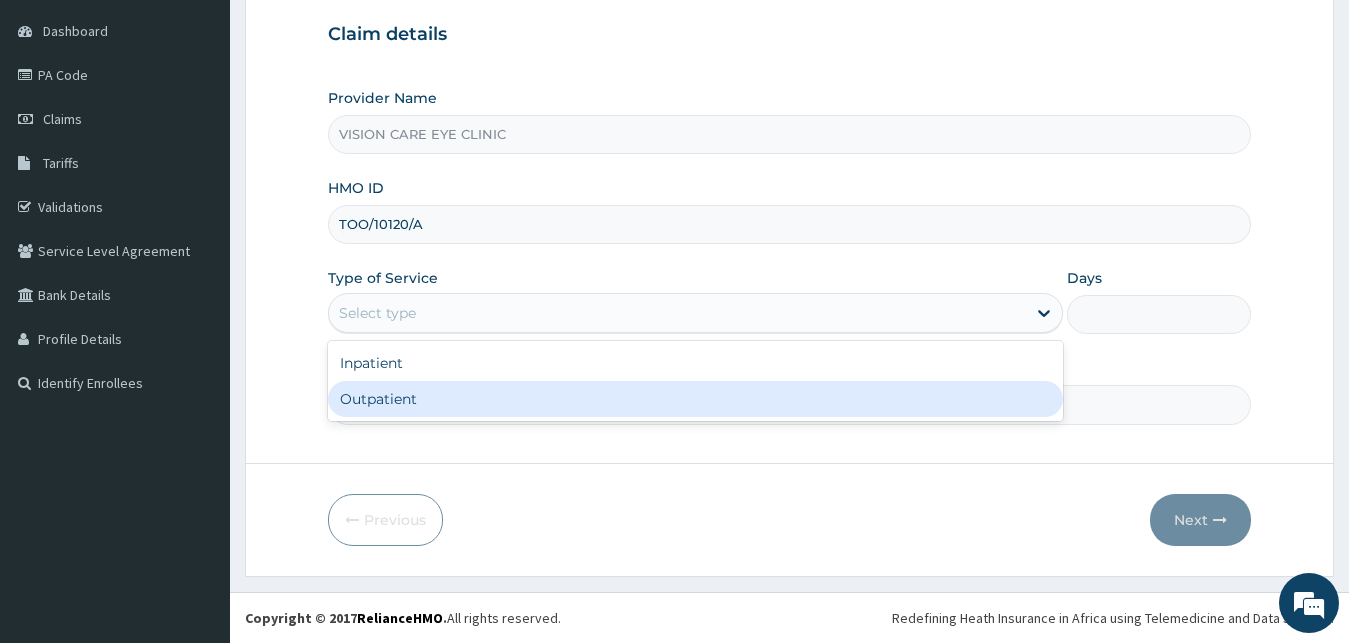 click on "Outpatient" at bounding box center (696, 399) 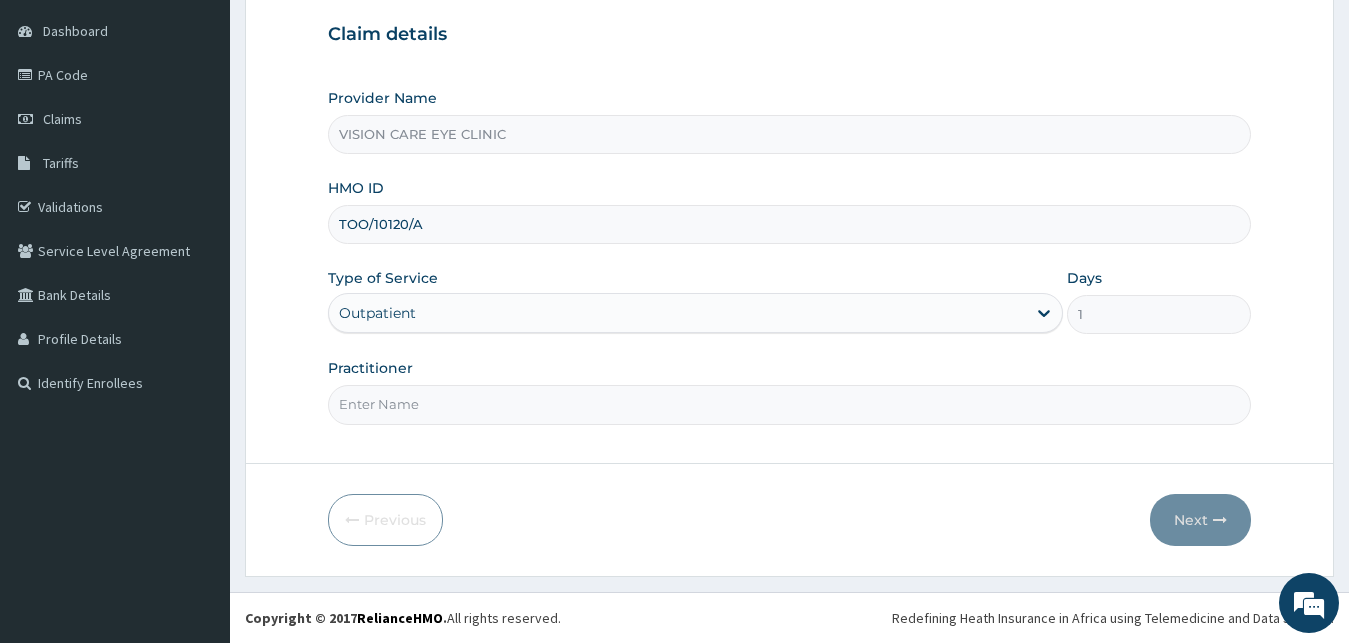click on "Practitioner" at bounding box center (790, 404) 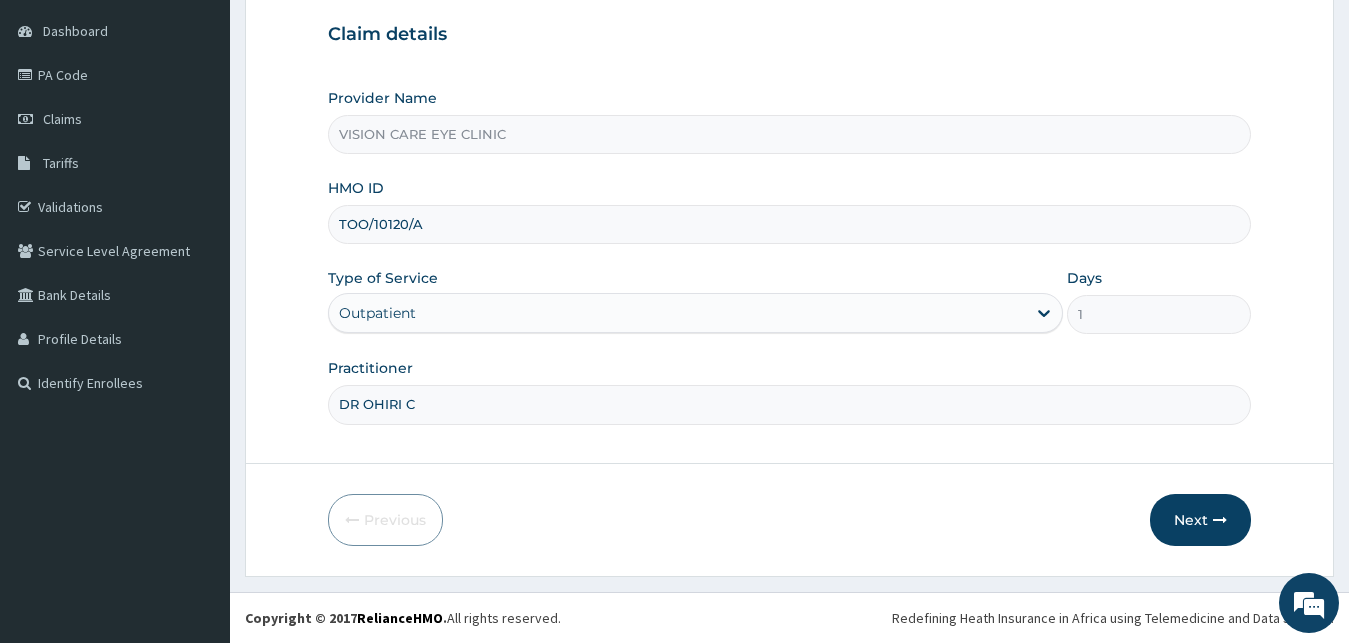 scroll, scrollTop: 0, scrollLeft: 0, axis: both 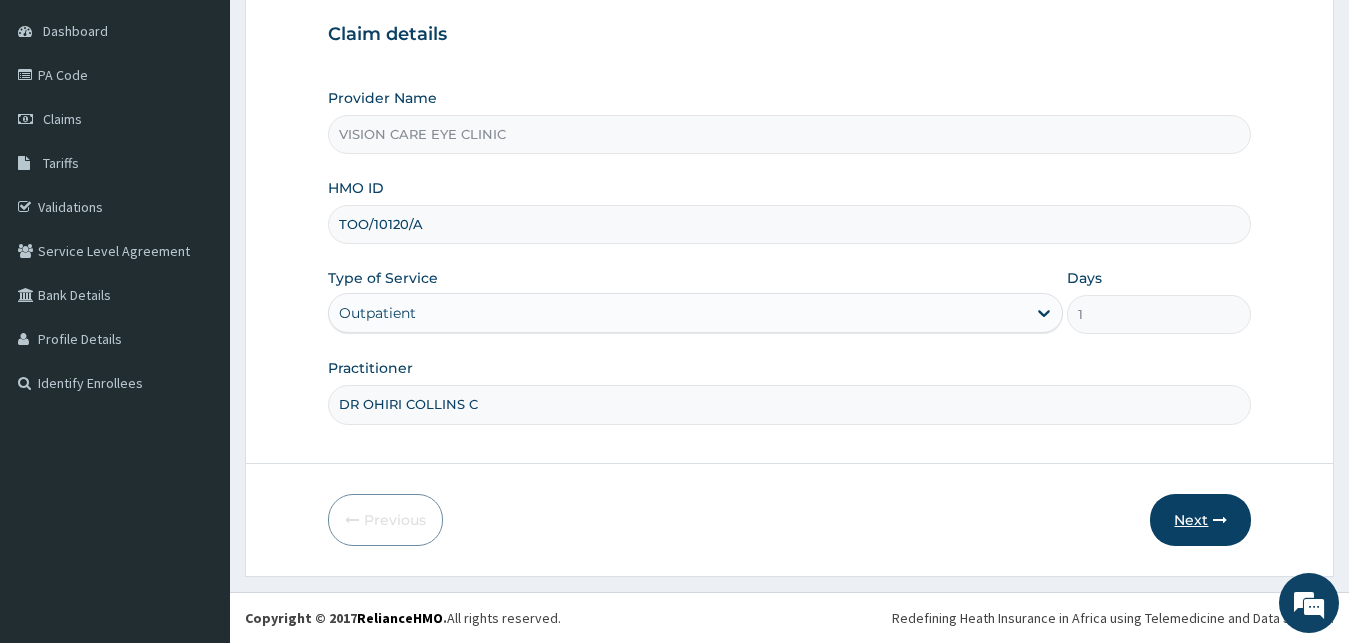 type on "DR OHIRI COLLINS C" 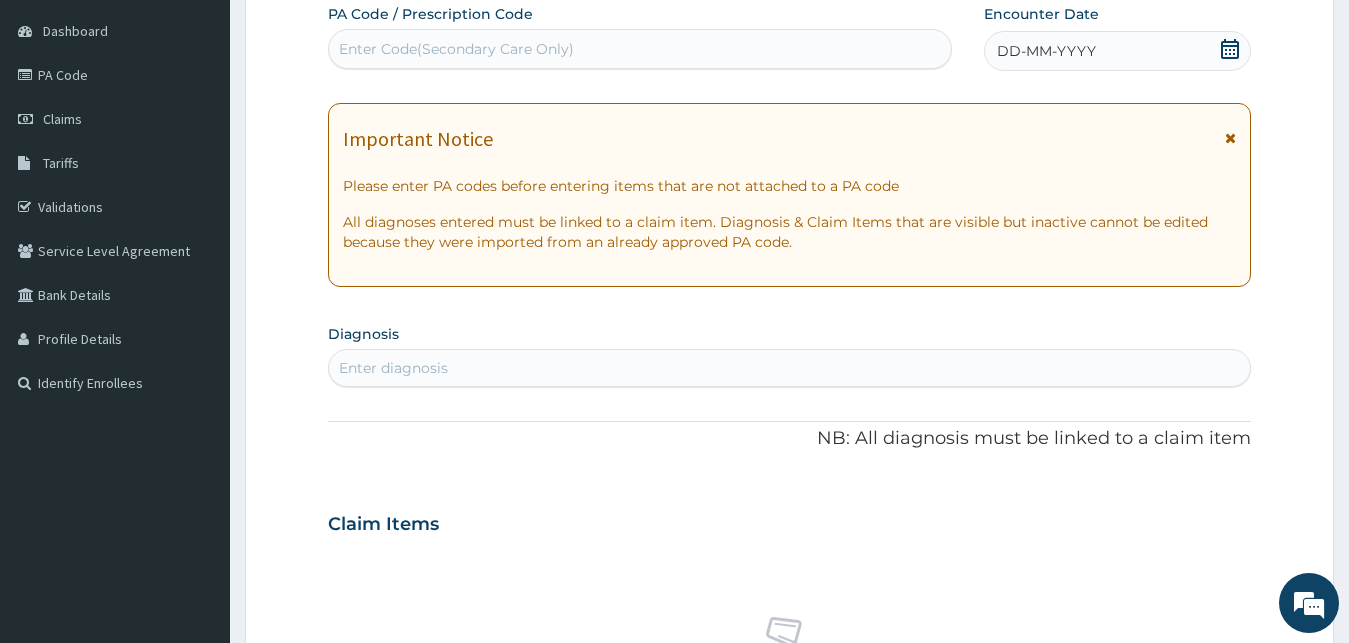 click on "Enter Code(Secondary Care Only)" at bounding box center [456, 49] 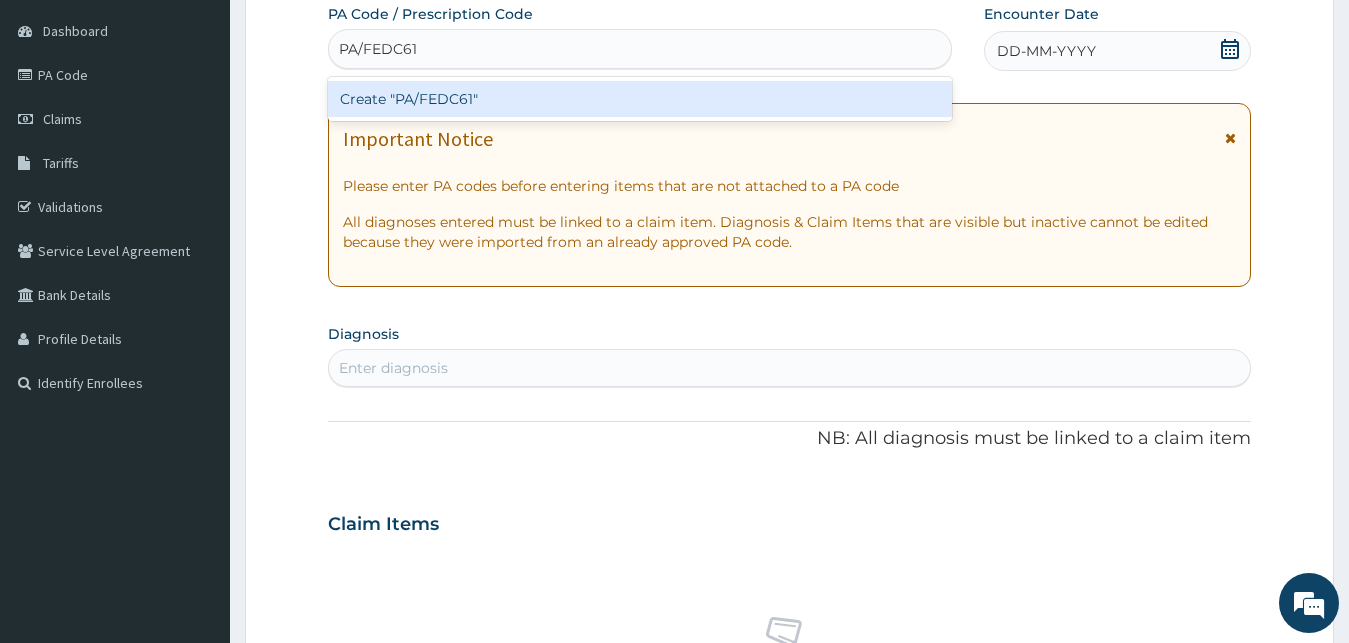 click on "Create "PA/FEDC61"" at bounding box center (640, 99) 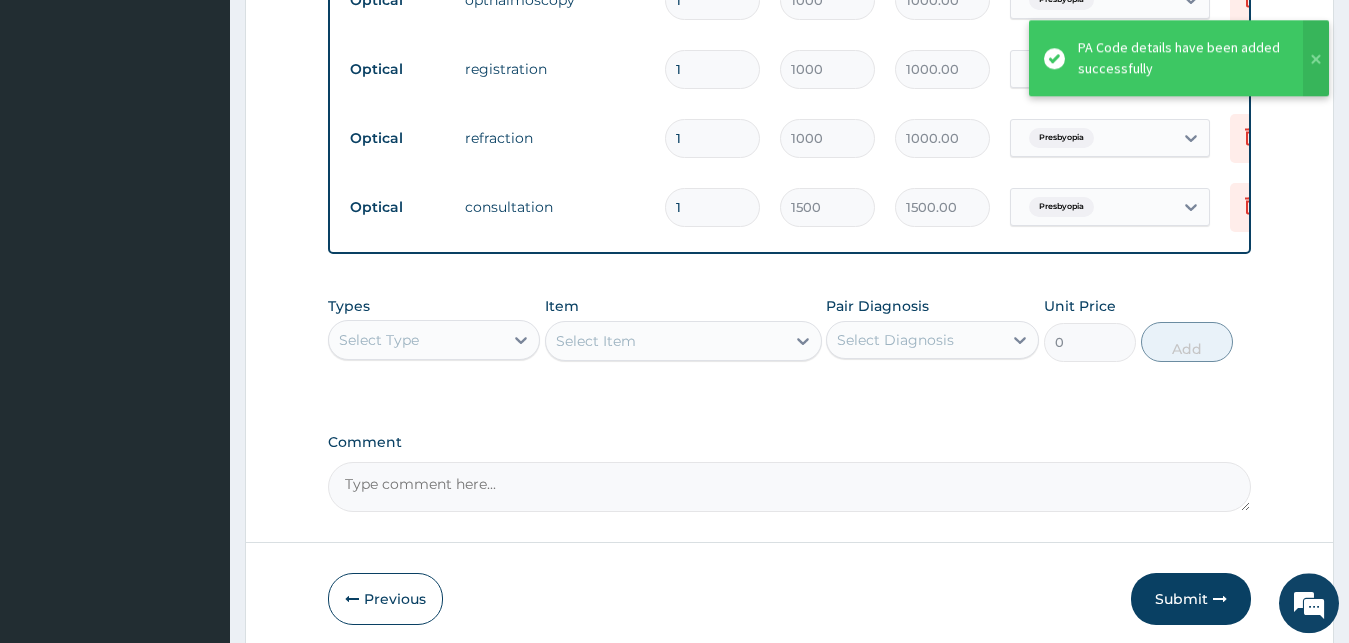 scroll, scrollTop: 1432, scrollLeft: 0, axis: vertical 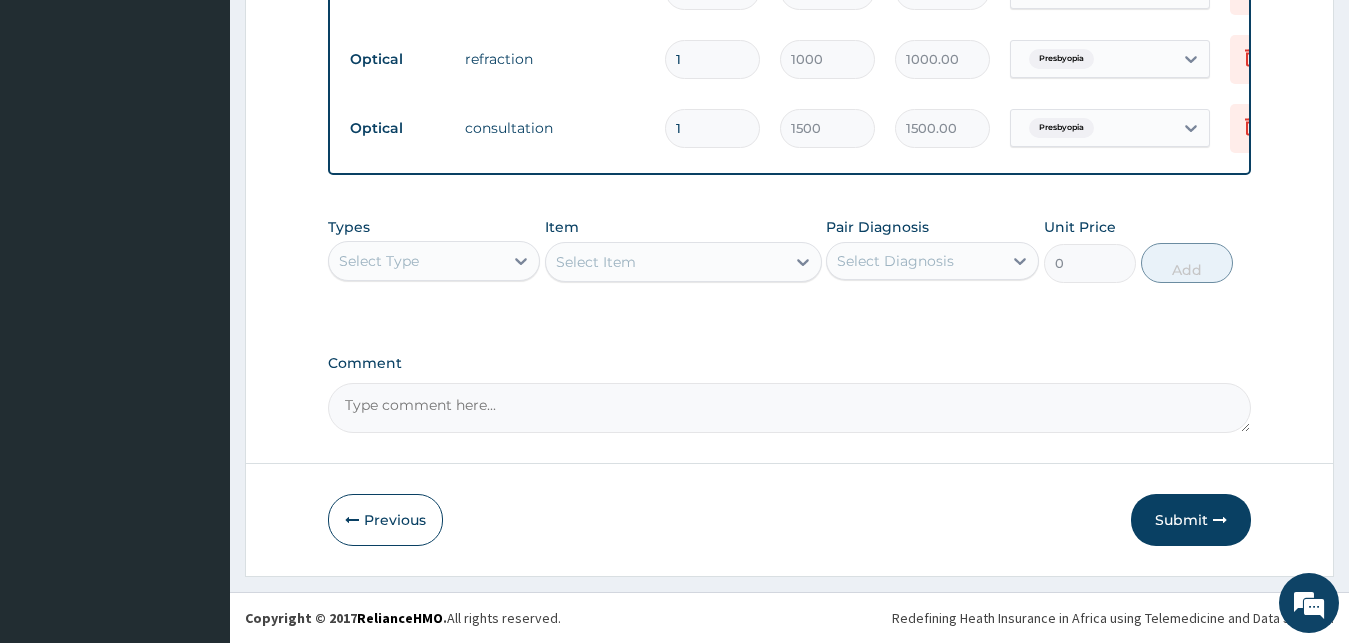 drag, startPoint x: 388, startPoint y: 411, endPoint x: 375, endPoint y: 412, distance: 13.038404 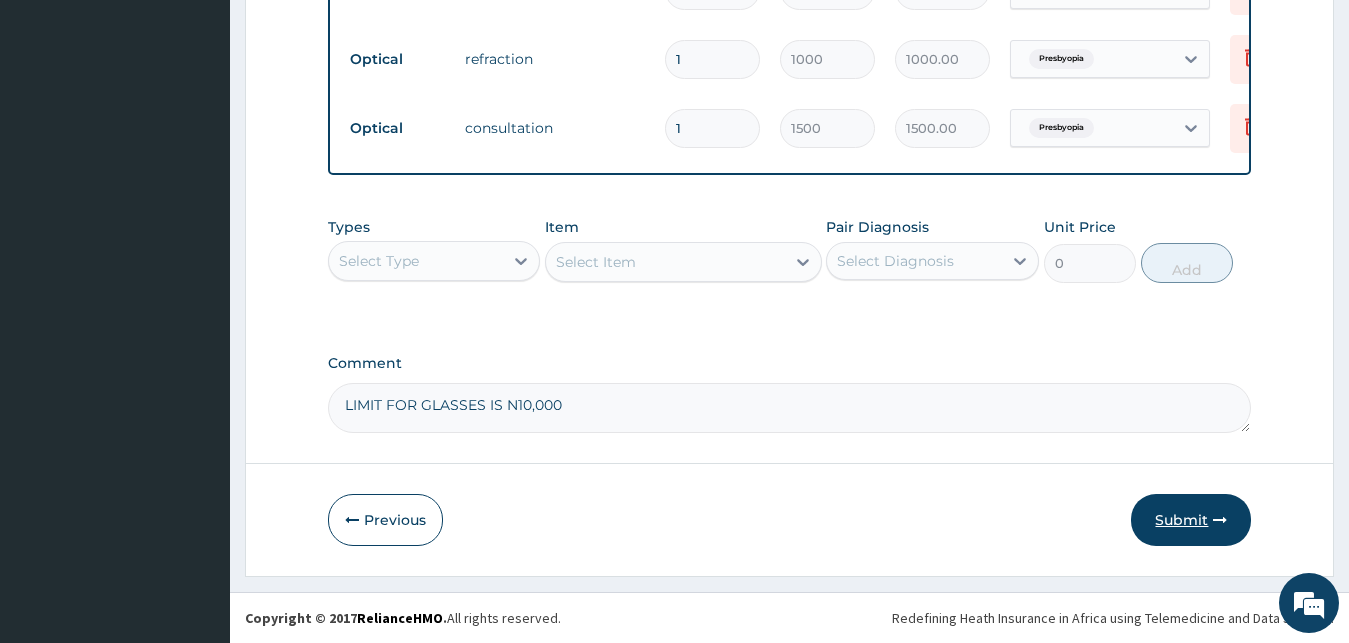 type on "LIMIT FOR GLASSES IS N10,000" 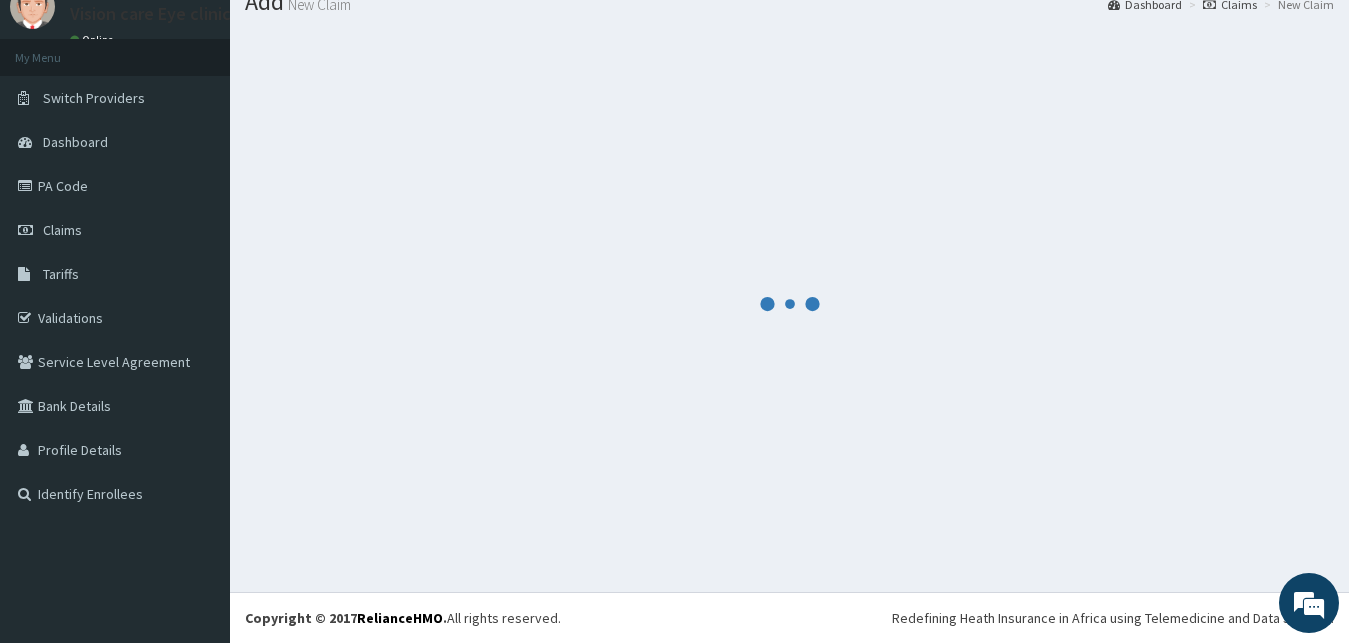 scroll, scrollTop: 76, scrollLeft: 0, axis: vertical 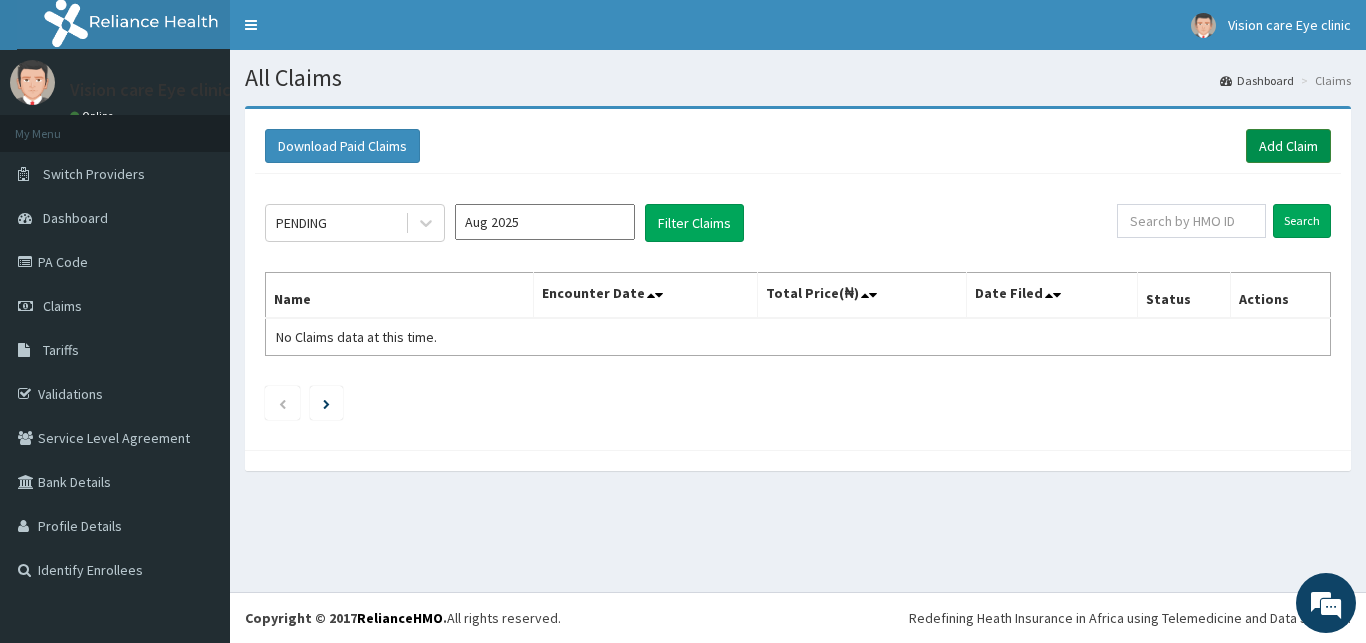 click on "Add Claim" at bounding box center (1288, 146) 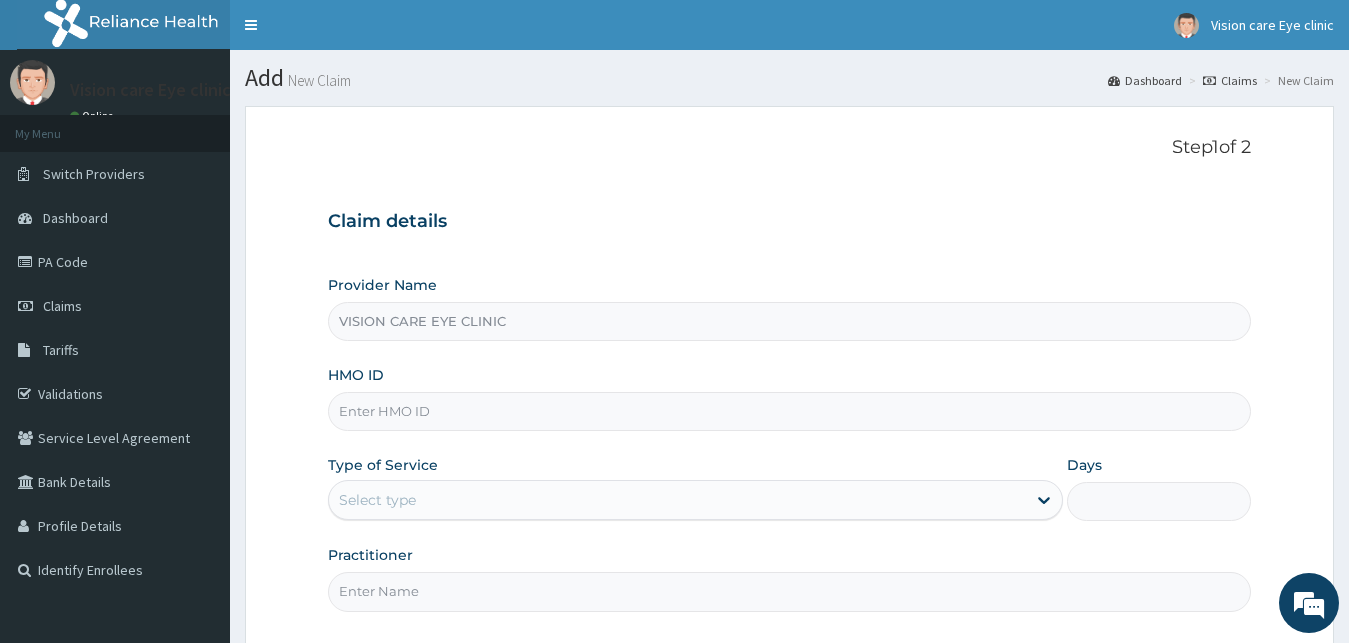 scroll, scrollTop: 0, scrollLeft: 0, axis: both 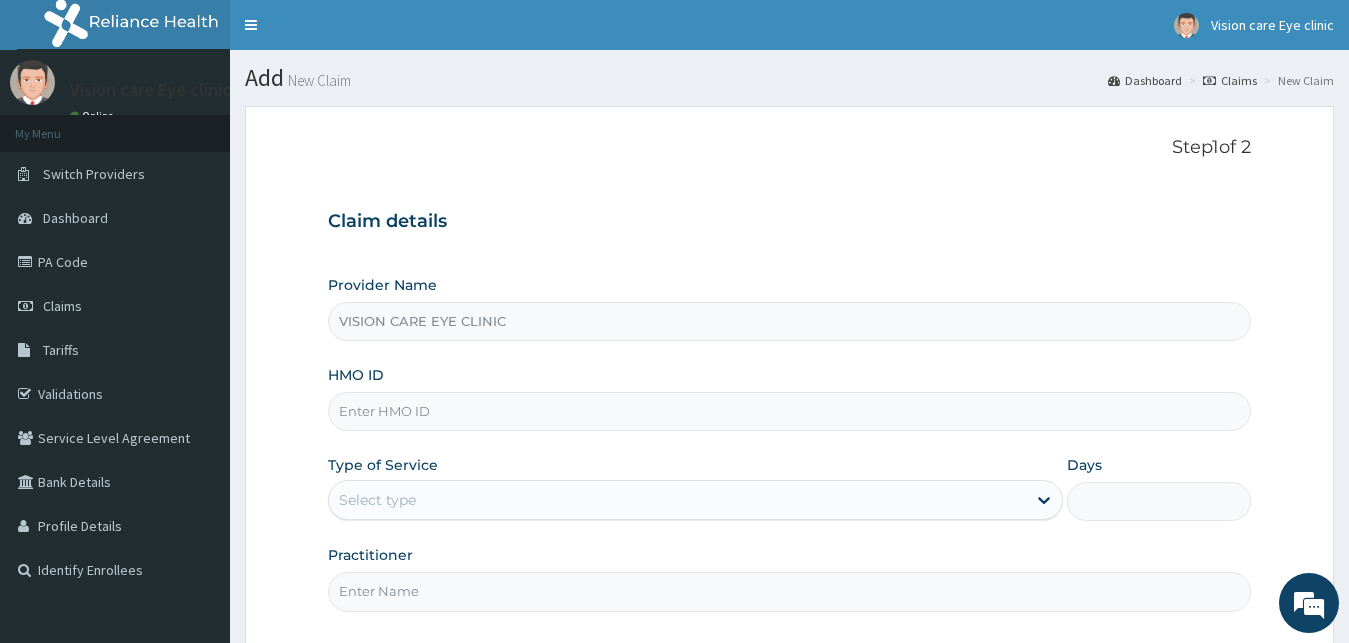 click on "HMO ID" at bounding box center (790, 411) 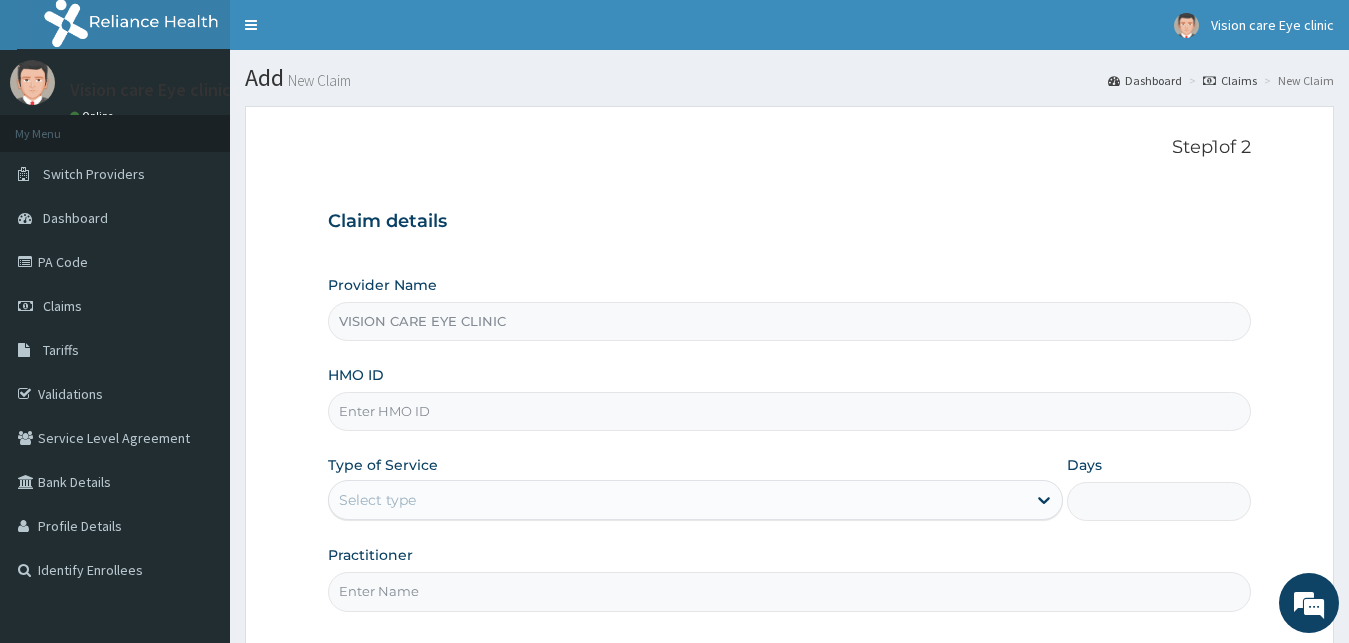 paste on "SDC/10050/E" 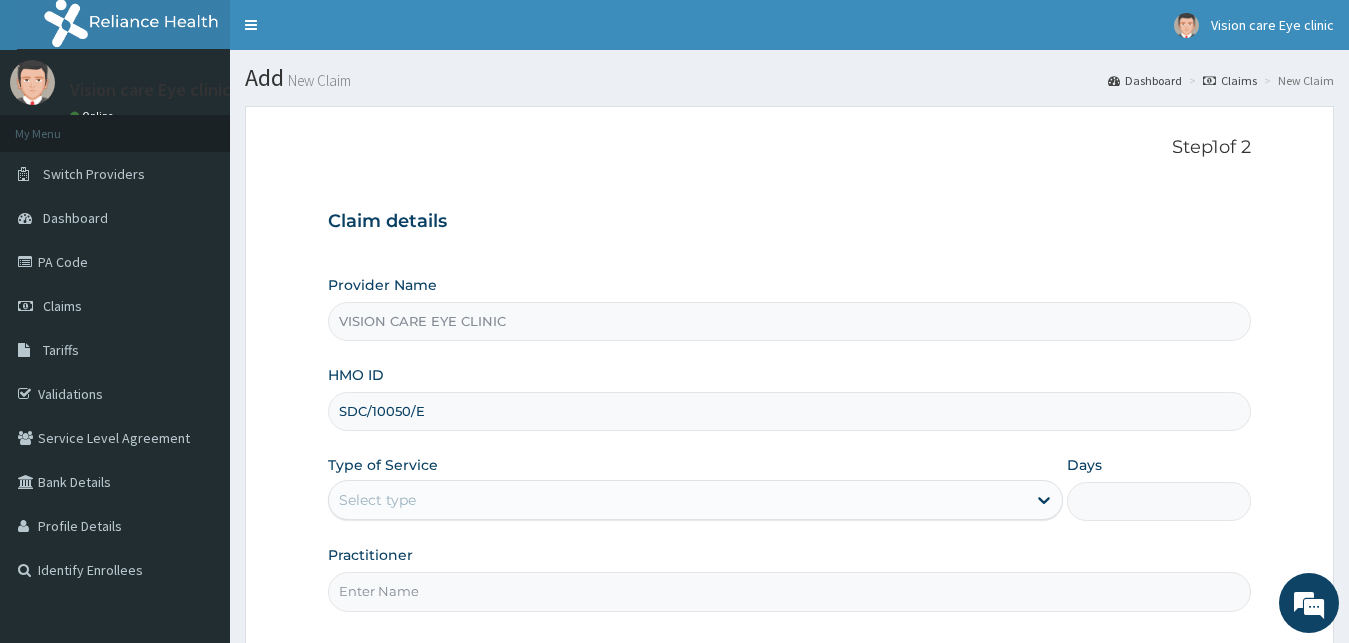 type on "SDC/10050/E" 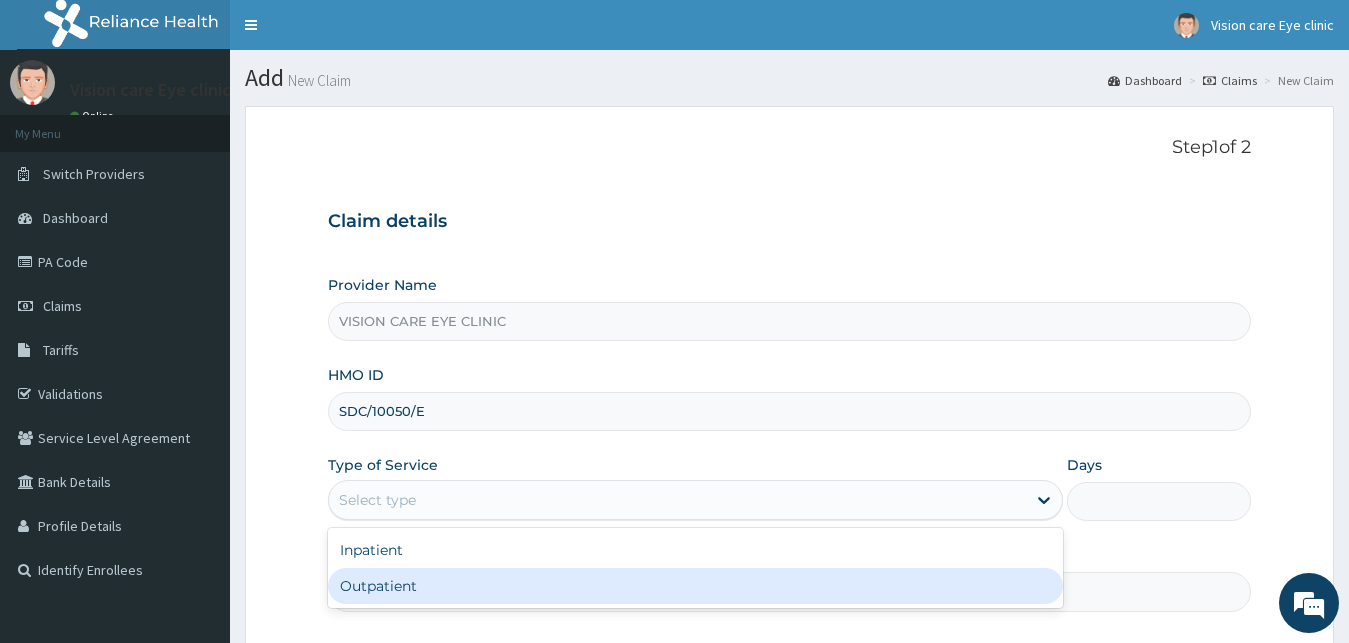 click on "Outpatient" at bounding box center [696, 586] 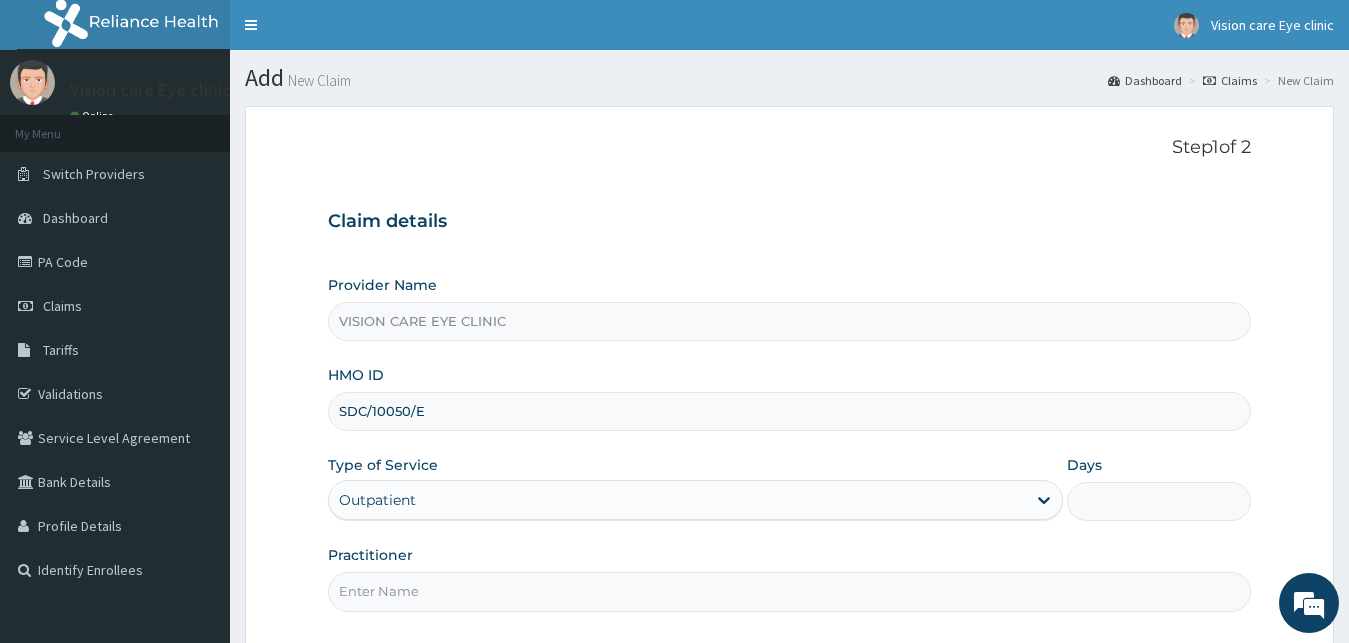 type on "1" 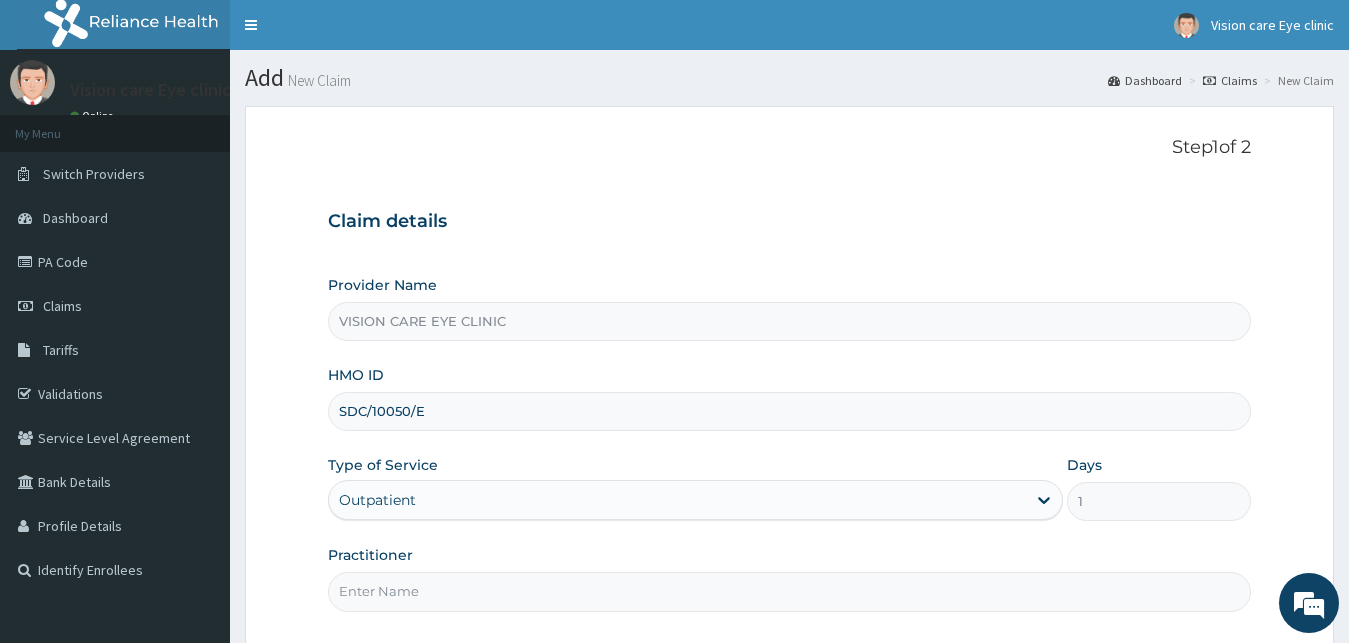 click on "SDC/10050/E" at bounding box center [790, 411] 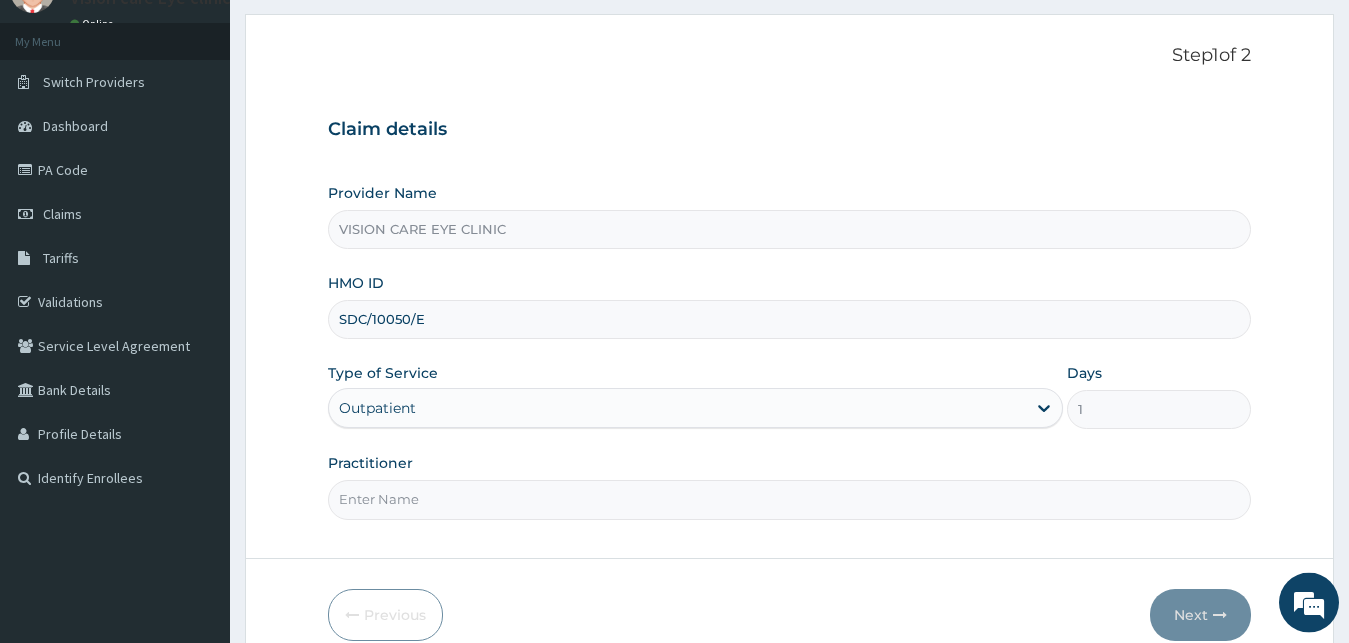 scroll, scrollTop: 187, scrollLeft: 0, axis: vertical 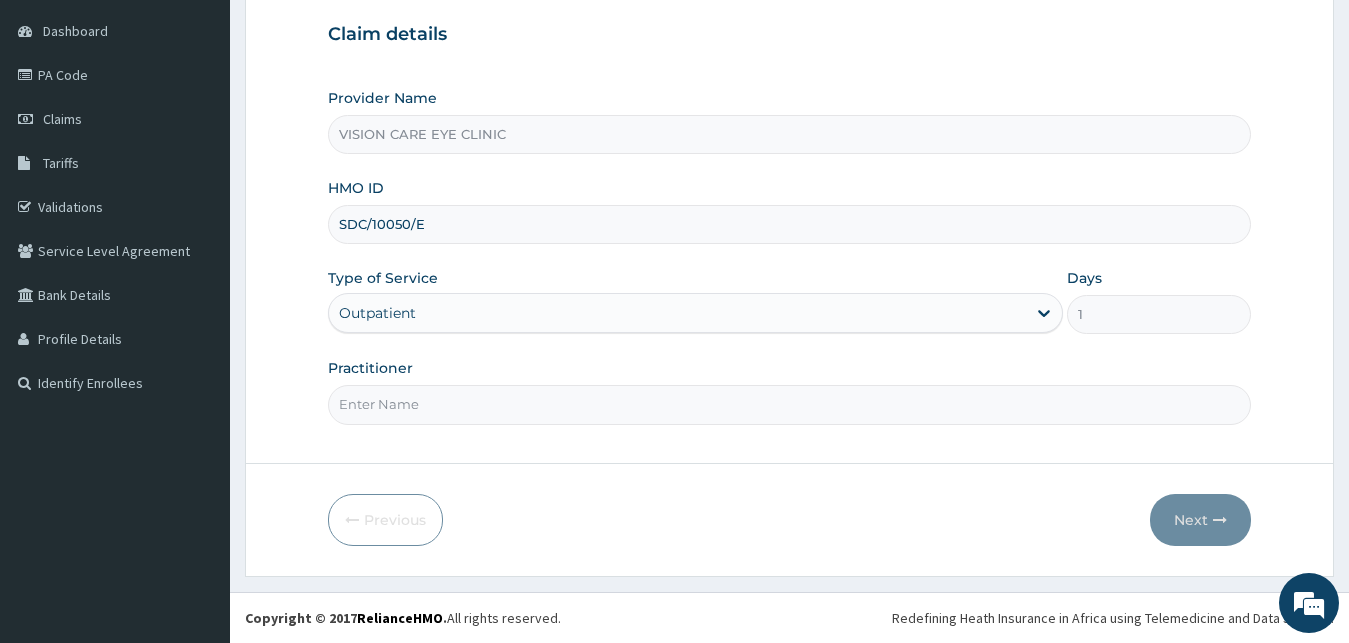 type on "SDC/10050/E" 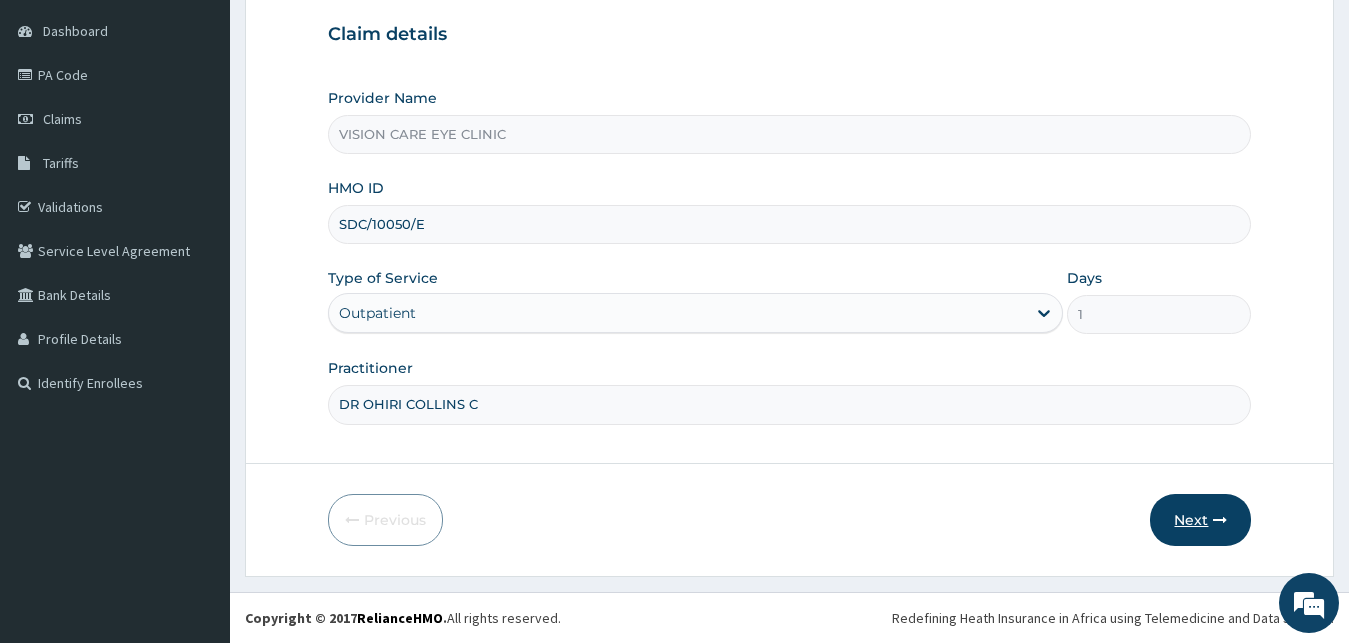 type on "DR OHIRI COLLINS C" 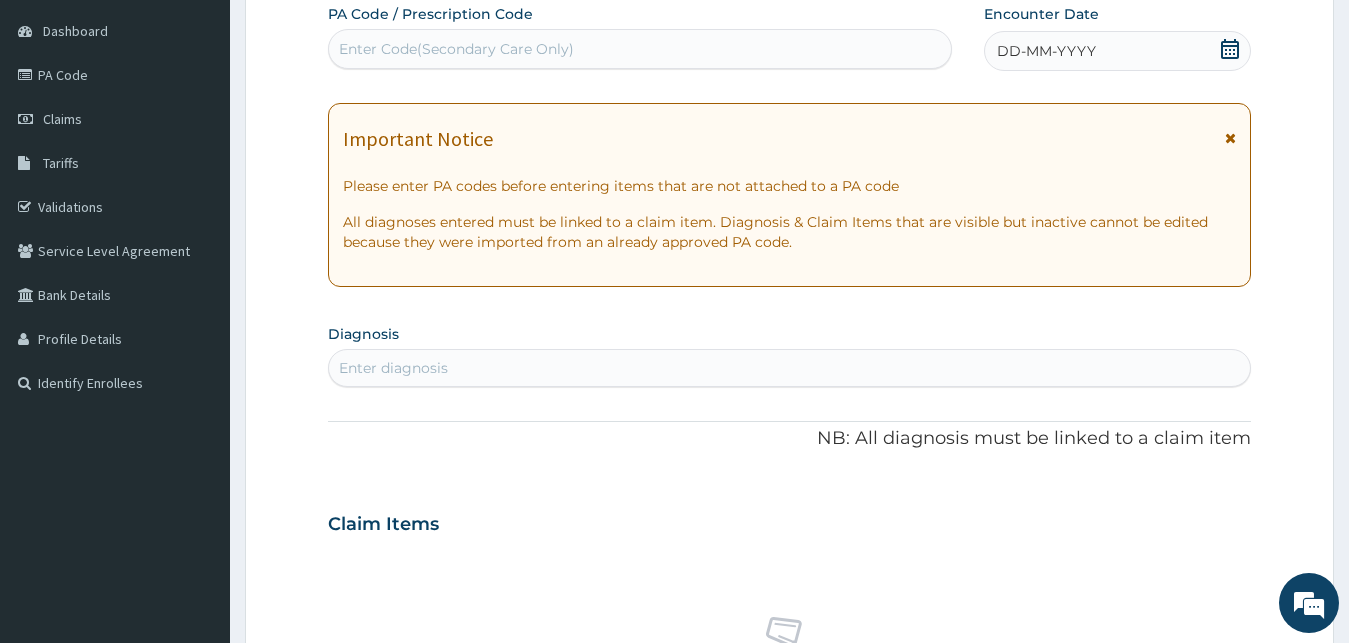 click on "Enter Code(Secondary Care Only)" at bounding box center (456, 49) 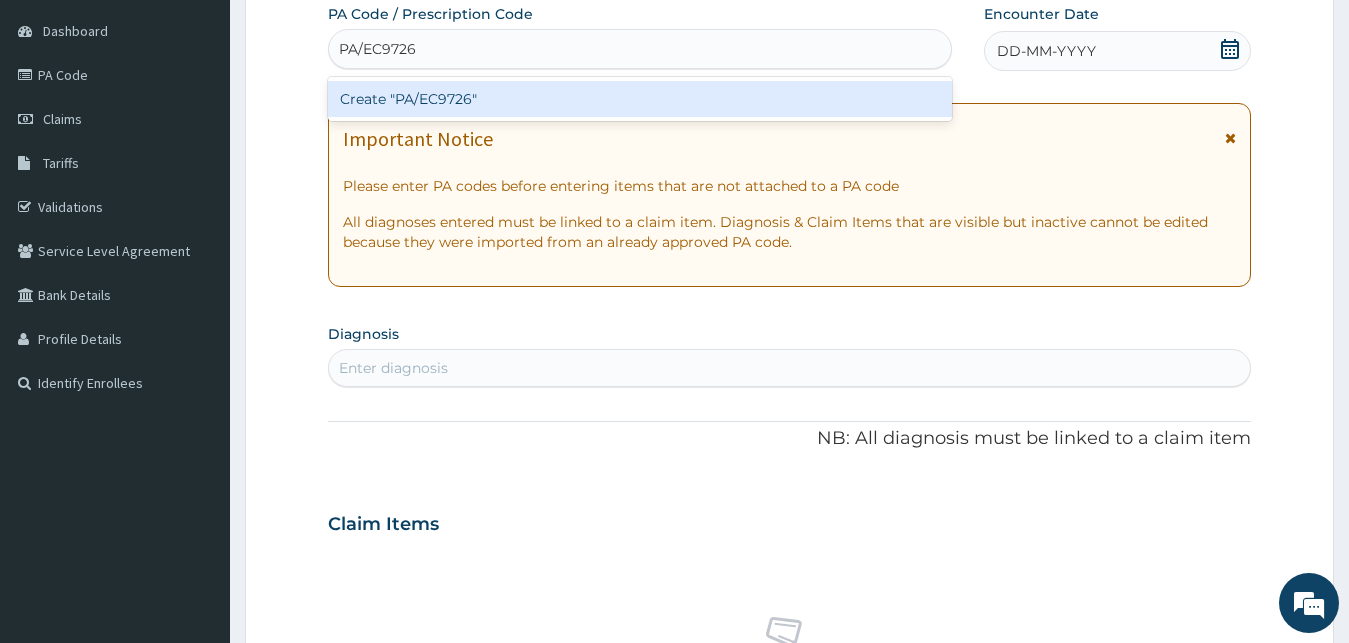 click on "Create "PA/EC9726"" at bounding box center [640, 99] 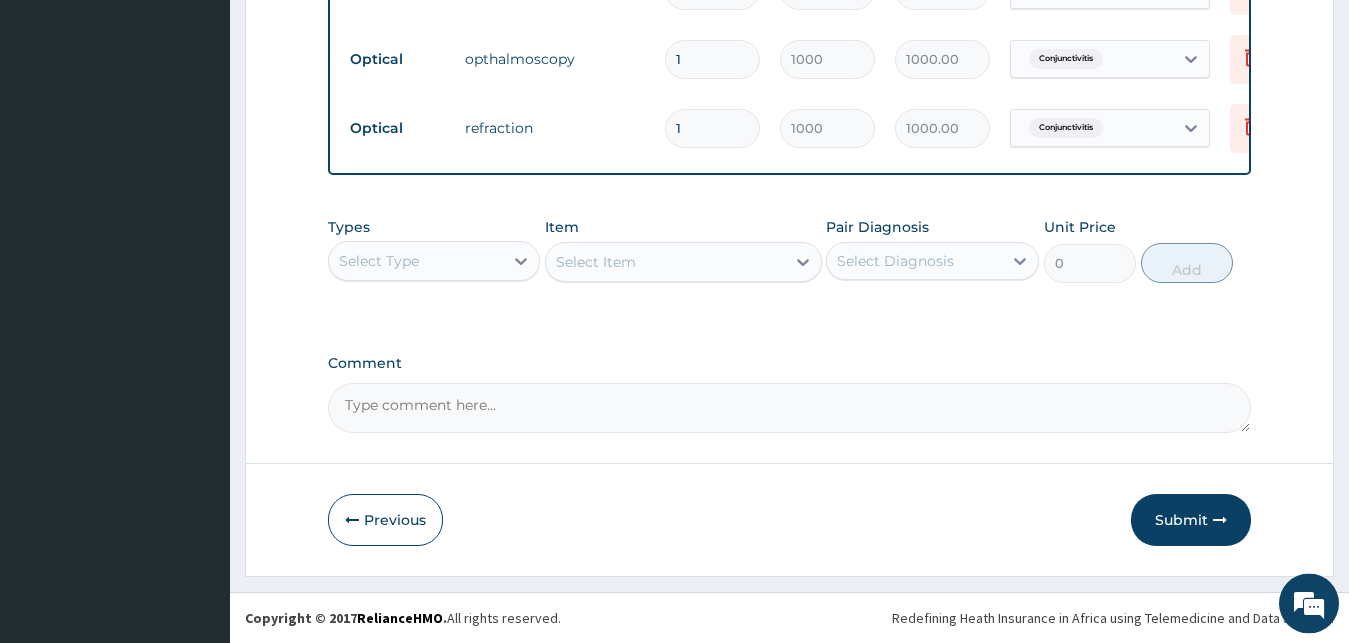 scroll, scrollTop: 1273, scrollLeft: 0, axis: vertical 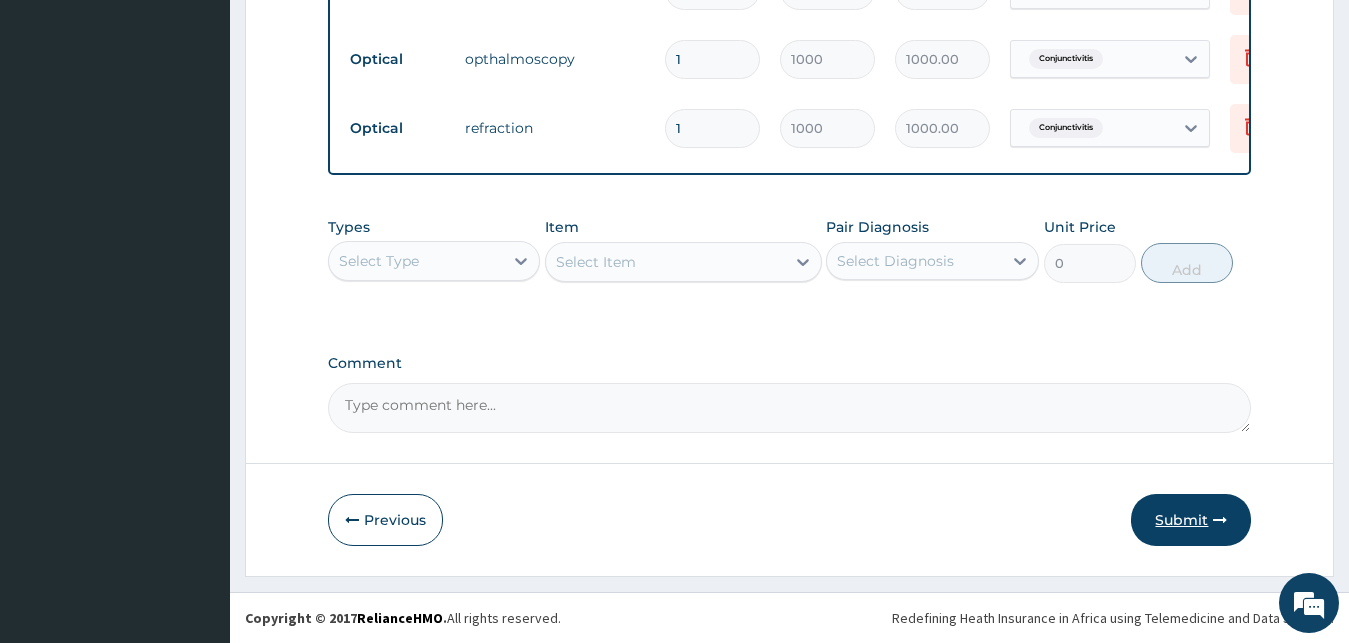 click on "Submit" at bounding box center (1191, 520) 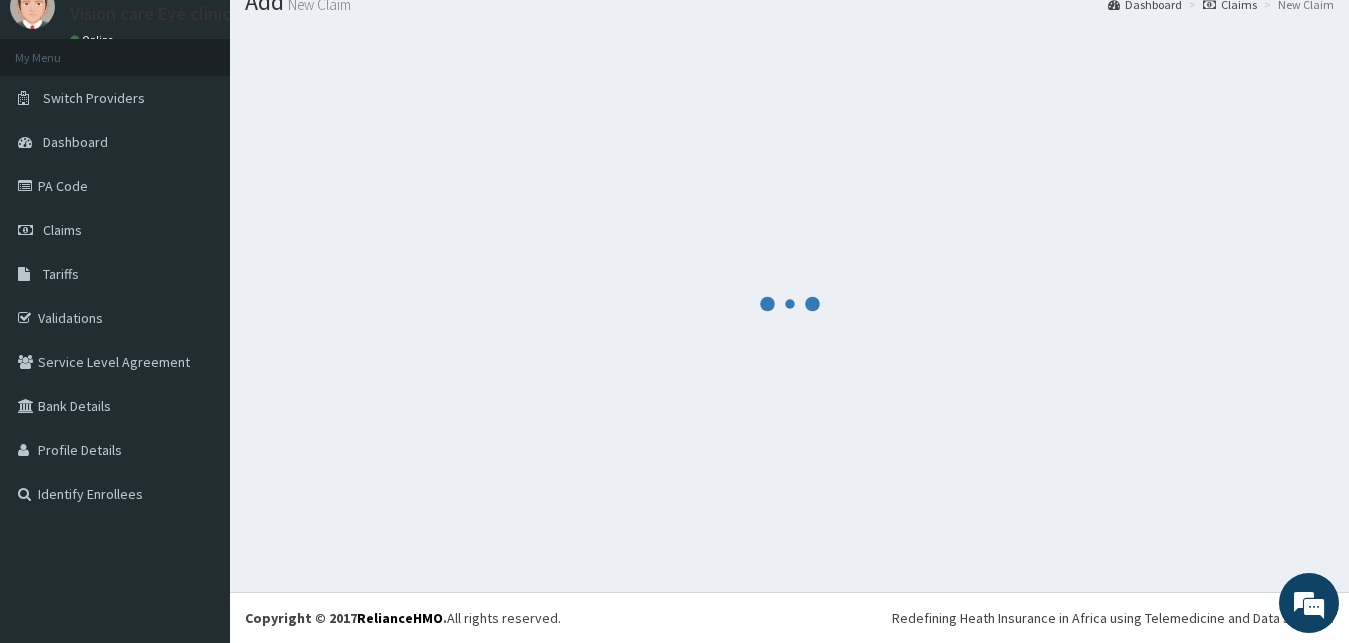 scroll, scrollTop: 76, scrollLeft: 0, axis: vertical 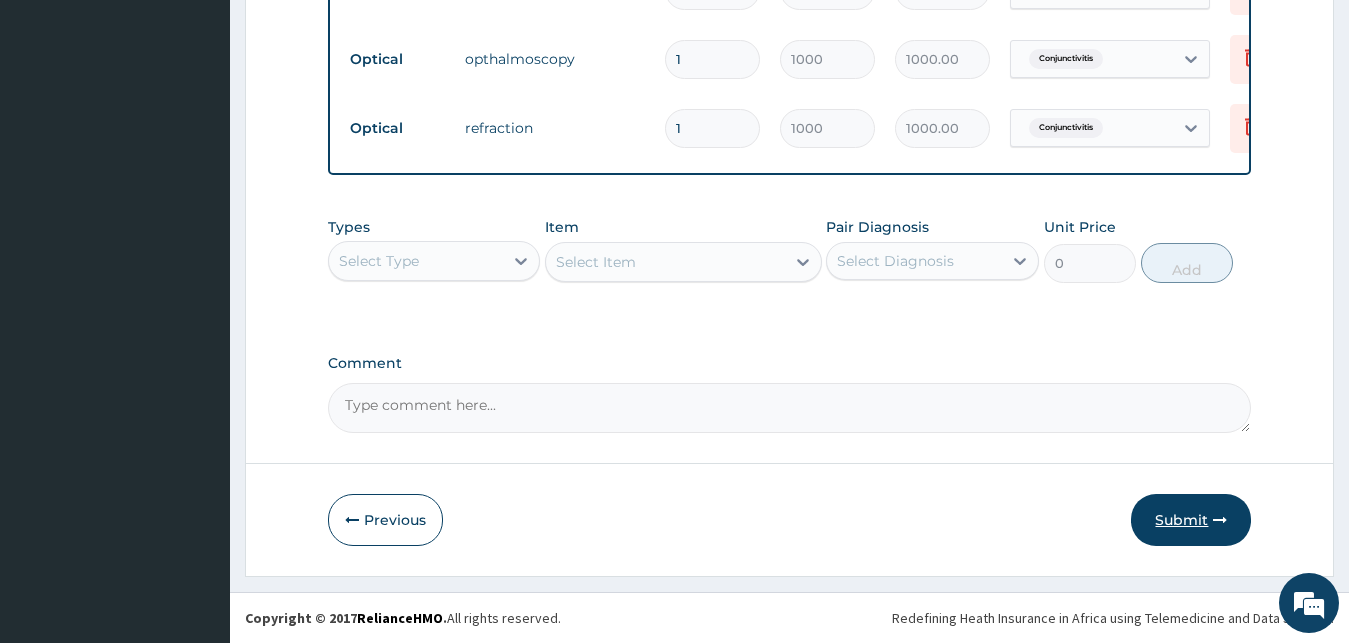 click on "Submit" at bounding box center [1191, 520] 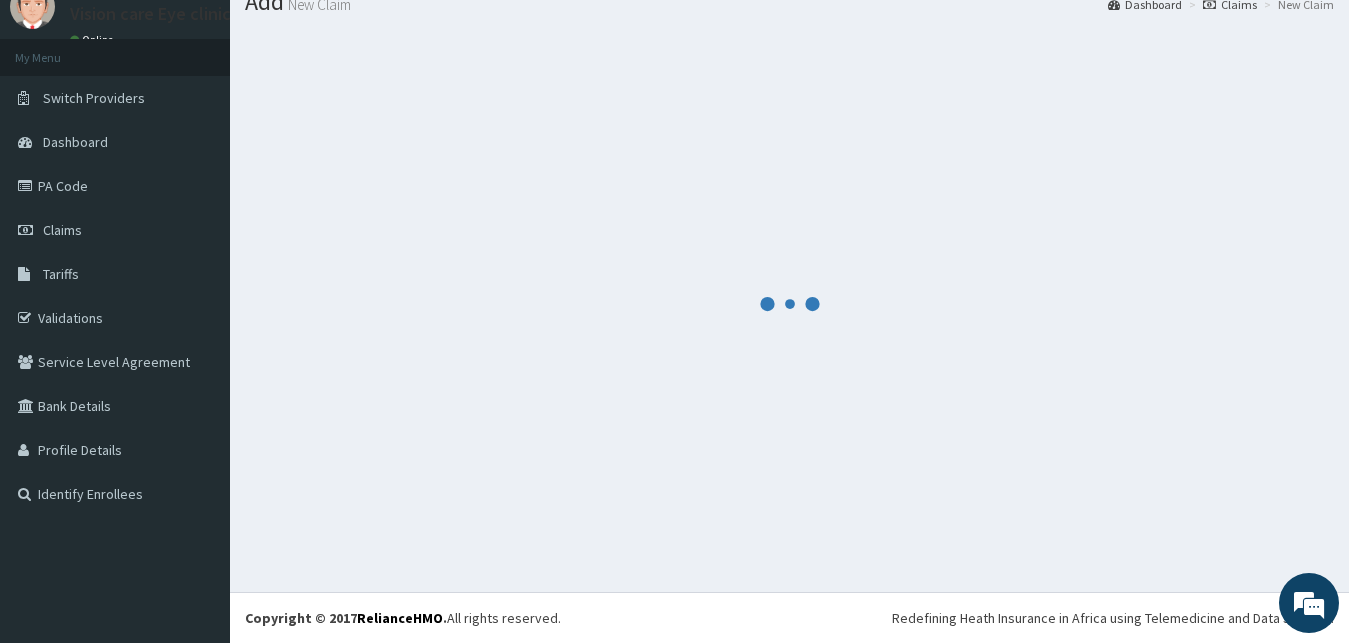 scroll, scrollTop: 76, scrollLeft: 0, axis: vertical 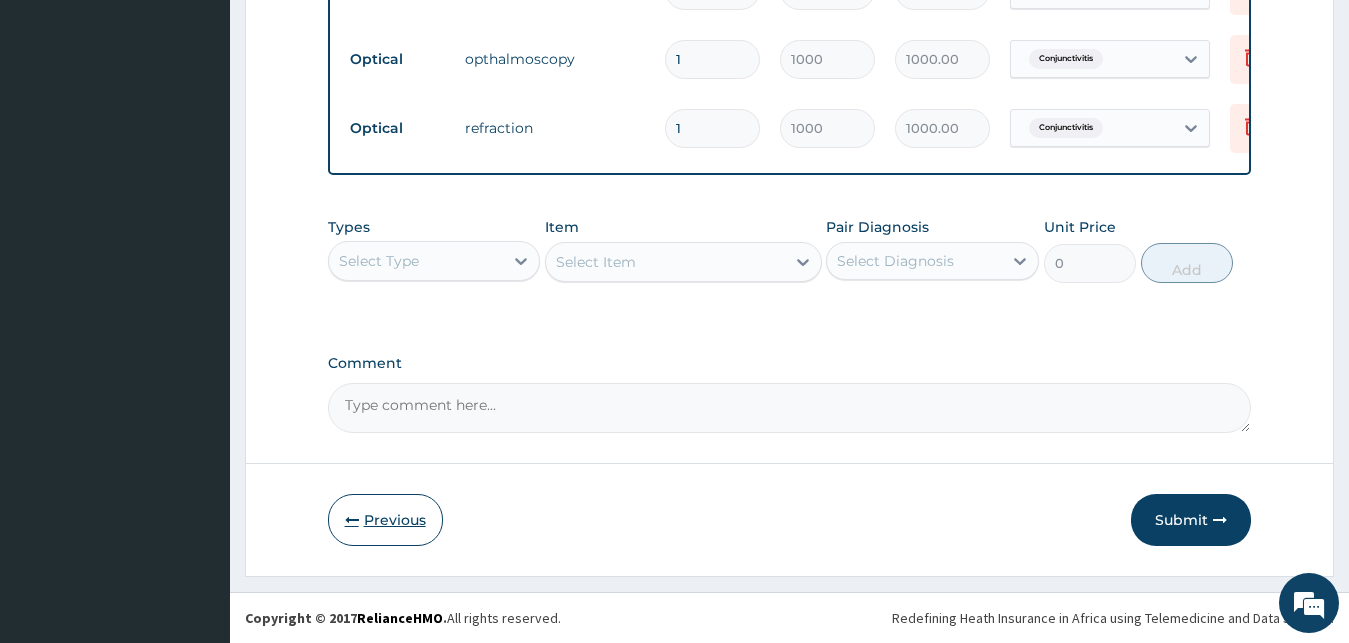 click on "Previous" at bounding box center [385, 520] 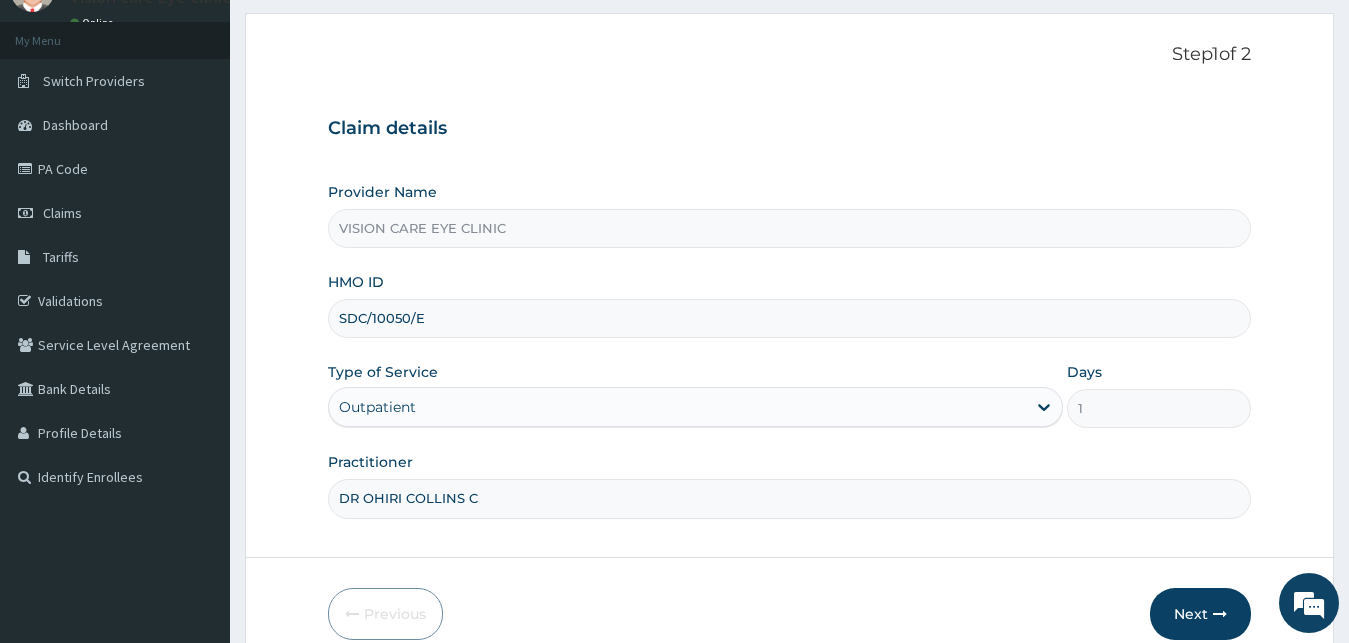 scroll, scrollTop: 187, scrollLeft: 0, axis: vertical 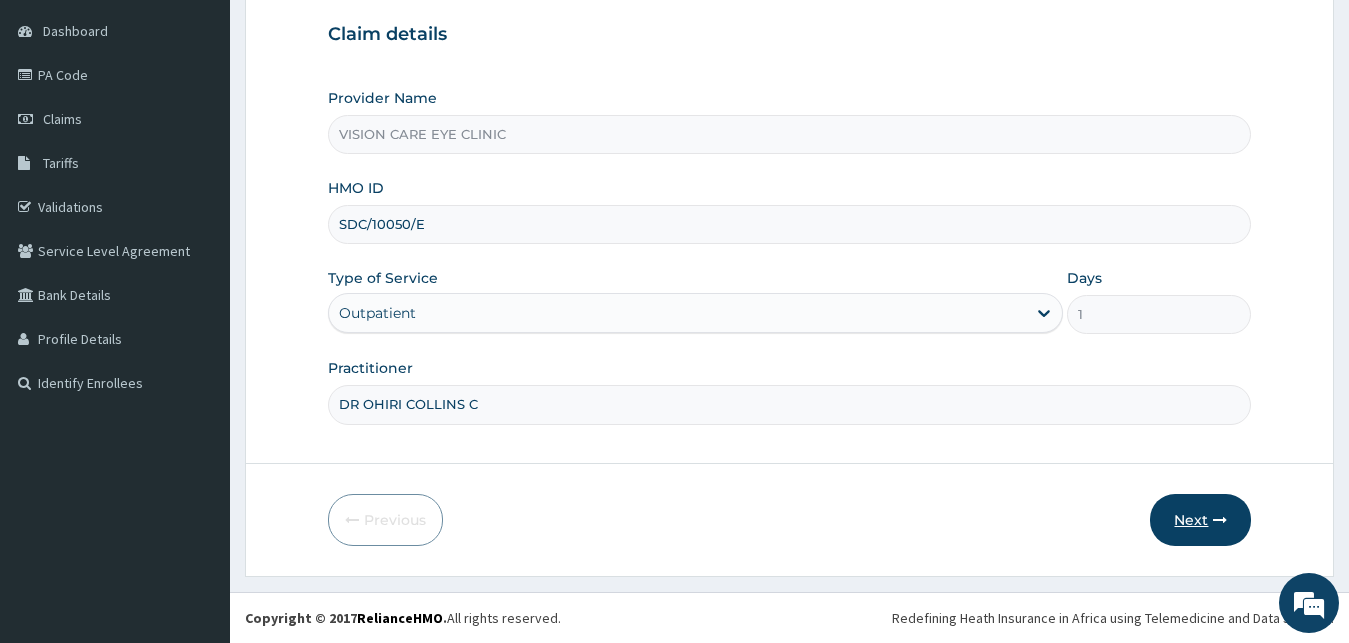 click on "Next" at bounding box center [1200, 520] 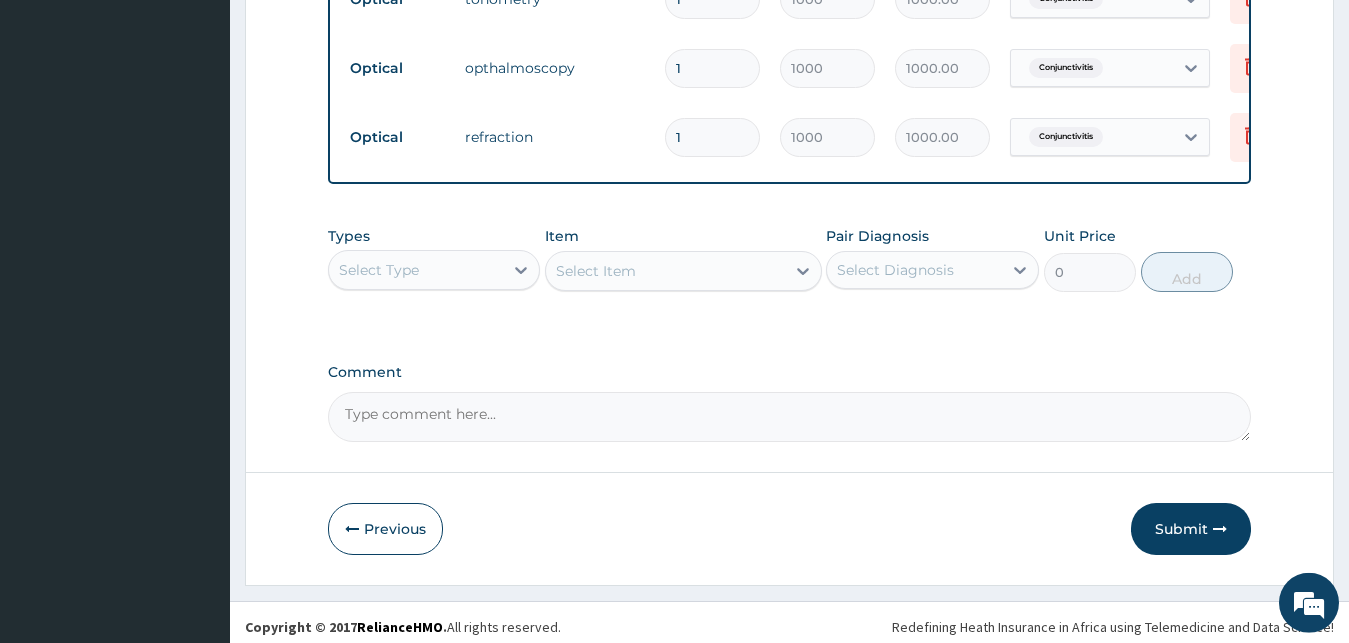 scroll, scrollTop: 1273, scrollLeft: 0, axis: vertical 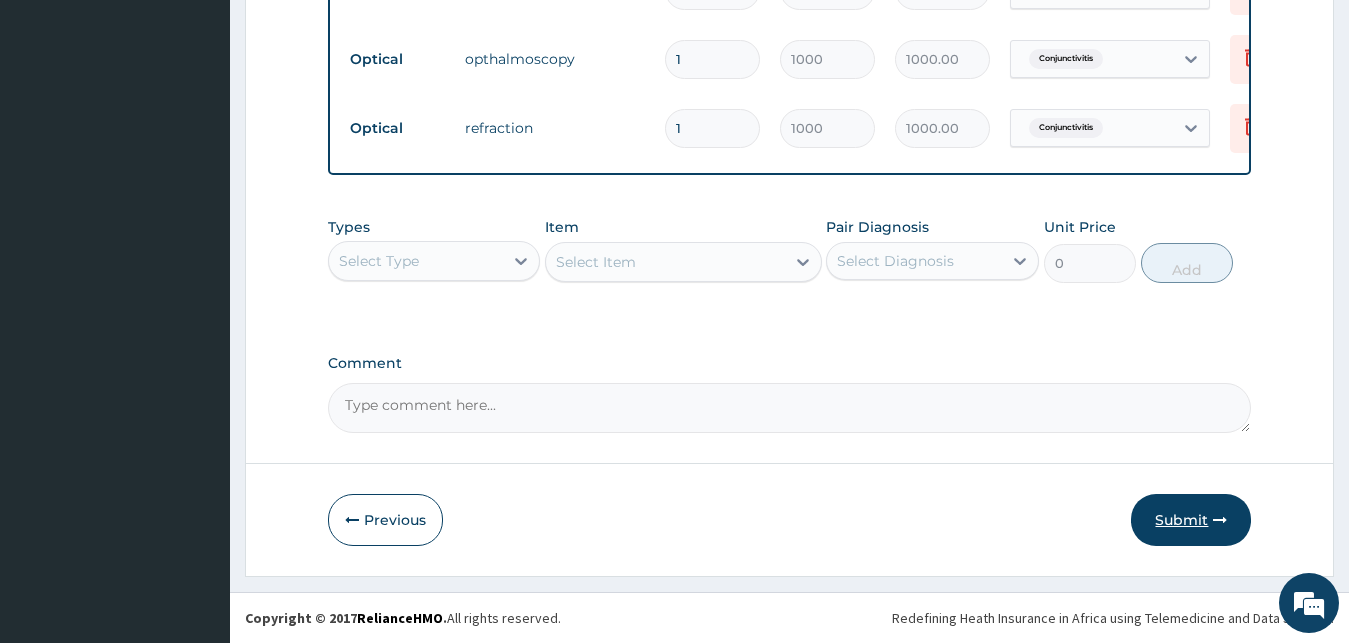 click on "Submit" at bounding box center [1191, 520] 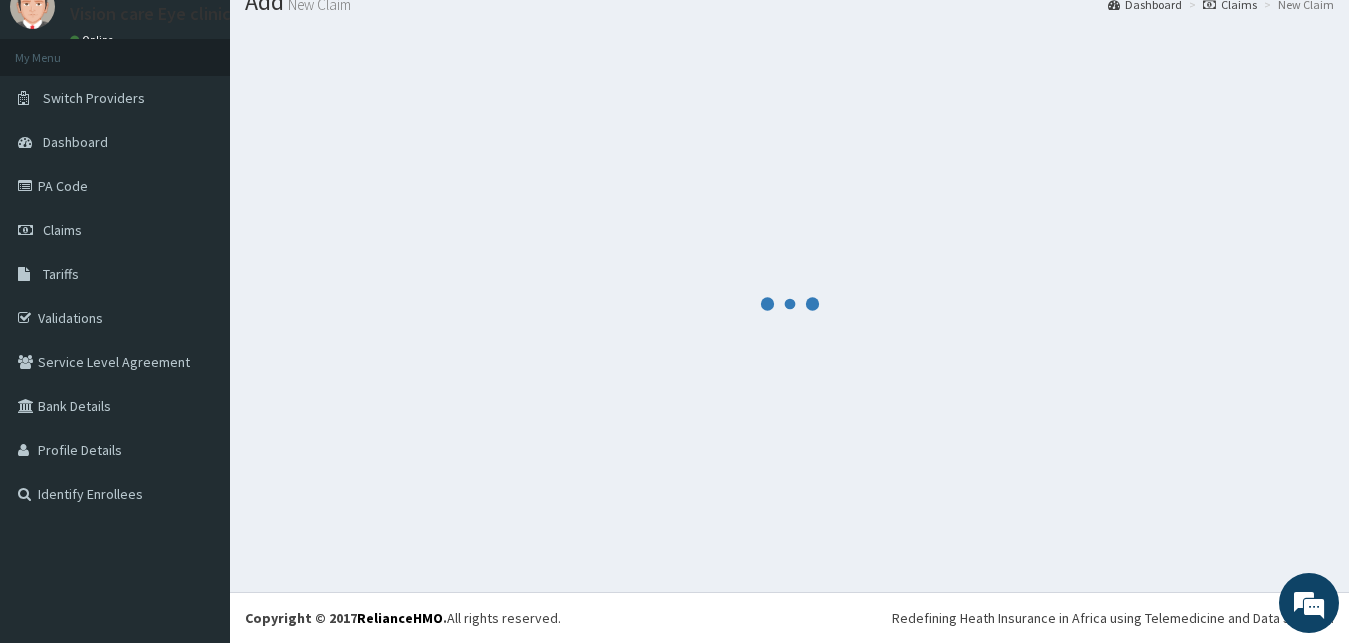 scroll, scrollTop: 76, scrollLeft: 0, axis: vertical 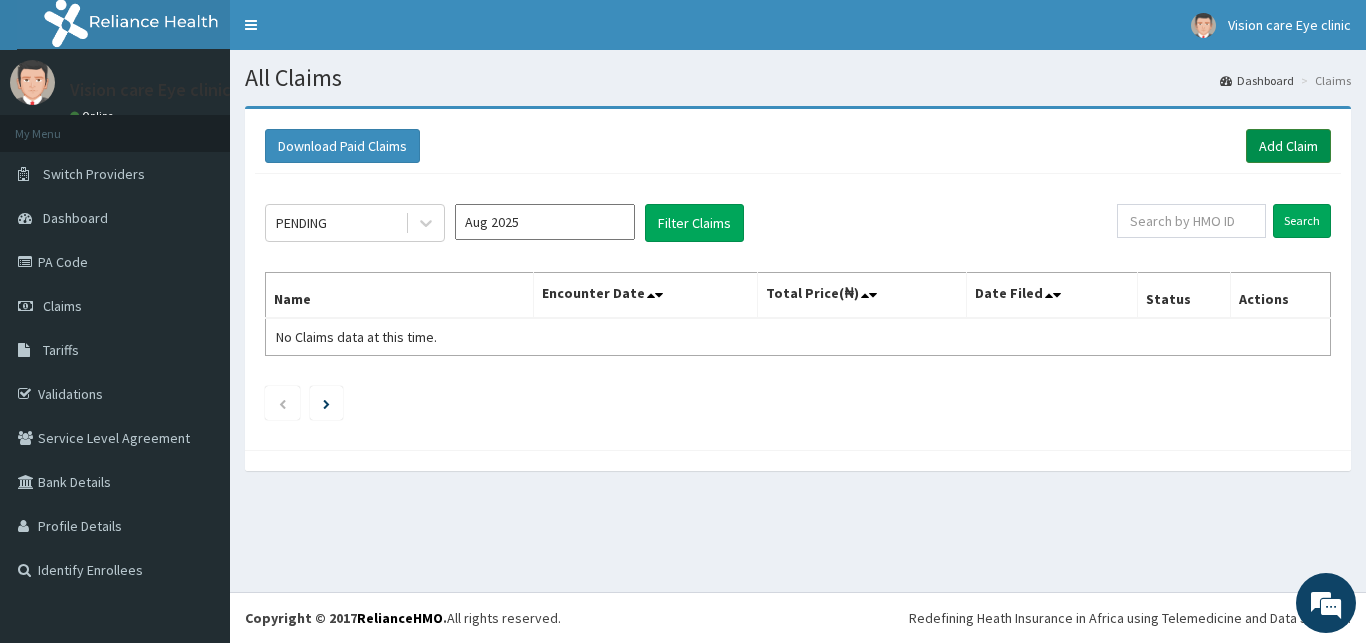 click on "Add Claim" at bounding box center [1288, 146] 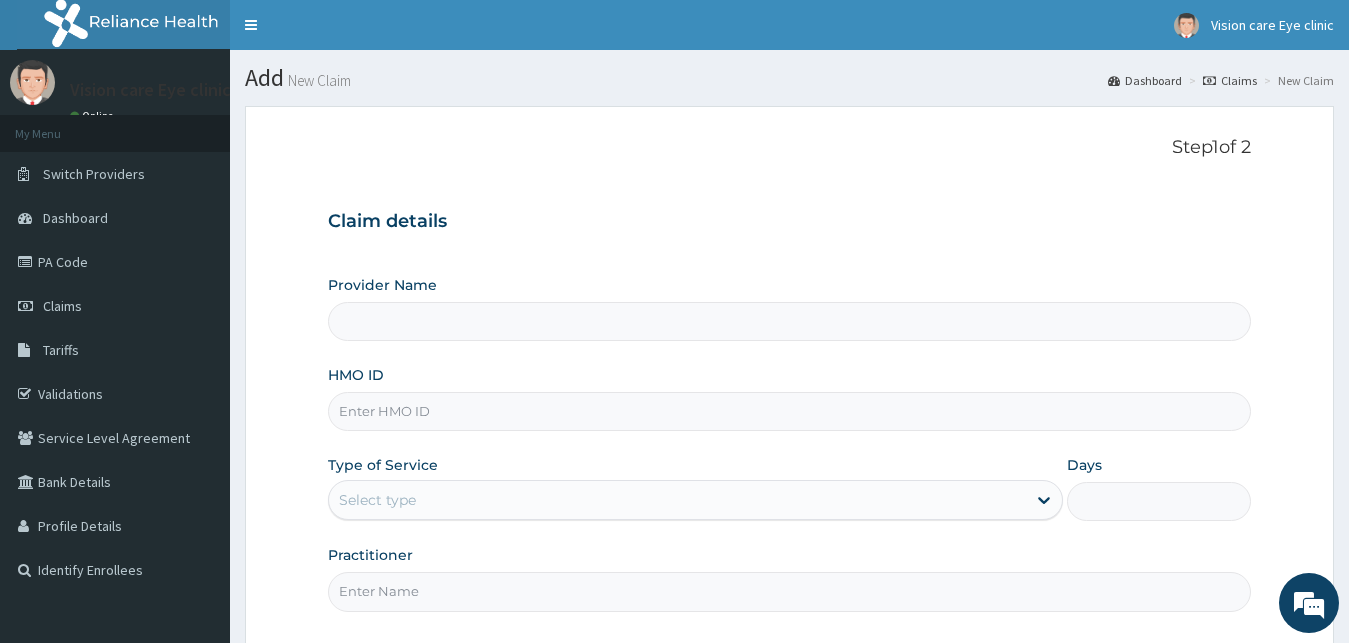 type on "VISION CARE EYE CLINIC" 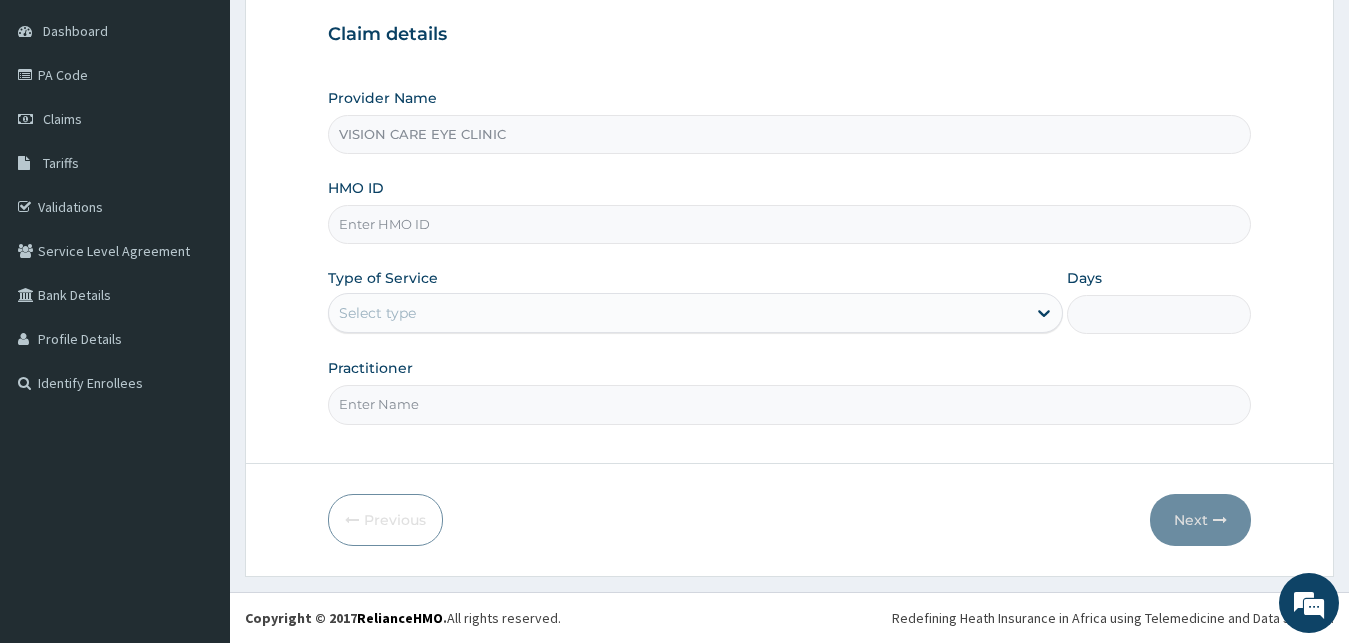 scroll, scrollTop: 187, scrollLeft: 0, axis: vertical 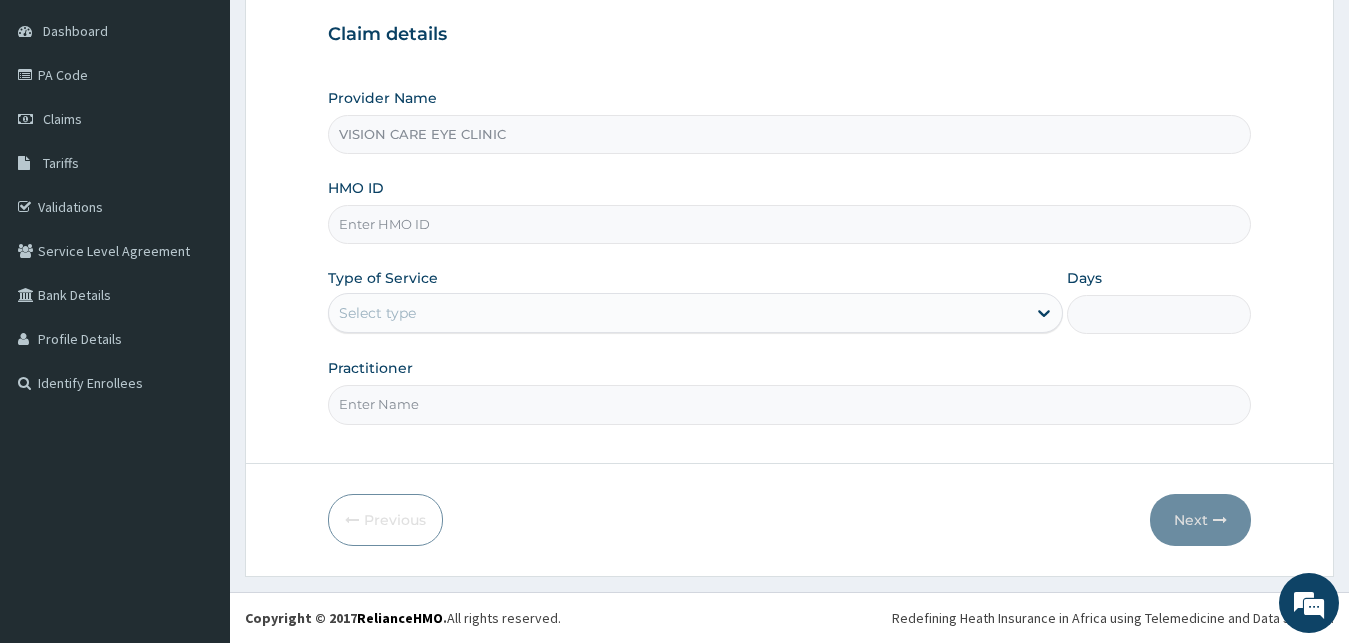 click on "HMO ID" at bounding box center (790, 224) 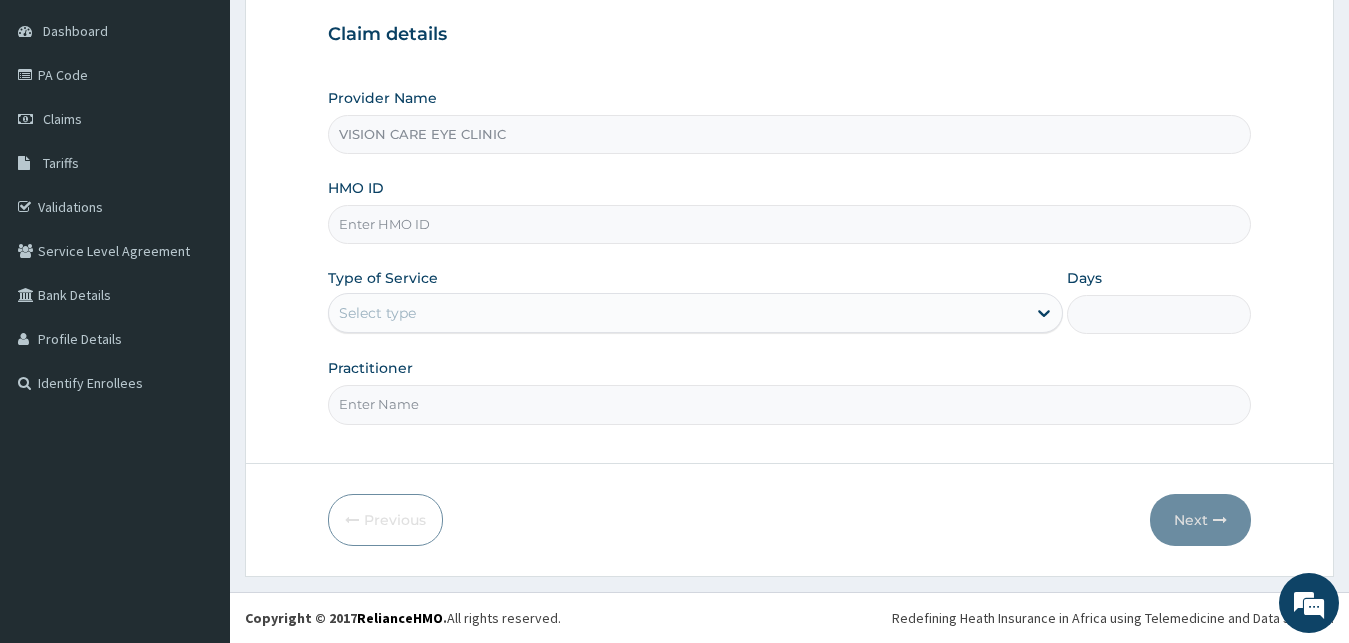 paste on "ERM/10104/B" 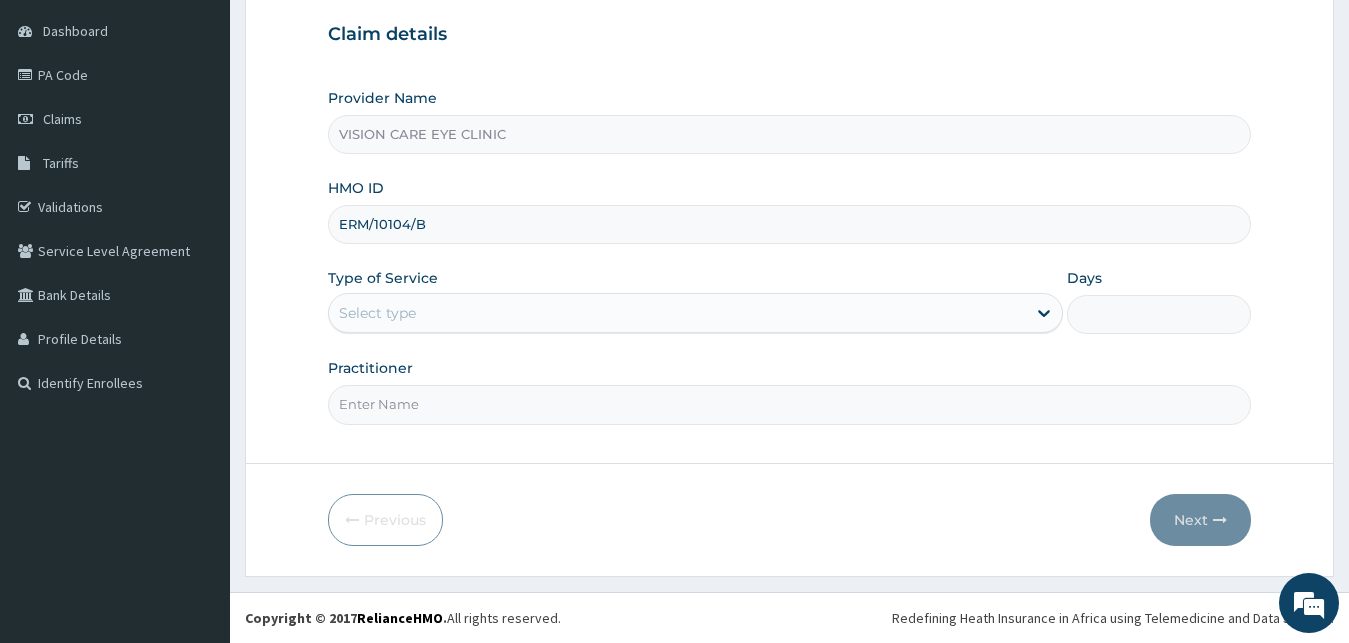 type on "ERM/10104/B" 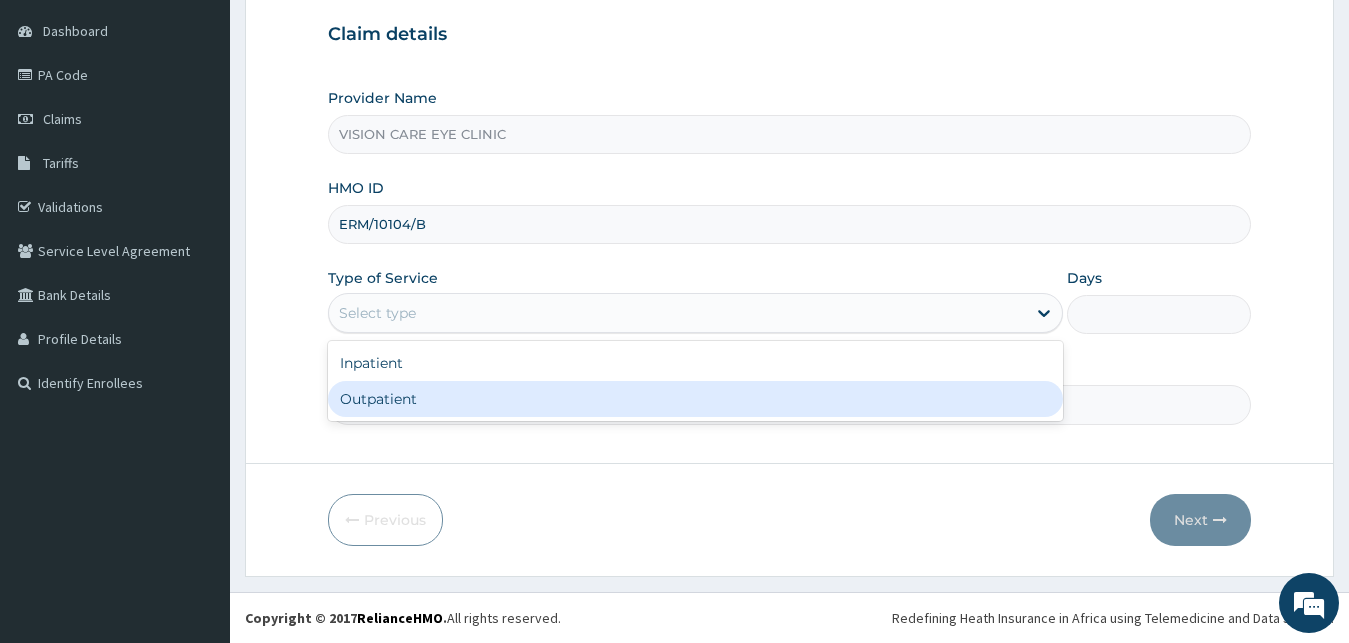 click on "Outpatient" at bounding box center [696, 399] 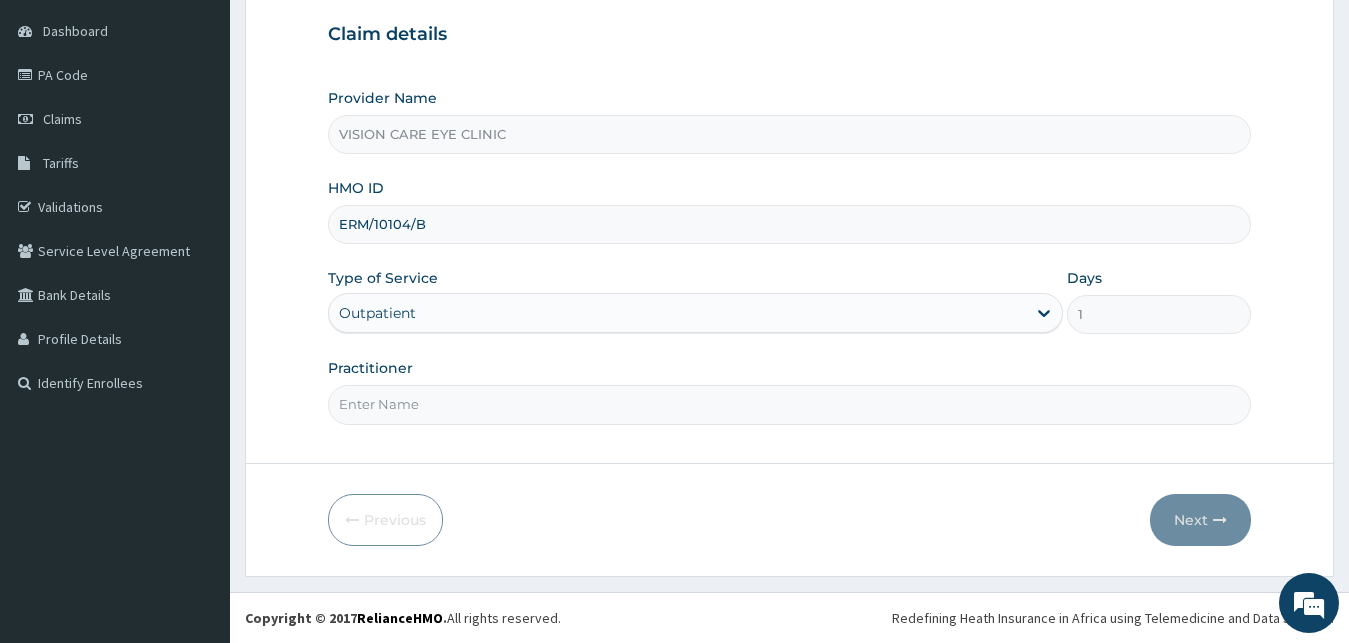 click on "Practitioner" at bounding box center [790, 404] 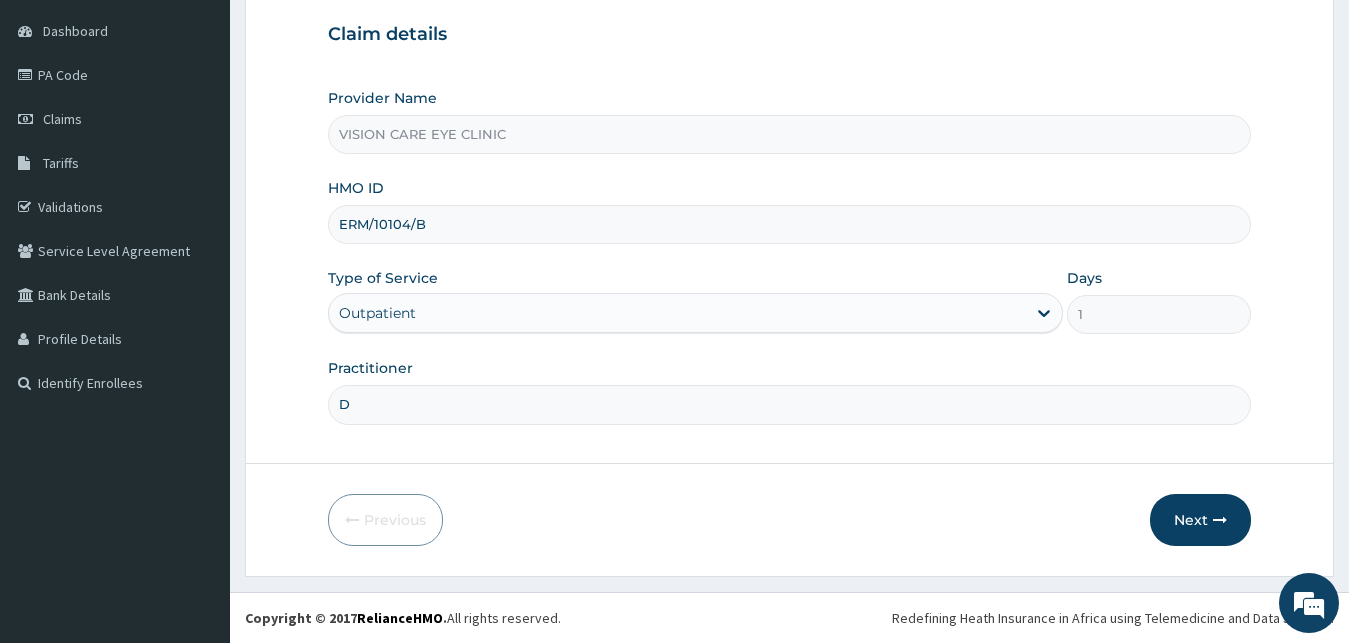 scroll, scrollTop: 0, scrollLeft: 0, axis: both 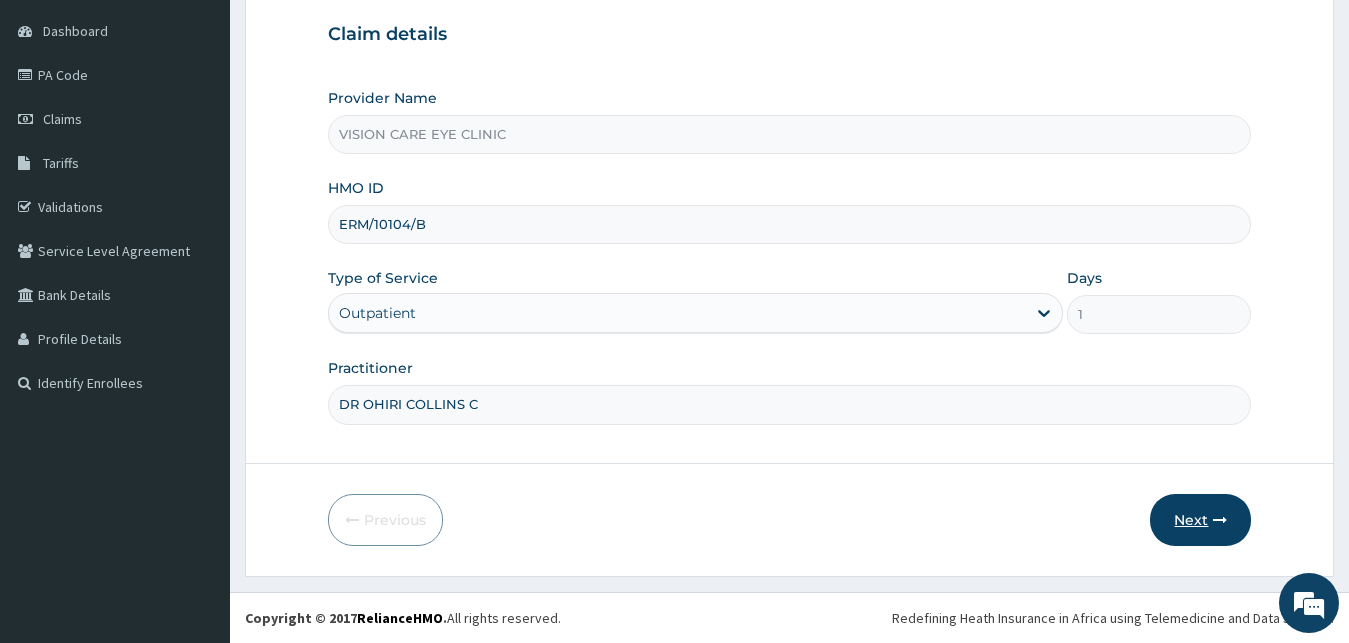 type on "DR OHIRI COLLINS C" 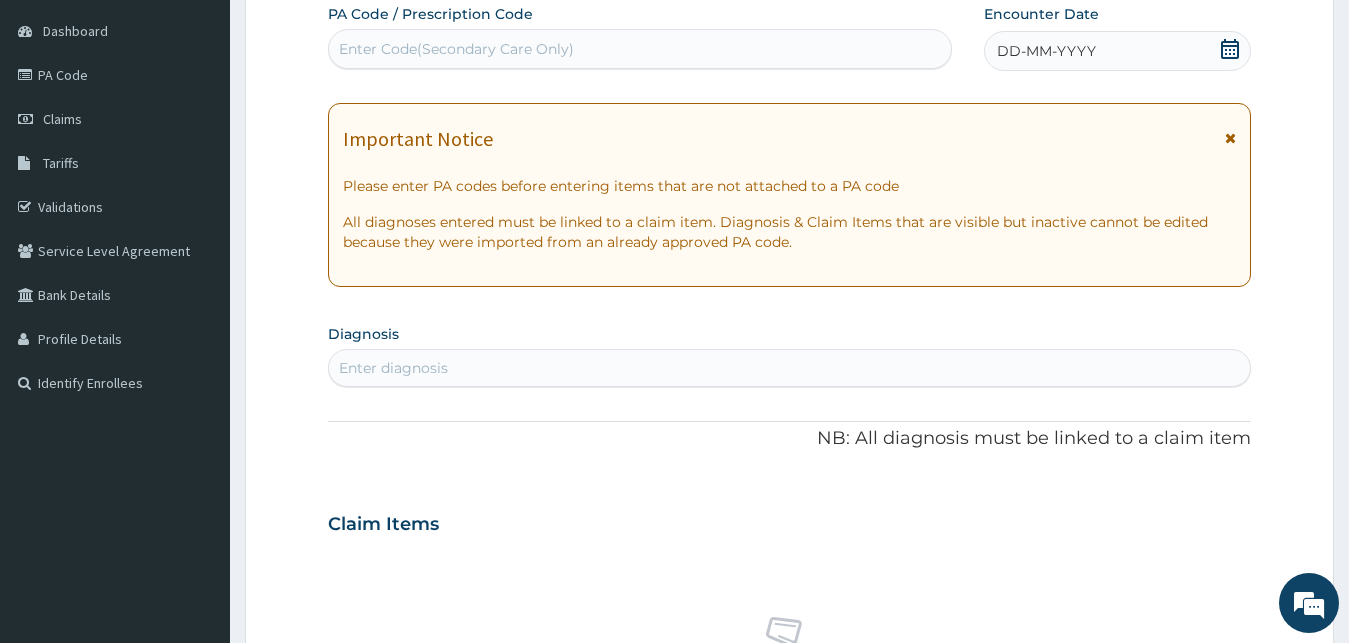 click on "Enter Code(Secondary Care Only)" at bounding box center (456, 49) 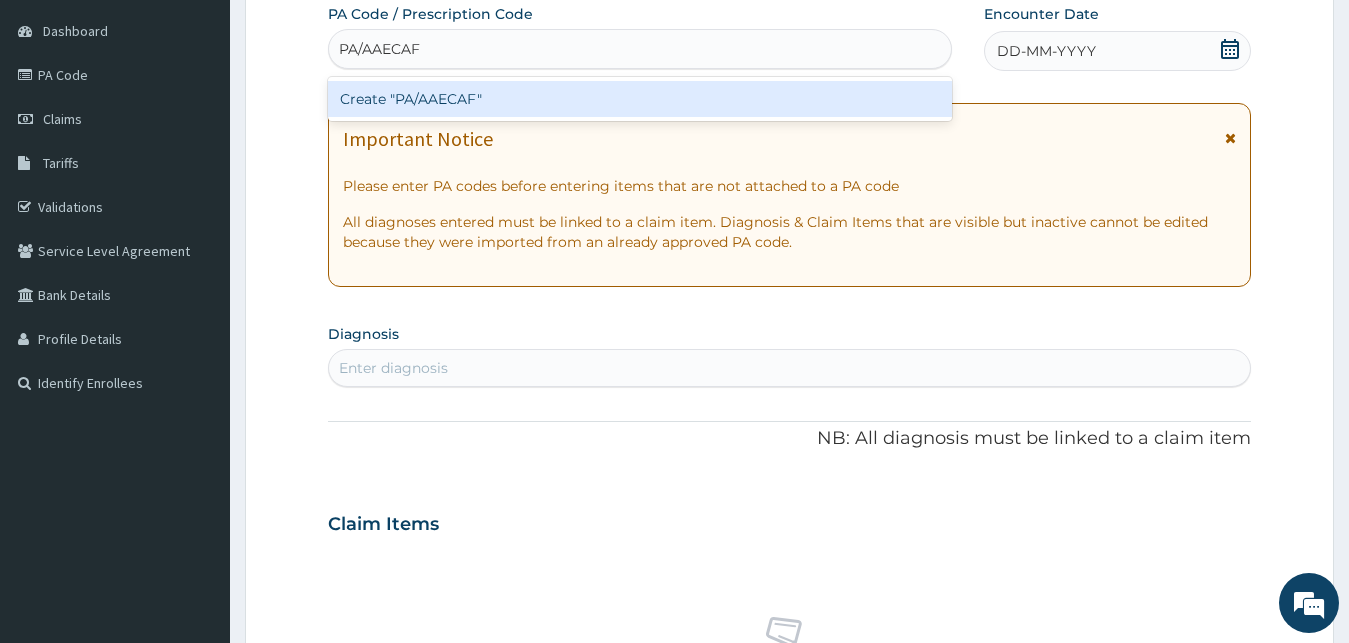 click on "Create "PA/AAECAF"" at bounding box center (640, 99) 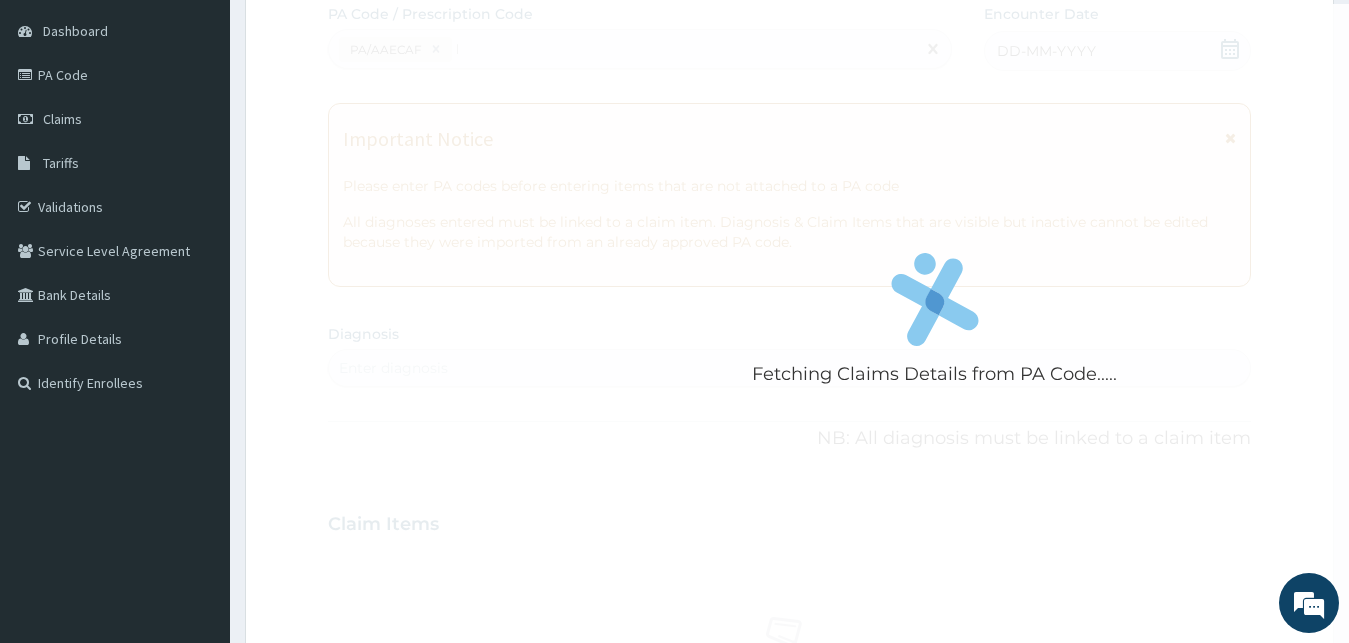 type 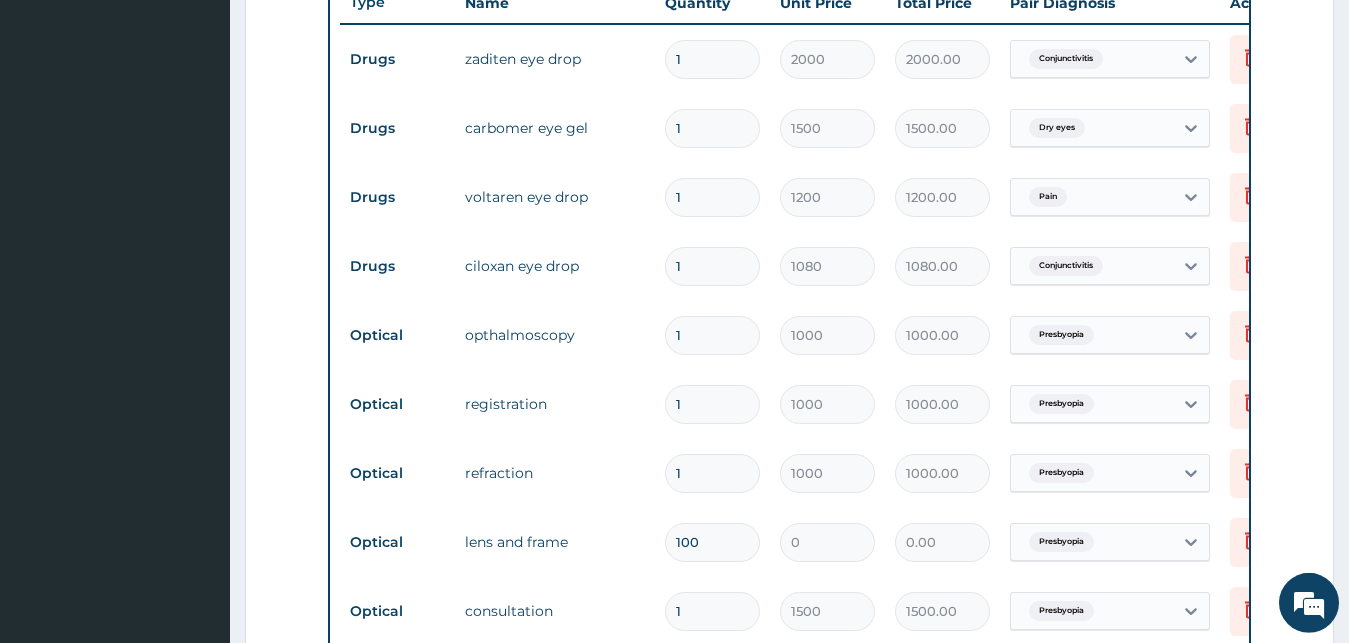 scroll, scrollTop: 820, scrollLeft: 0, axis: vertical 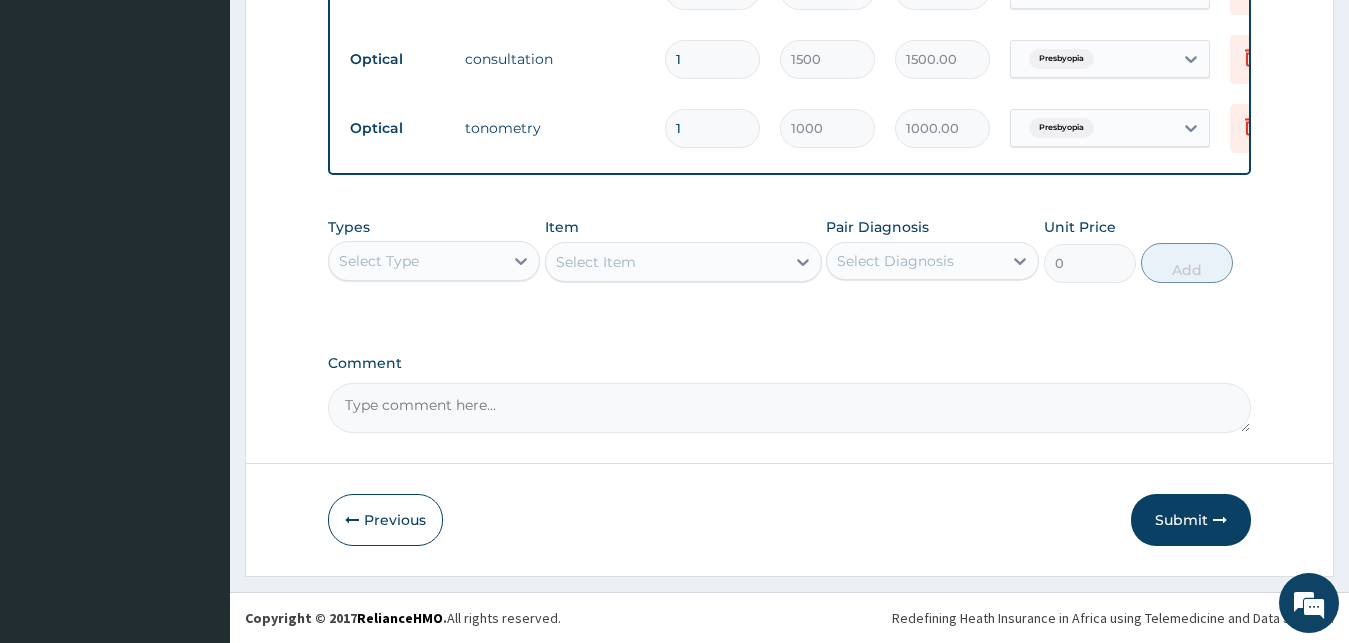click on "Comment" at bounding box center [790, 408] 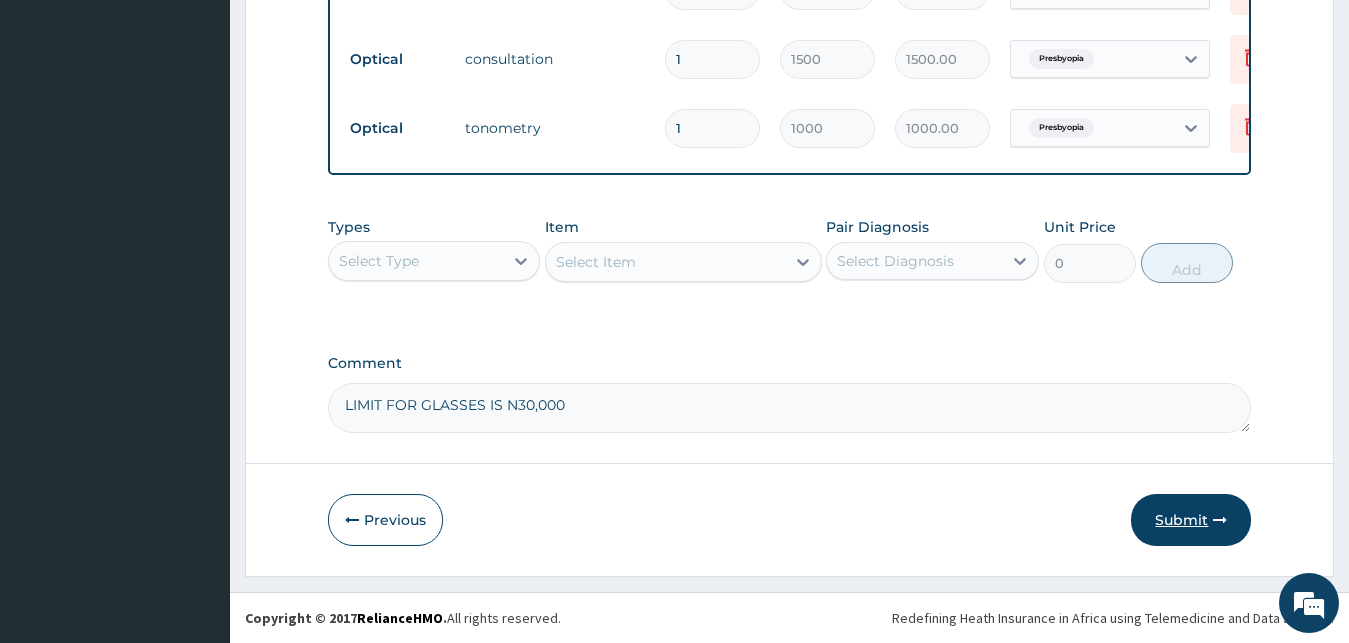 type on "LIMIT FOR GLASSES IS N30,000" 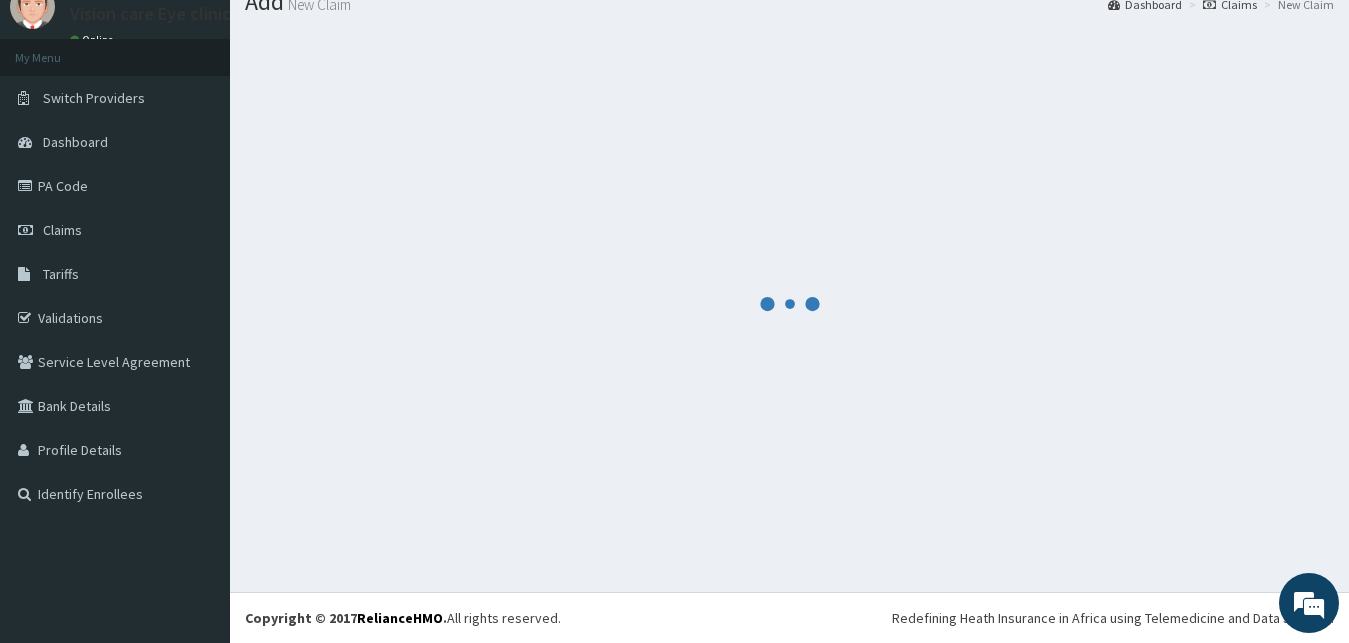 scroll, scrollTop: 76, scrollLeft: 0, axis: vertical 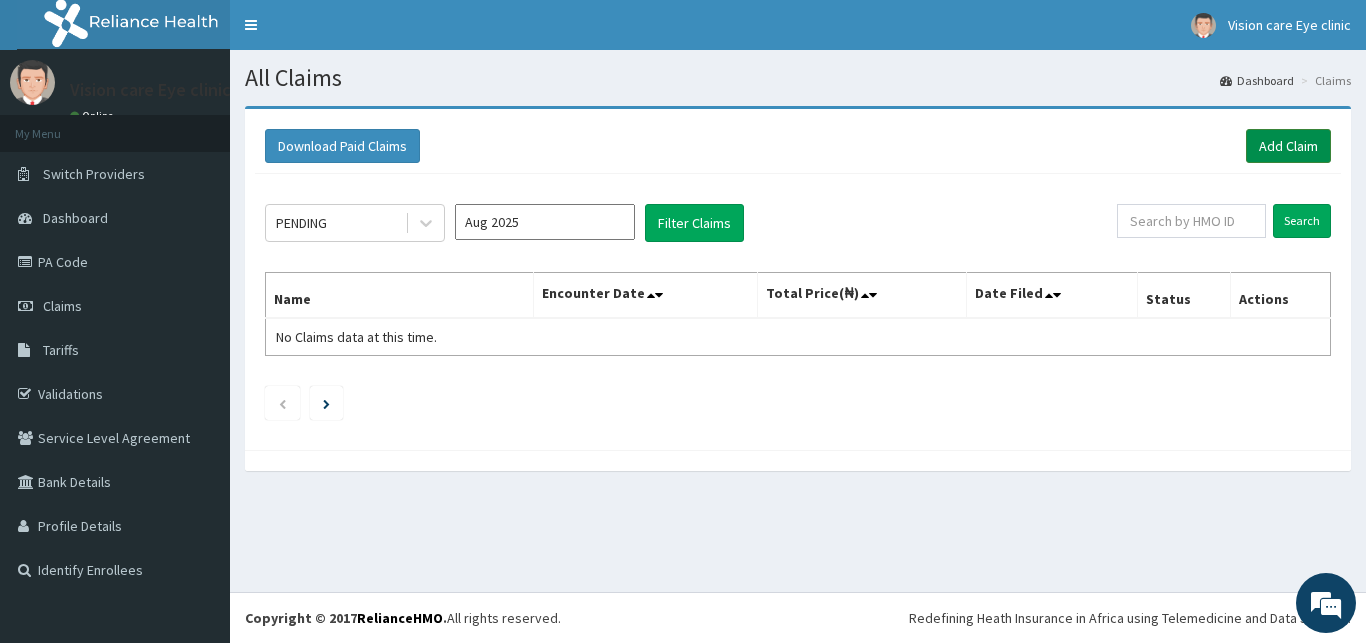 click on "Add Claim" at bounding box center [1288, 146] 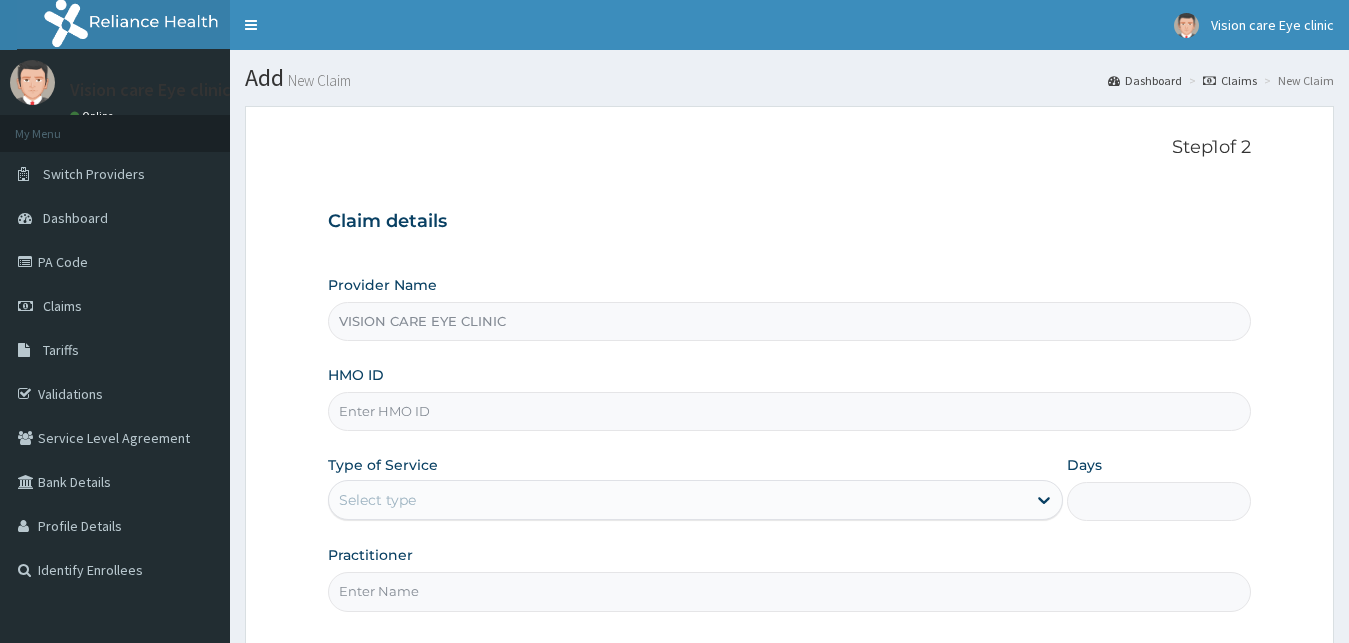 scroll, scrollTop: 0, scrollLeft: 0, axis: both 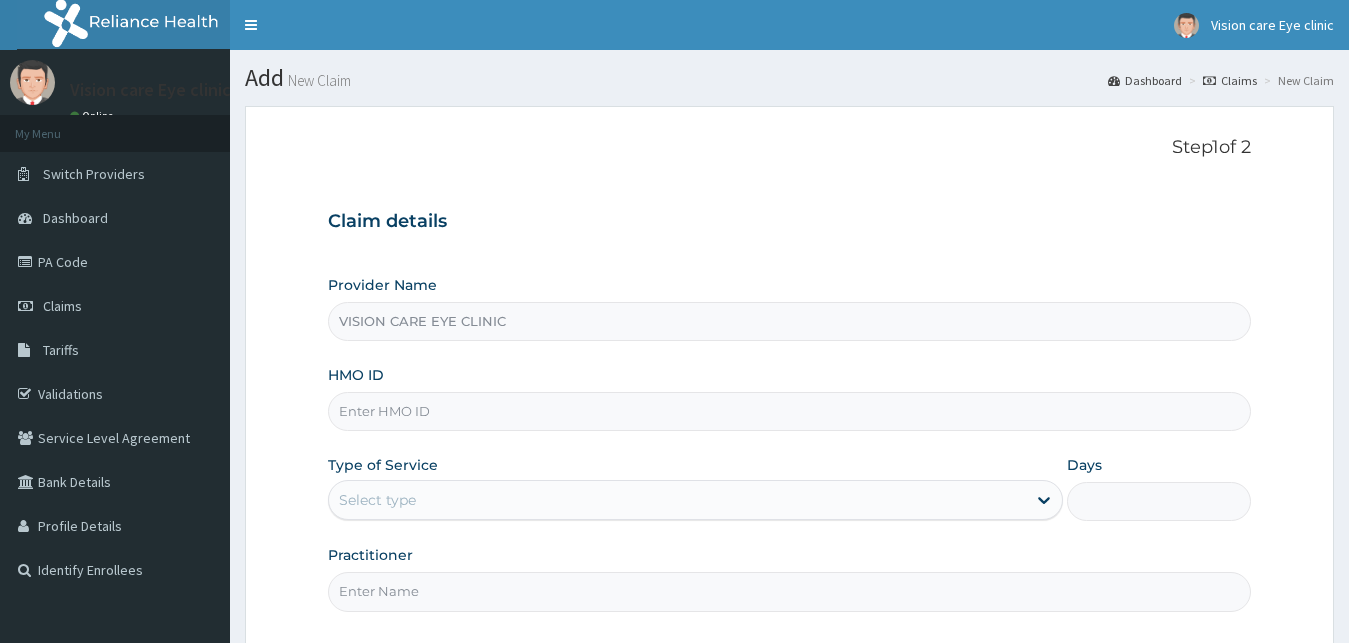 click on "HMO ID" at bounding box center [790, 411] 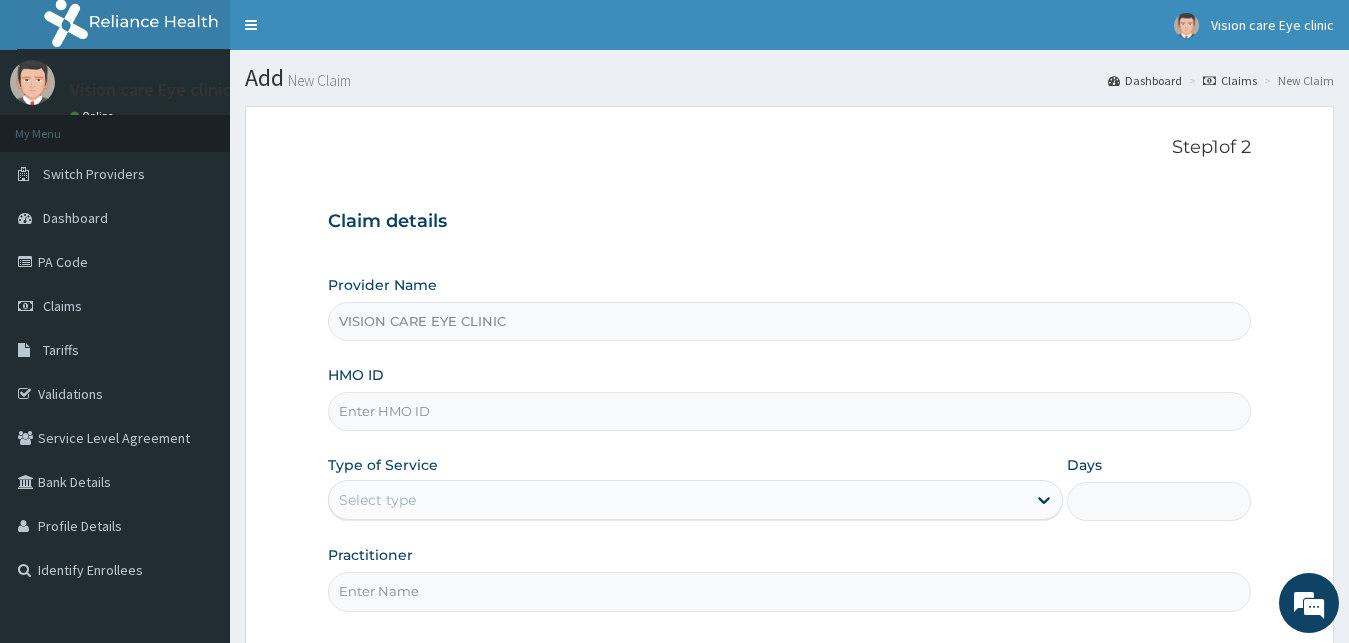 paste on "QKA/10038/A" 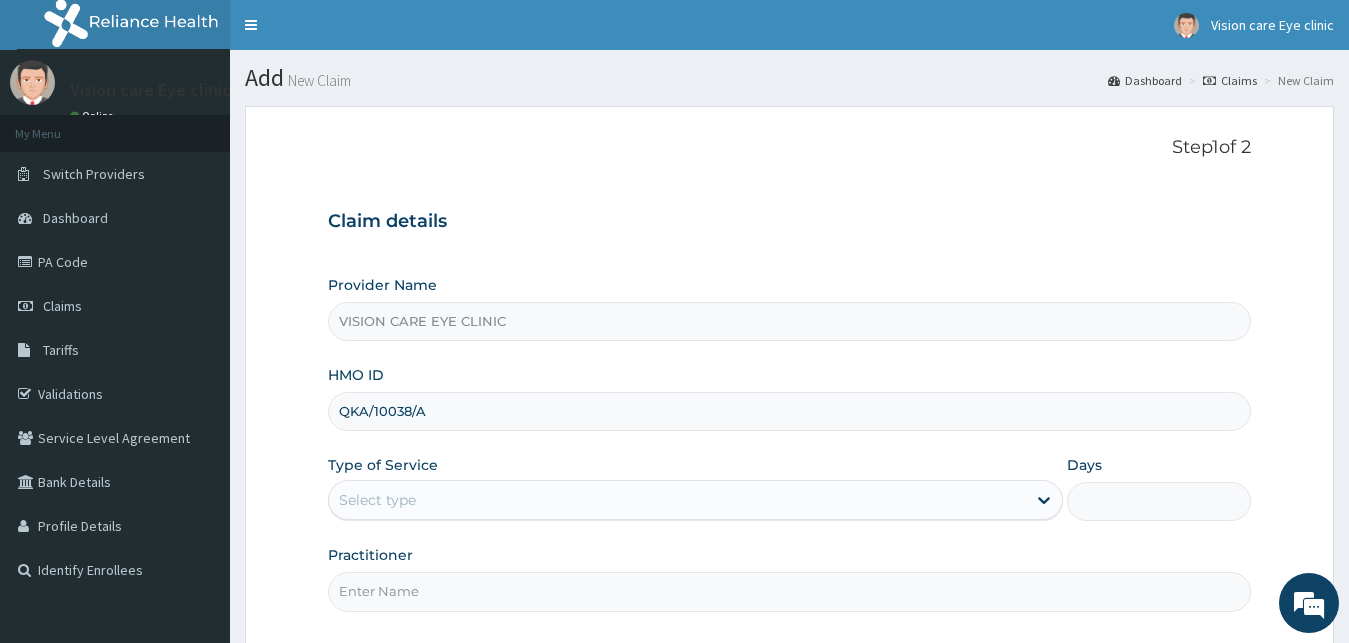 type on "QKA/10038/A" 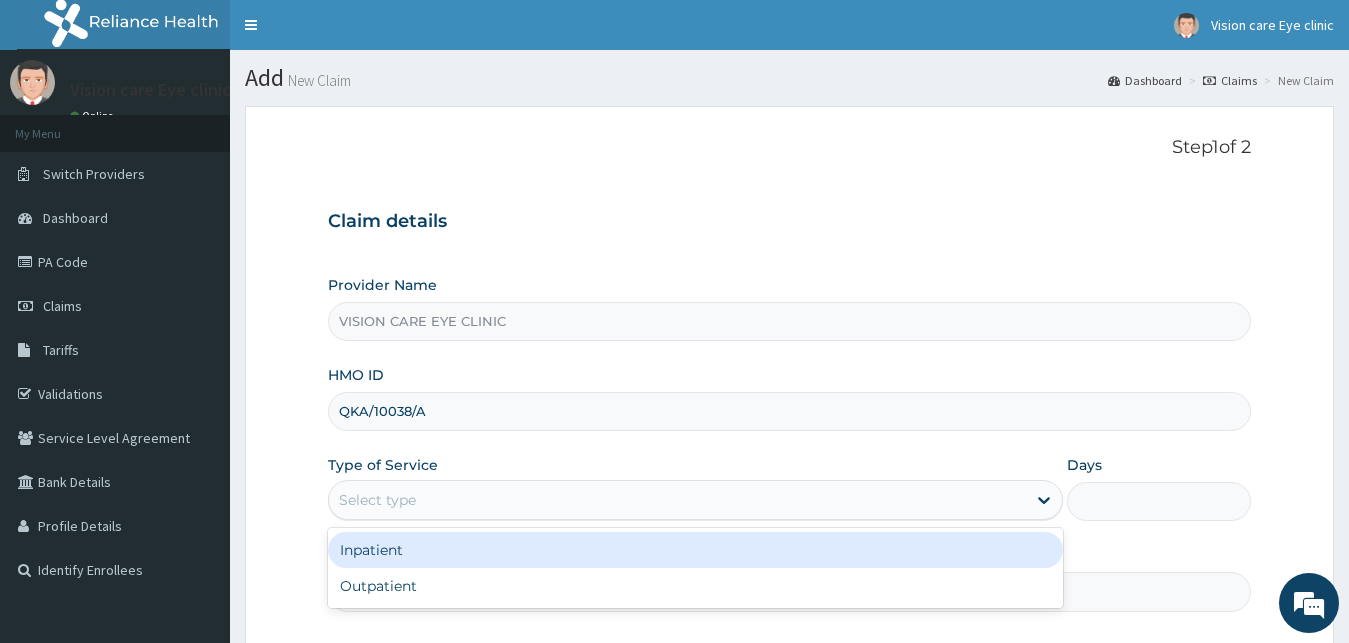click on "Select type" at bounding box center (377, 500) 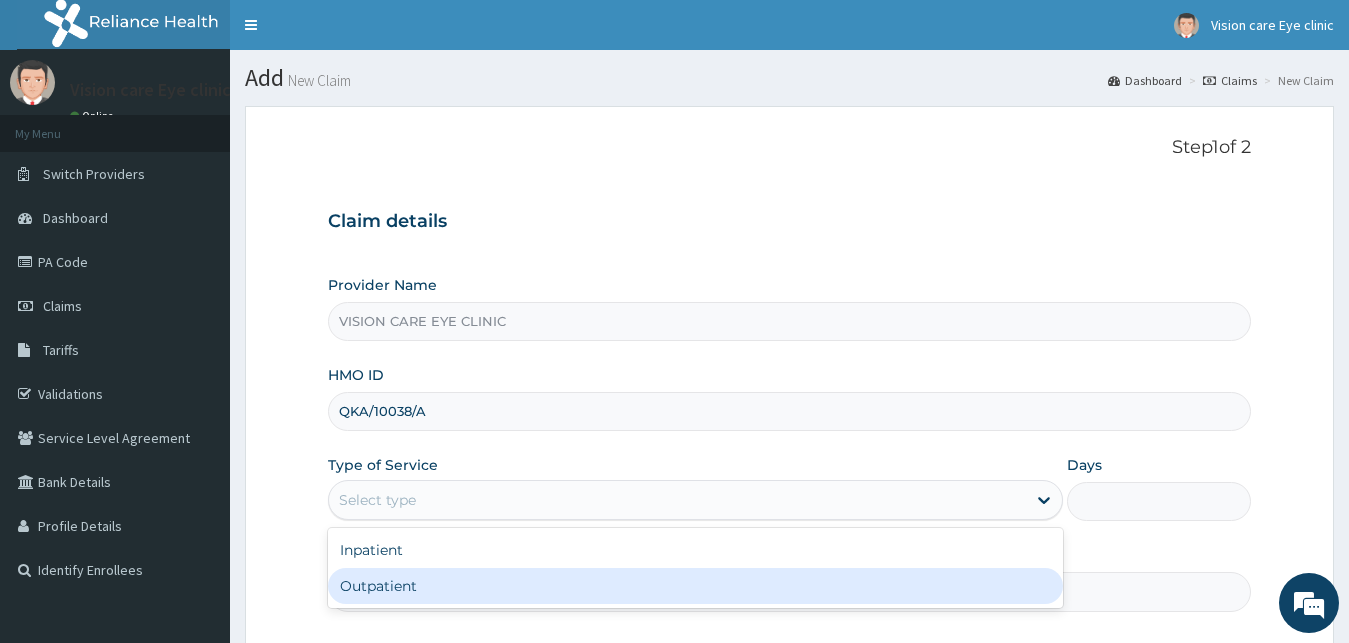 drag, startPoint x: 371, startPoint y: 584, endPoint x: 370, endPoint y: 556, distance: 28.01785 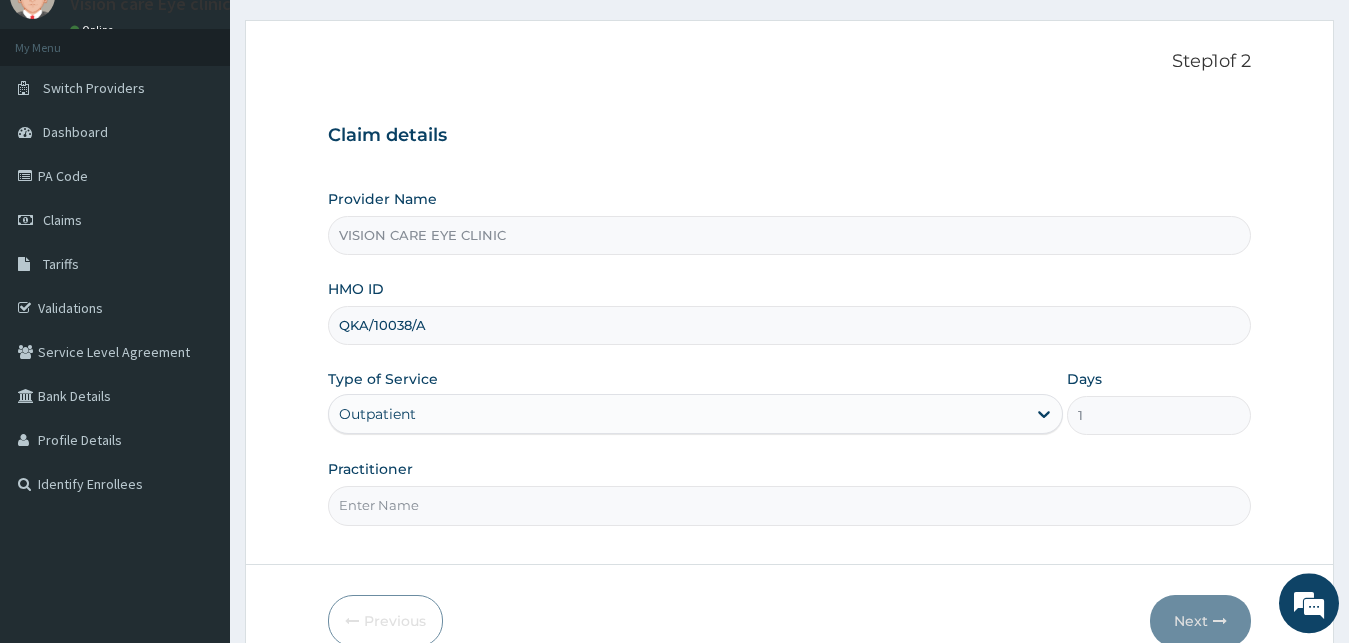 scroll, scrollTop: 187, scrollLeft: 0, axis: vertical 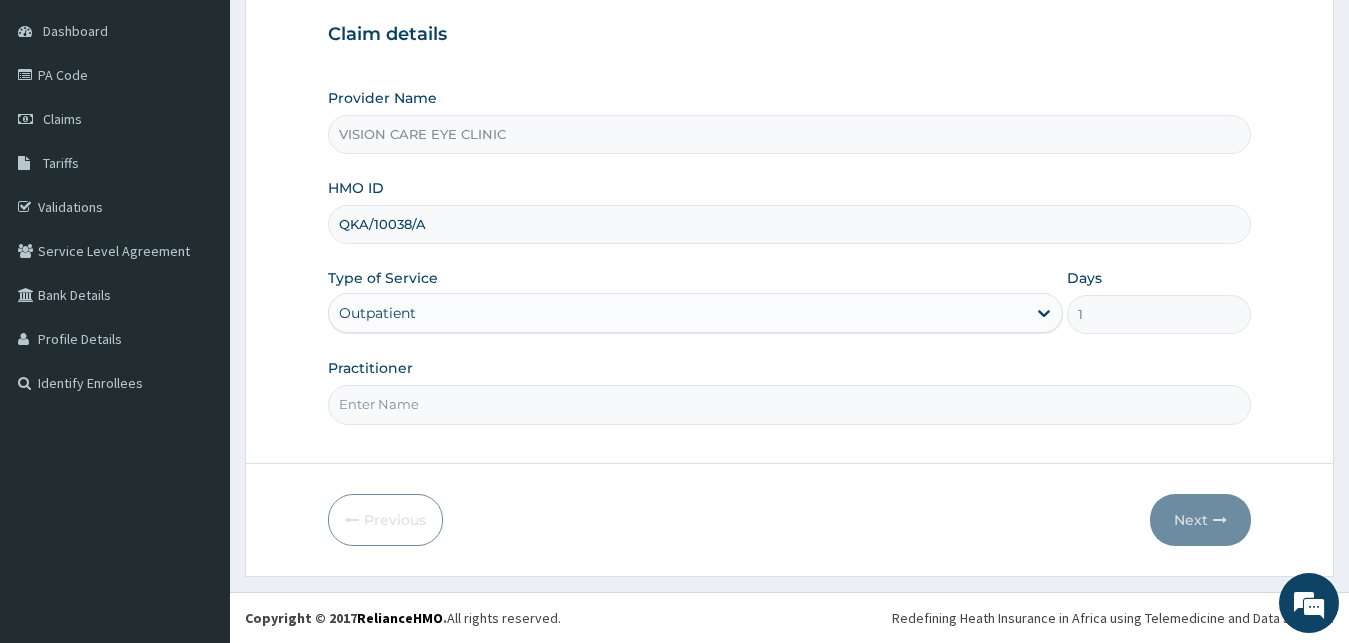 click on "Practitioner" at bounding box center [790, 404] 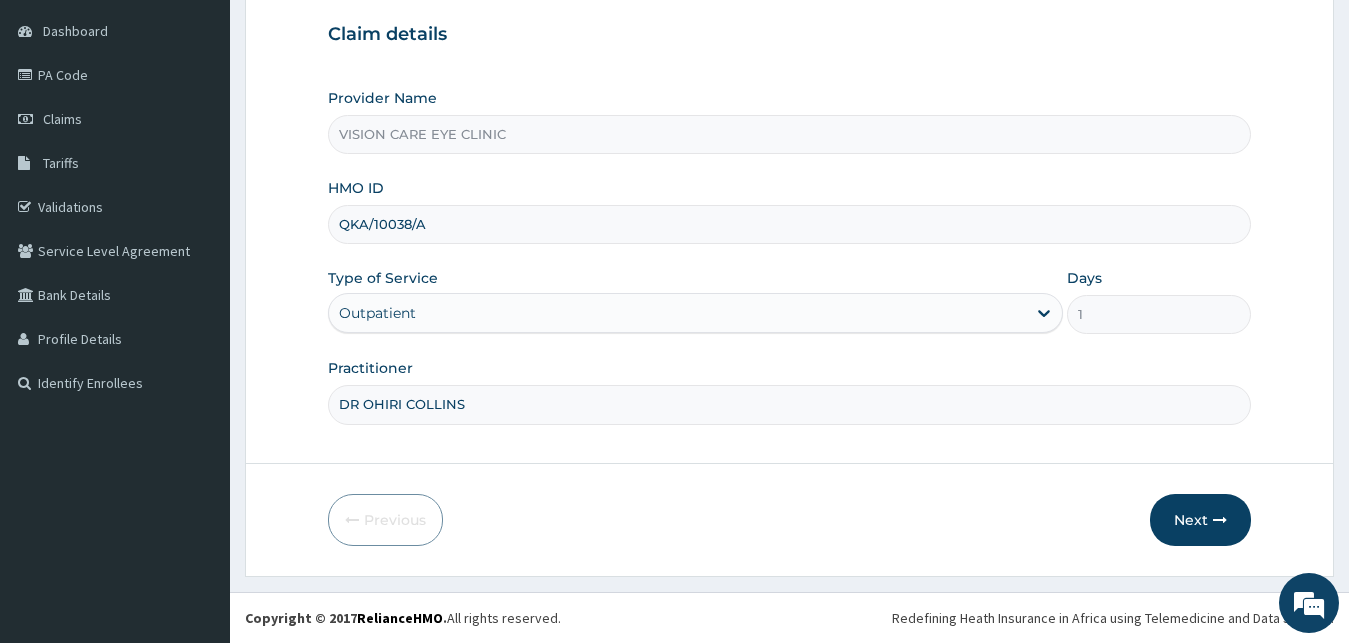 scroll, scrollTop: 0, scrollLeft: 0, axis: both 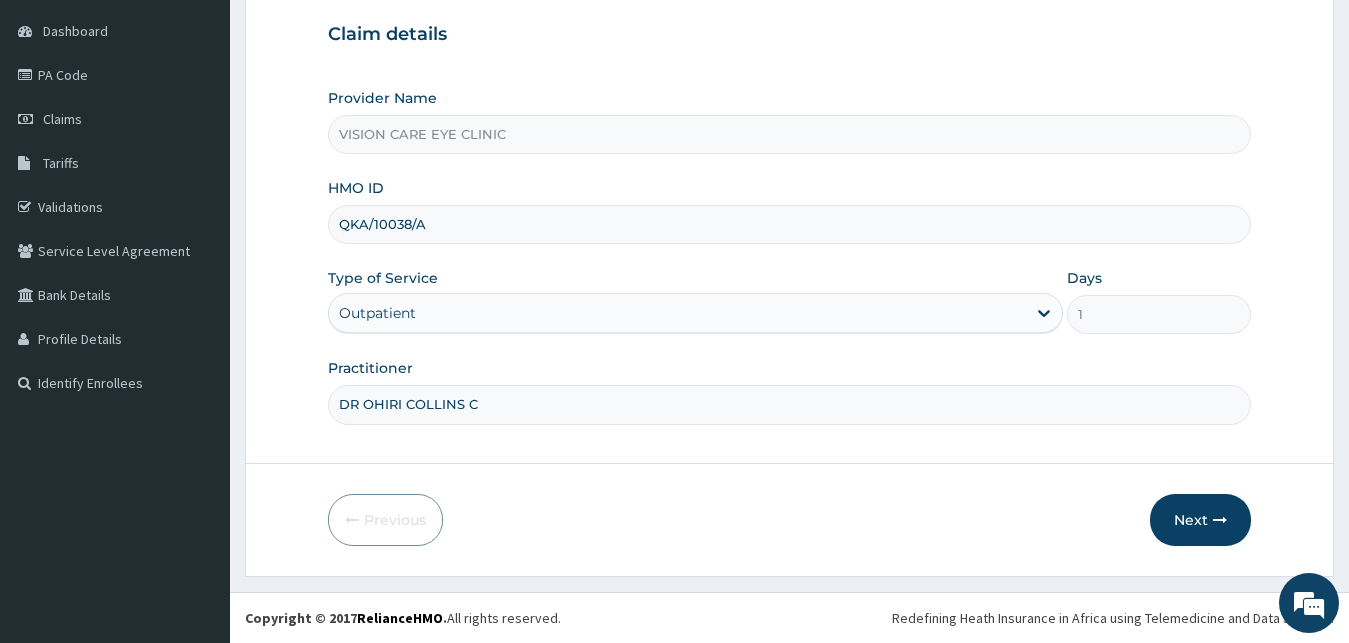 type on "DR OHIRI COLLINS C" 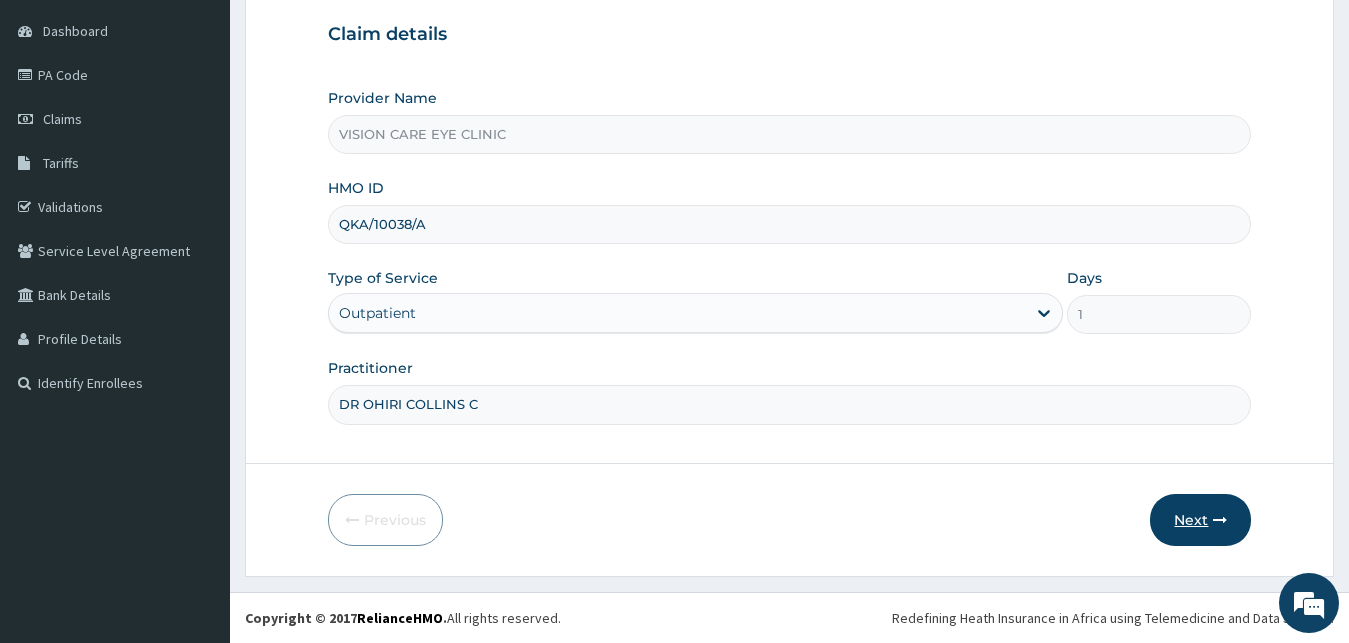 click on "Next" at bounding box center (1200, 520) 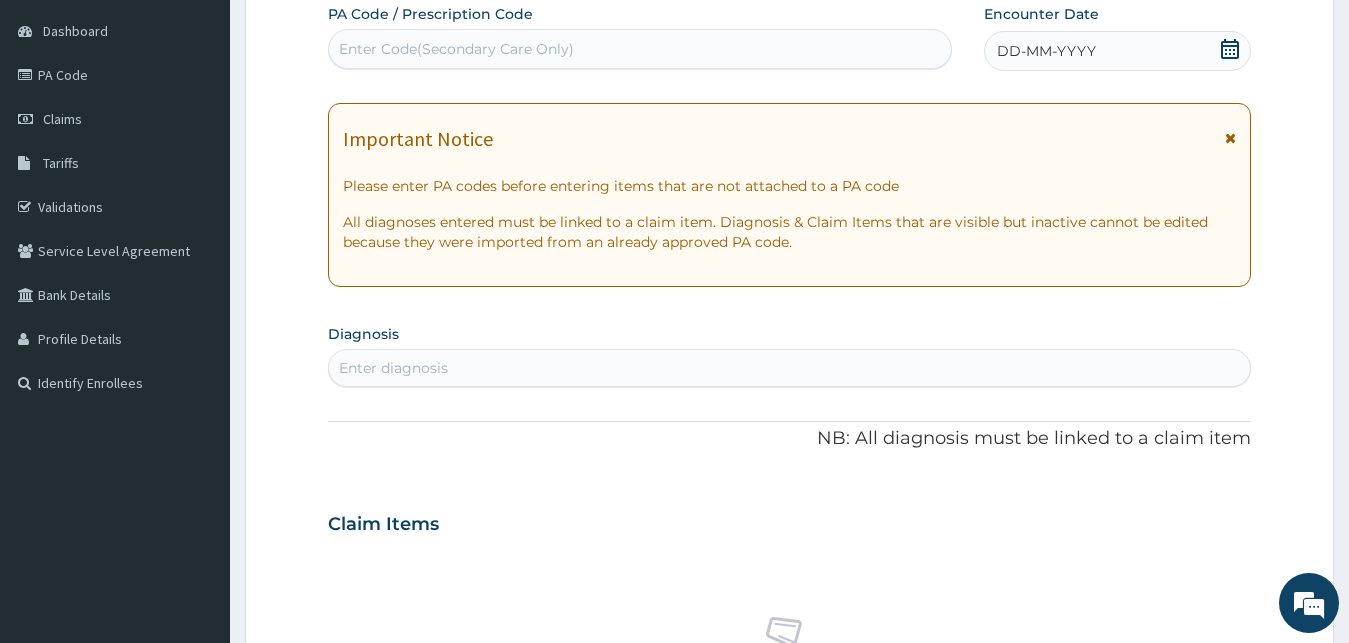 click on "Enter Code(Secondary Care Only)" at bounding box center [456, 49] 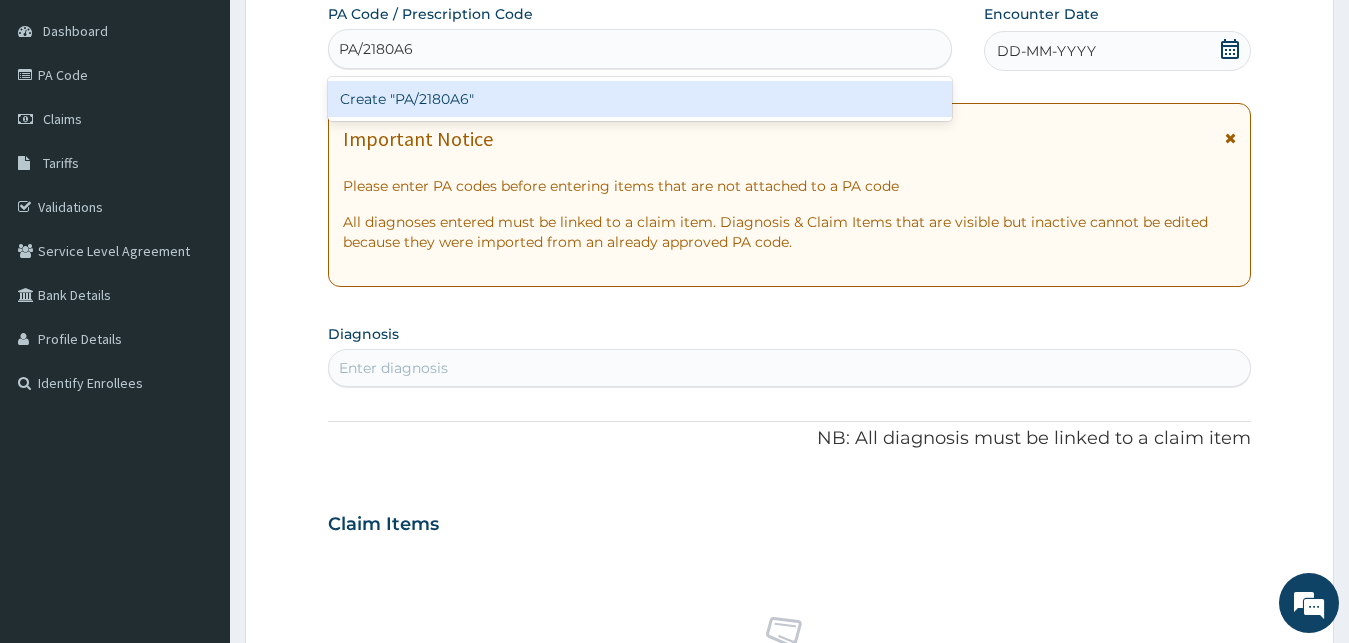 click on "Create "PA/2180A6"" at bounding box center [640, 99] 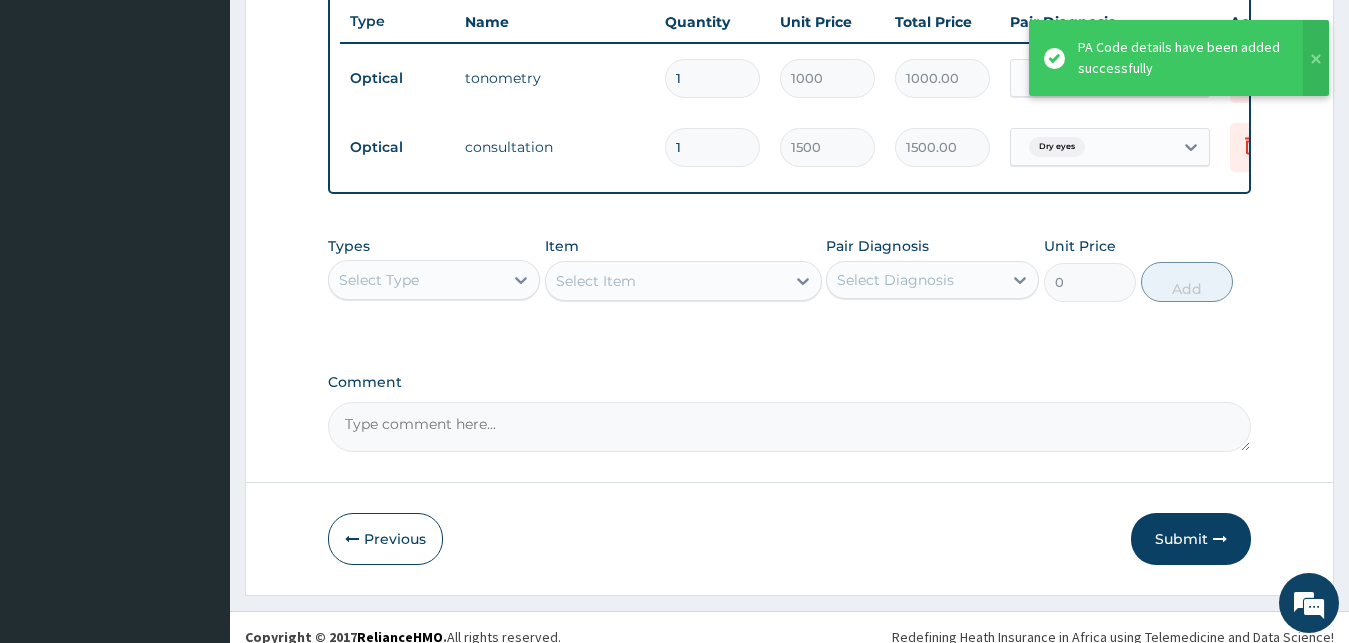 scroll, scrollTop: 790, scrollLeft: 0, axis: vertical 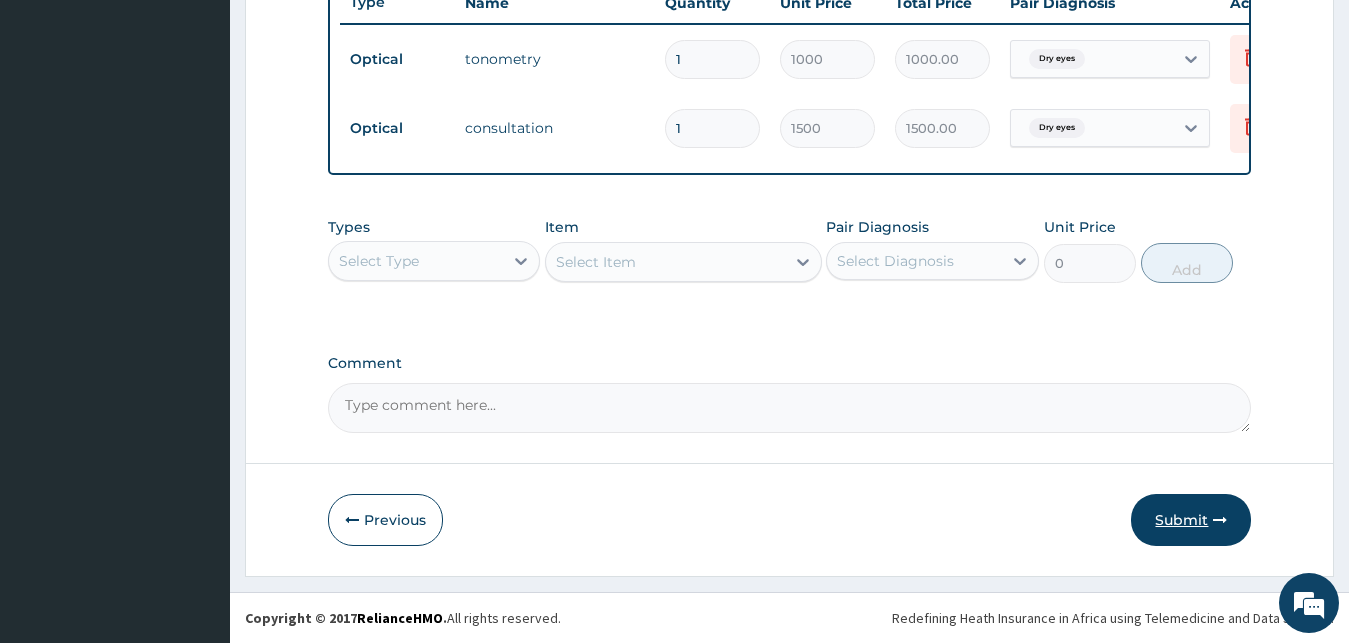 click on "Submit" at bounding box center [1191, 520] 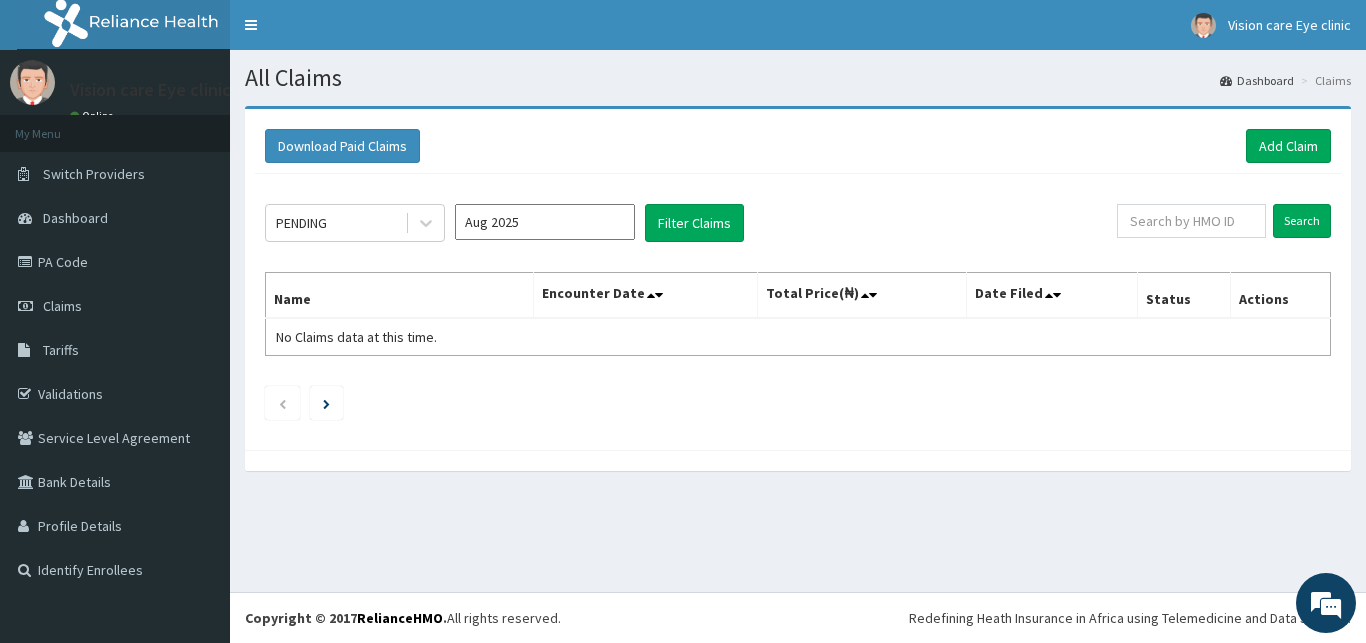 scroll, scrollTop: 0, scrollLeft: 0, axis: both 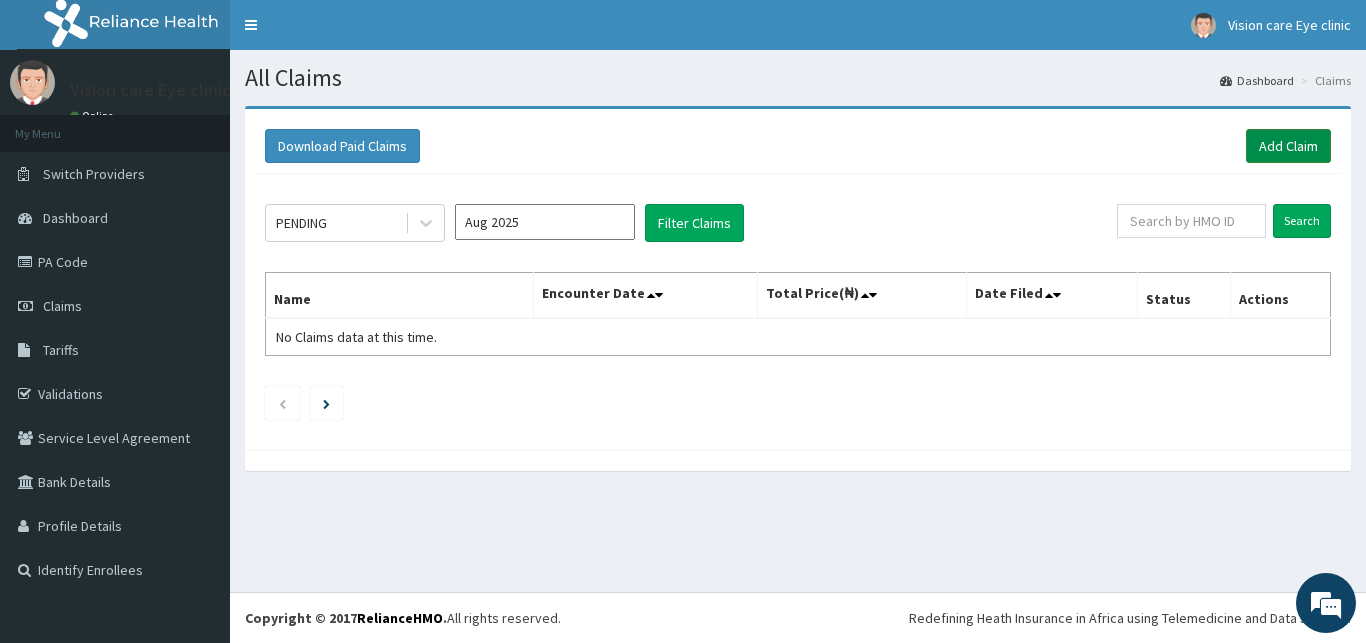 click on "Add Claim" at bounding box center (1288, 146) 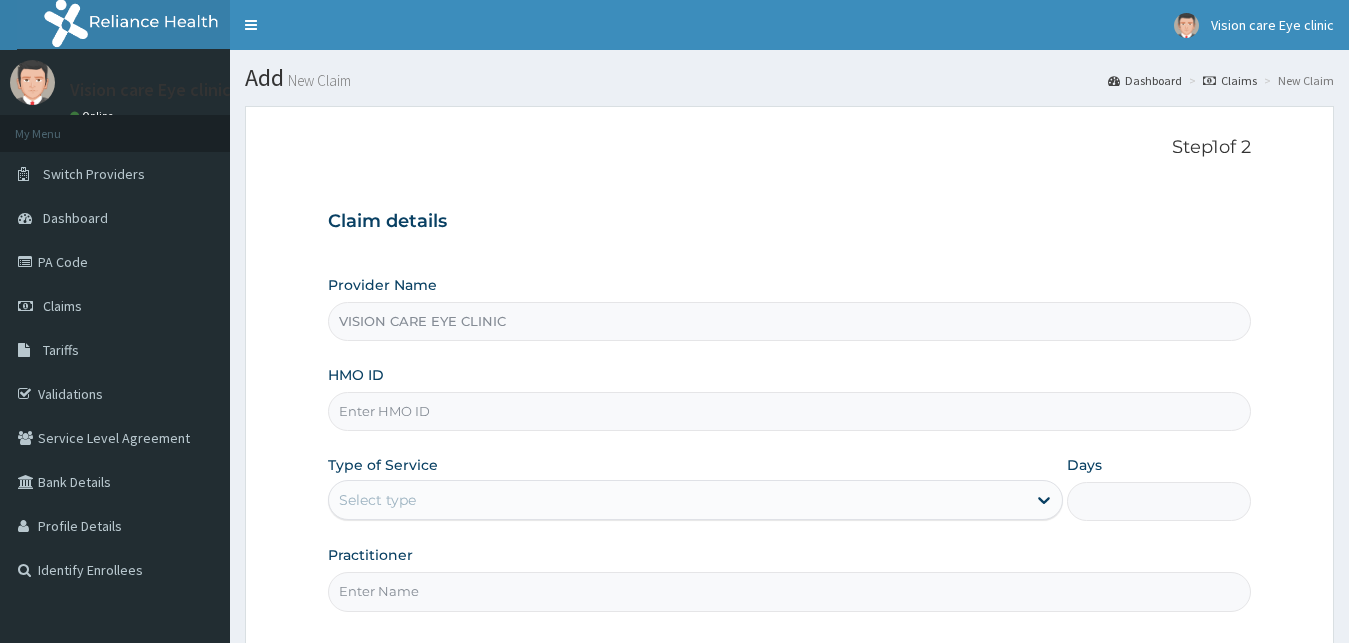scroll, scrollTop: 0, scrollLeft: 0, axis: both 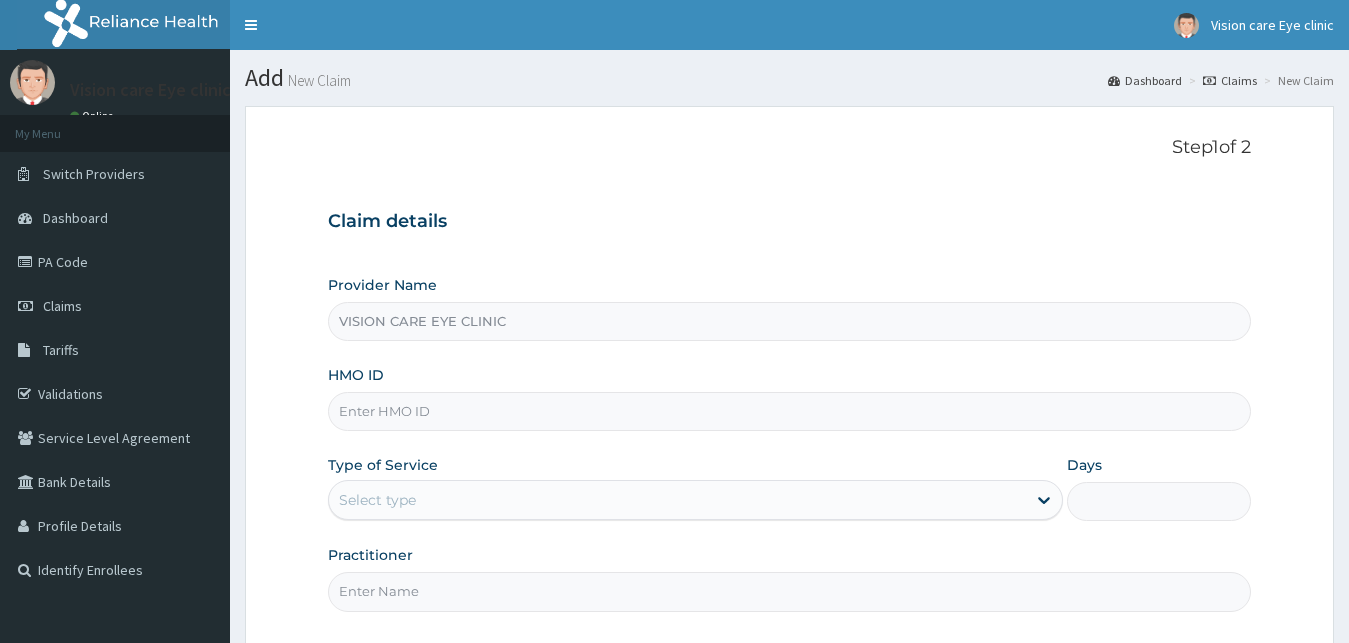 click on "HMO ID" at bounding box center [790, 411] 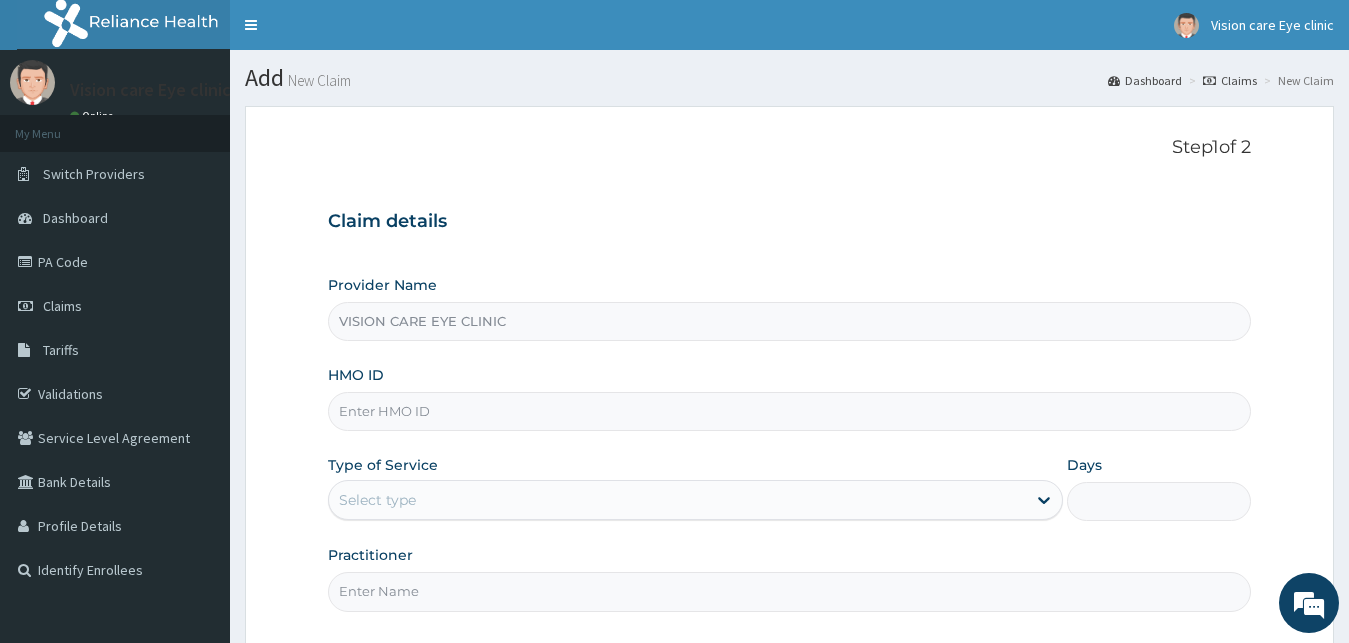 paste on "PPI/10072/F" 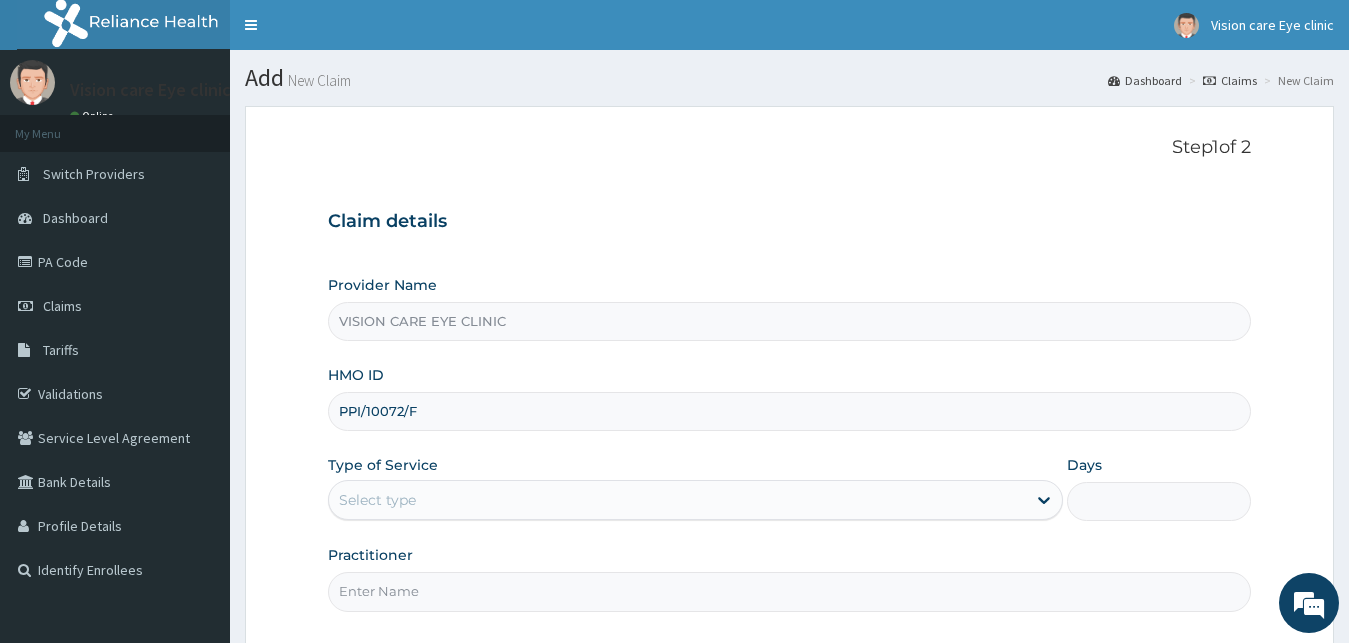 type on "PPI/10072/F" 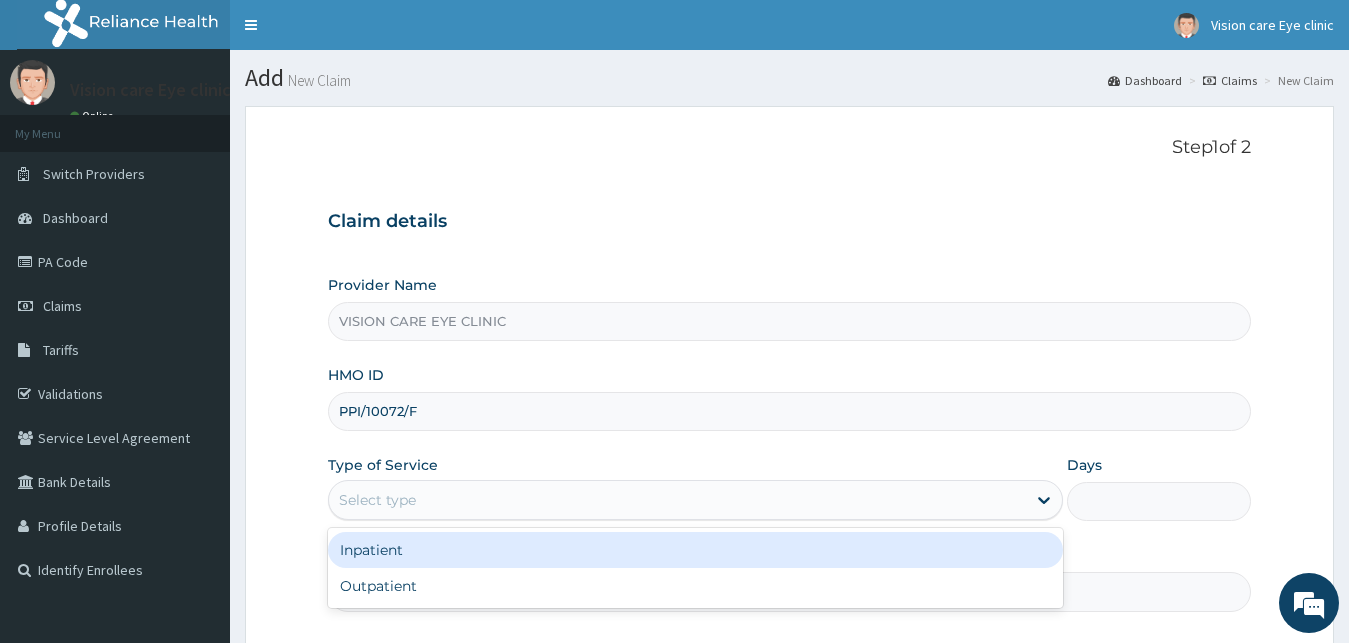 click on "Select type" at bounding box center (678, 500) 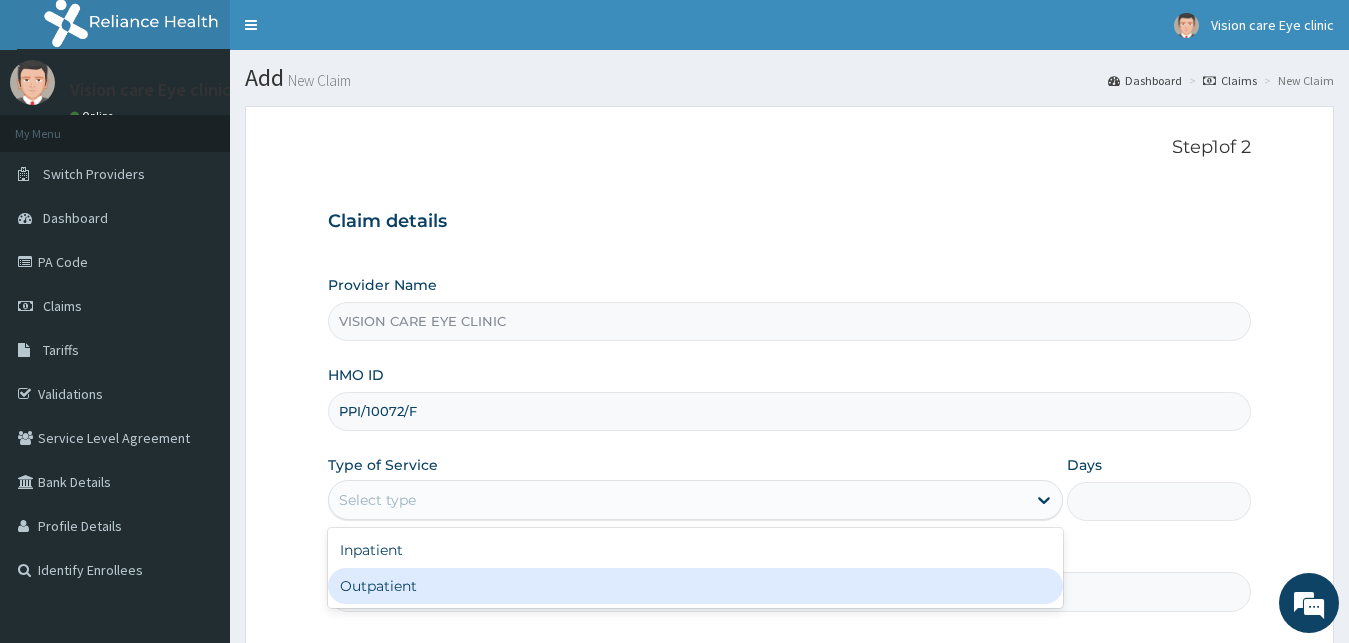 click on "Outpatient" at bounding box center [696, 586] 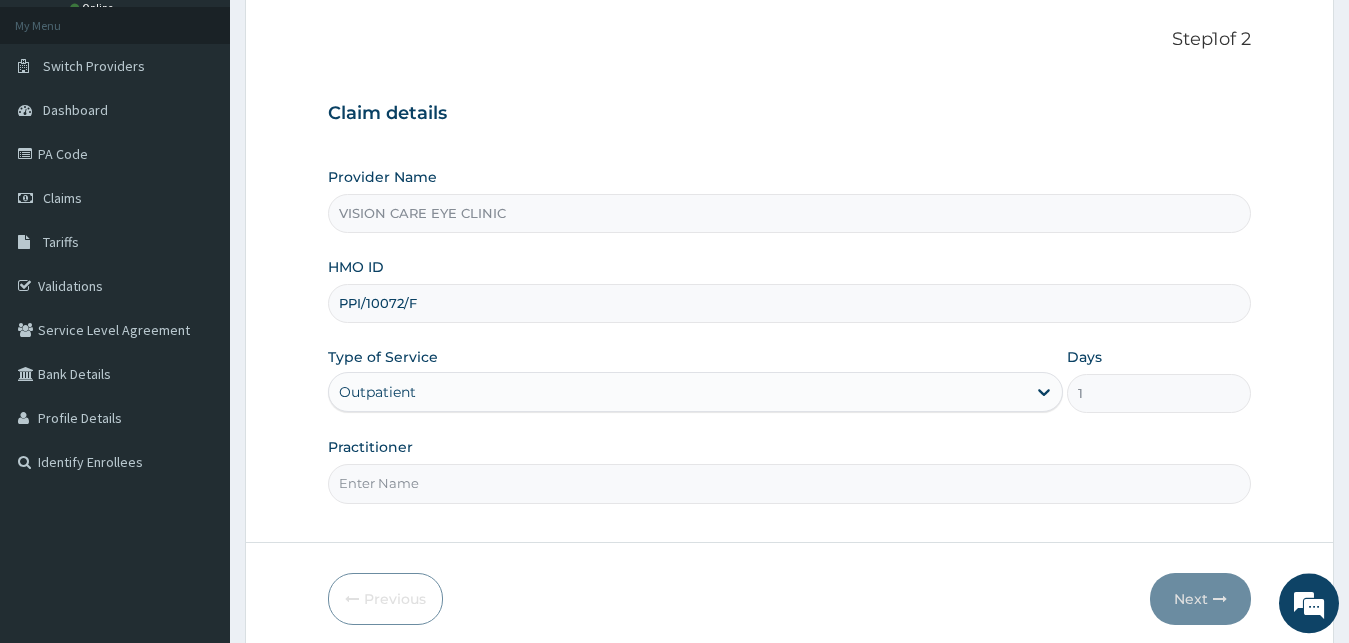 scroll, scrollTop: 187, scrollLeft: 0, axis: vertical 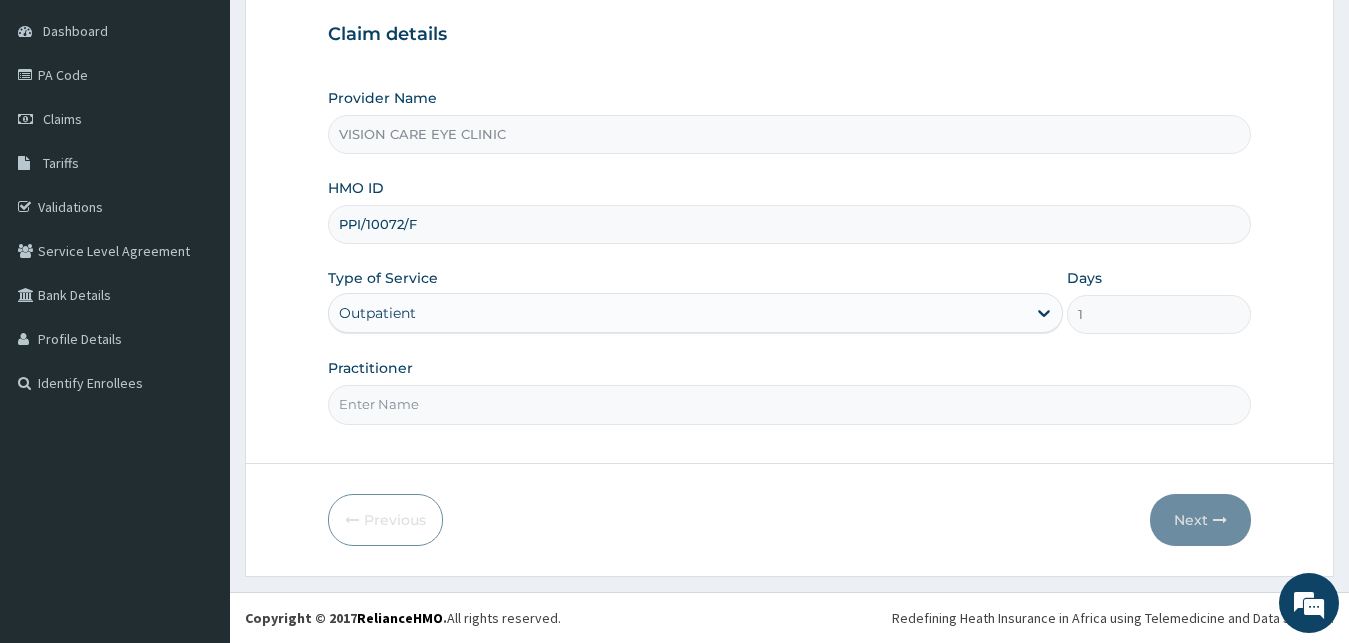 click on "Practitioner" at bounding box center (790, 404) 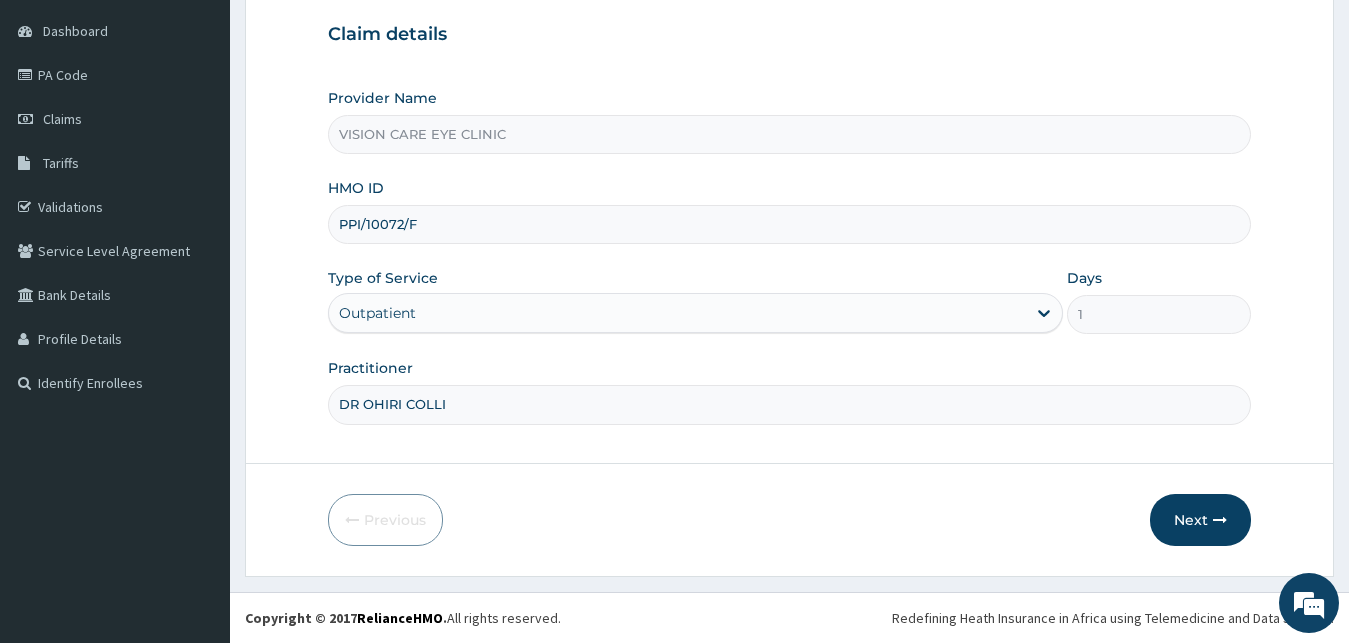 scroll, scrollTop: 0, scrollLeft: 0, axis: both 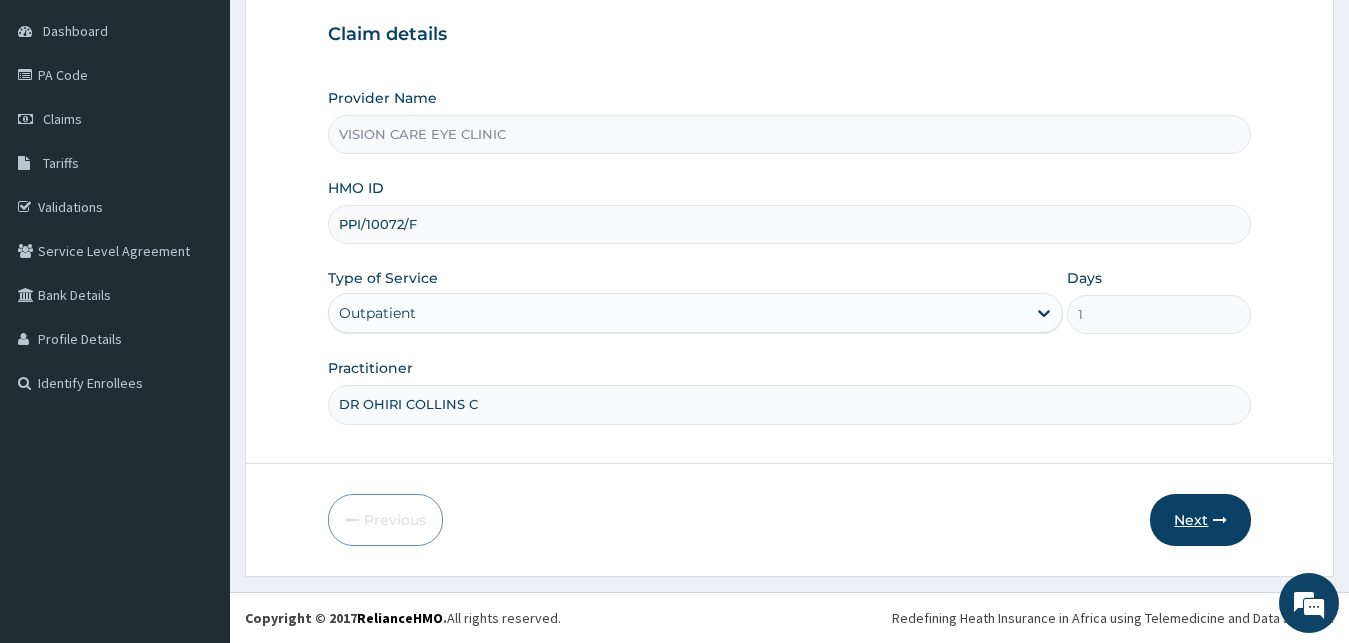 type on "DR OHIRI COLLINS C" 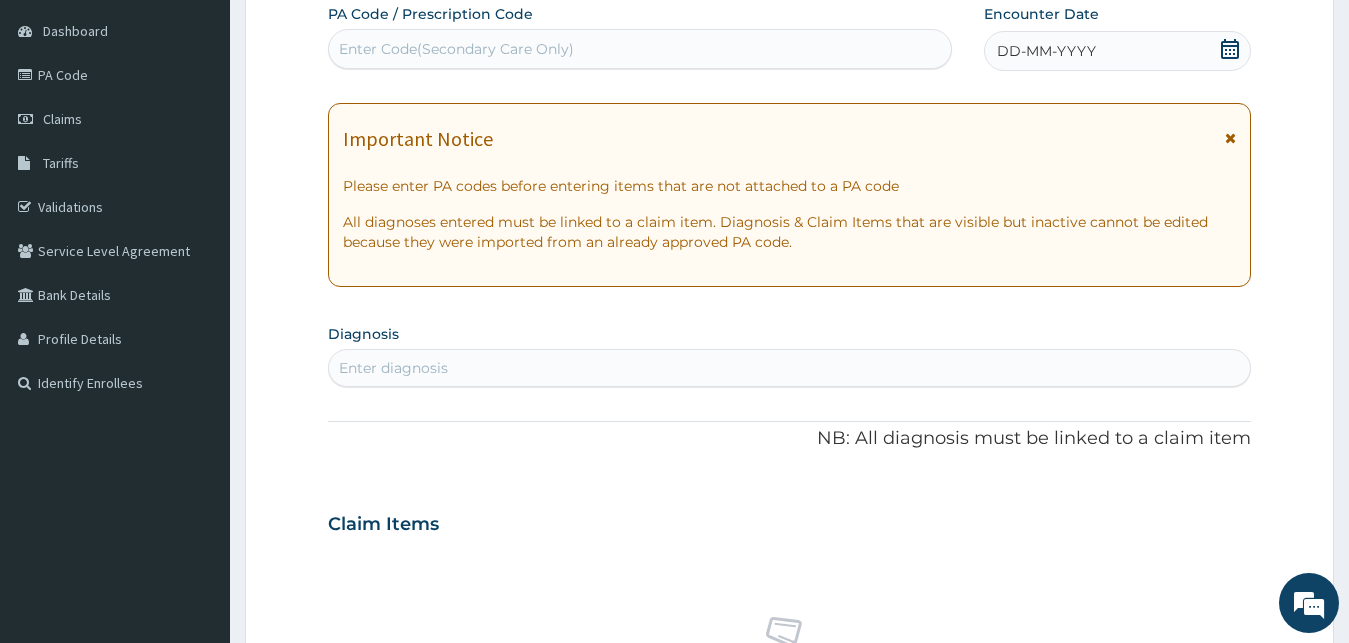 click on "Enter Code(Secondary Care Only)" at bounding box center (456, 49) 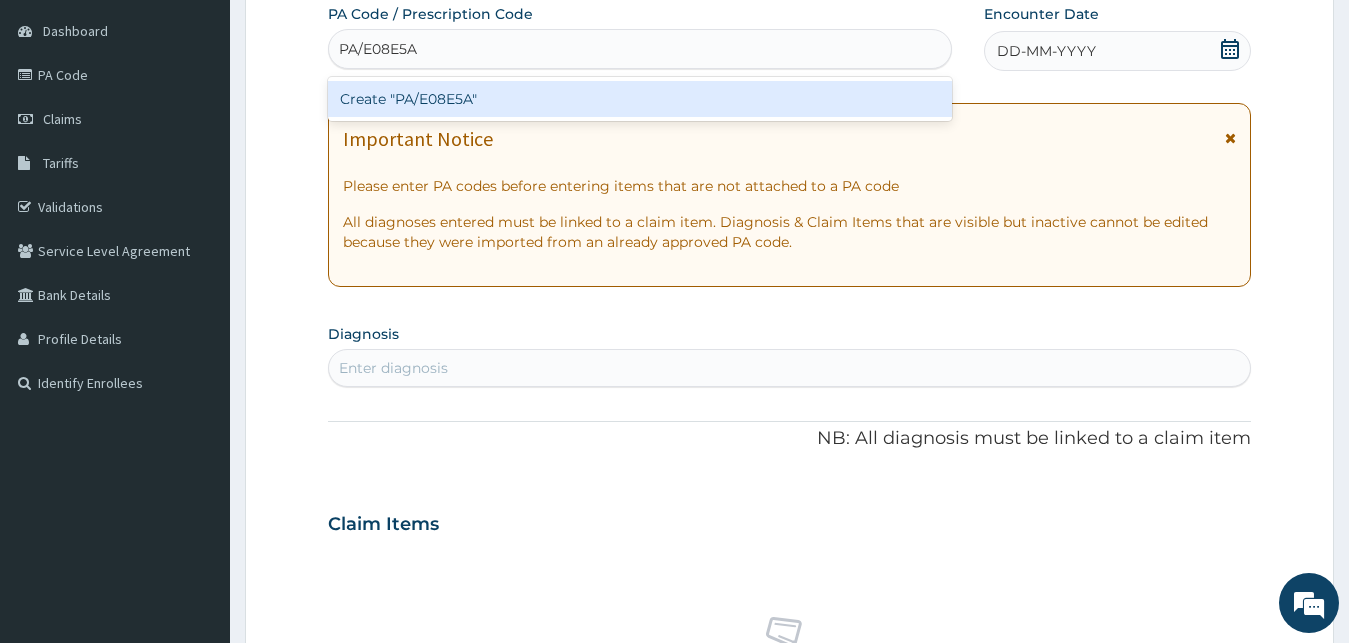 click on "Create "PA/E08E5A"" at bounding box center (640, 99) 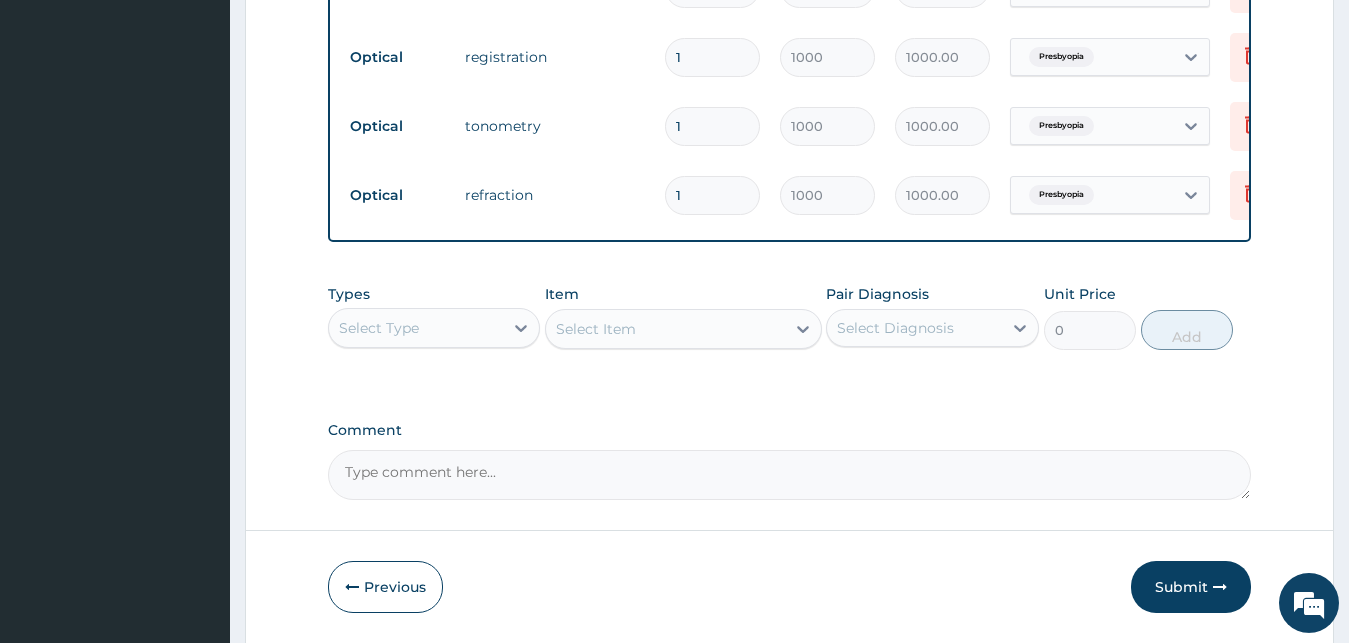 scroll, scrollTop: 1363, scrollLeft: 0, axis: vertical 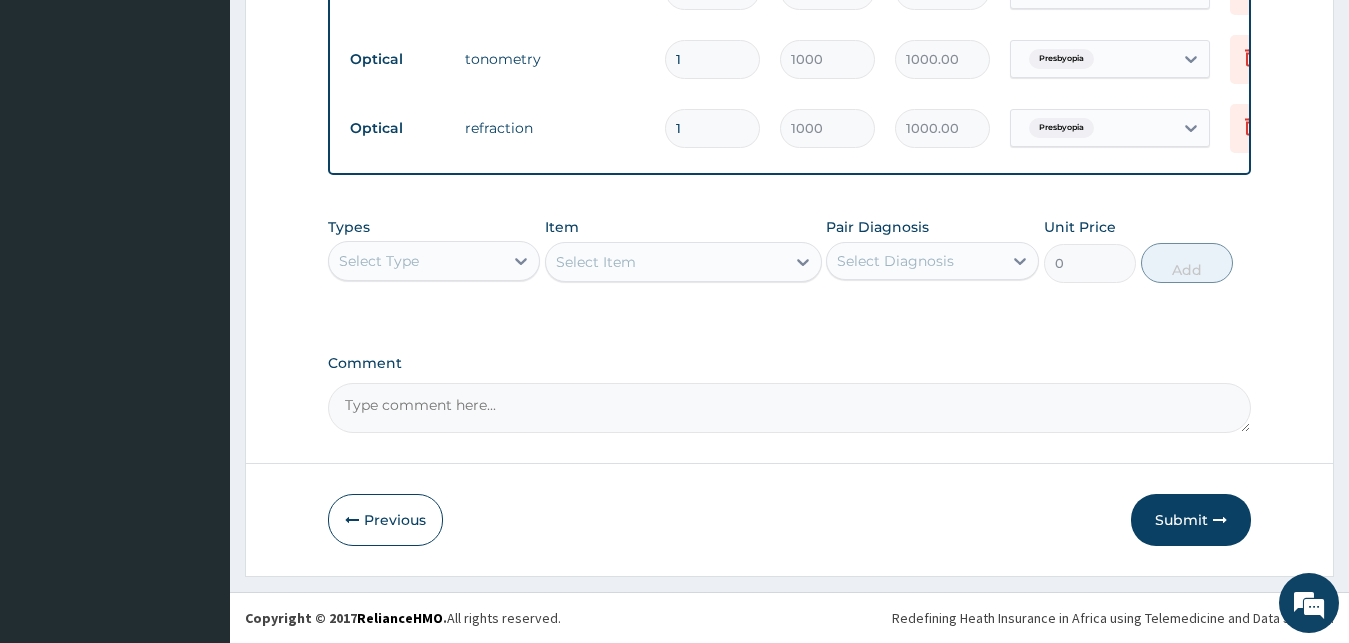 click on "Comment" at bounding box center [790, 408] 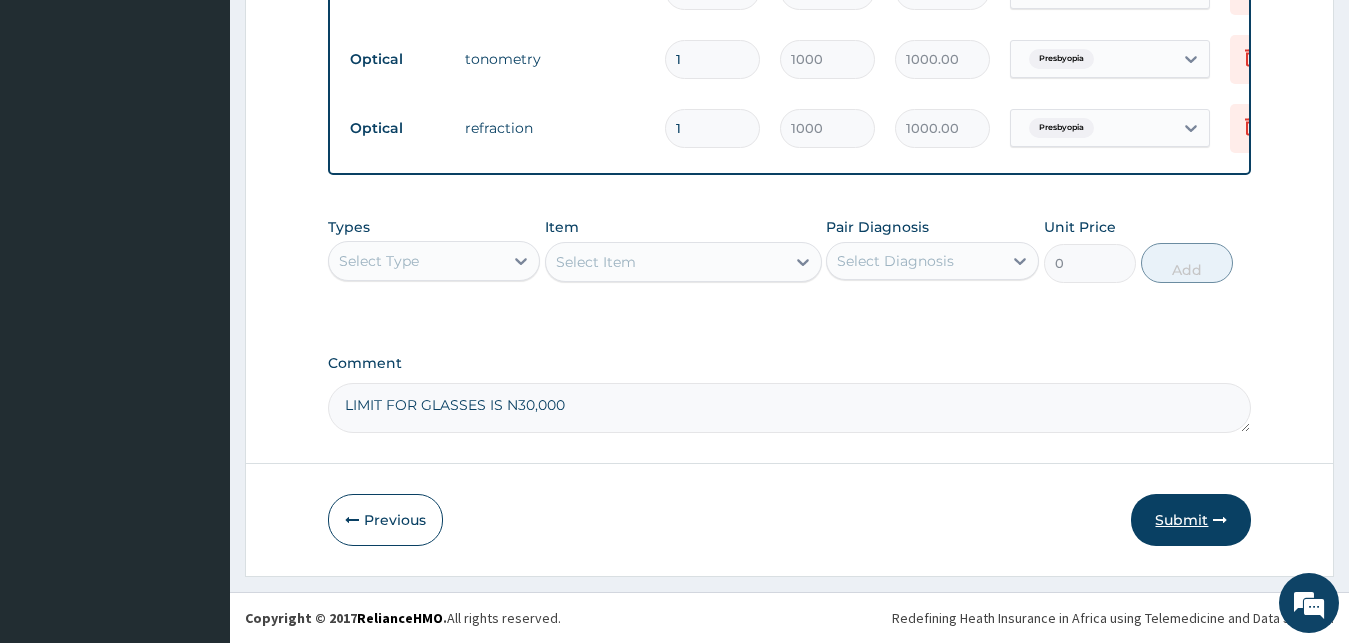 type on "LIMIT FOR GLASSES IS N30,000" 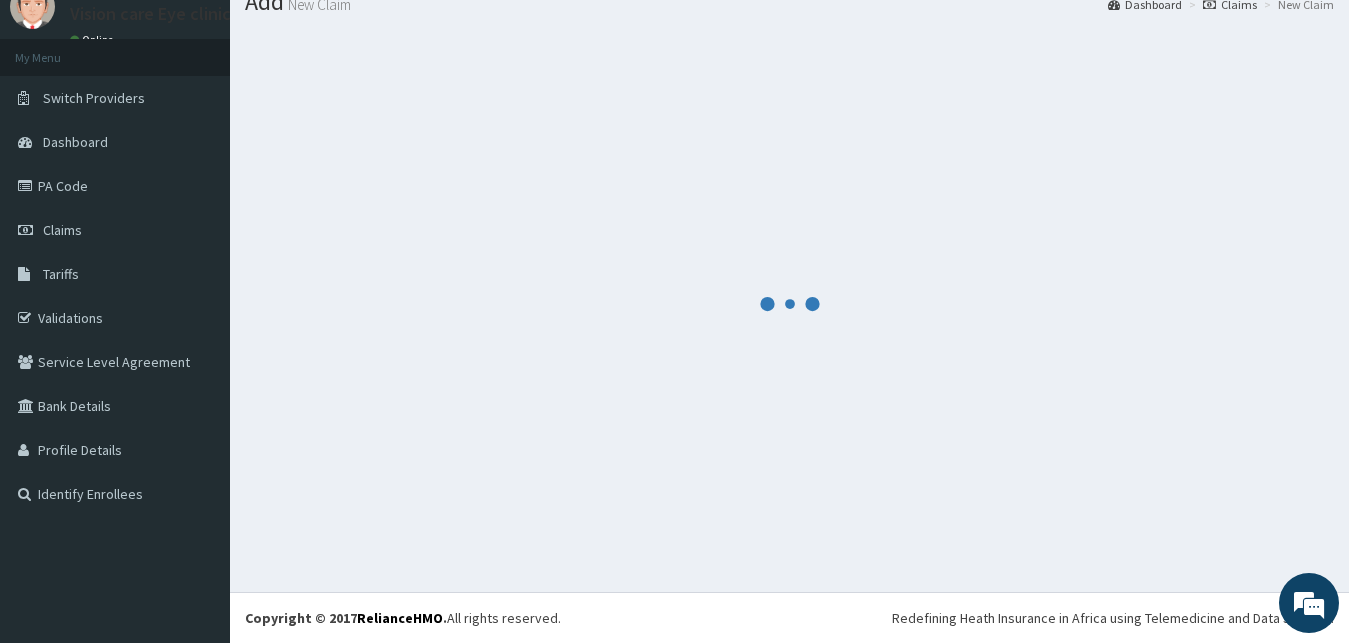 scroll, scrollTop: 76, scrollLeft: 0, axis: vertical 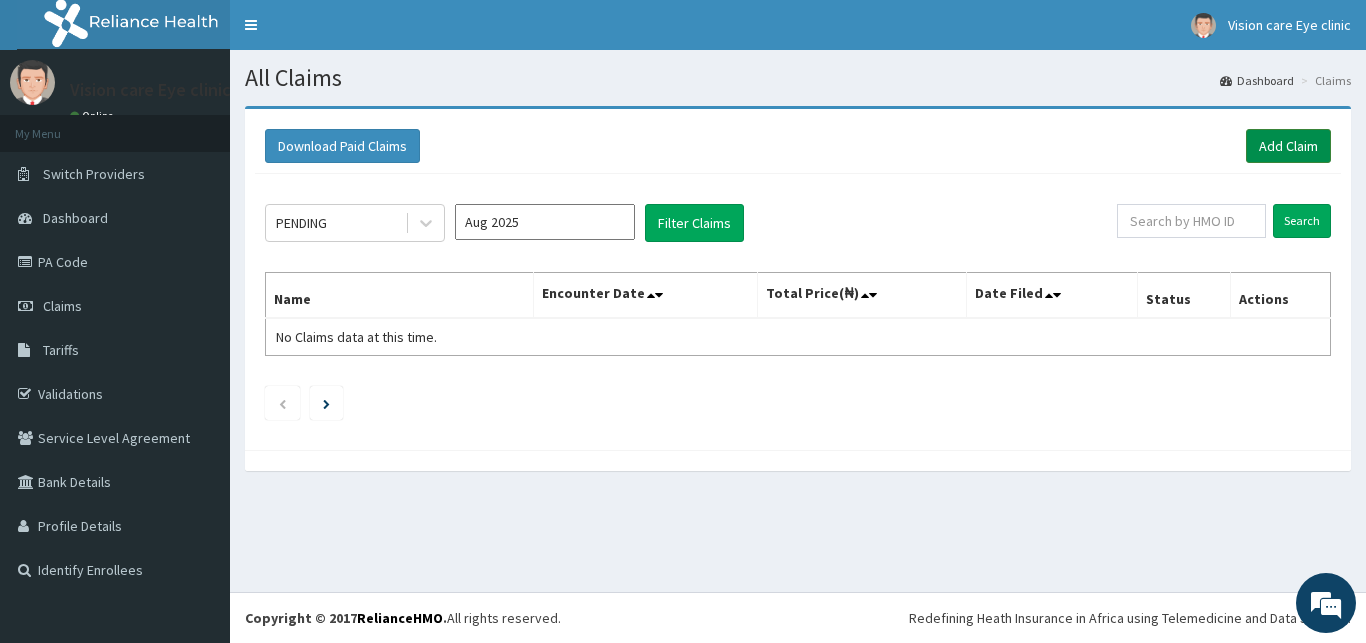 click on "Add Claim" at bounding box center [1288, 146] 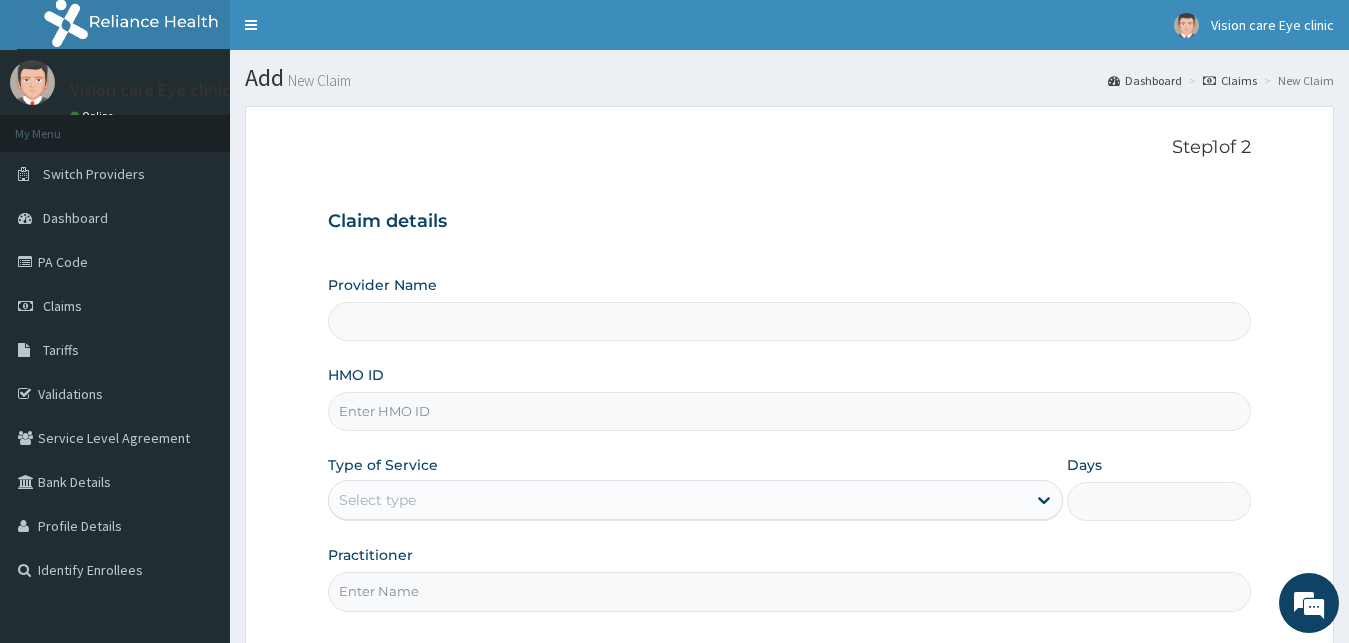 type on "VISION CARE EYE CLINIC" 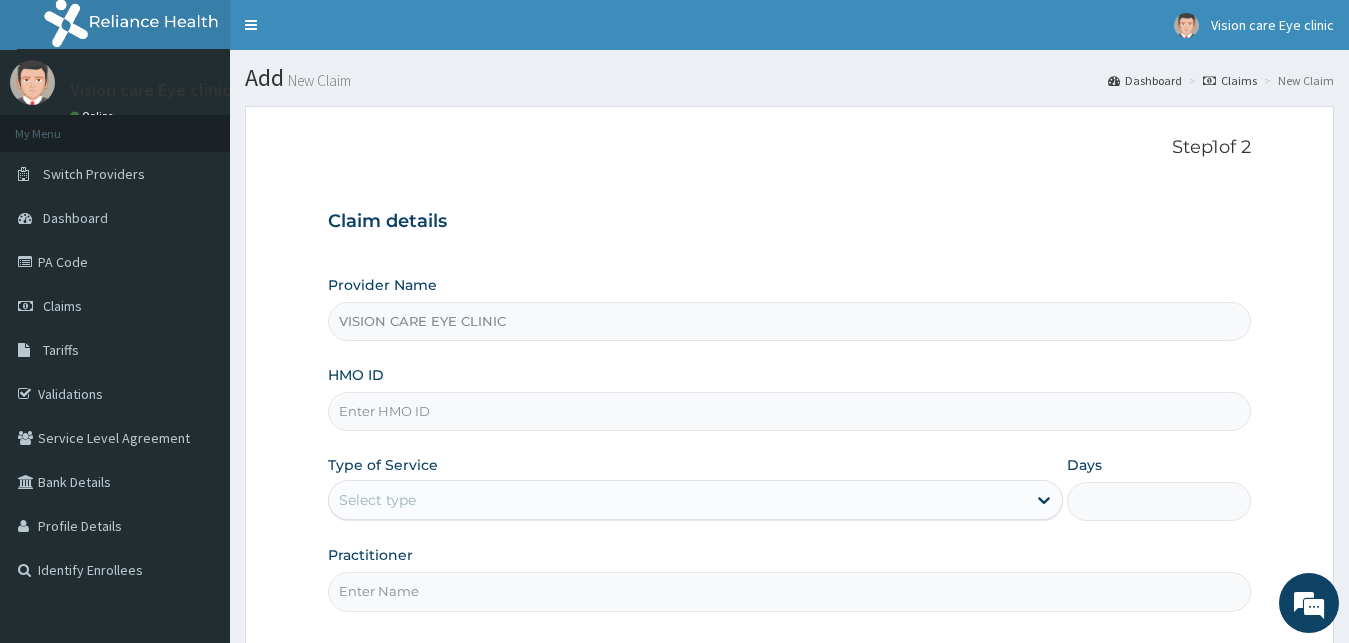 scroll, scrollTop: 0, scrollLeft: 0, axis: both 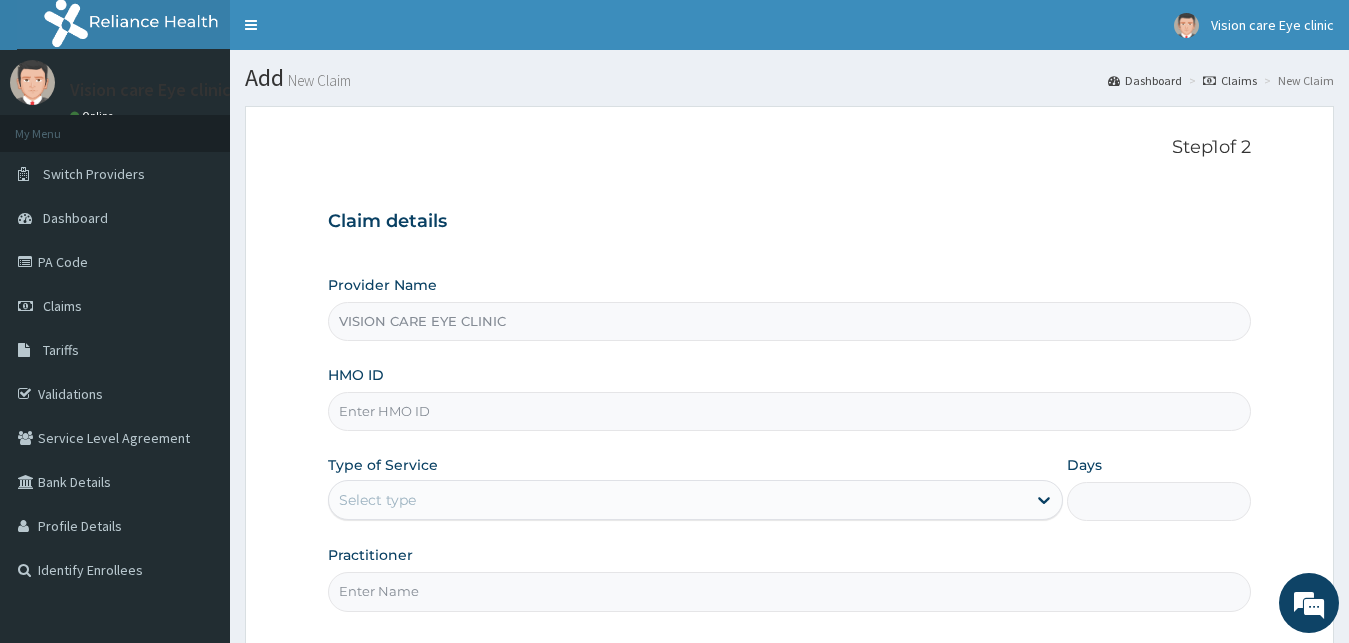 click on "HMO ID" at bounding box center [790, 411] 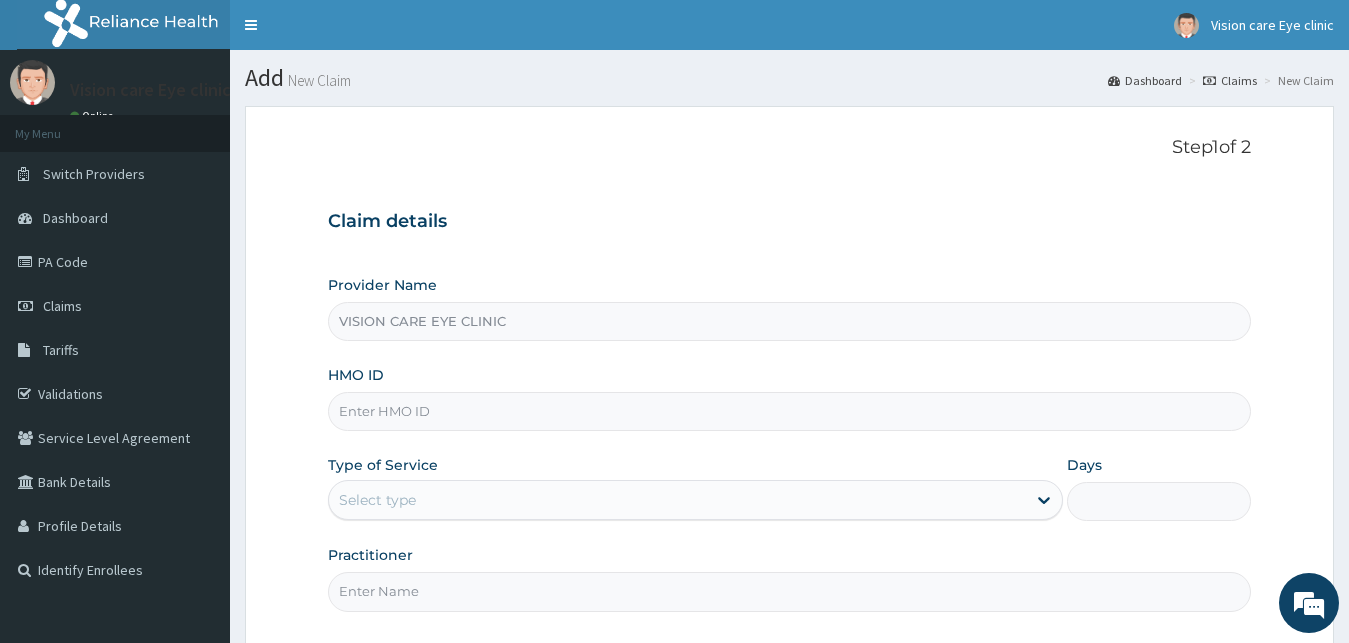 paste on "ZEI/10061/A" 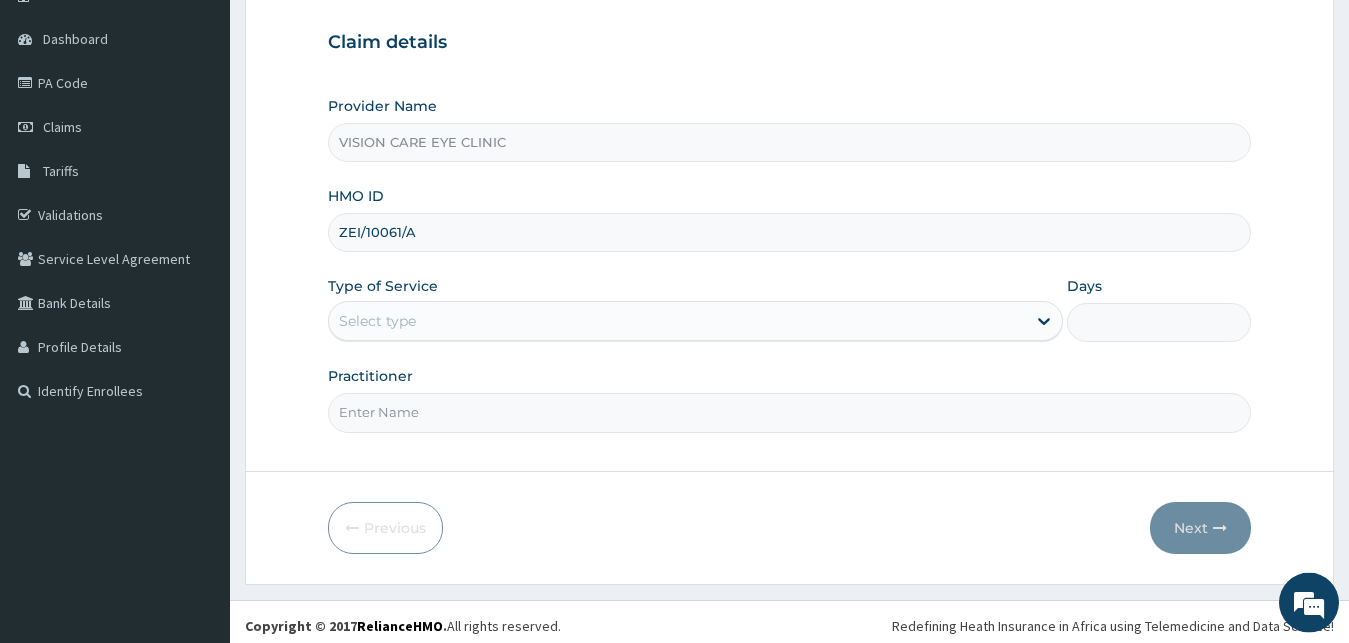 scroll, scrollTop: 187, scrollLeft: 0, axis: vertical 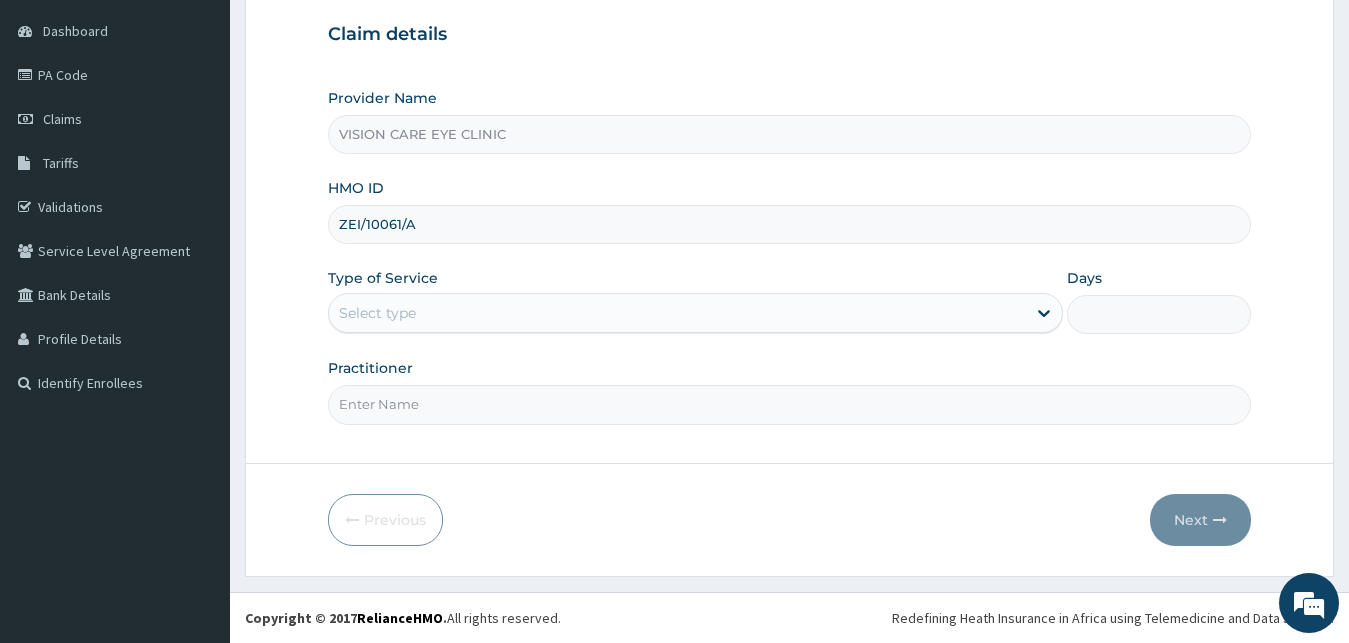type on "ZEI/10061/A" 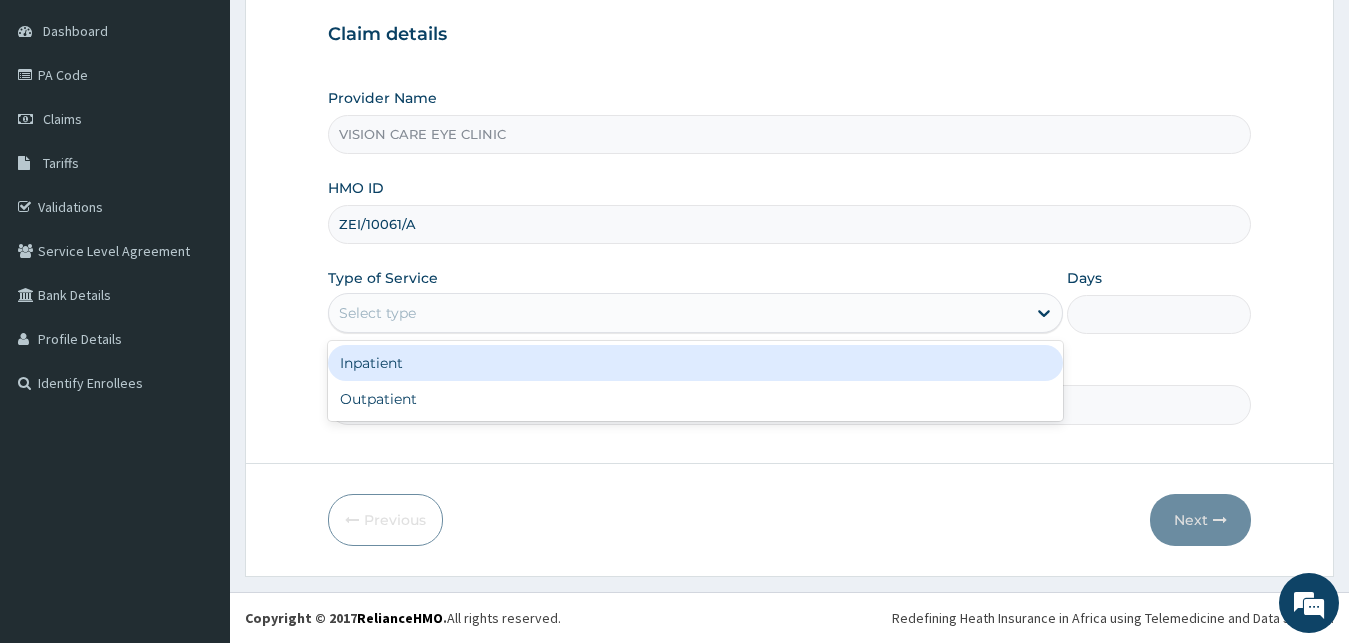 scroll, scrollTop: 0, scrollLeft: 0, axis: both 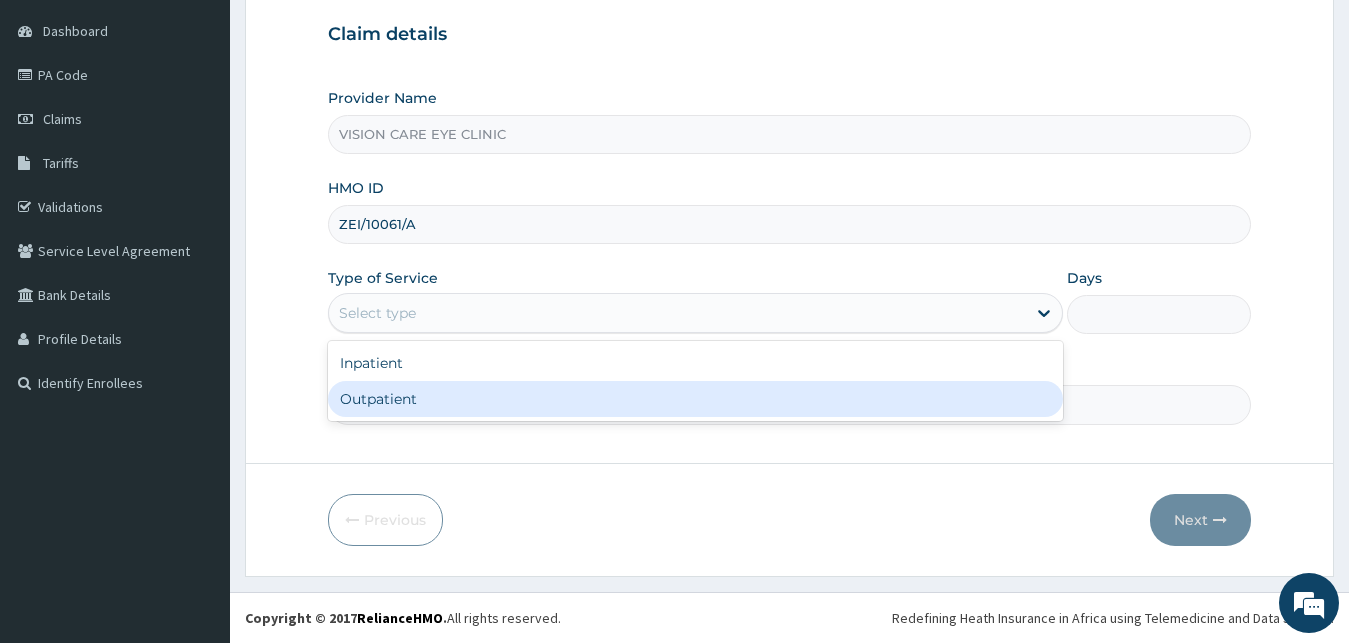 click on "Outpatient" at bounding box center (696, 399) 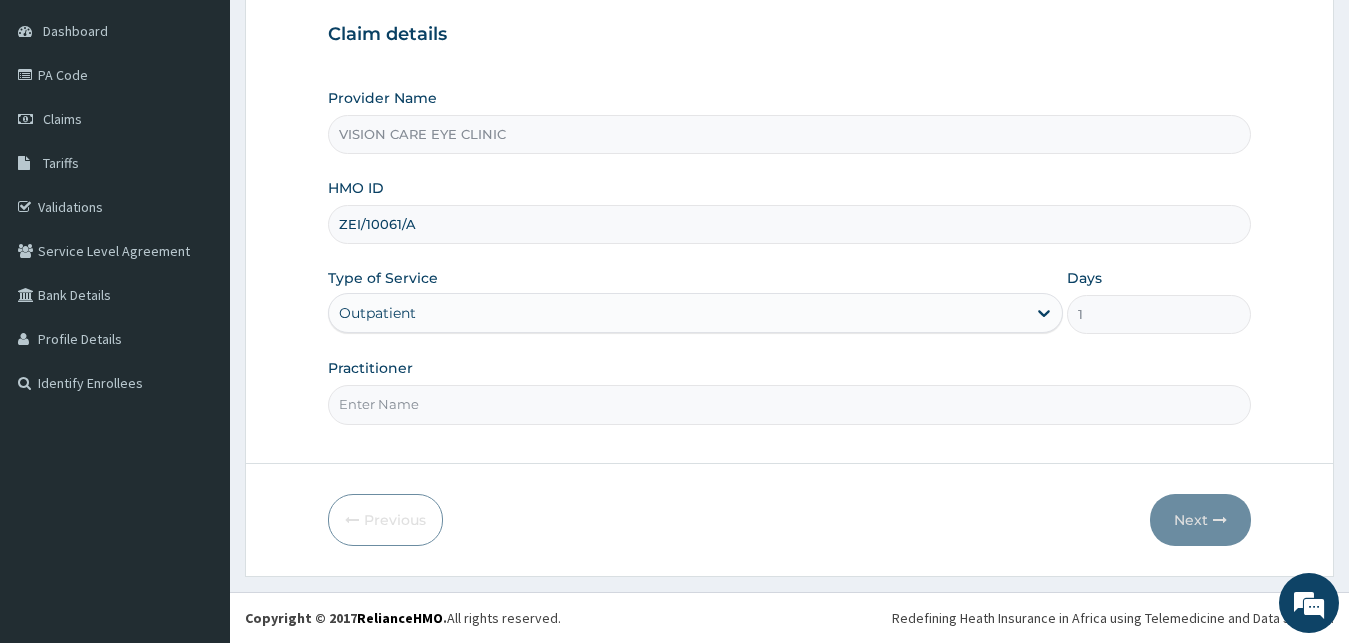 click on "Practitioner" at bounding box center (790, 404) 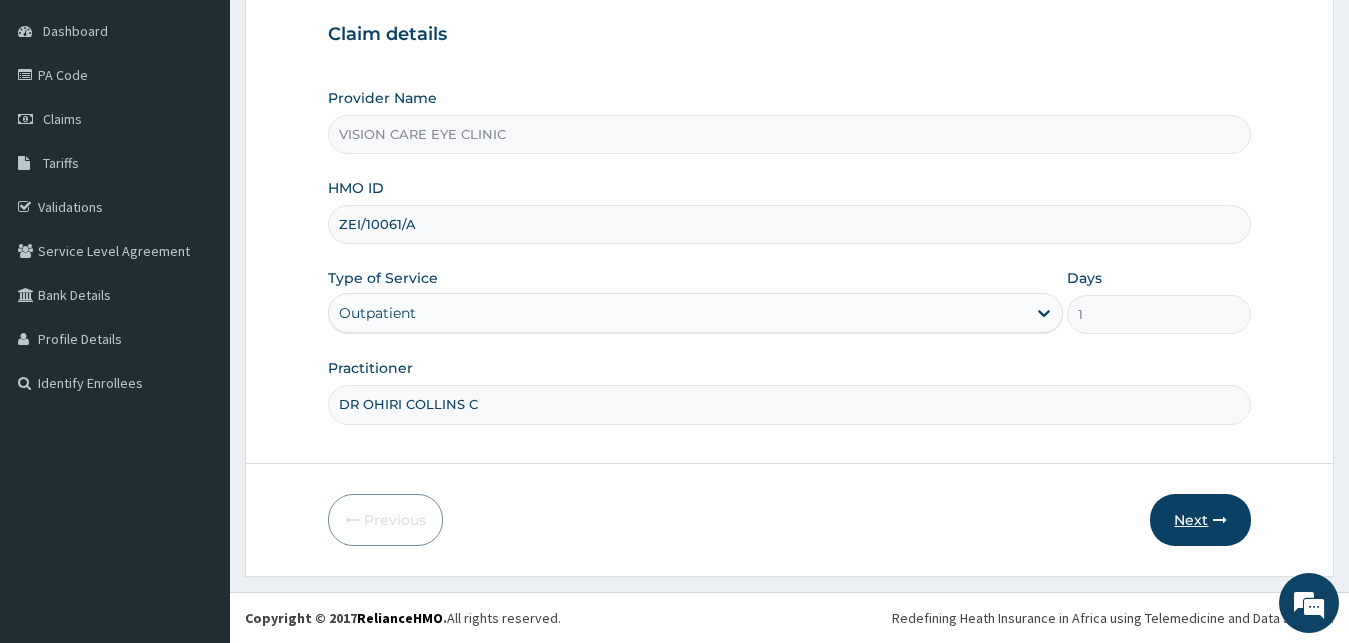 type on "DR OHIRI COLLINS C" 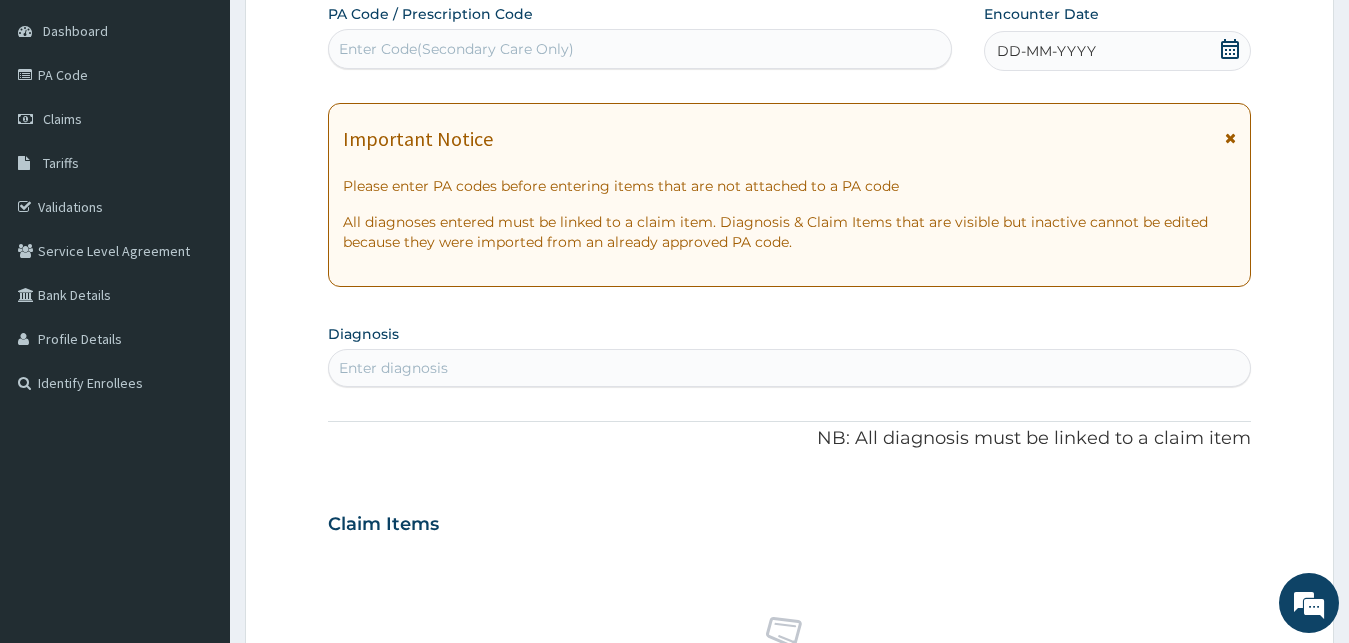 click on "Enter Code(Secondary Care Only)" at bounding box center (456, 49) 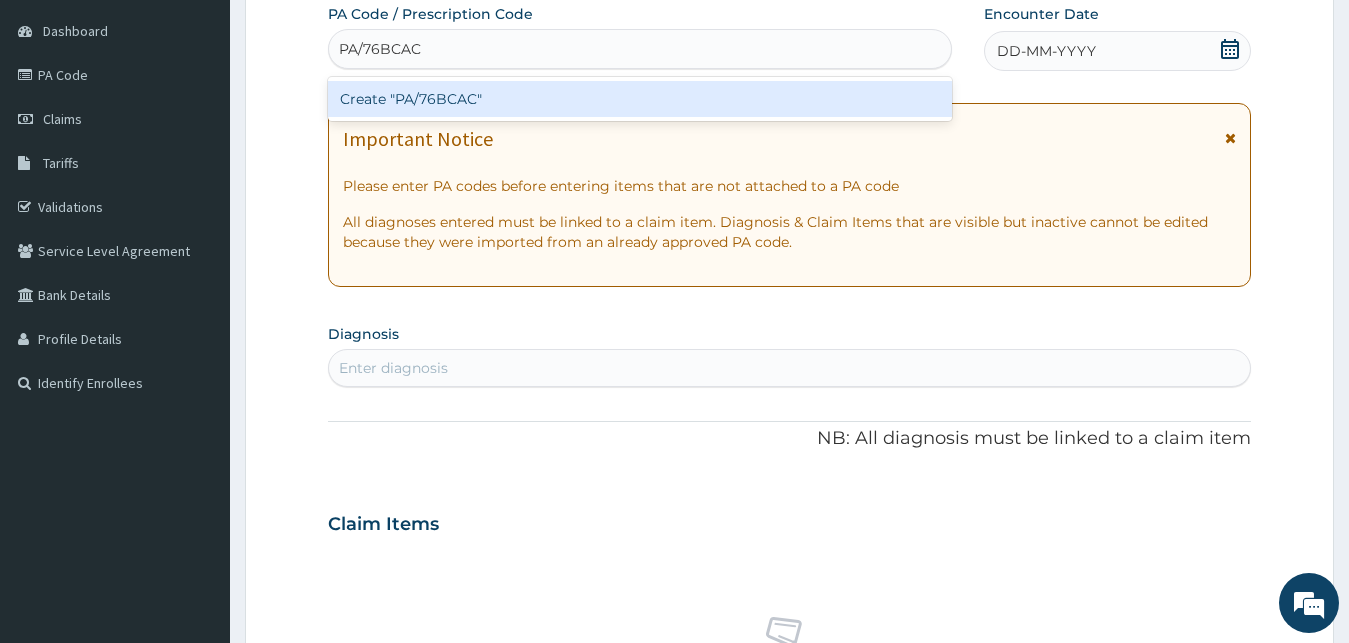 click on "Create "PA/76BCAC"" at bounding box center (640, 99) 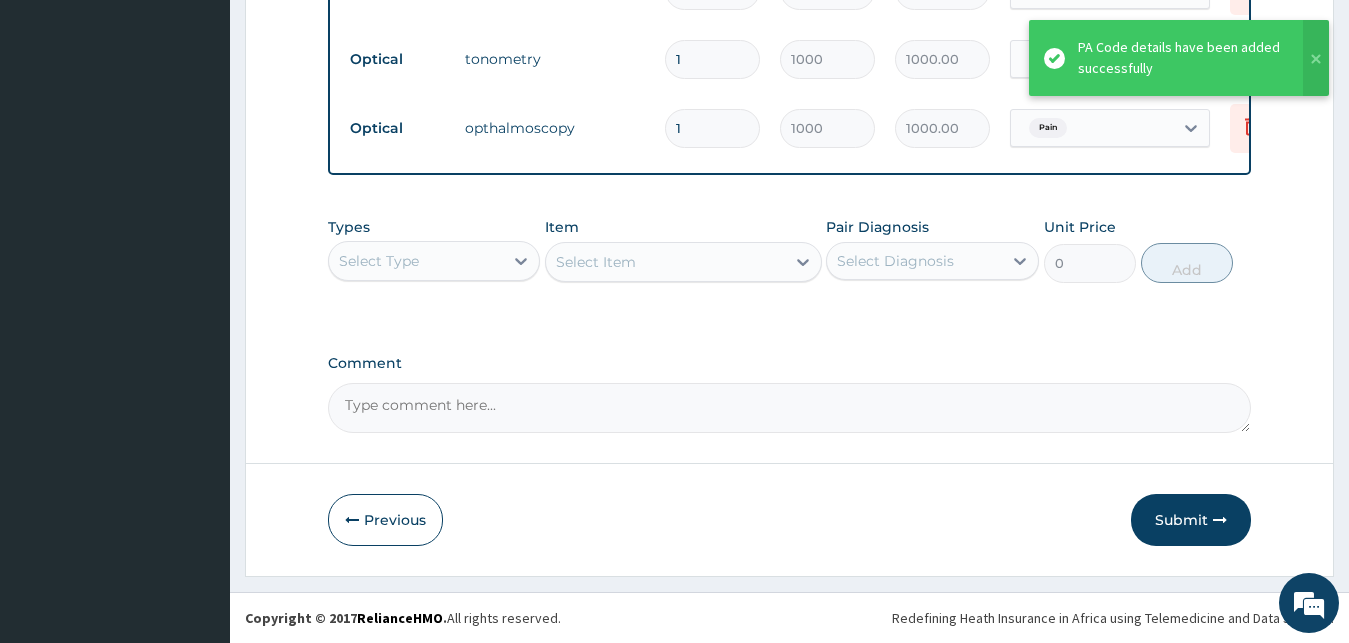 scroll, scrollTop: 997, scrollLeft: 0, axis: vertical 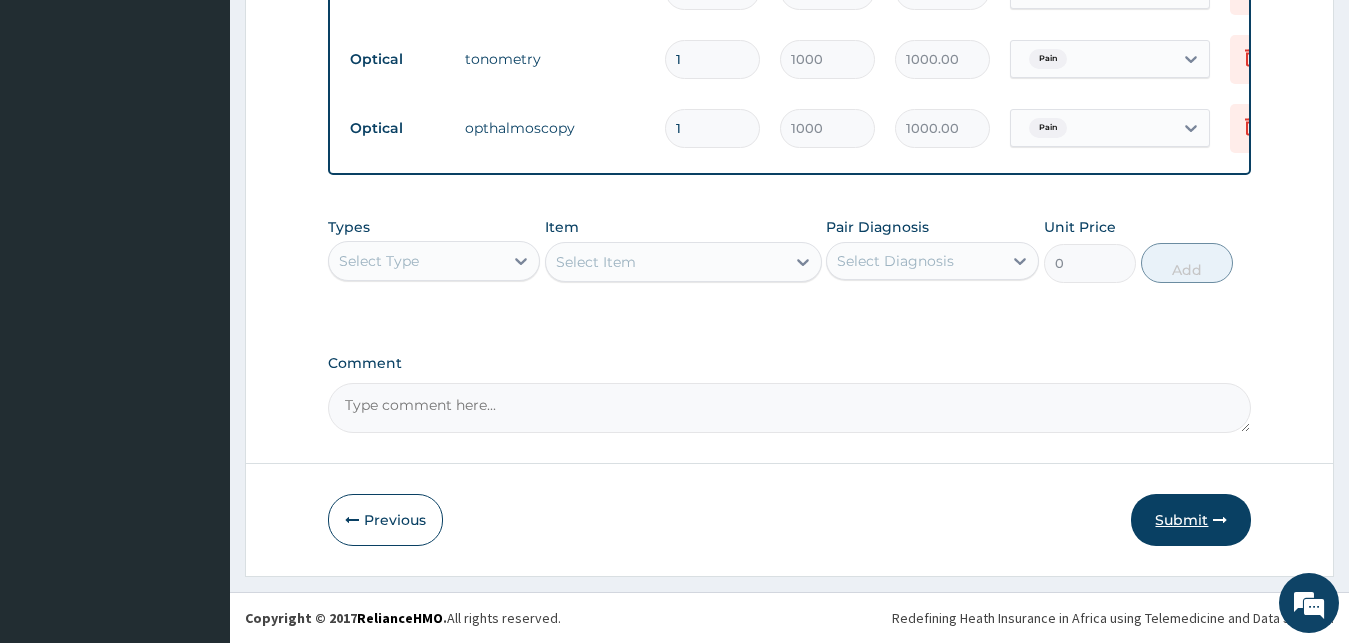 click on "Submit" at bounding box center [1191, 520] 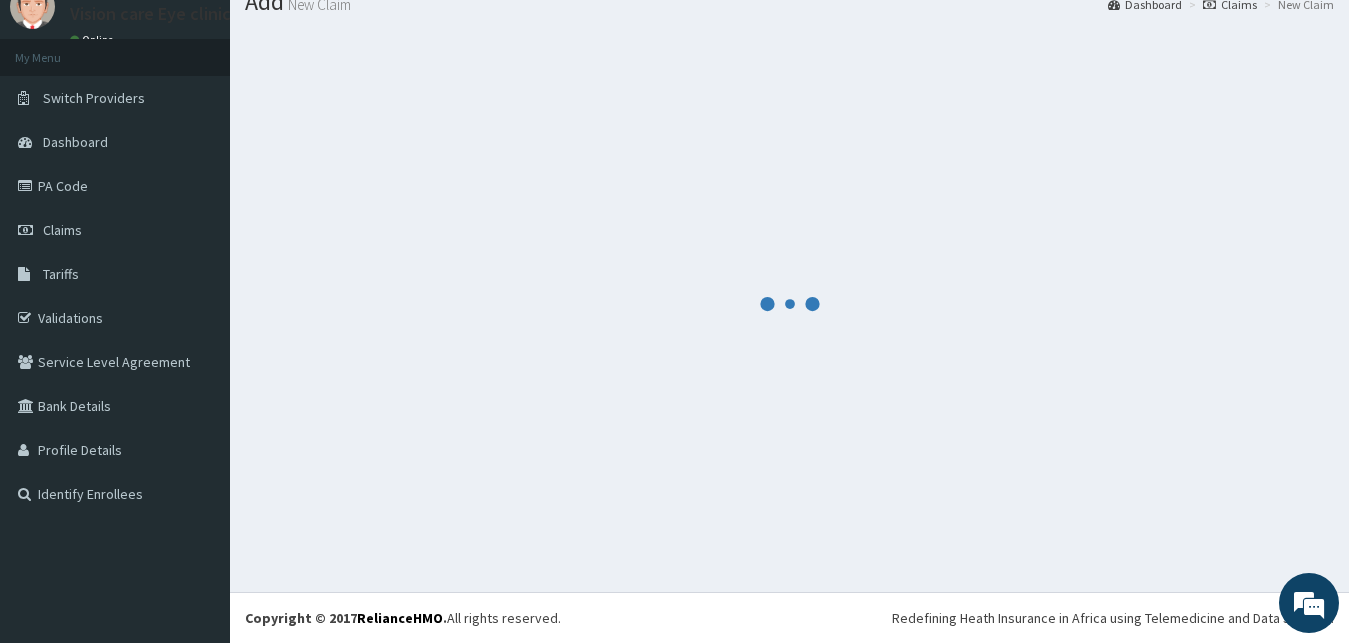 scroll, scrollTop: 76, scrollLeft: 0, axis: vertical 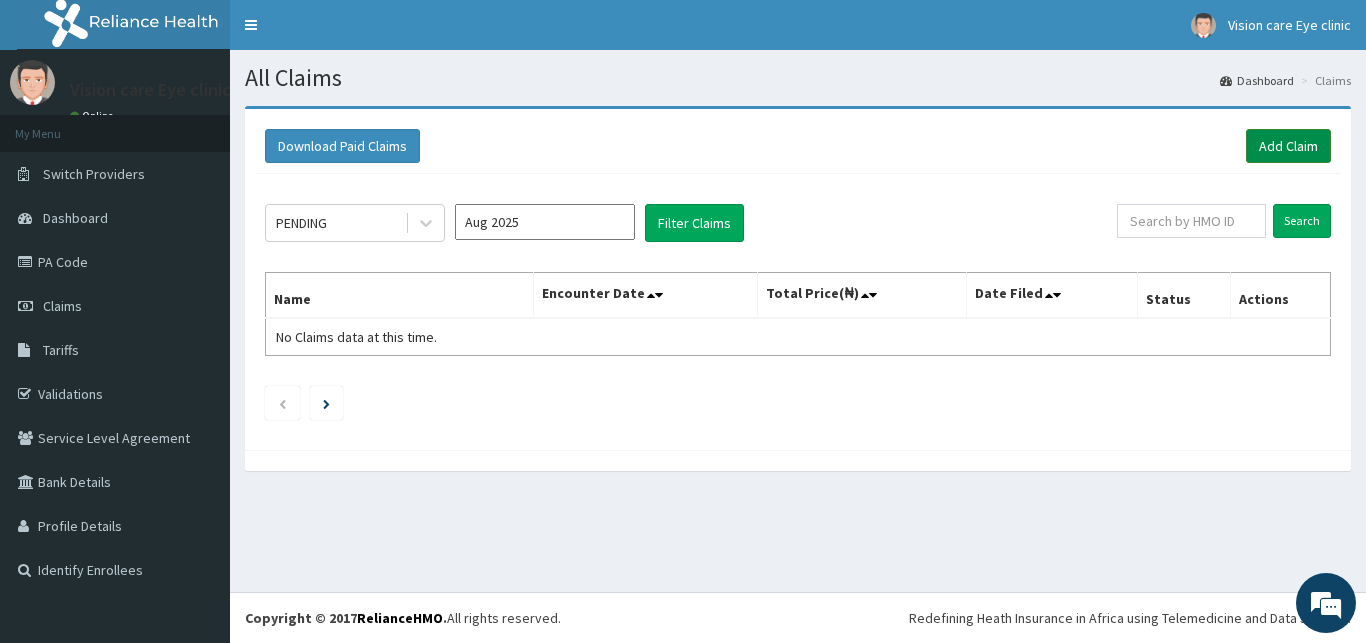 click on "Add Claim" at bounding box center [1288, 146] 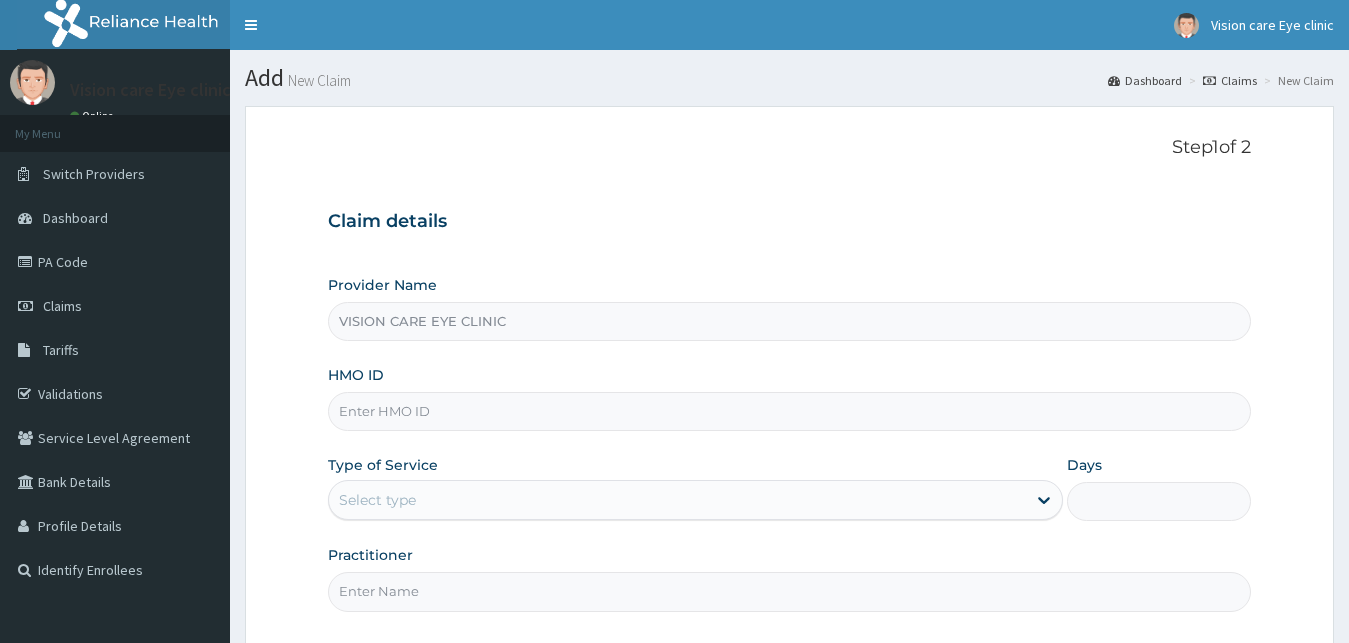 scroll, scrollTop: 0, scrollLeft: 0, axis: both 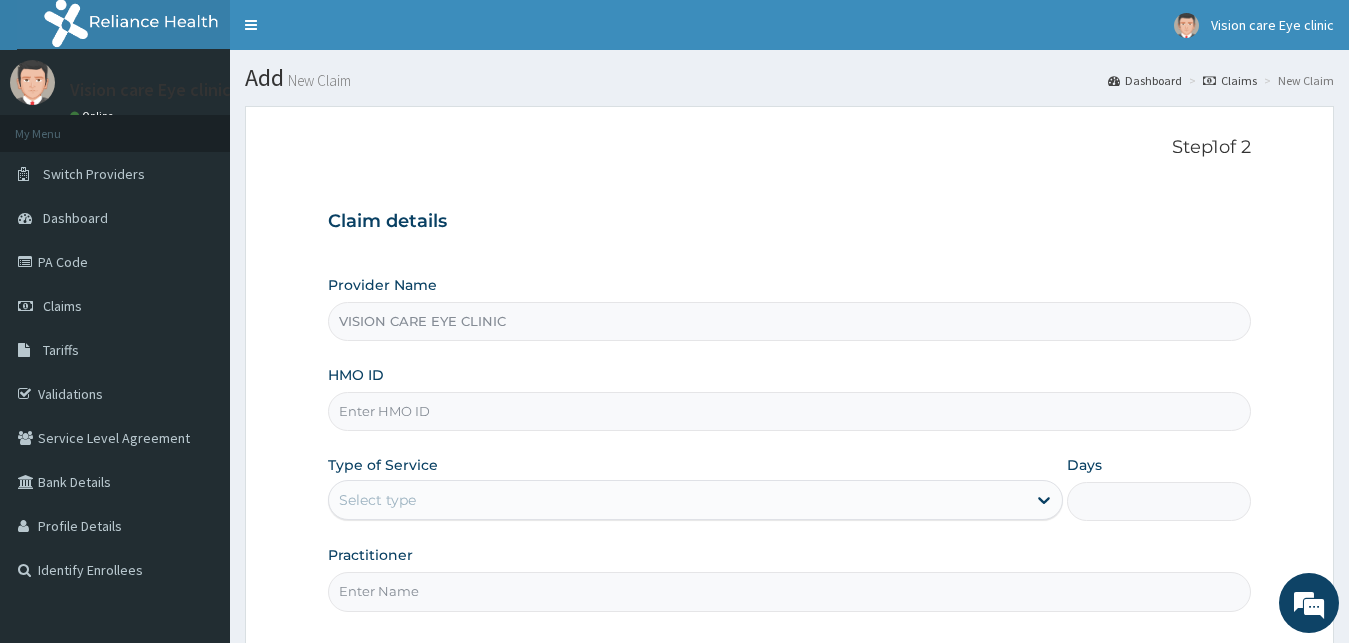 click on "HMO ID" at bounding box center [790, 411] 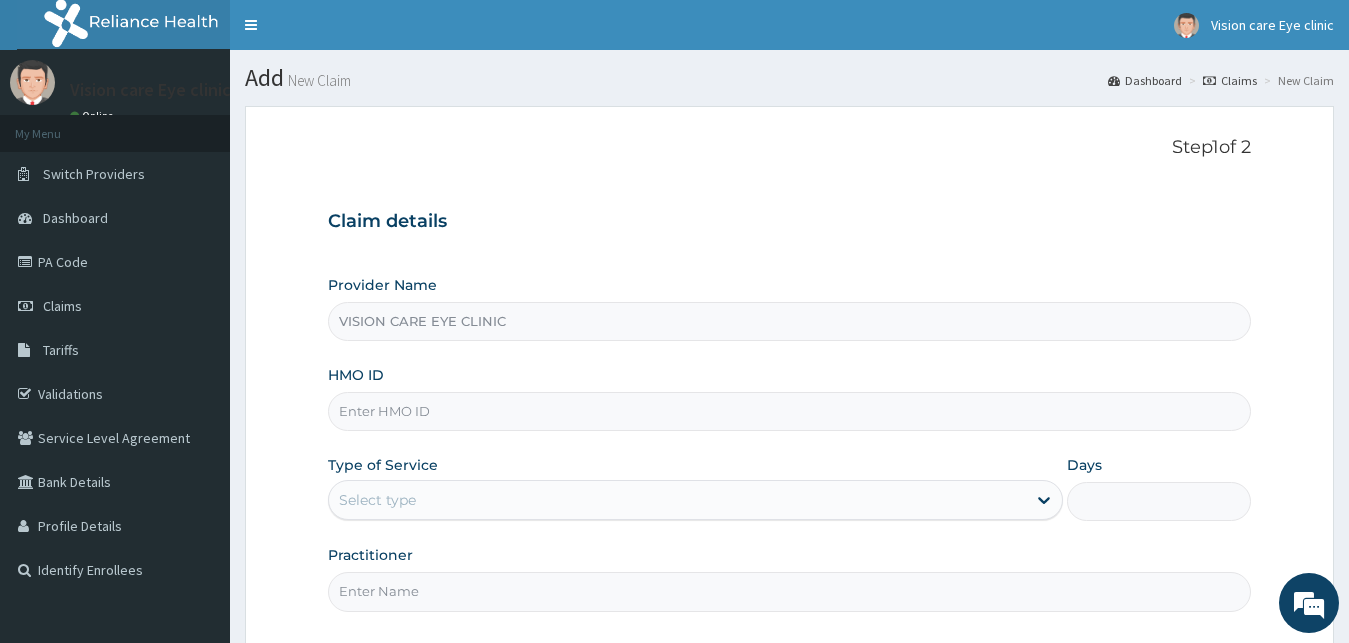 paste on "GPN/10045/A" 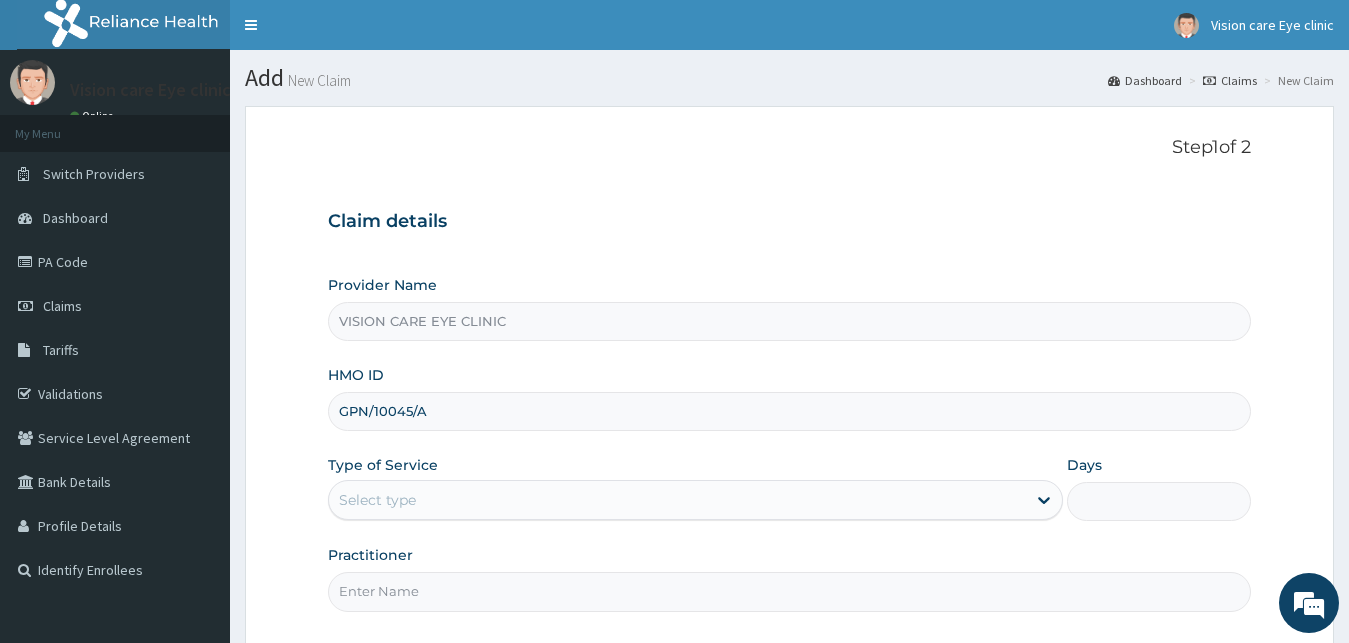 type on "GPN/10045/A" 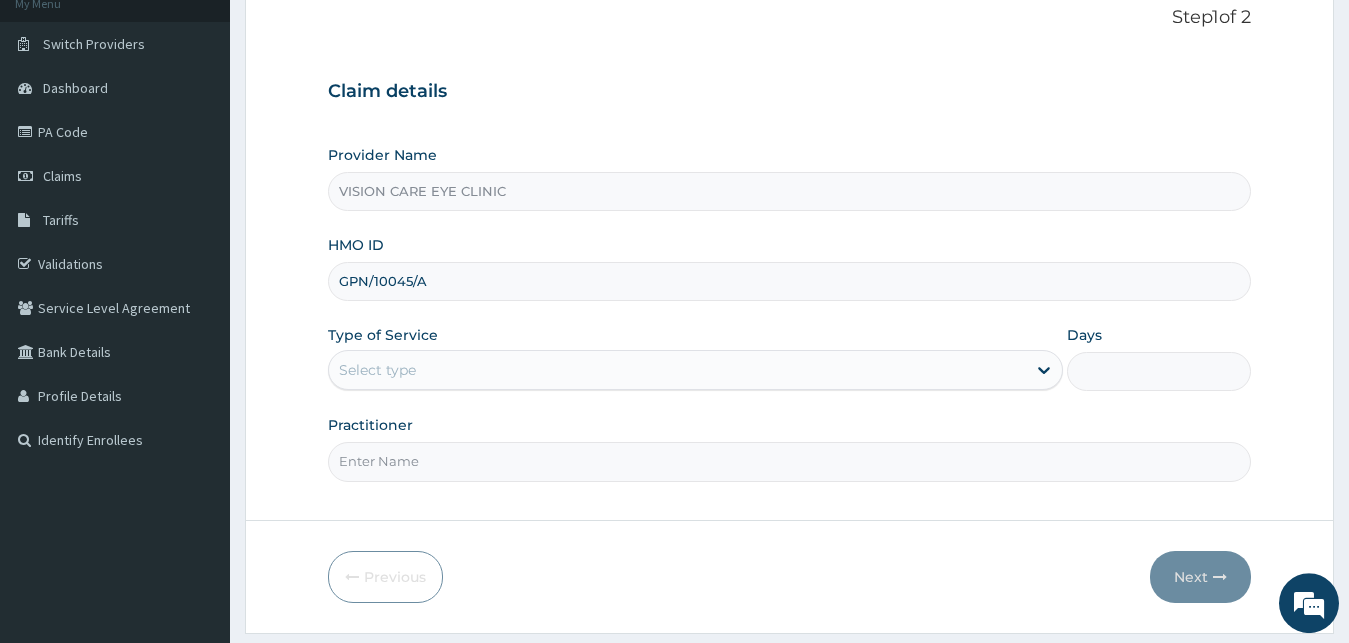 scroll, scrollTop: 187, scrollLeft: 0, axis: vertical 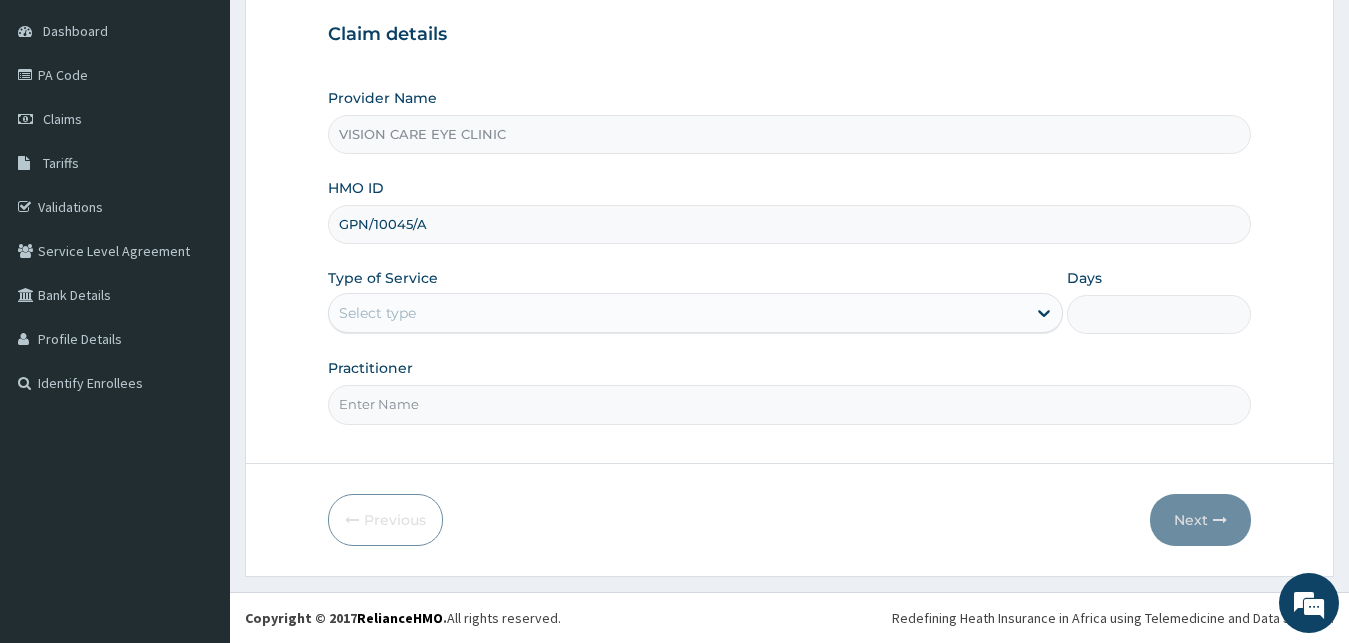 click on "Select type" at bounding box center [377, 313] 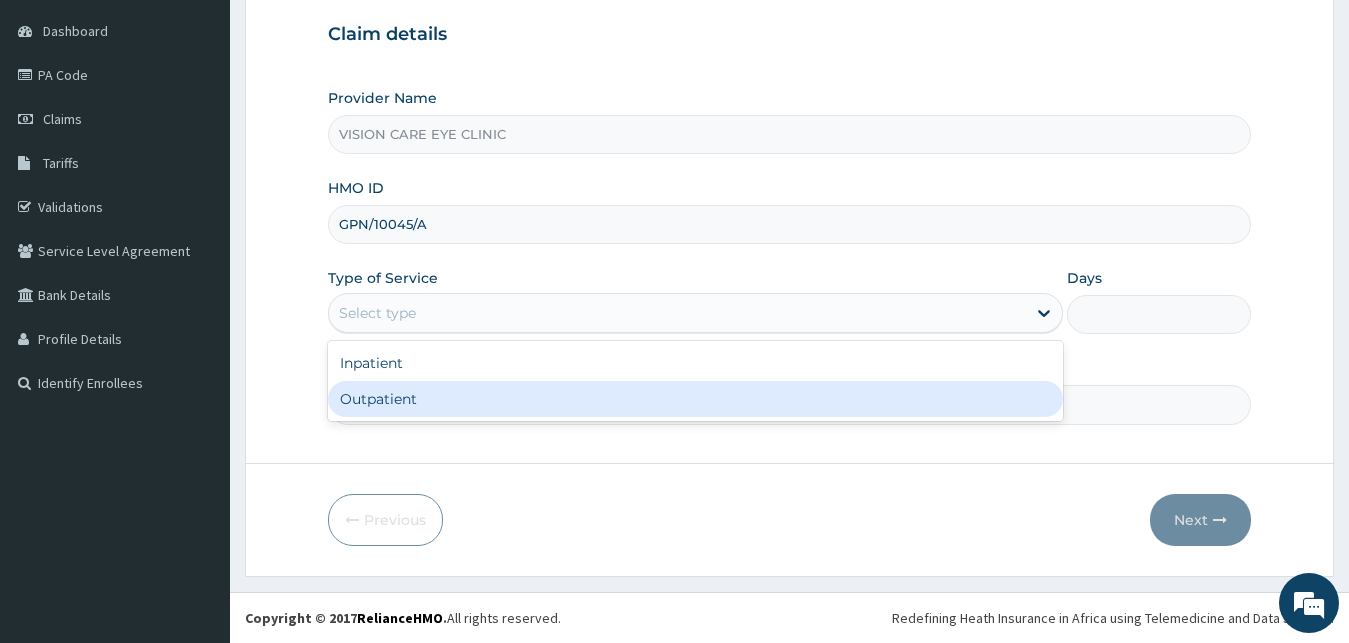 click on "Outpatient" at bounding box center (696, 399) 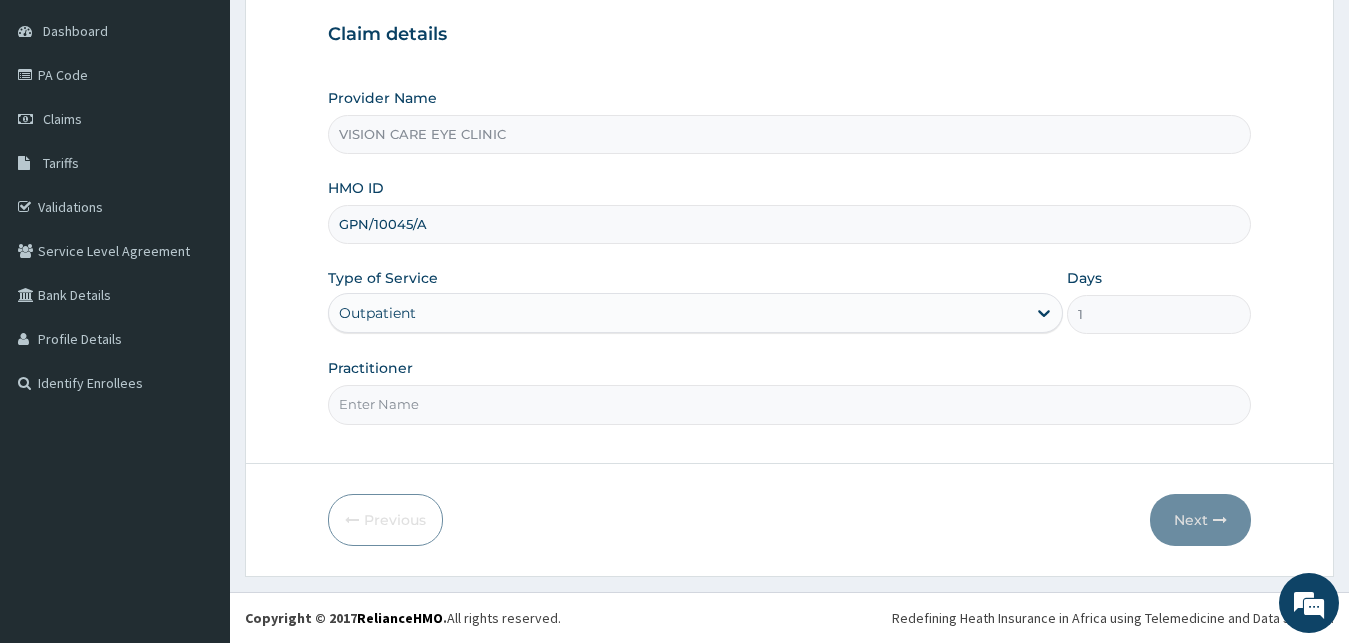 click on "Practitioner" at bounding box center [790, 404] 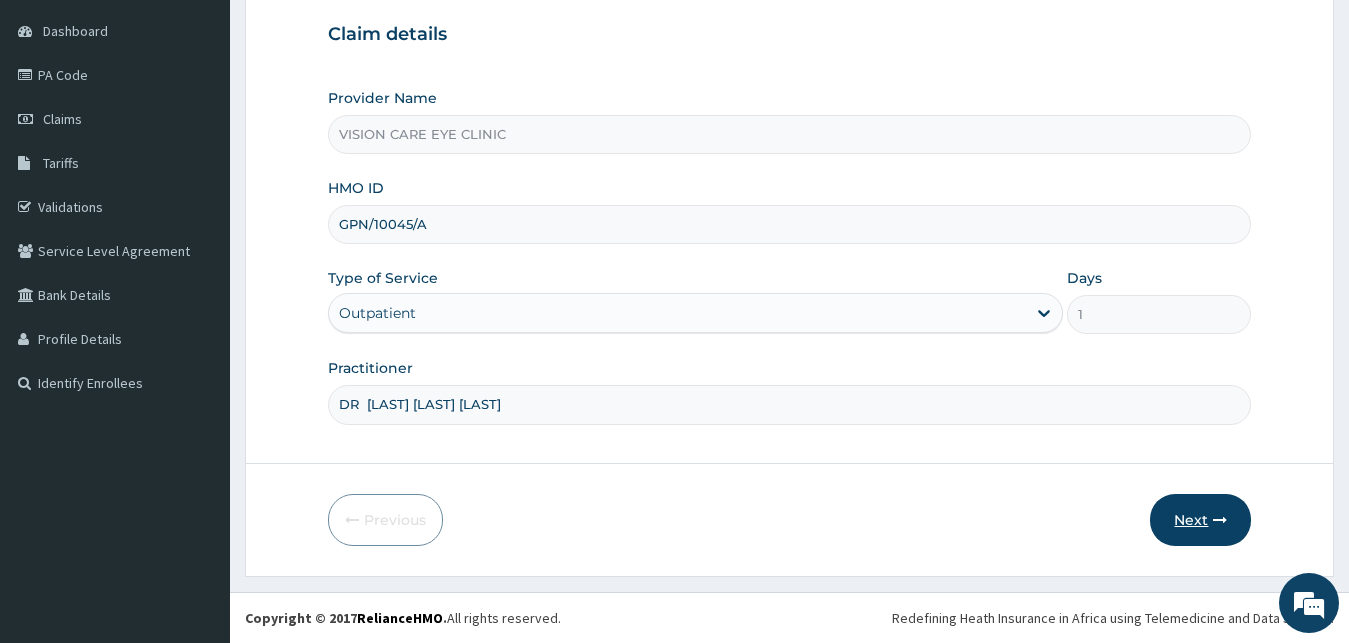 type on "DR  OHIRI COLLINS C" 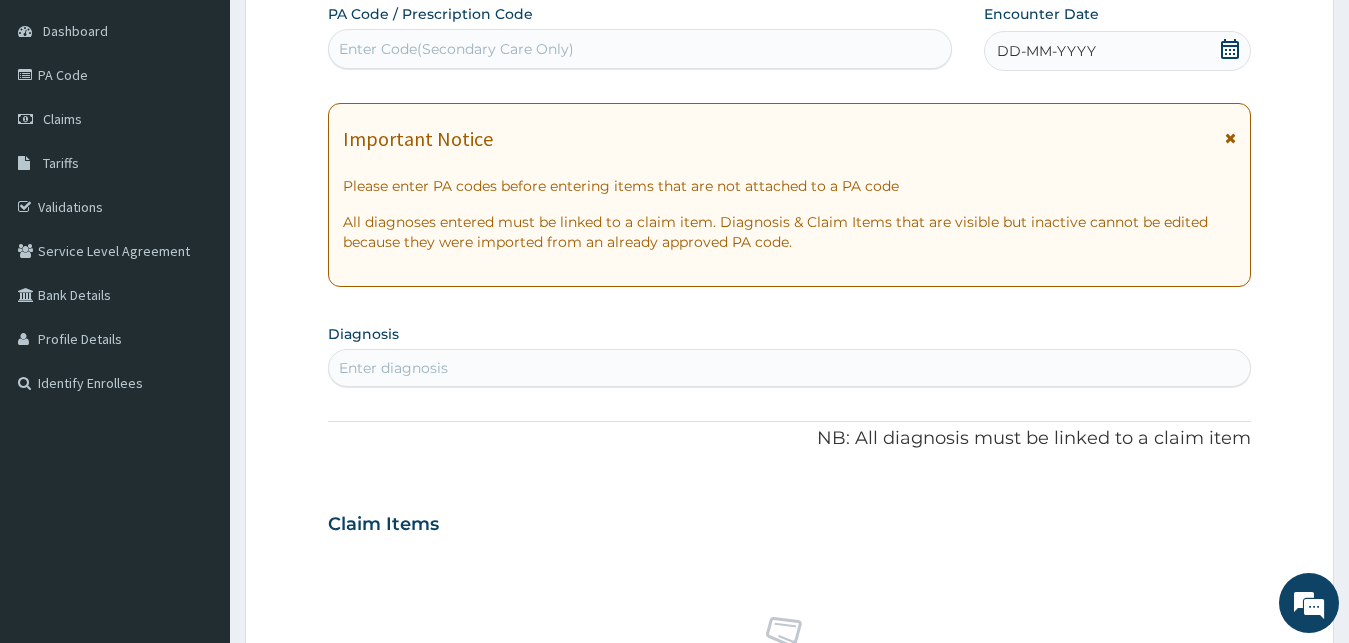 click on "Enter Code(Secondary Care Only)" at bounding box center (456, 49) 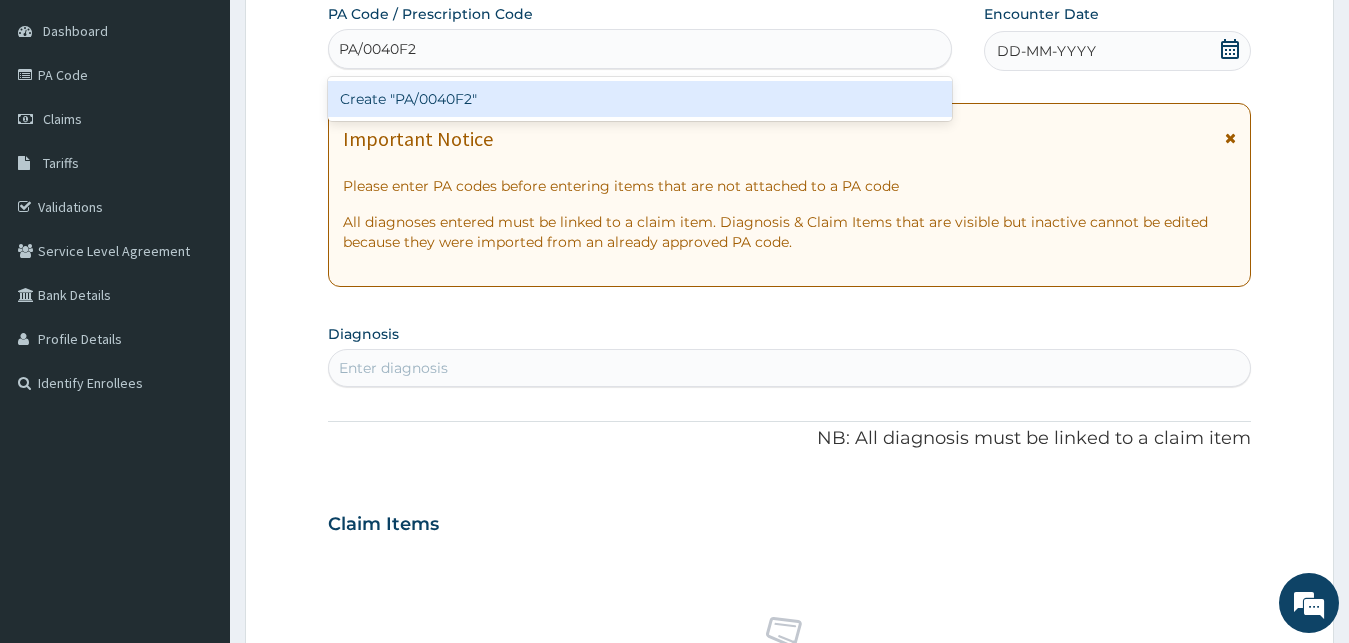 click on "Create "PA/0040F2"" at bounding box center [640, 99] 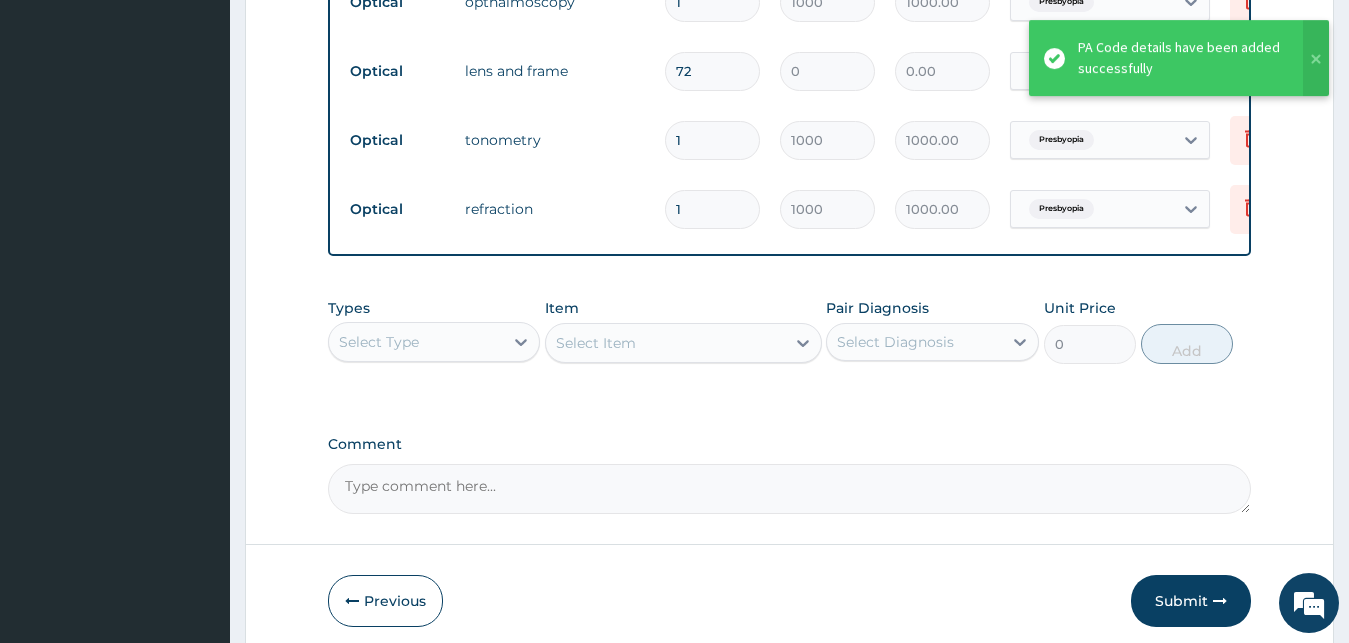 scroll, scrollTop: 1267, scrollLeft: 0, axis: vertical 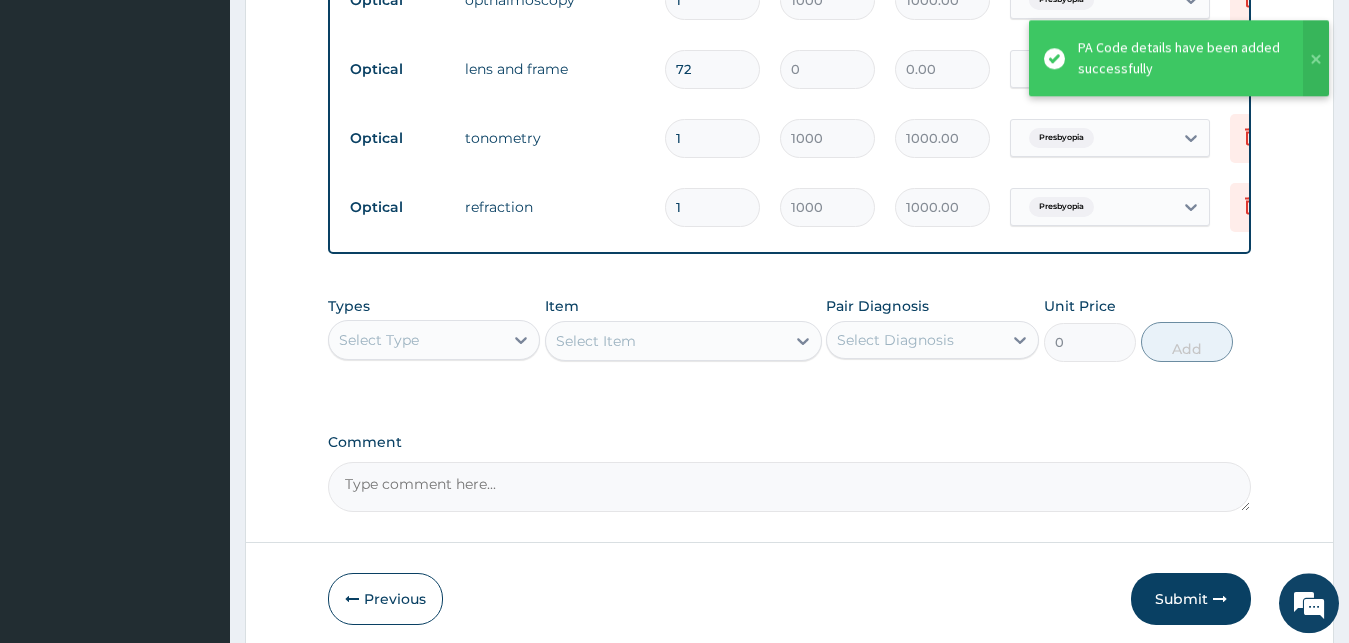 click on "Comment" at bounding box center (790, 487) 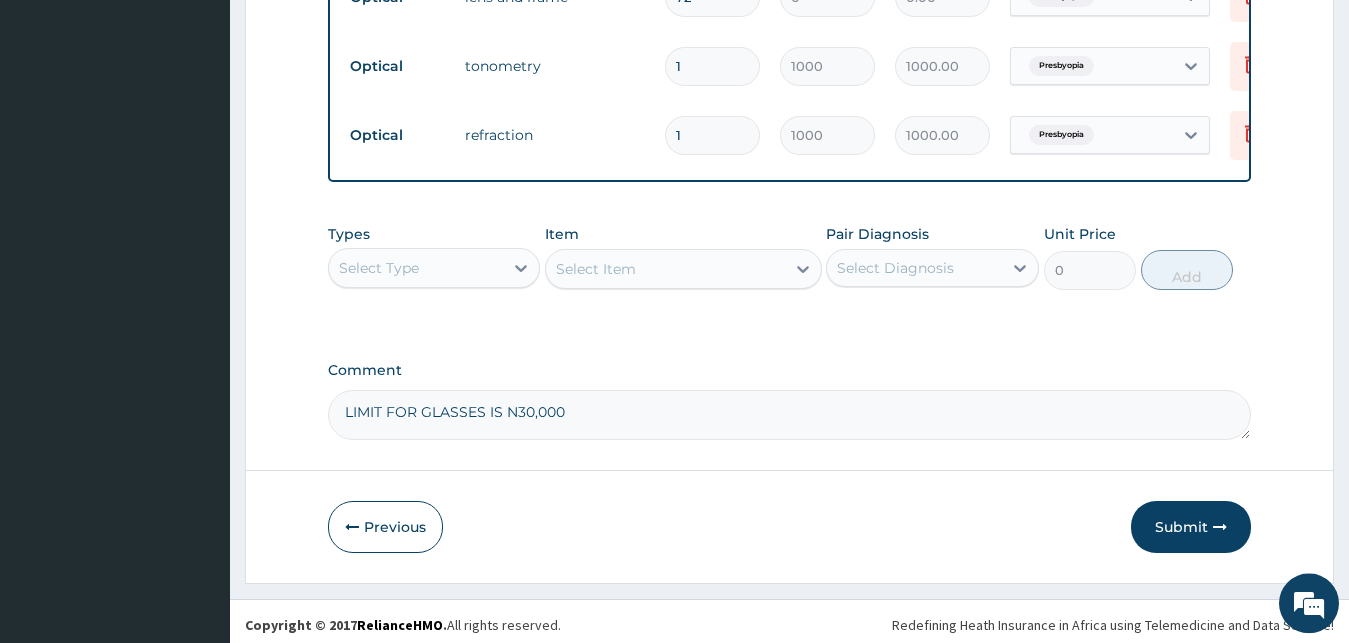 scroll, scrollTop: 1363, scrollLeft: 0, axis: vertical 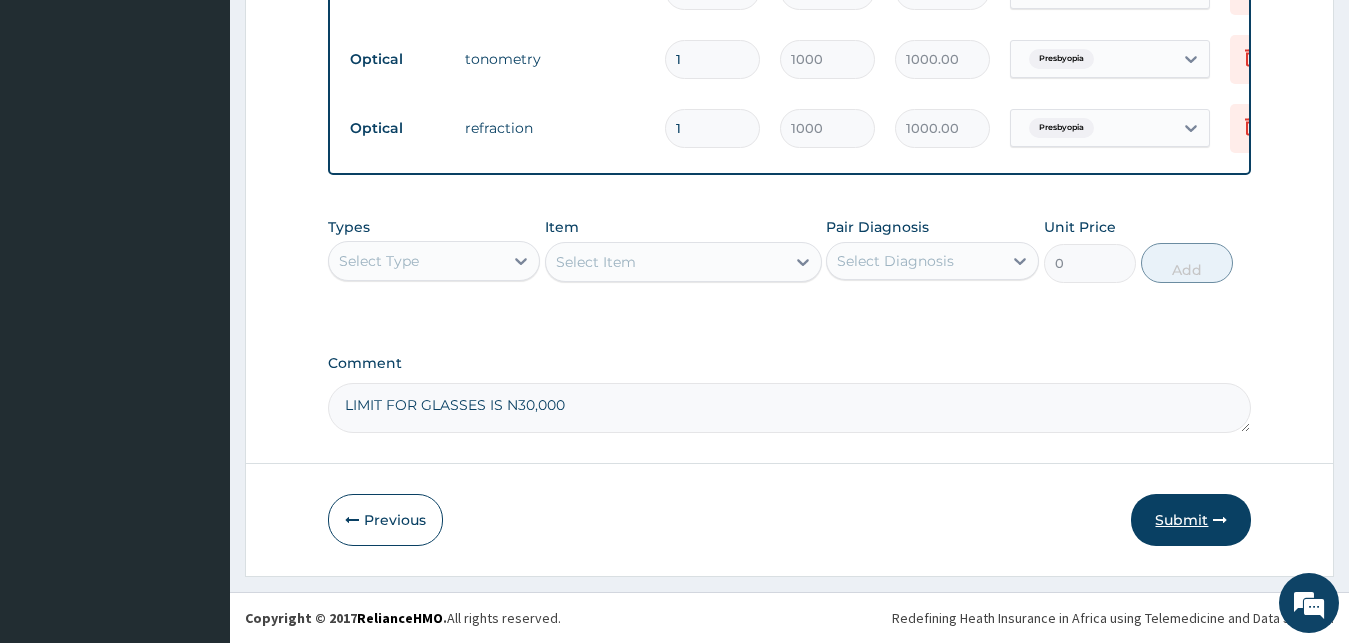 type on "LIMIT FOR GLASSES IS N30,000" 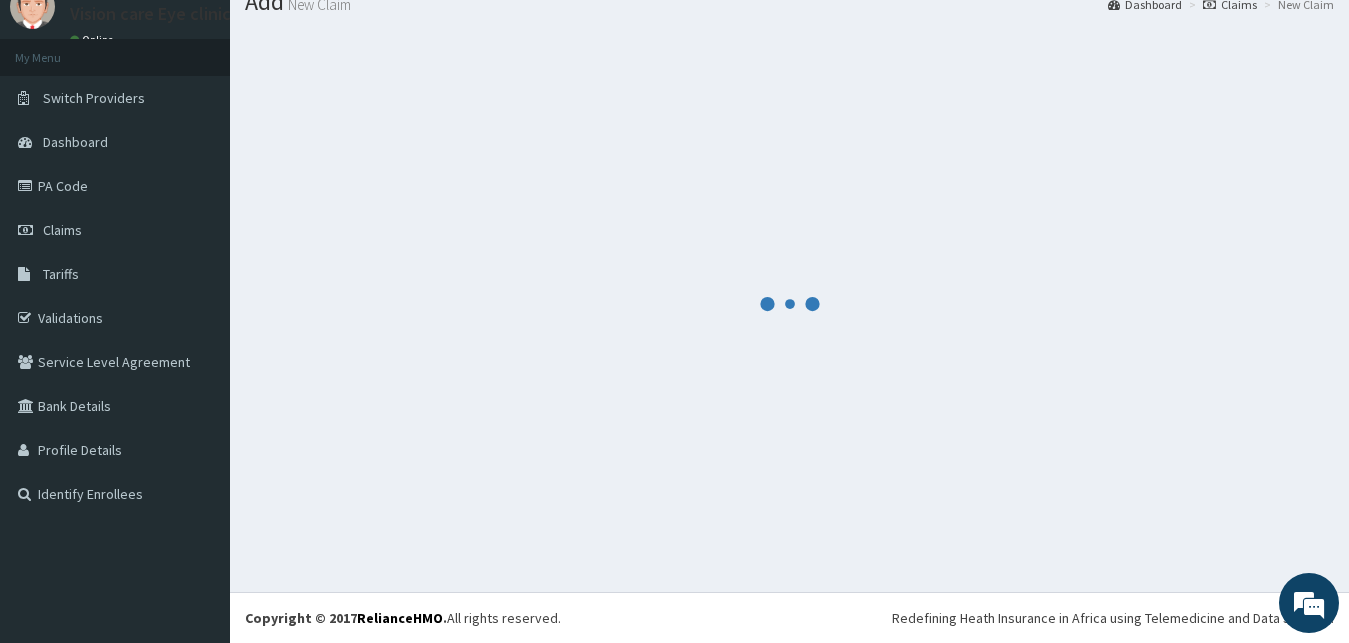 scroll, scrollTop: 76, scrollLeft: 0, axis: vertical 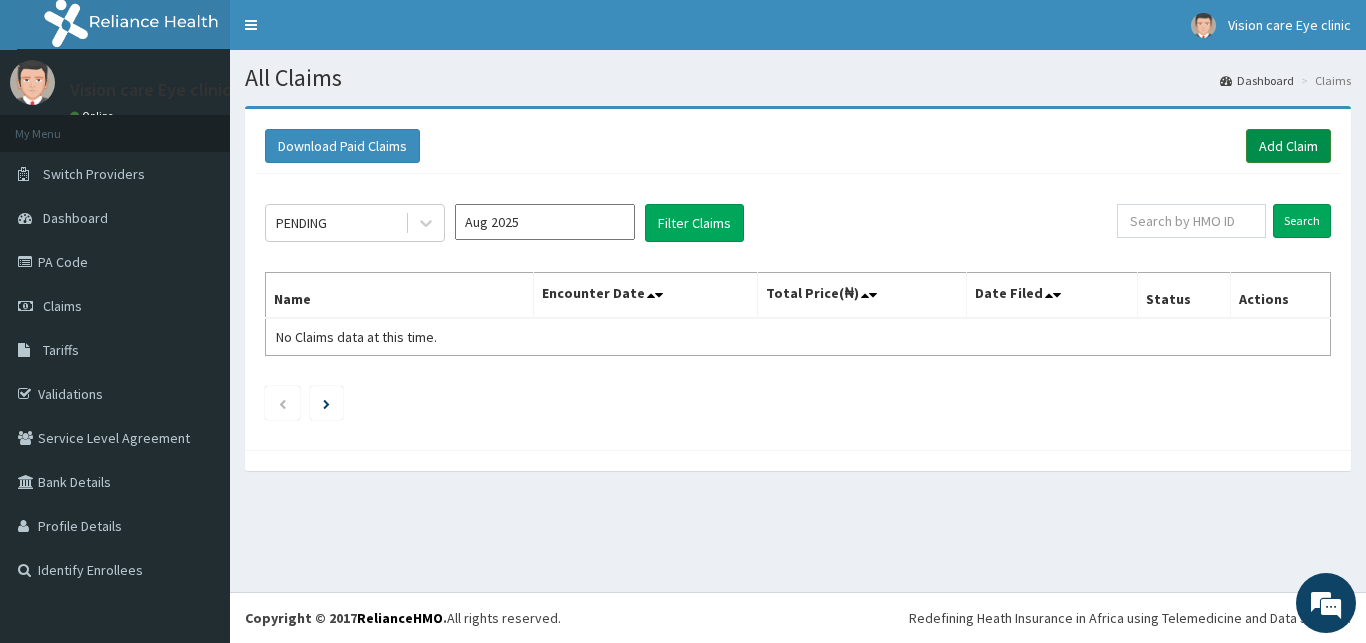 click on "Add Claim" at bounding box center [1288, 146] 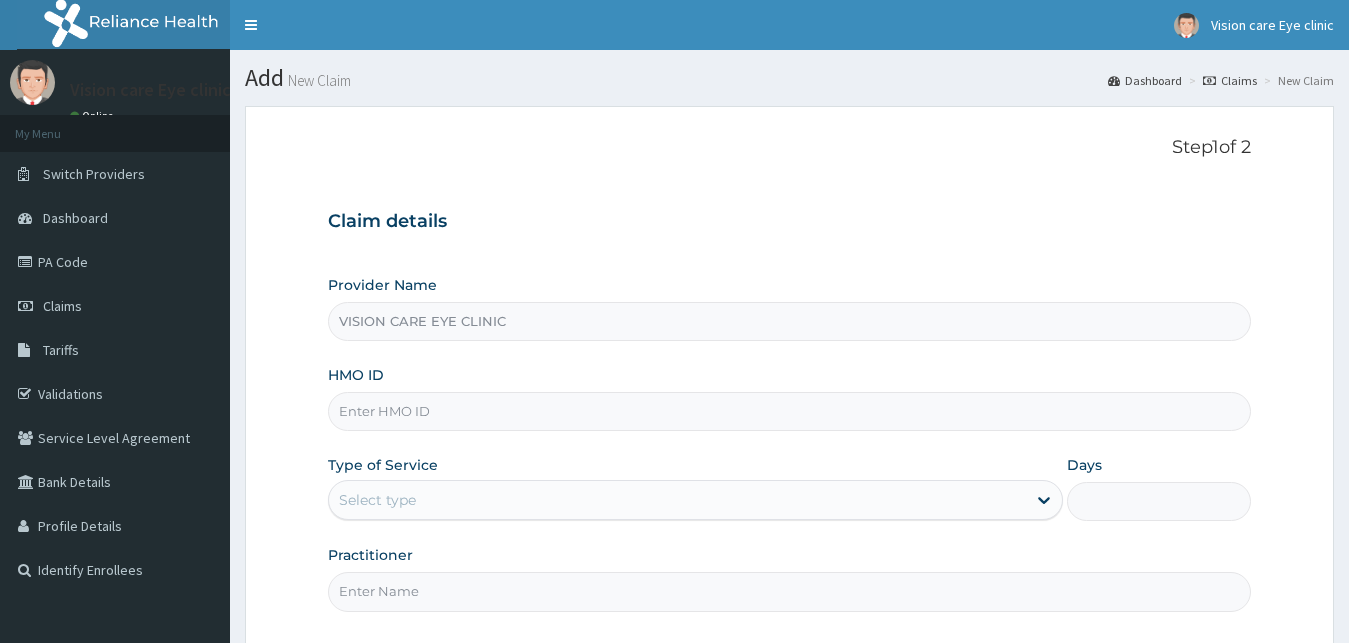 scroll, scrollTop: 0, scrollLeft: 0, axis: both 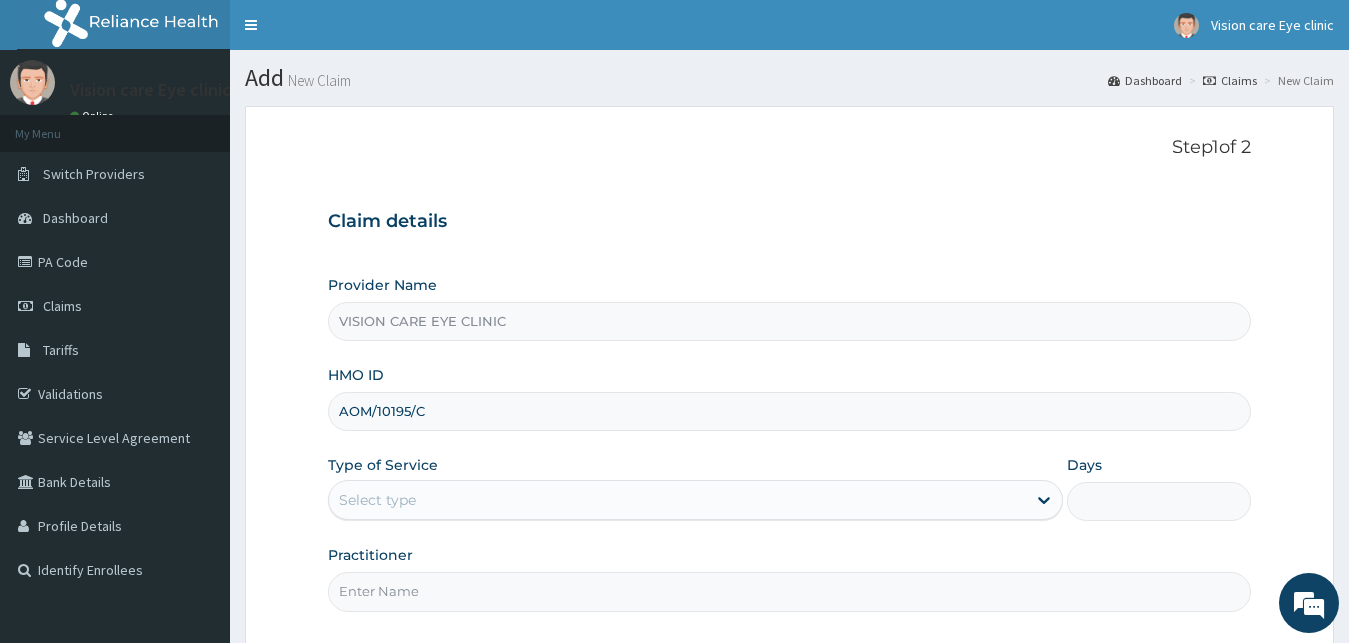 type on "AOM/10195/C" 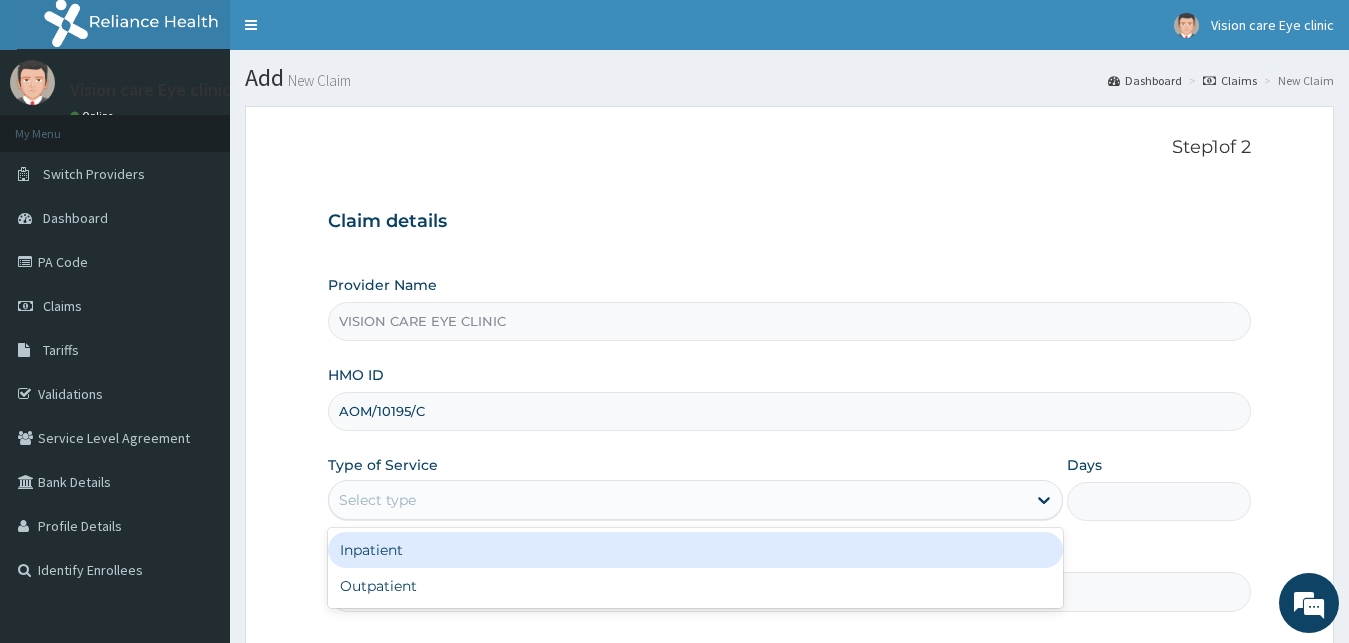 click on "Select type" at bounding box center [678, 500] 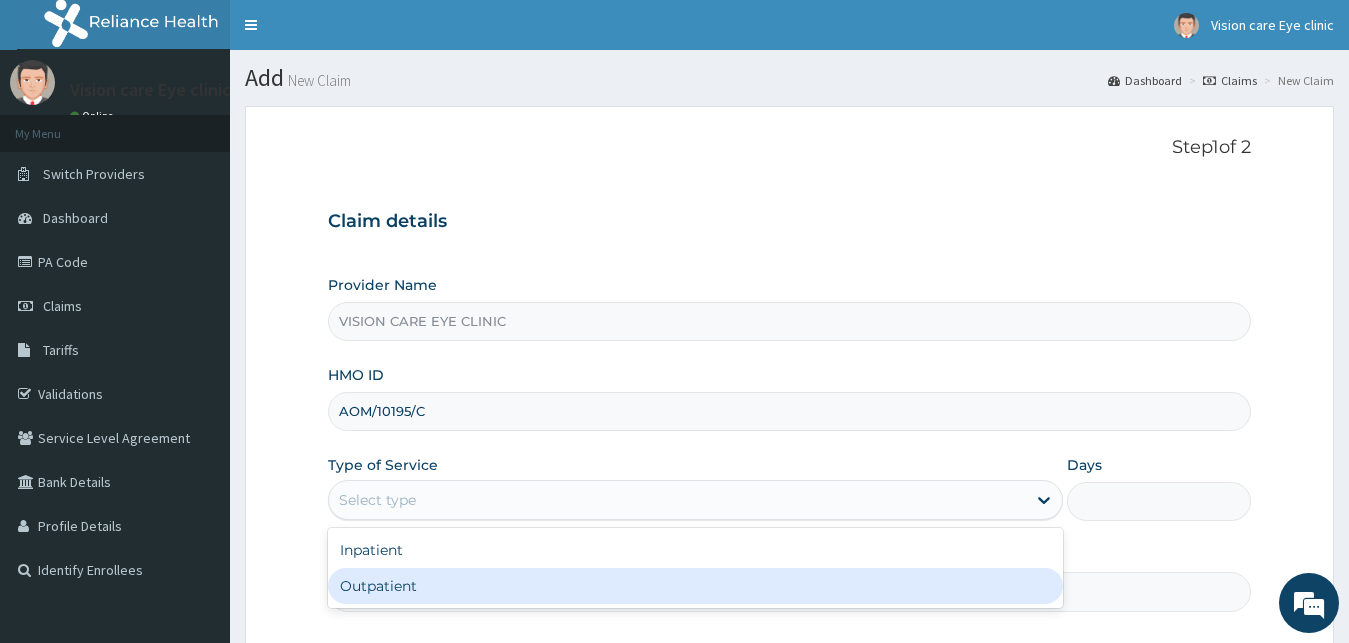 click on "Outpatient" at bounding box center (696, 586) 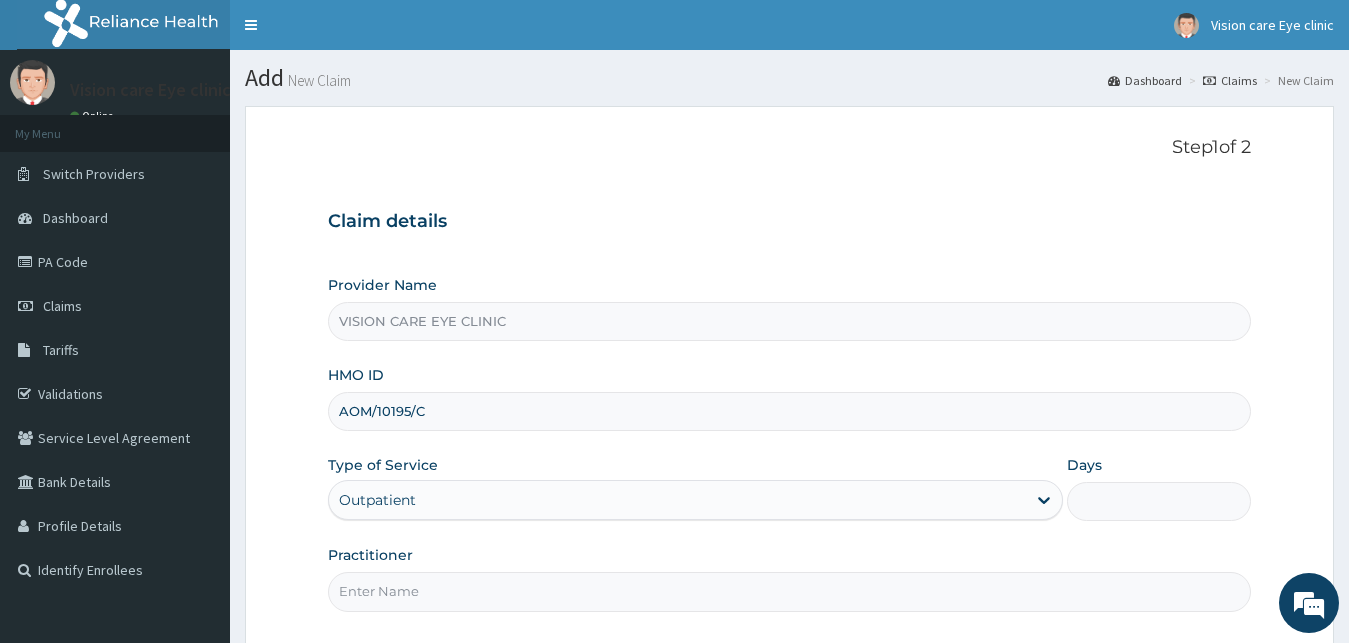 type on "1" 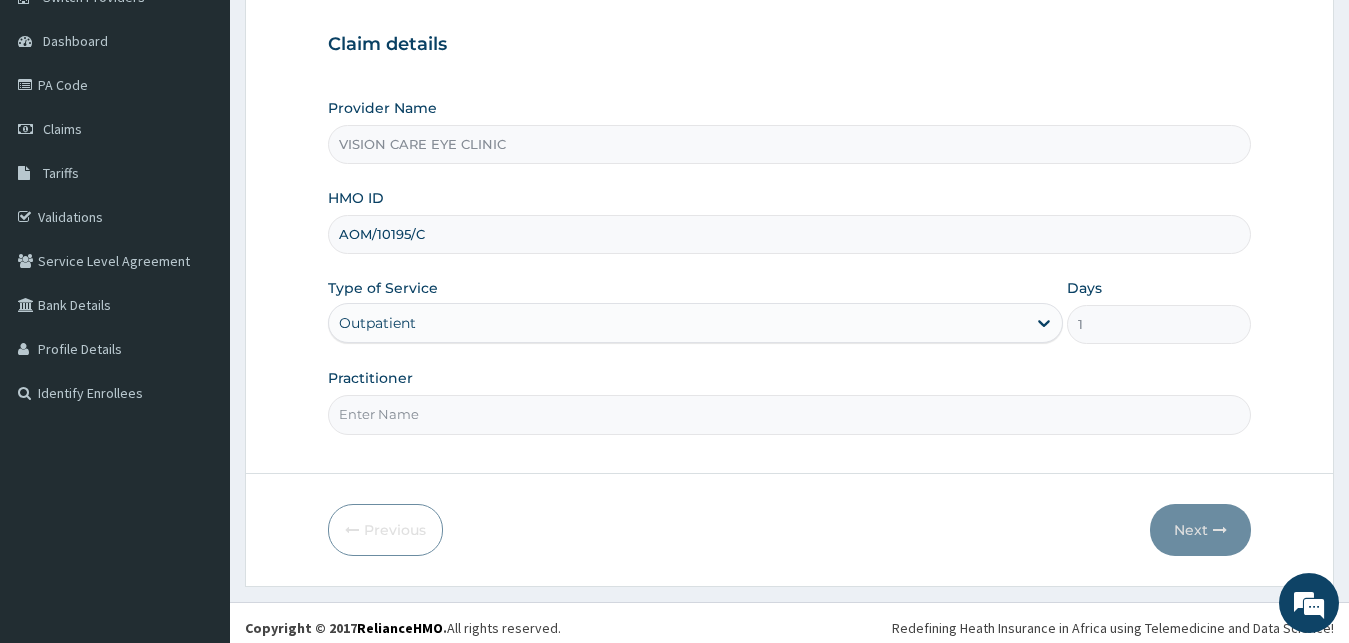 scroll, scrollTop: 187, scrollLeft: 0, axis: vertical 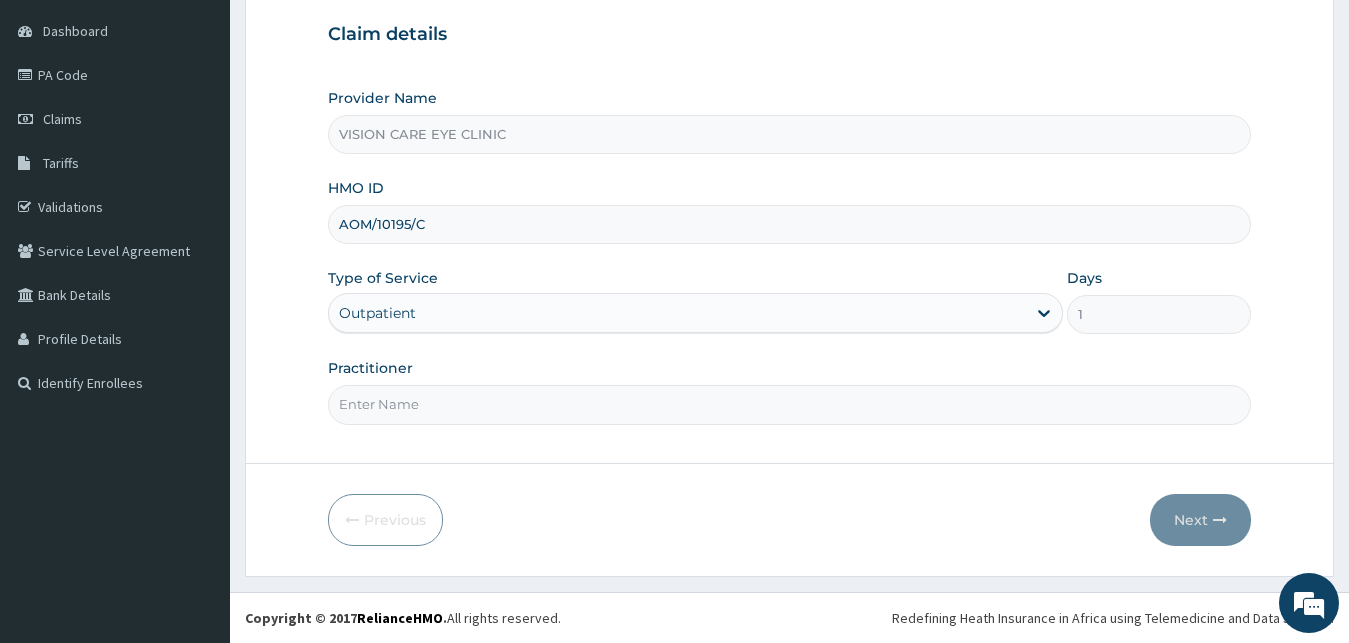 click on "Practitioner" at bounding box center (790, 404) 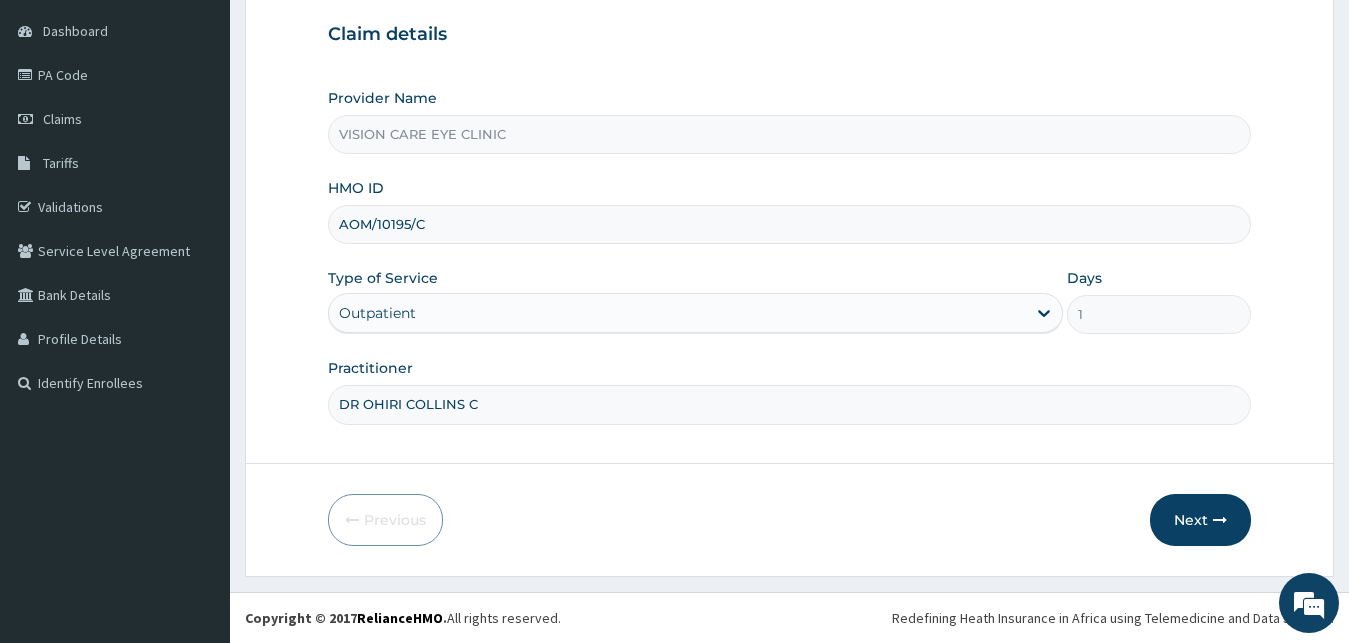 scroll, scrollTop: 0, scrollLeft: 0, axis: both 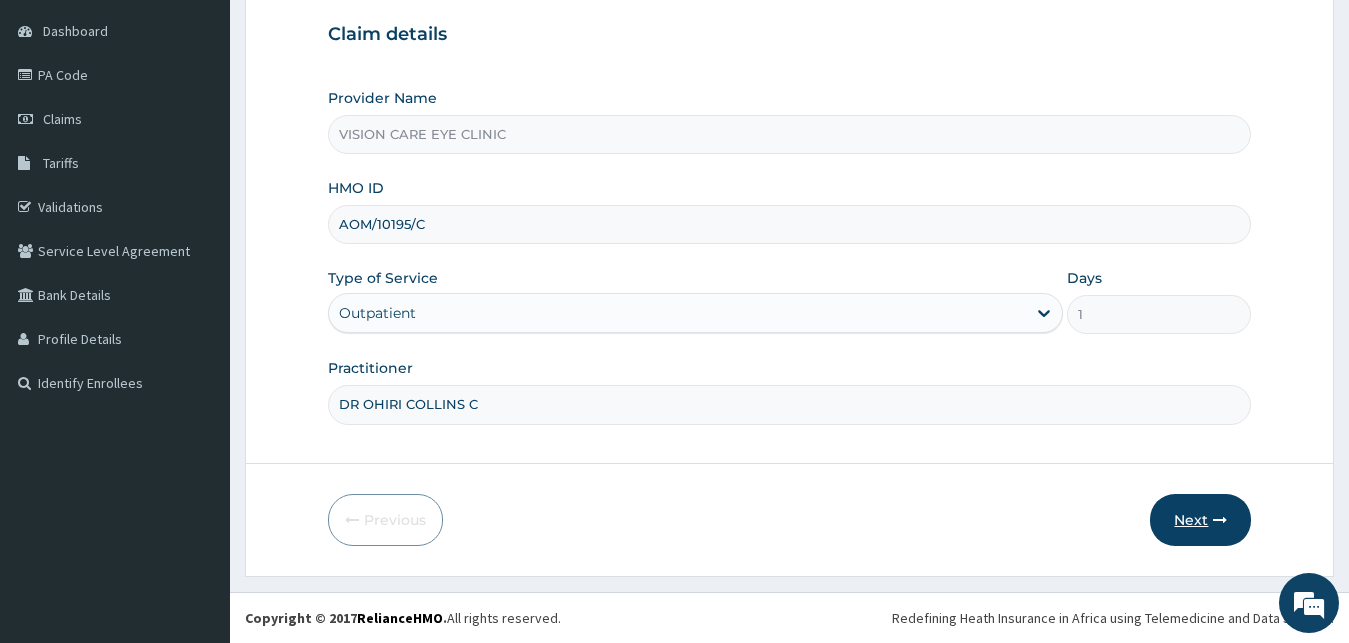 type on "DR OHIRI COLLINS C" 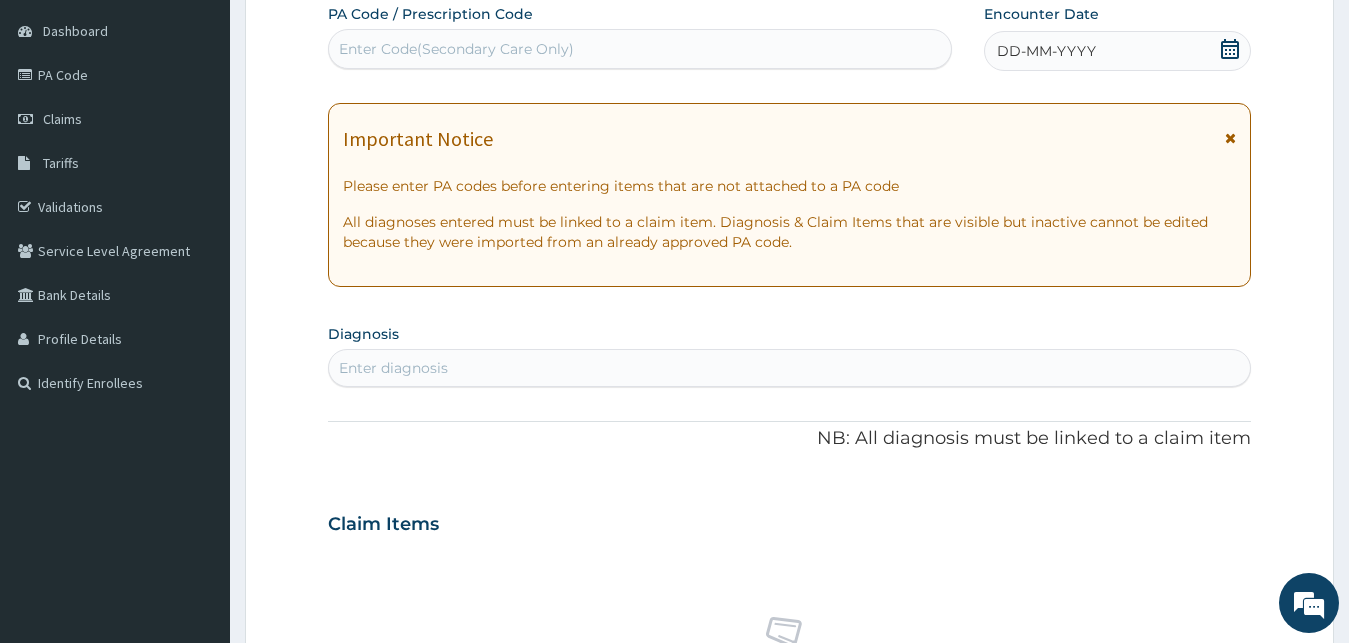 click on "Enter Code(Secondary Care Only)" at bounding box center [456, 49] 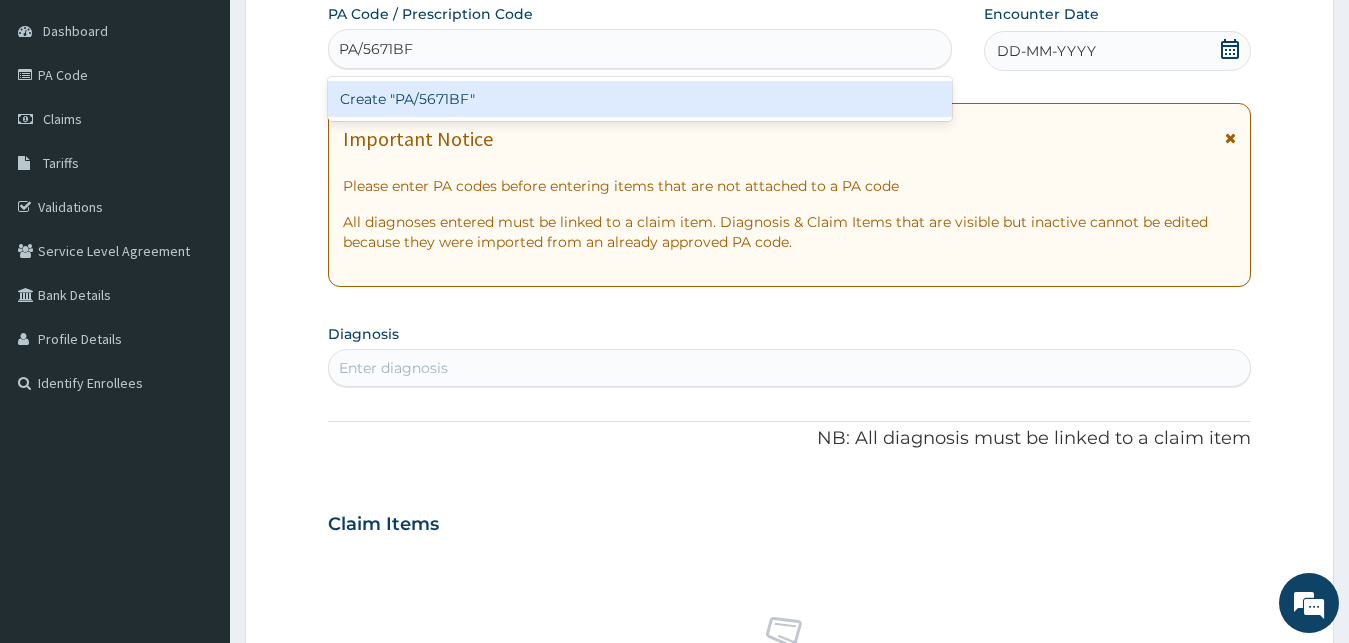 click on "Create "PA/5671BF"" at bounding box center (640, 99) 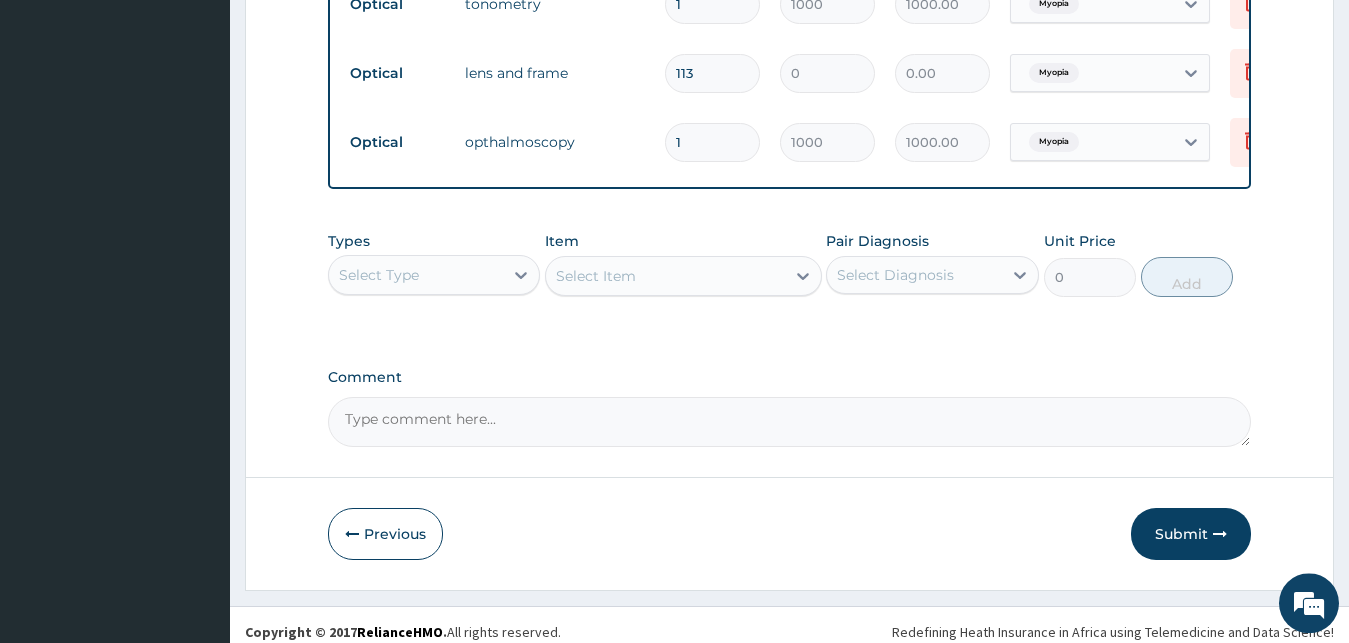 scroll, scrollTop: 1156, scrollLeft: 0, axis: vertical 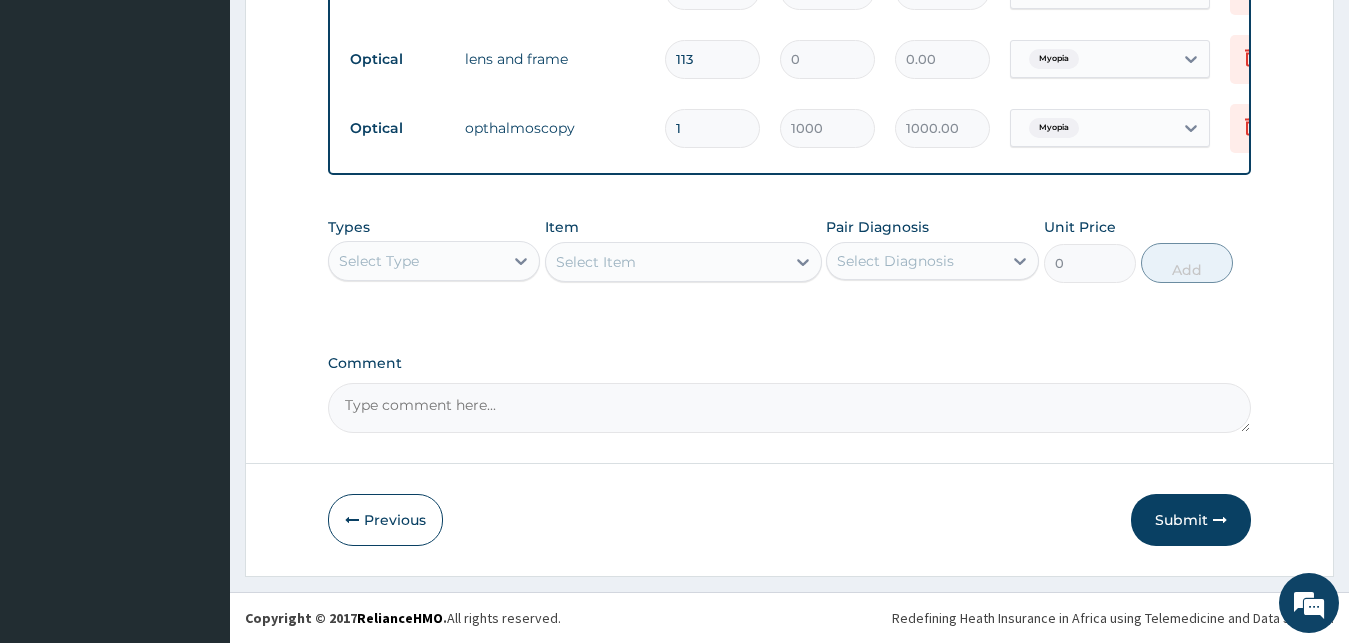click on "Comment" at bounding box center (790, 408) 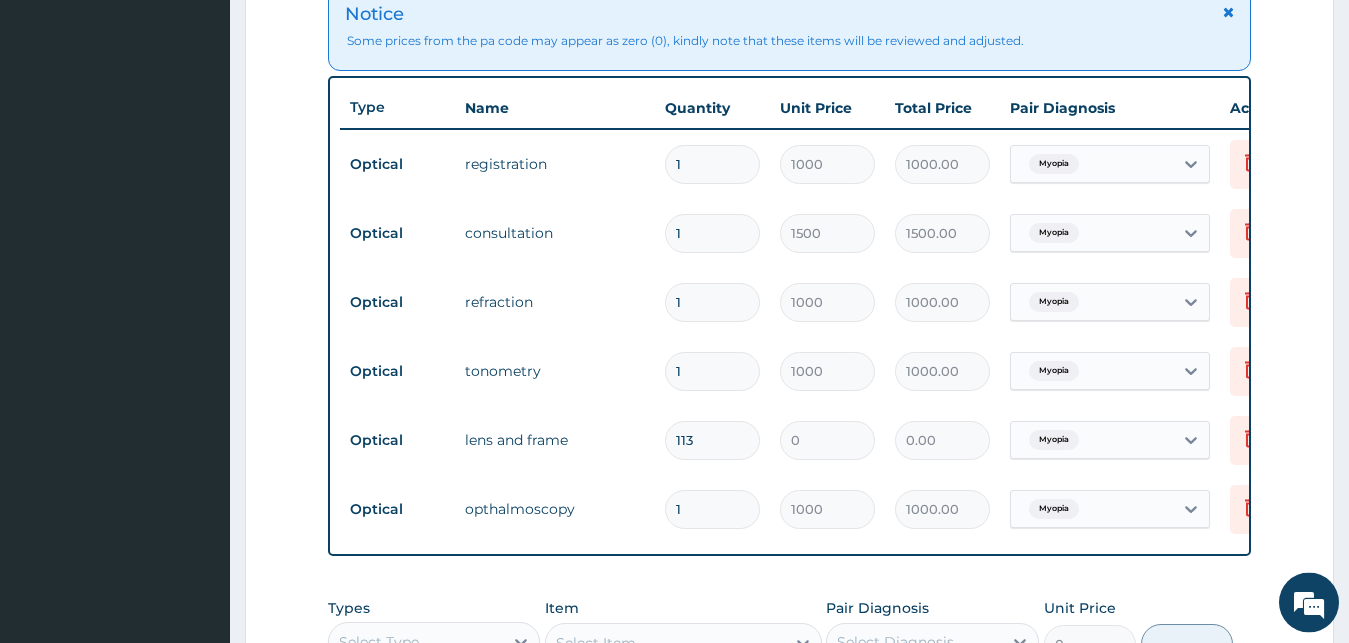 scroll, scrollTop: 748, scrollLeft: 0, axis: vertical 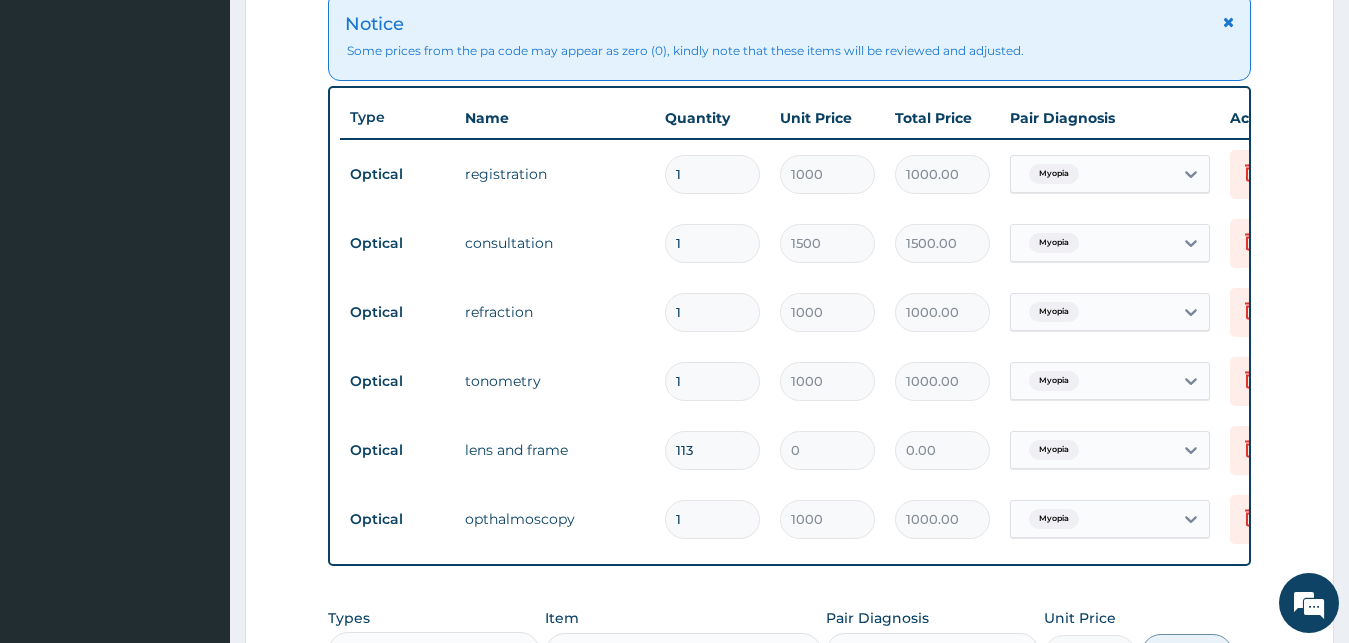 type on "LIMIT FOR GLASSES IS N40,000" 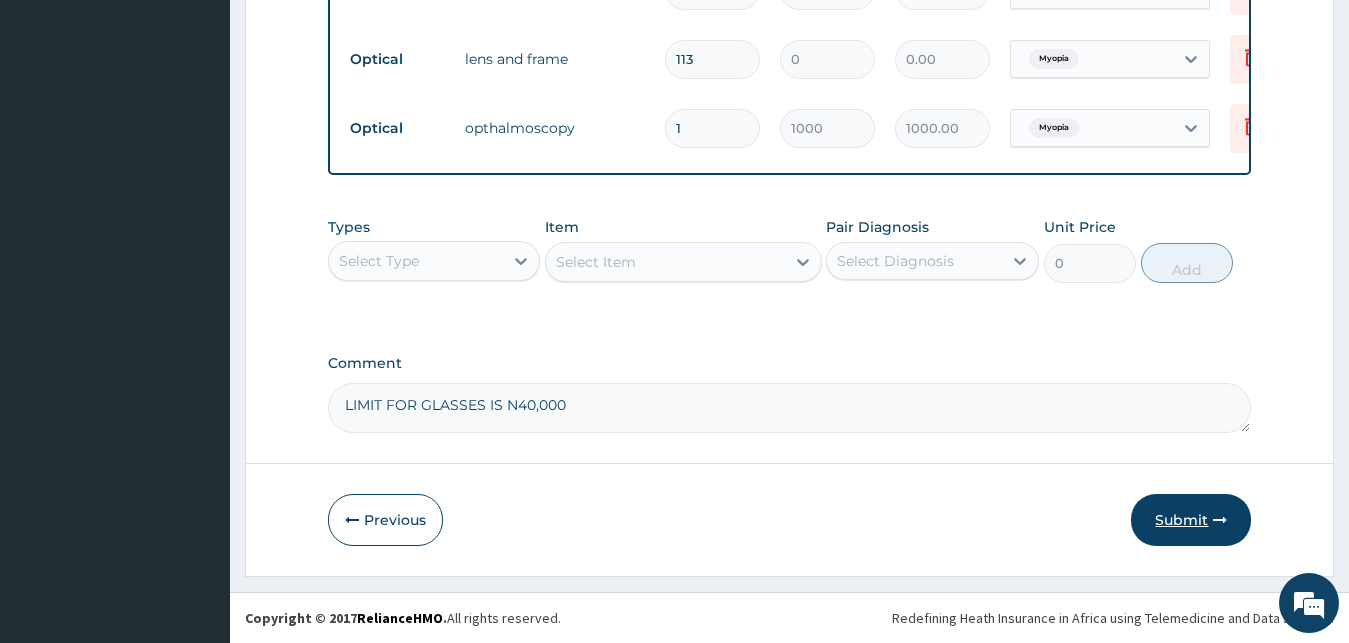 click on "Submit" at bounding box center [1191, 520] 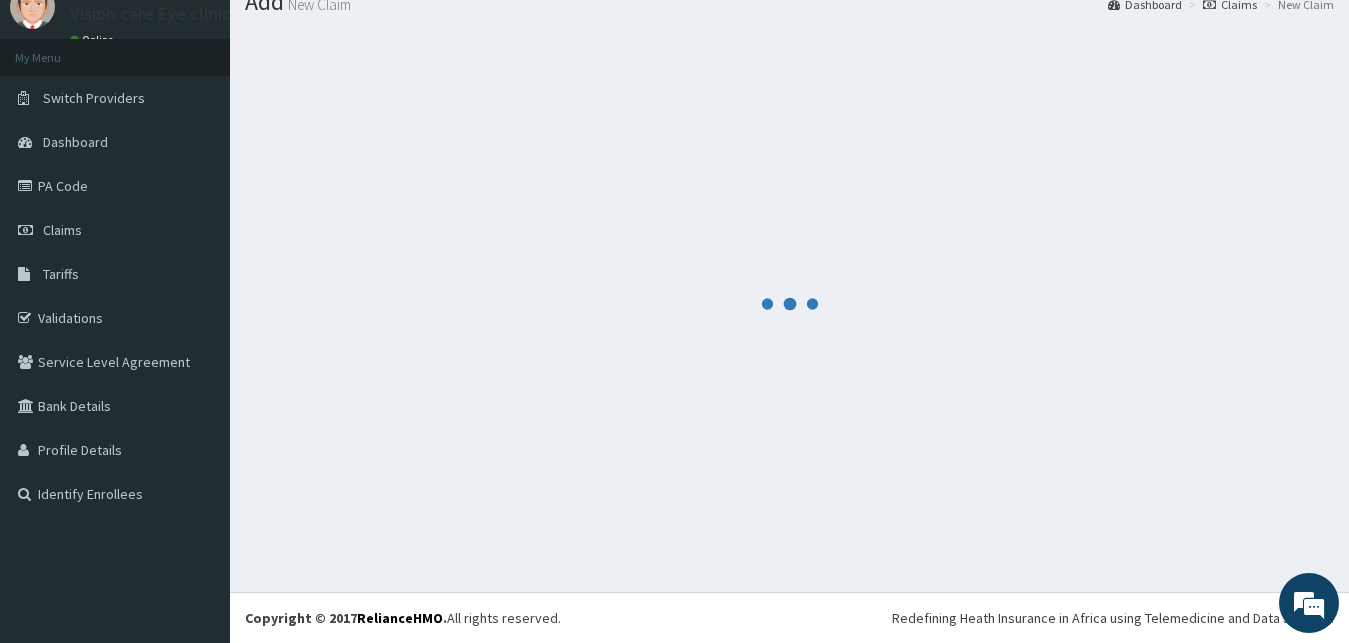 scroll, scrollTop: 76, scrollLeft: 0, axis: vertical 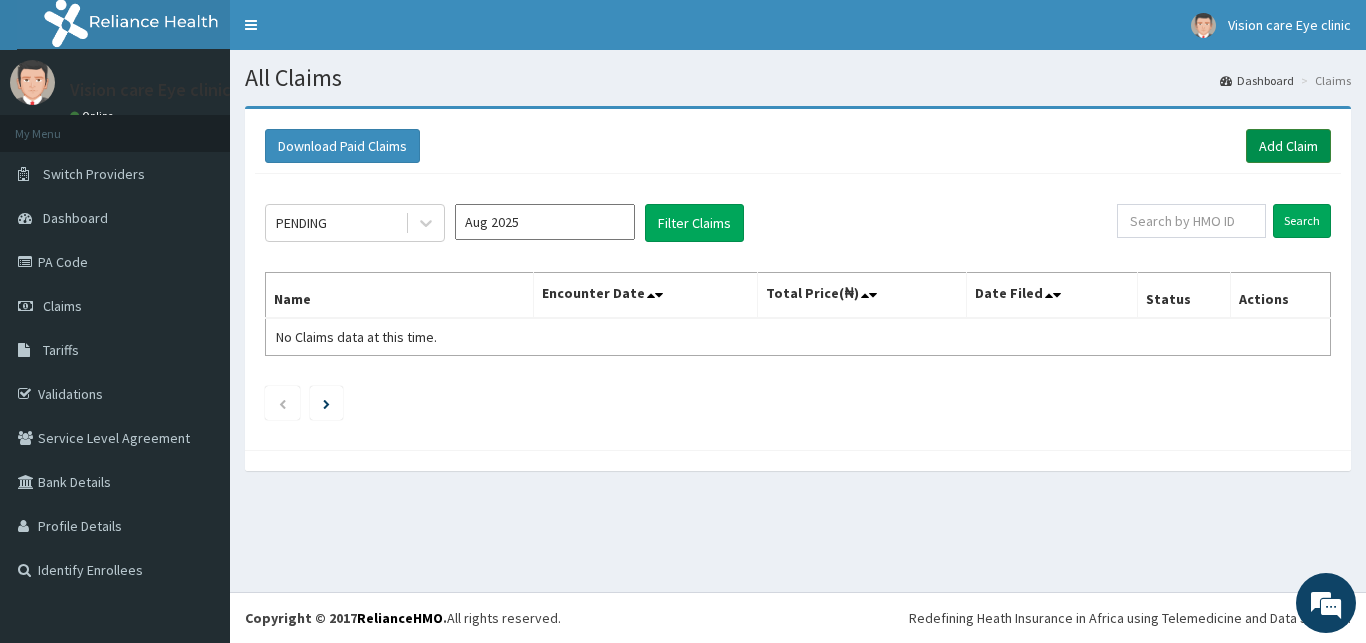 click on "Add Claim" at bounding box center [1288, 146] 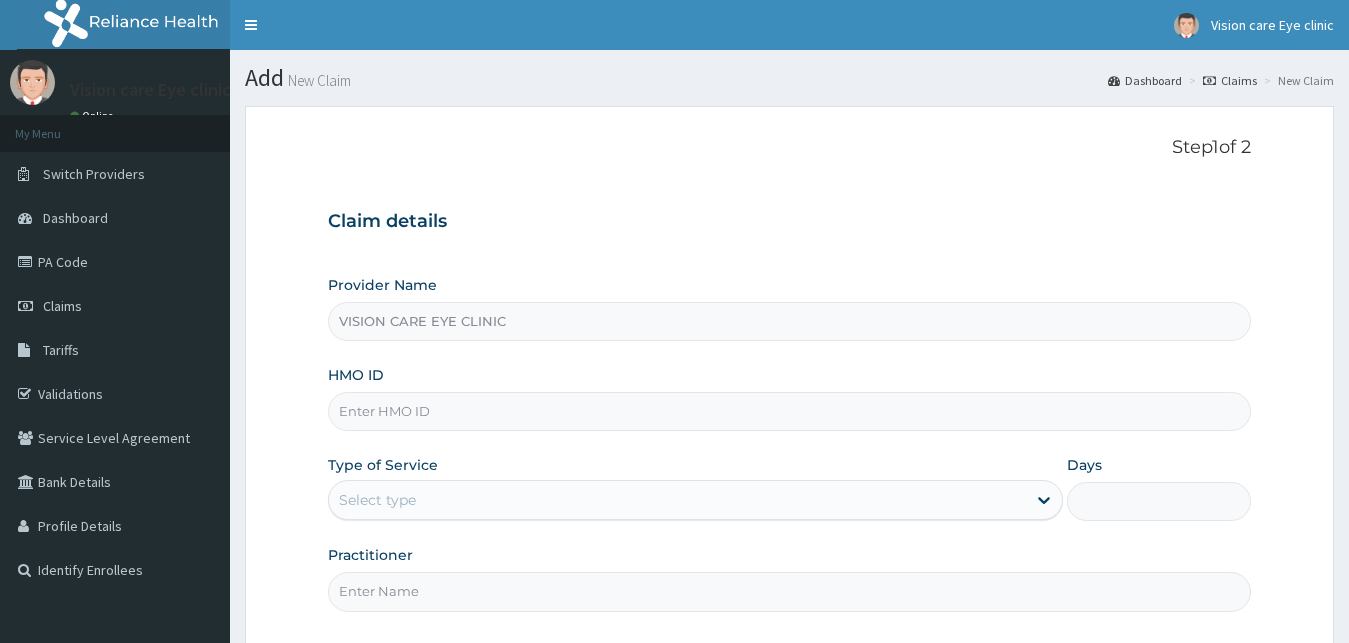 scroll, scrollTop: 0, scrollLeft: 0, axis: both 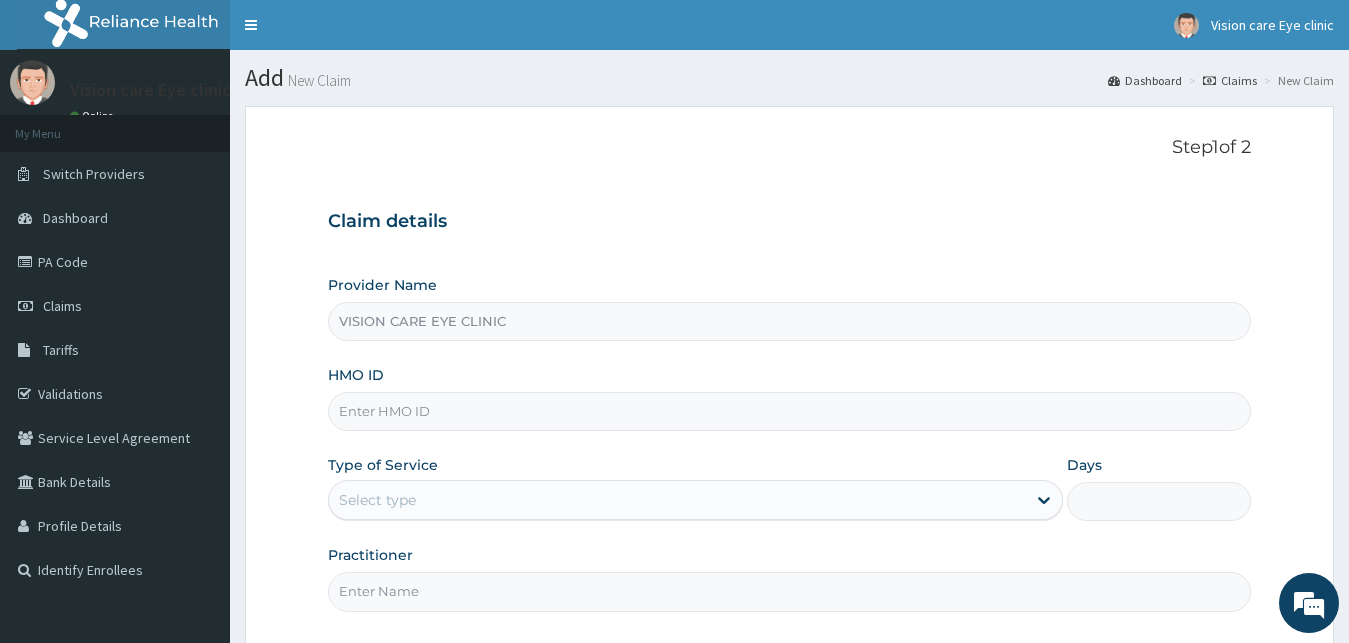 click on "HMO ID" at bounding box center (790, 411) 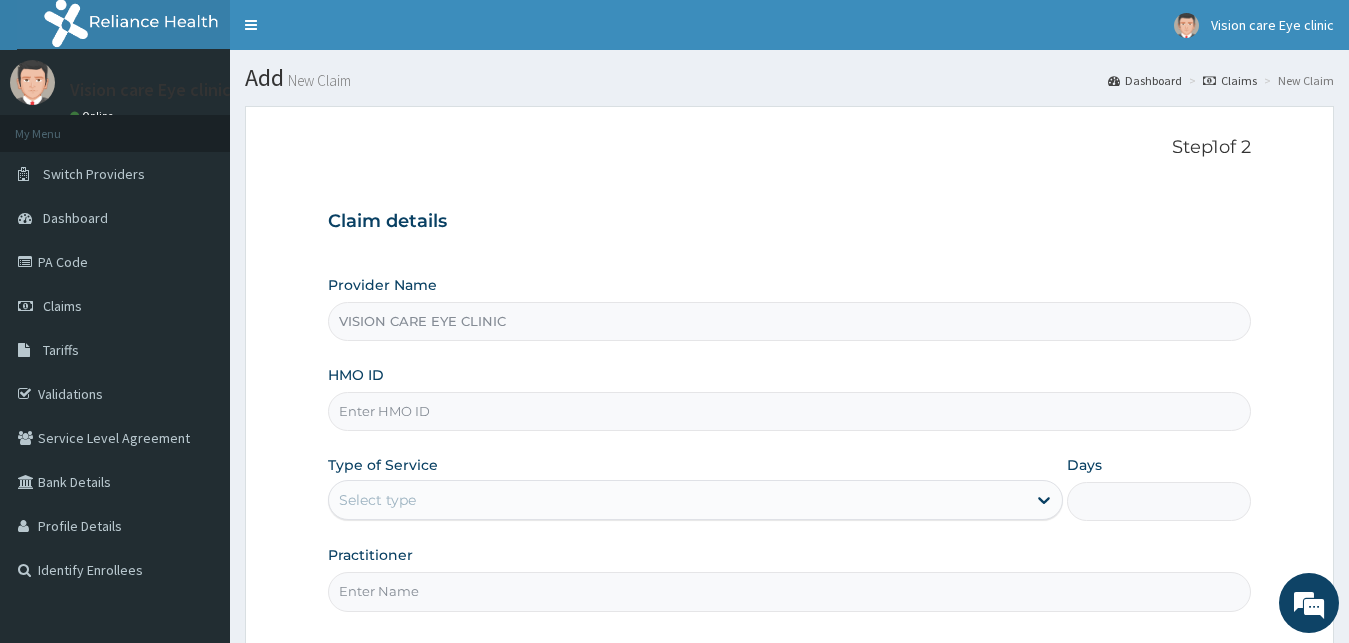 paste on "AOM/10195/B" 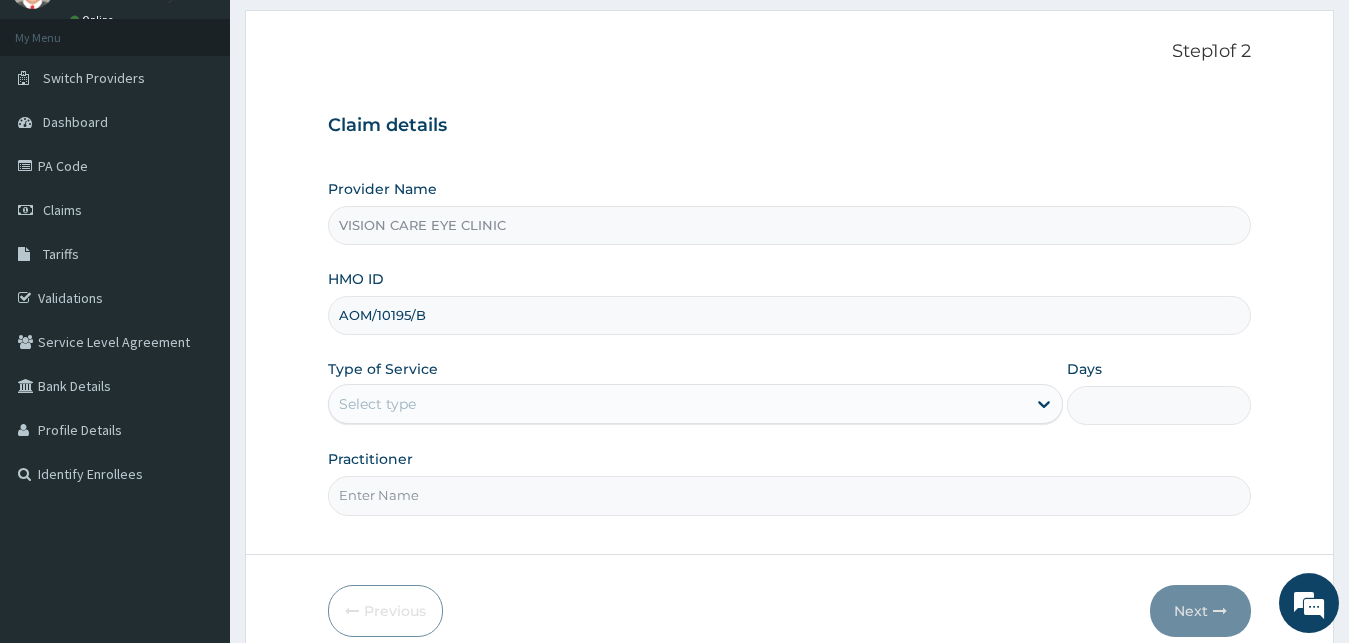 scroll, scrollTop: 187, scrollLeft: 0, axis: vertical 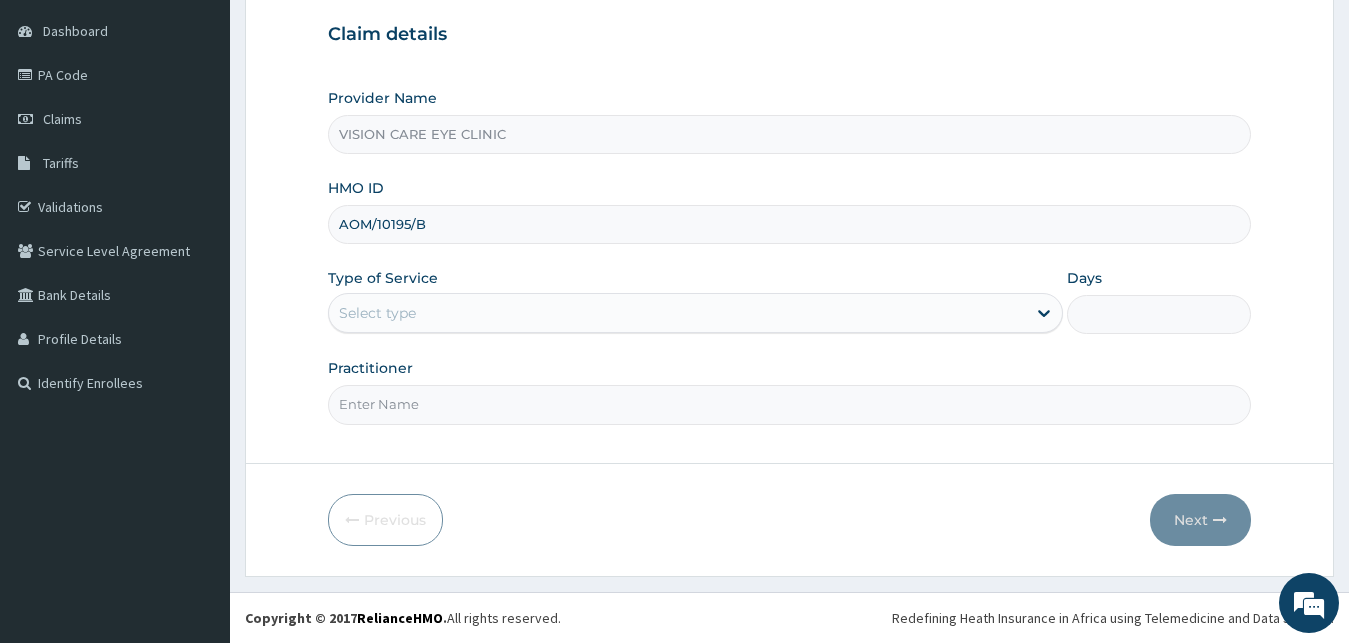type on "AOM/10195/B" 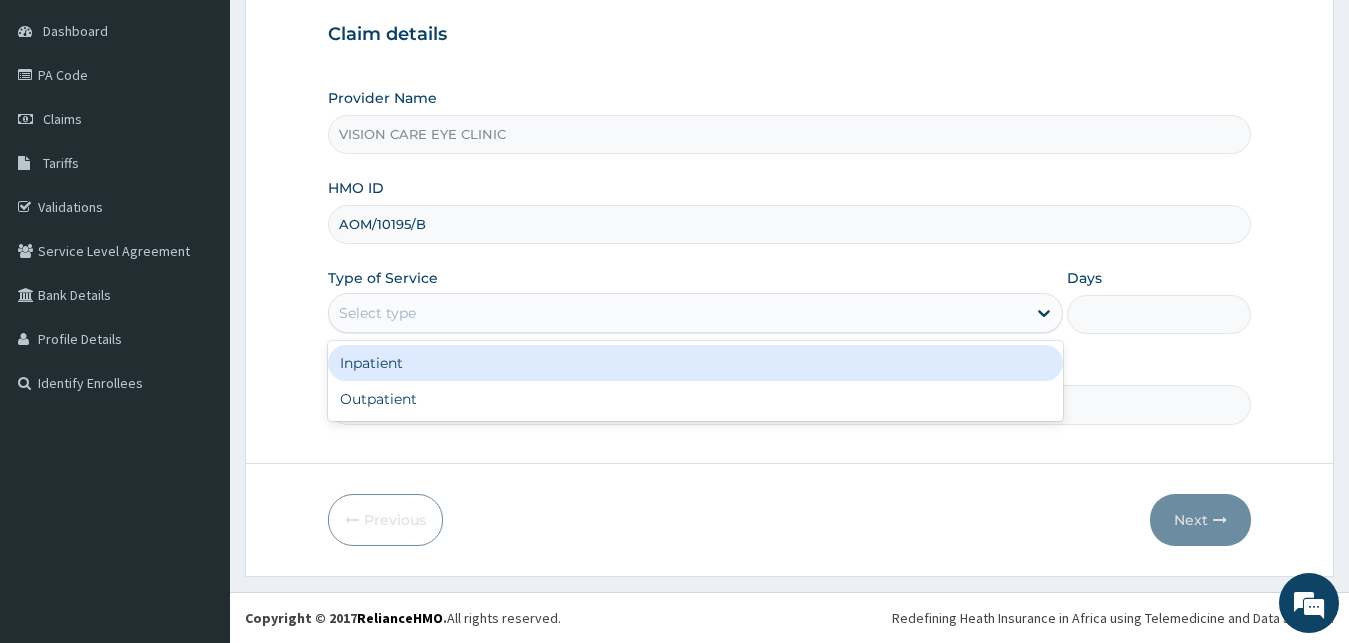 click on "Select type" at bounding box center (678, 313) 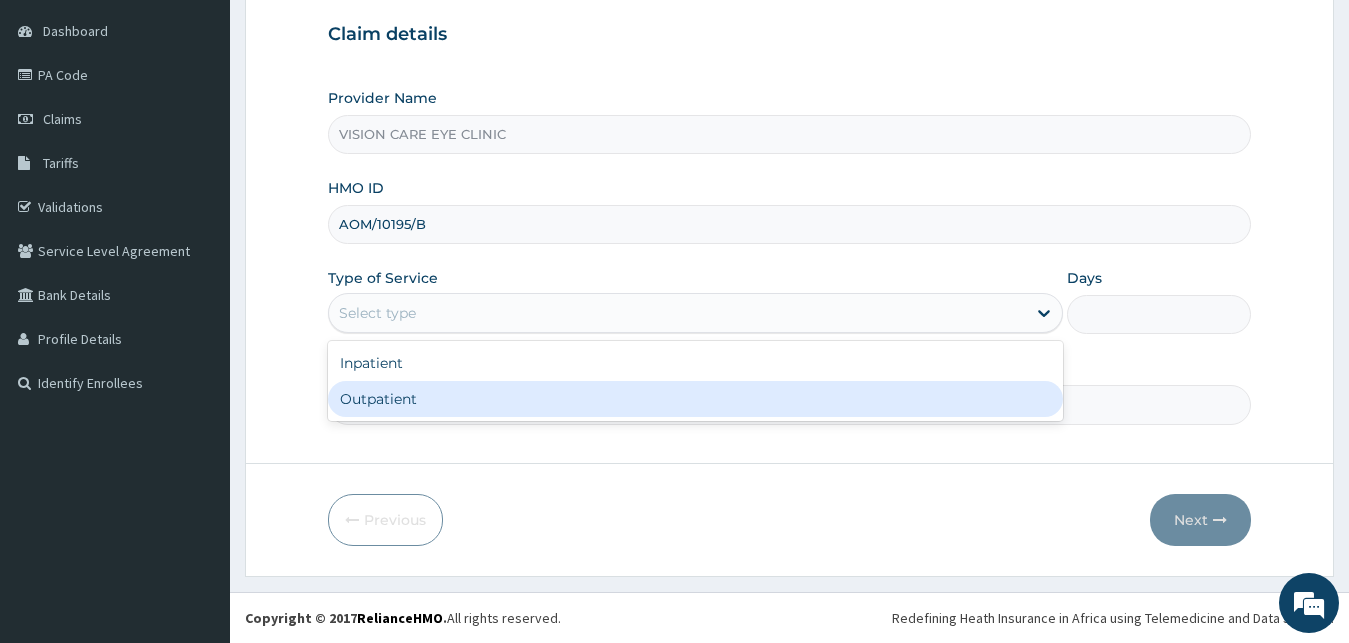 click on "Outpatient" at bounding box center (696, 399) 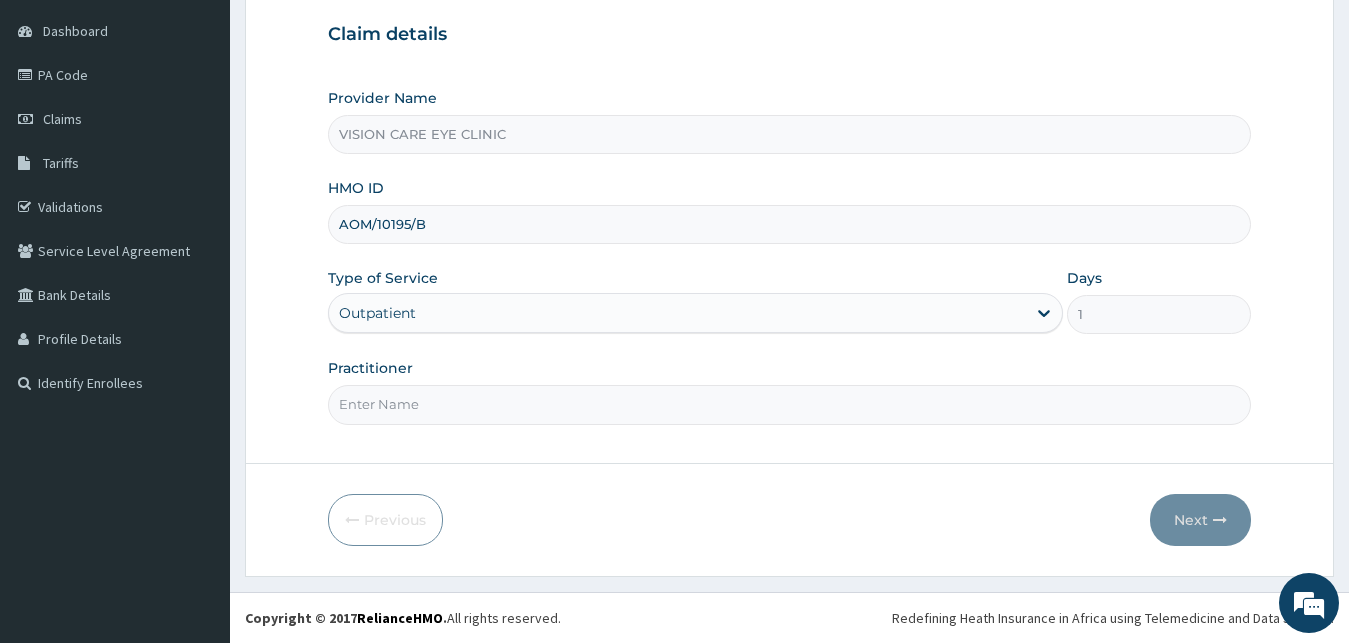 click on "Practitioner" at bounding box center [790, 404] 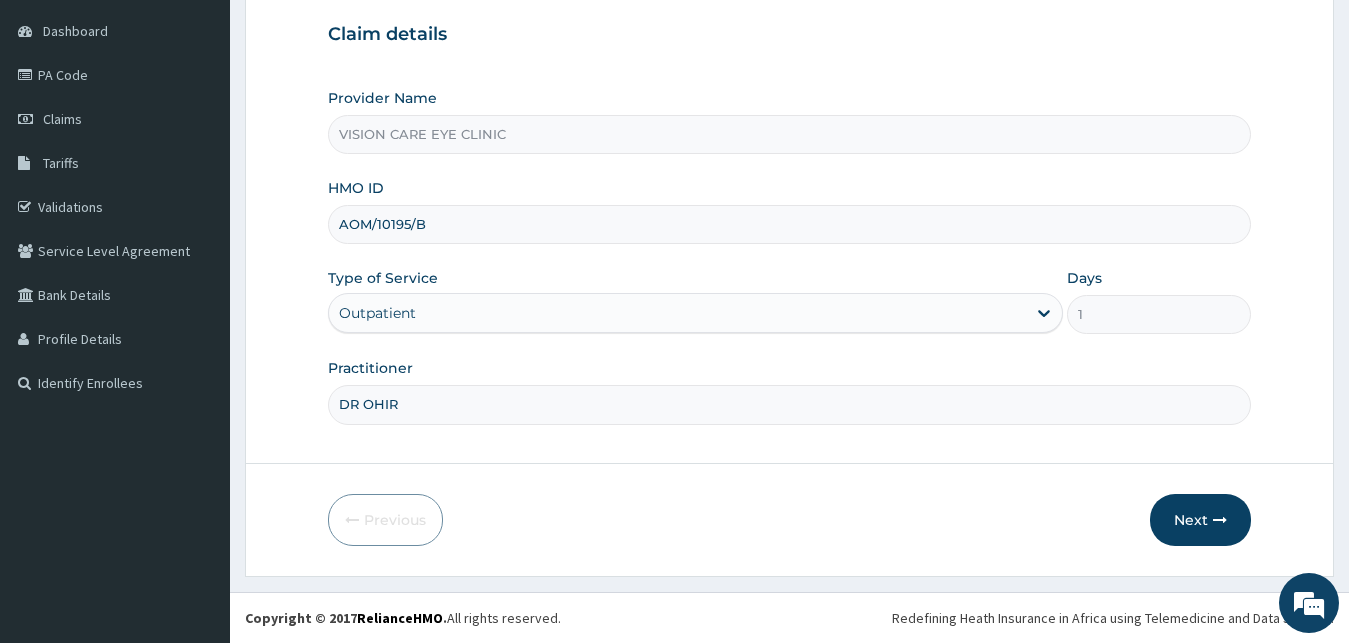 scroll, scrollTop: 0, scrollLeft: 0, axis: both 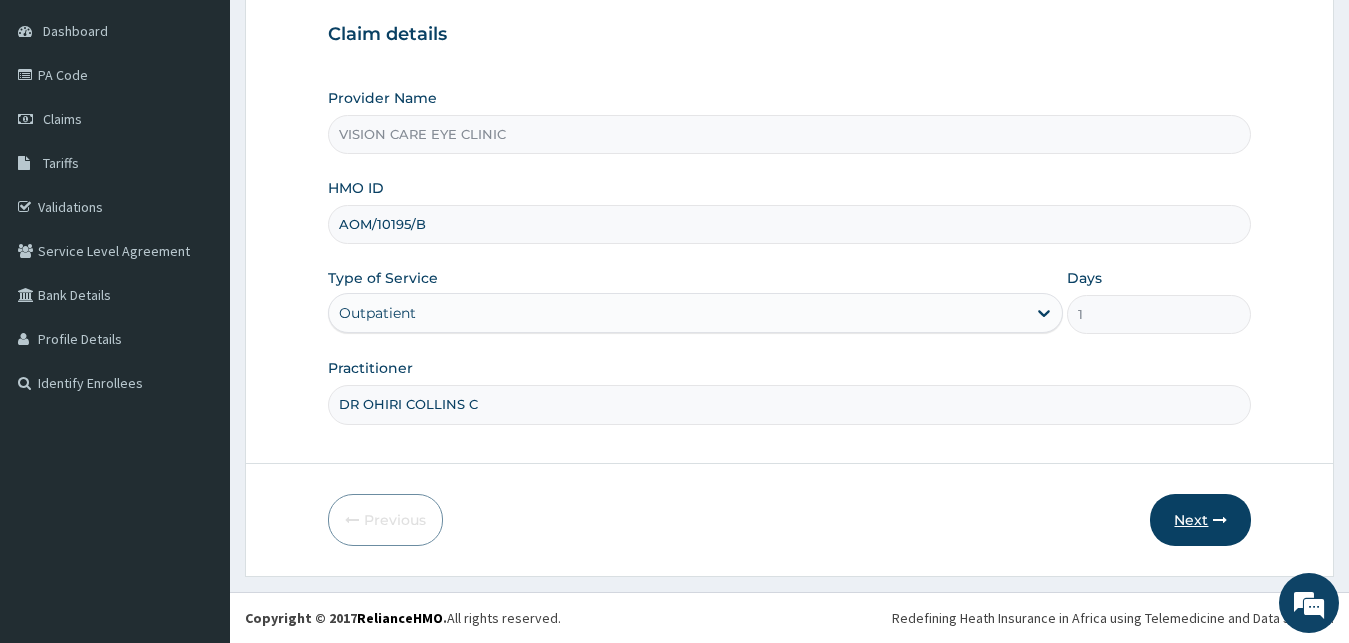 type on "DR OHIRI COLLINS C" 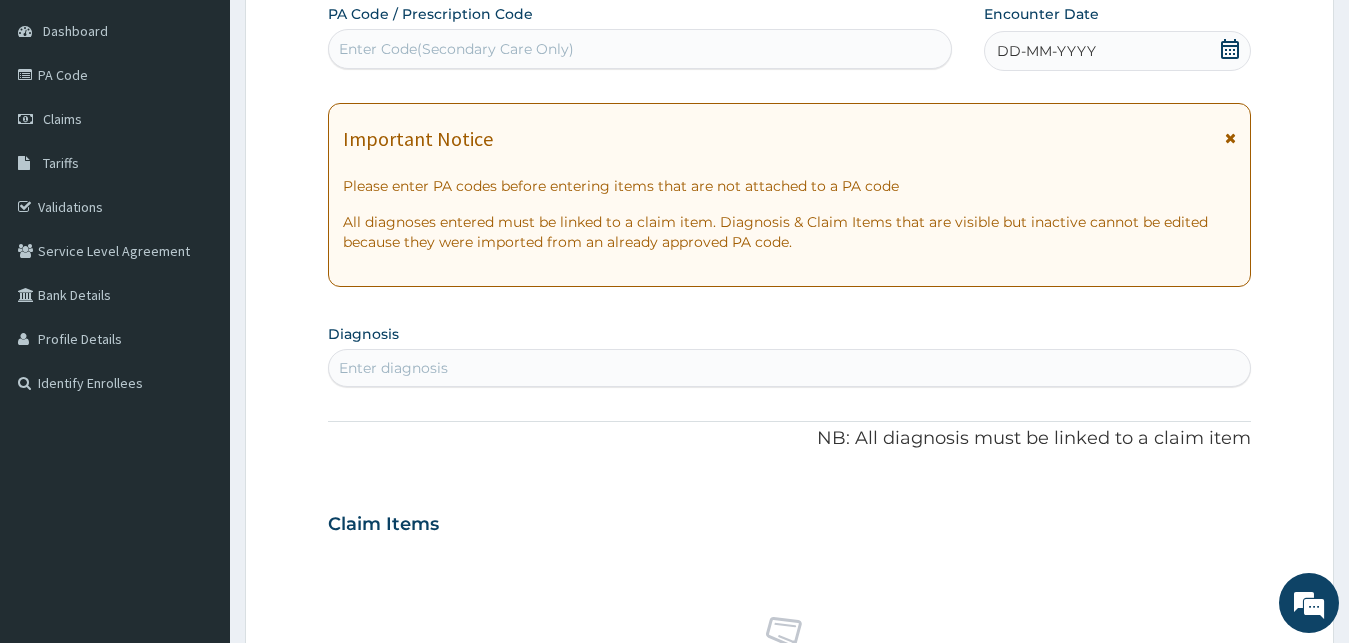 click on "Enter Code(Secondary Care Only)" at bounding box center (456, 49) 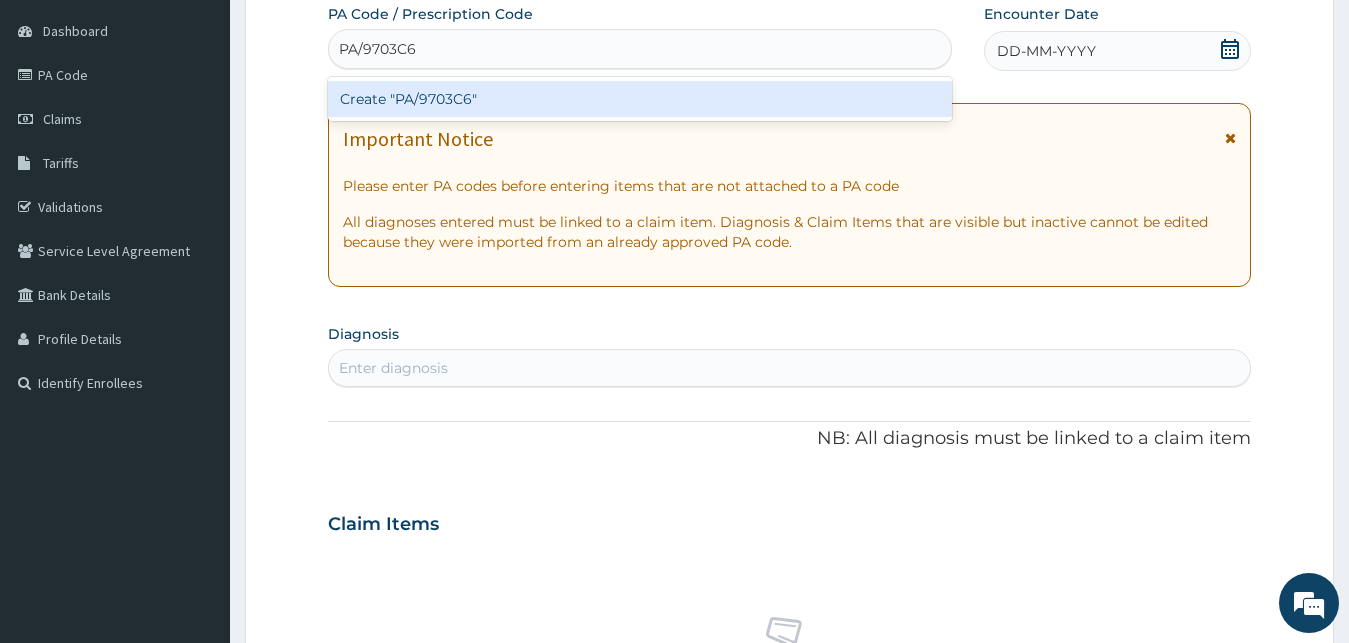 click on "Create "PA/9703C6"" at bounding box center [640, 99] 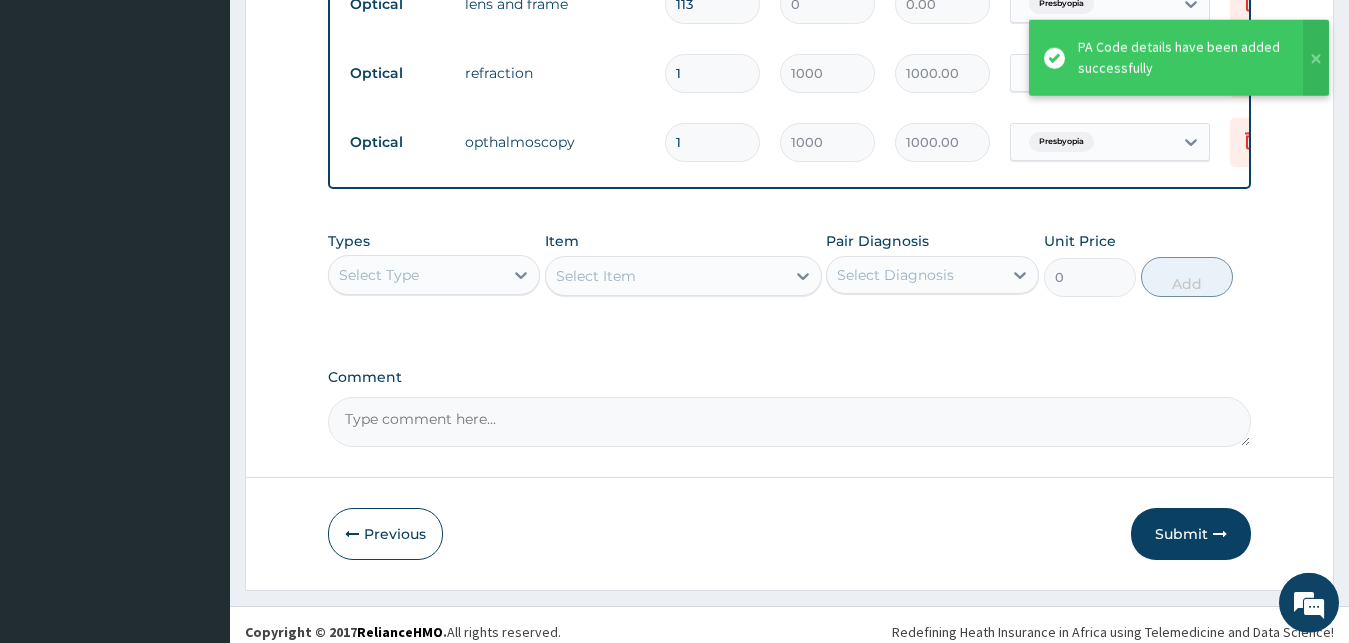 scroll, scrollTop: 1156, scrollLeft: 0, axis: vertical 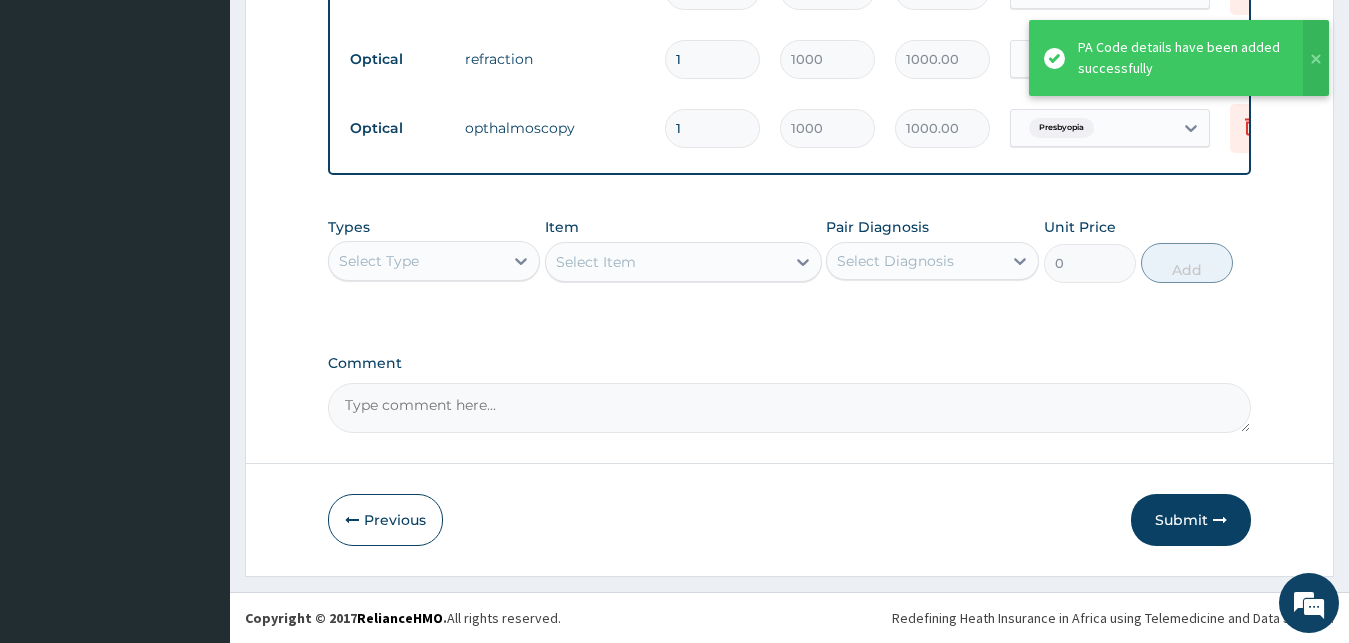 drag, startPoint x: 394, startPoint y: 409, endPoint x: 368, endPoint y: 419, distance: 27.856777 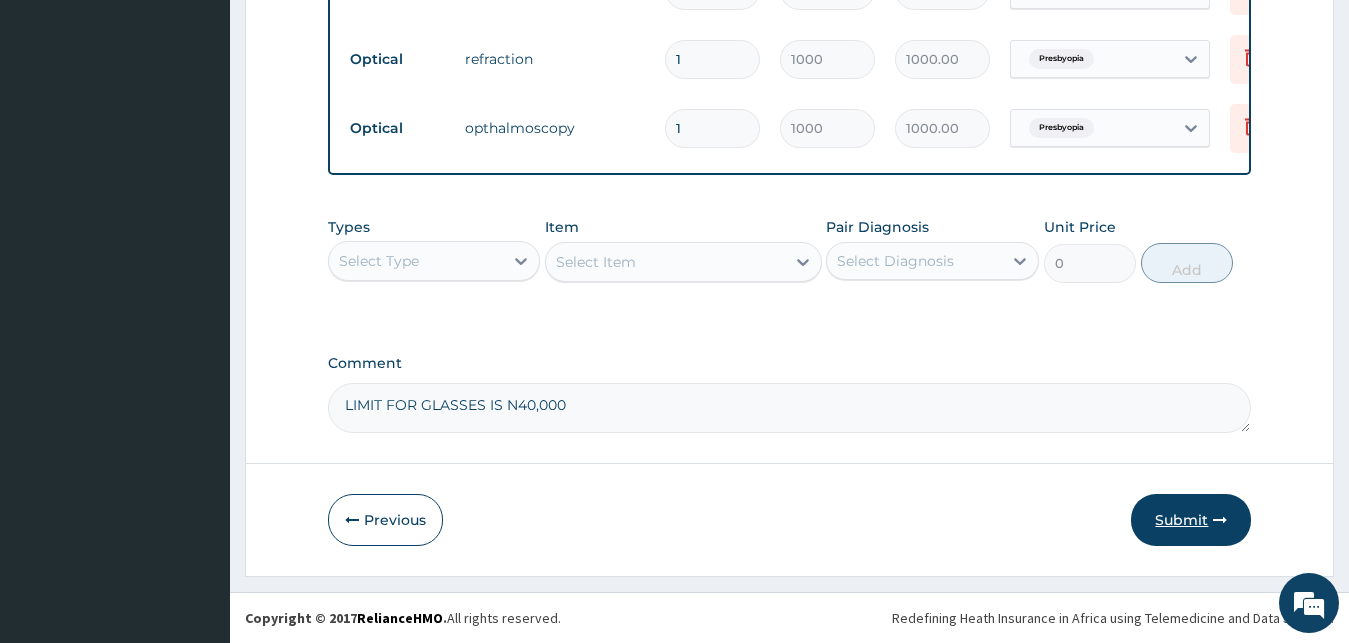 type on "LIMIT FOR GLASSES IS N40,000" 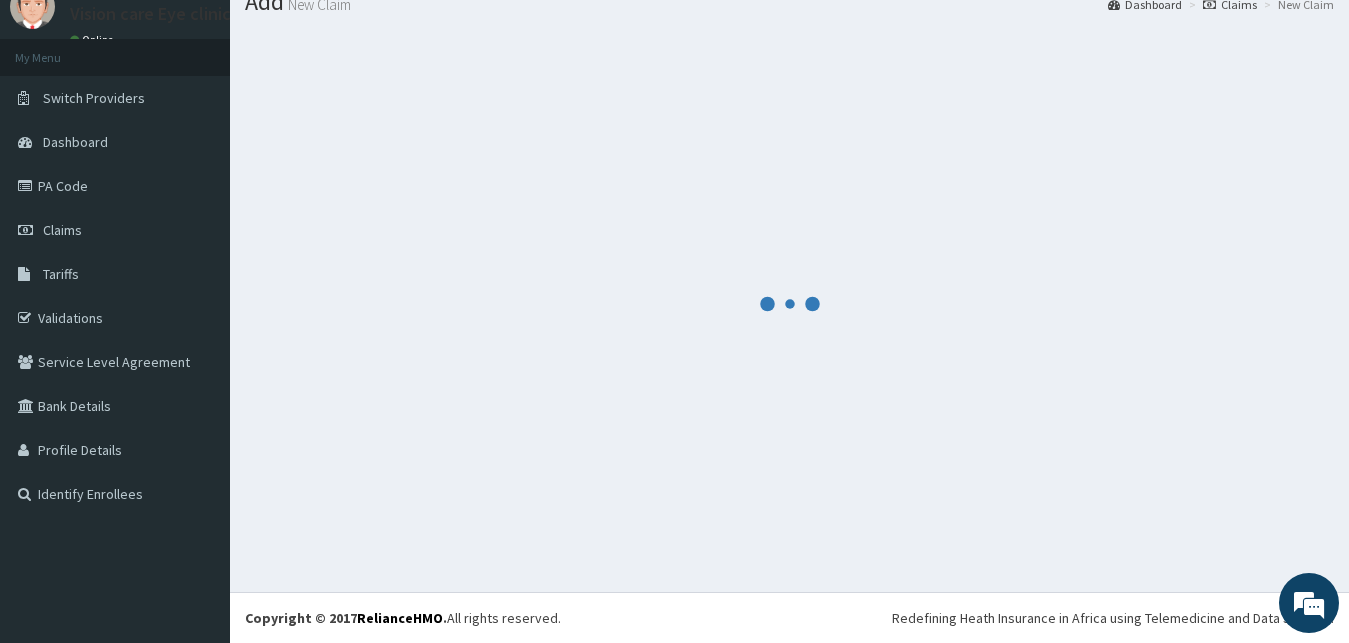 scroll, scrollTop: 76, scrollLeft: 0, axis: vertical 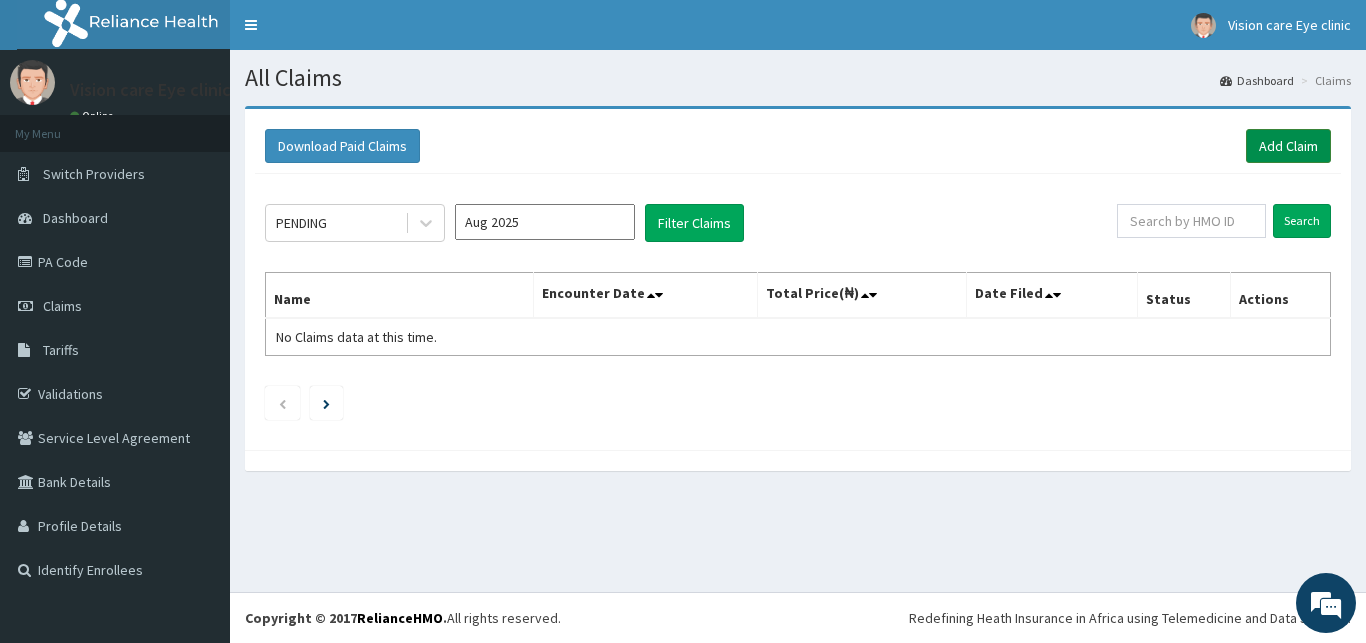 click on "Add Claim" at bounding box center (1288, 146) 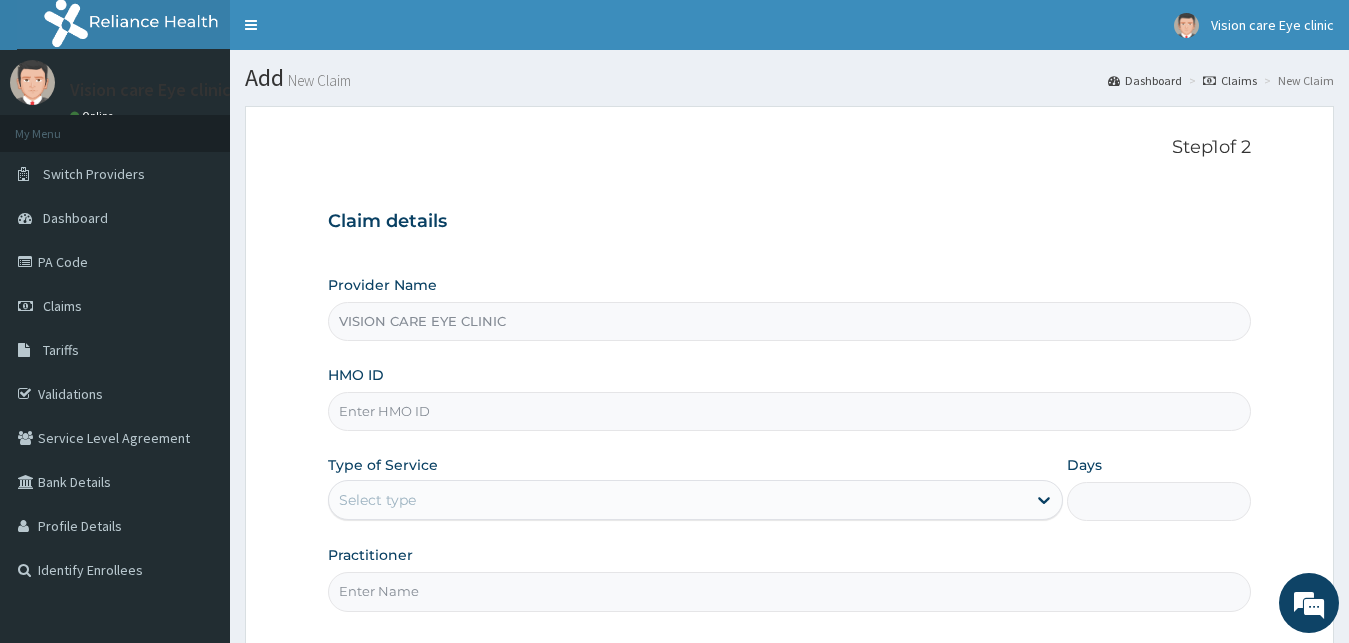scroll, scrollTop: 0, scrollLeft: 0, axis: both 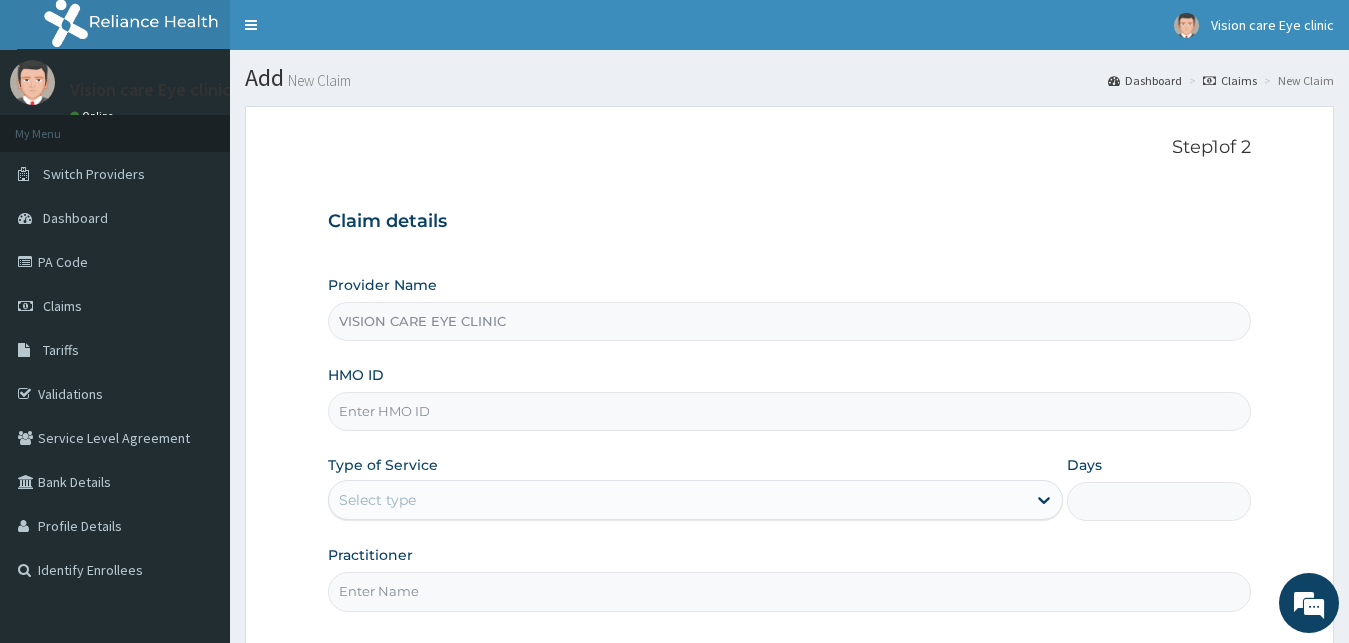 click on "HMO ID" at bounding box center [790, 411] 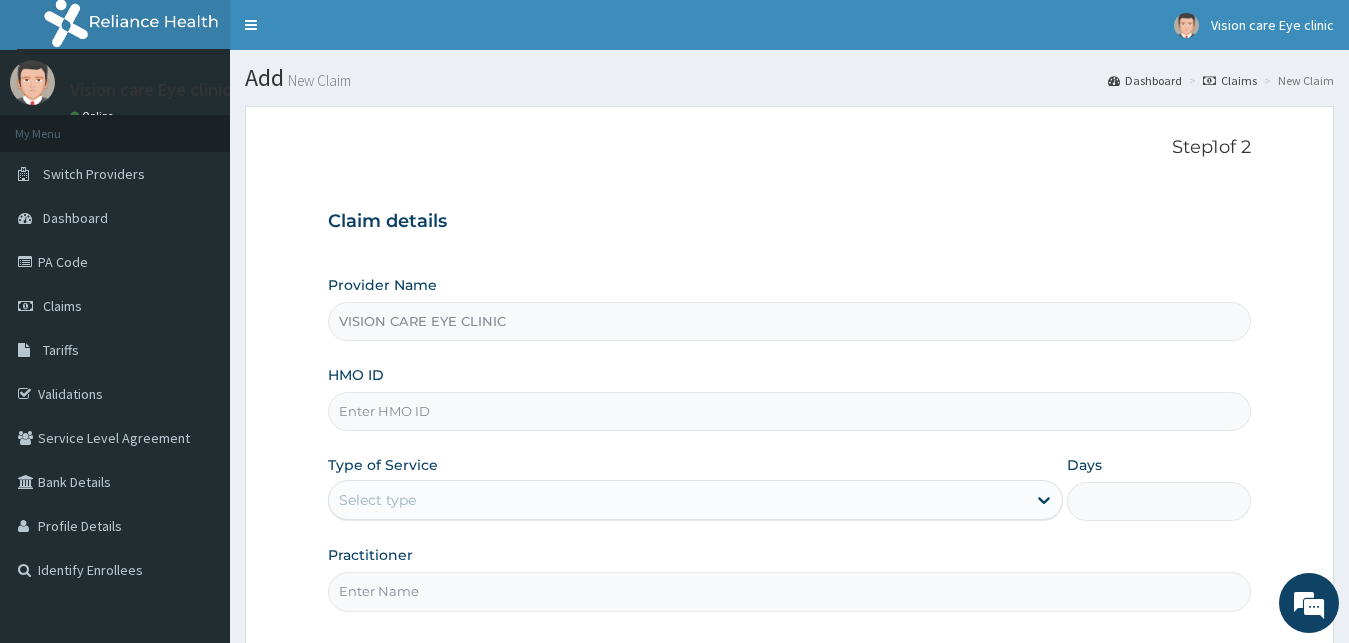 paste on "PA/42626A" 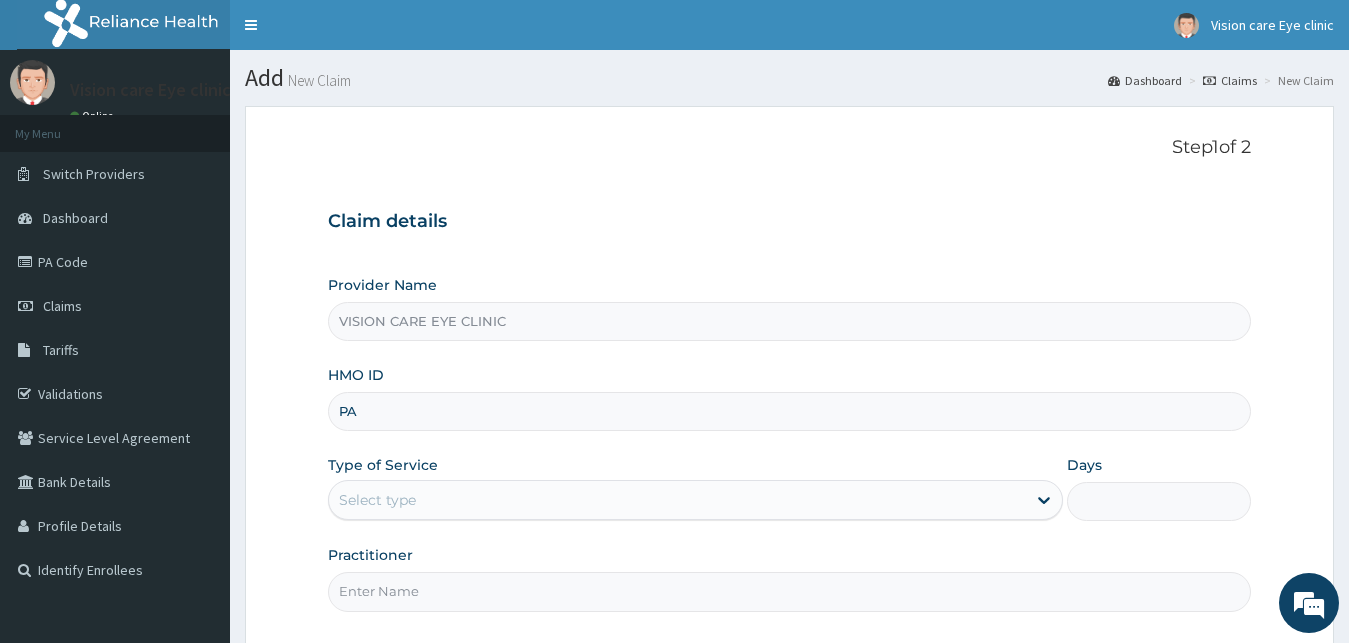 type on "P" 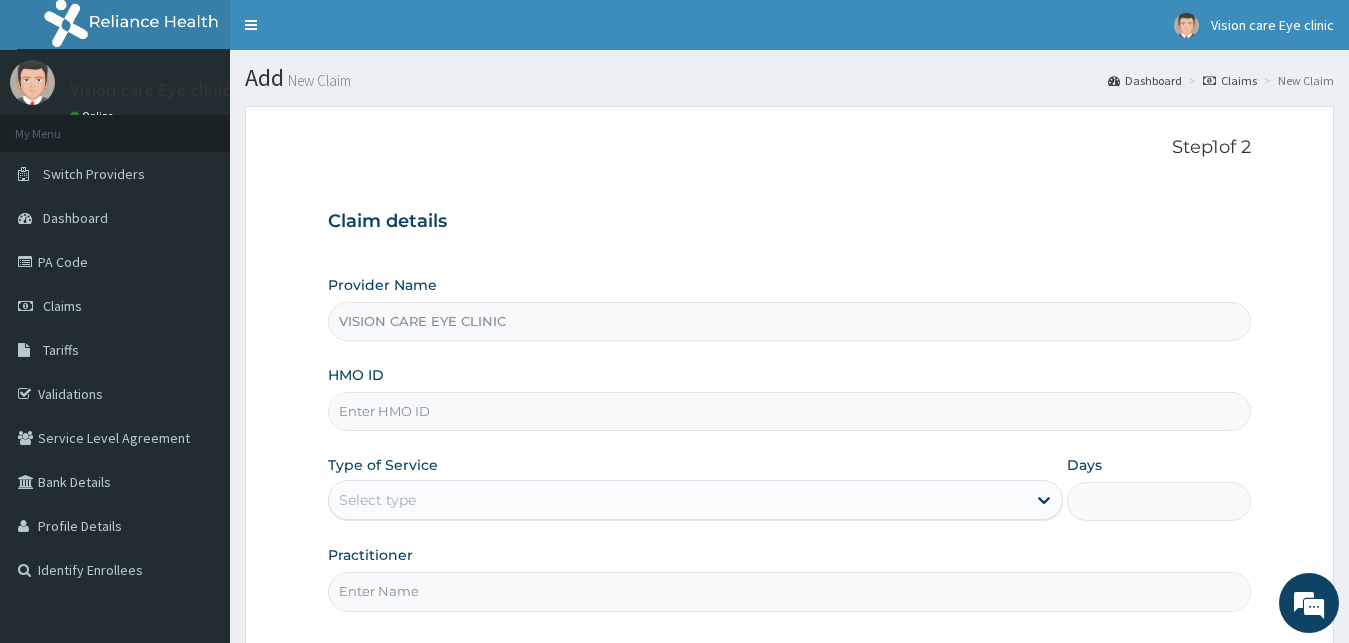 paste on "AOM/10195/B" 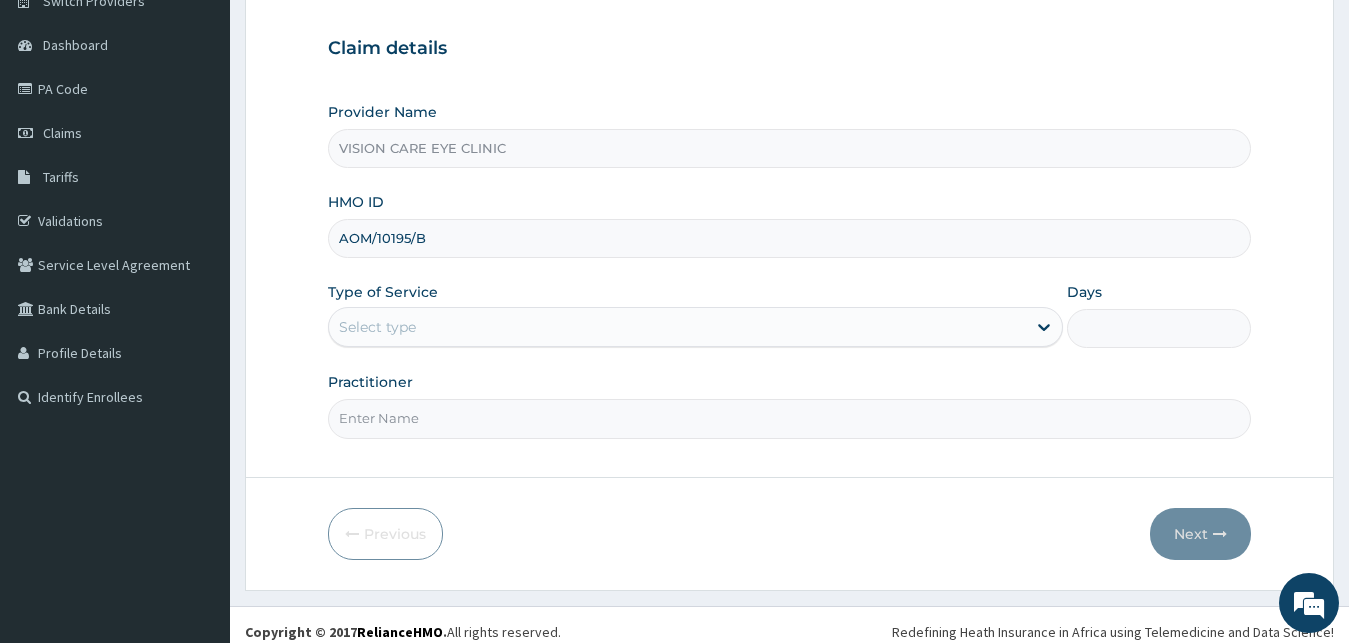 scroll, scrollTop: 187, scrollLeft: 0, axis: vertical 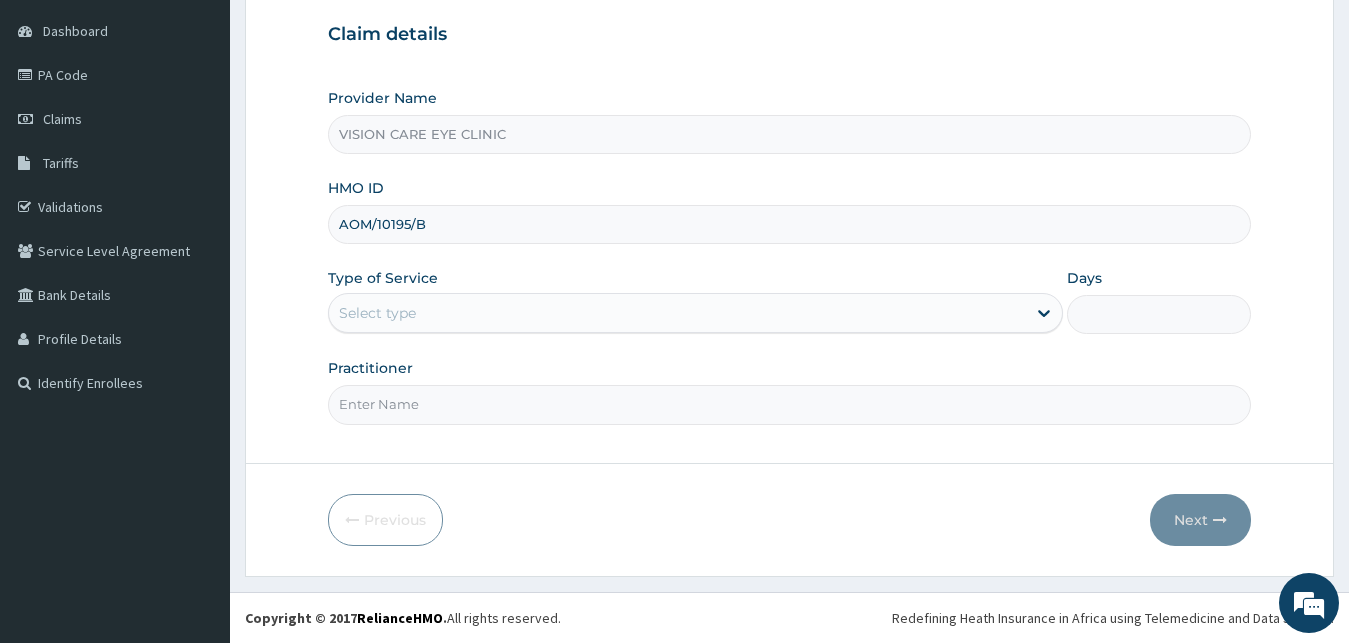 type on "AOM/10195/B" 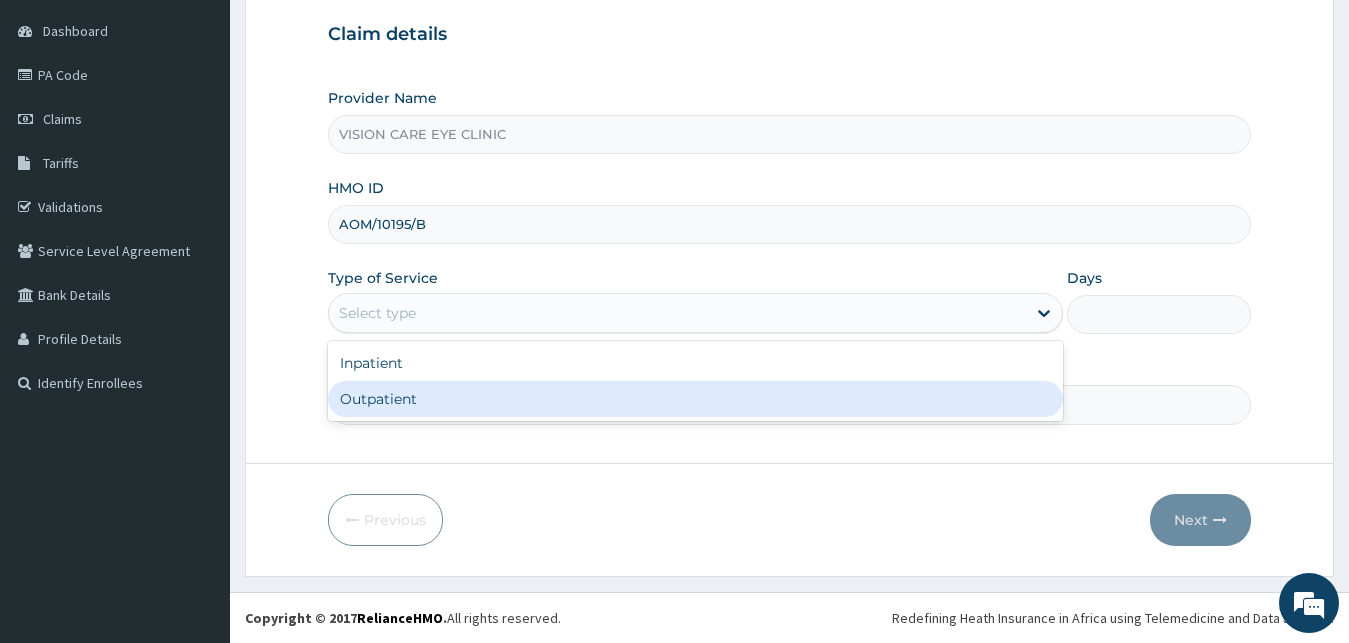 click on "Outpatient" at bounding box center (696, 399) 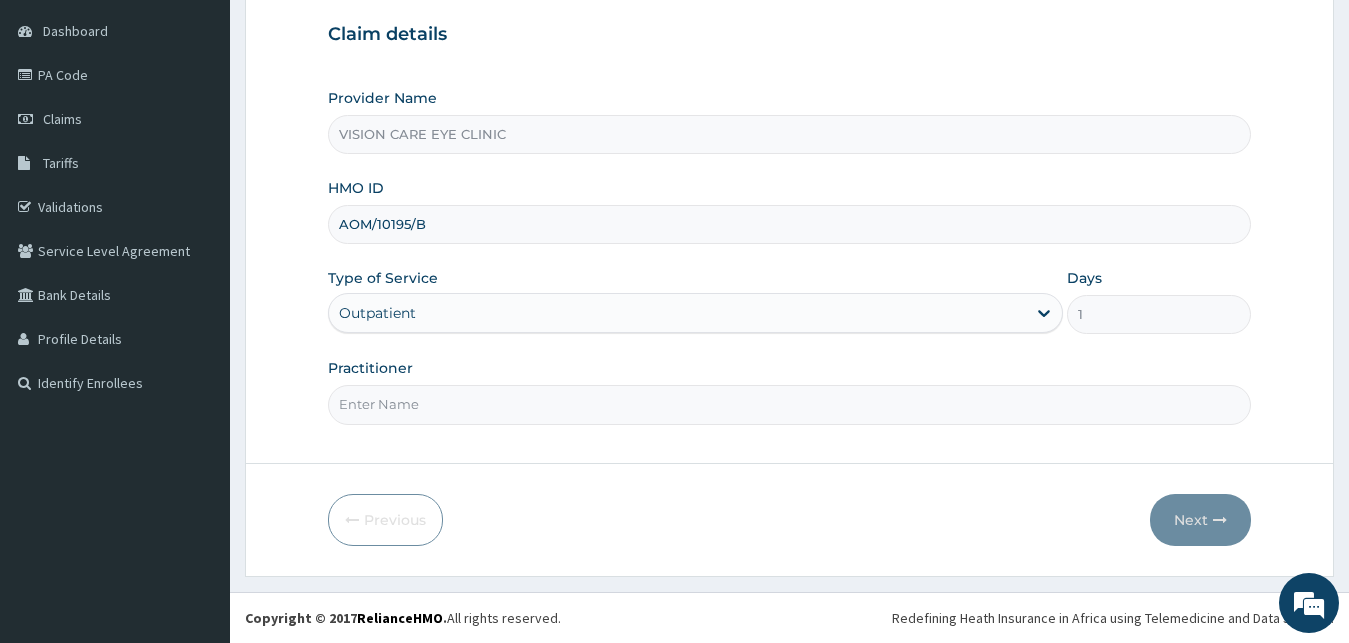 click on "Practitioner" at bounding box center (790, 404) 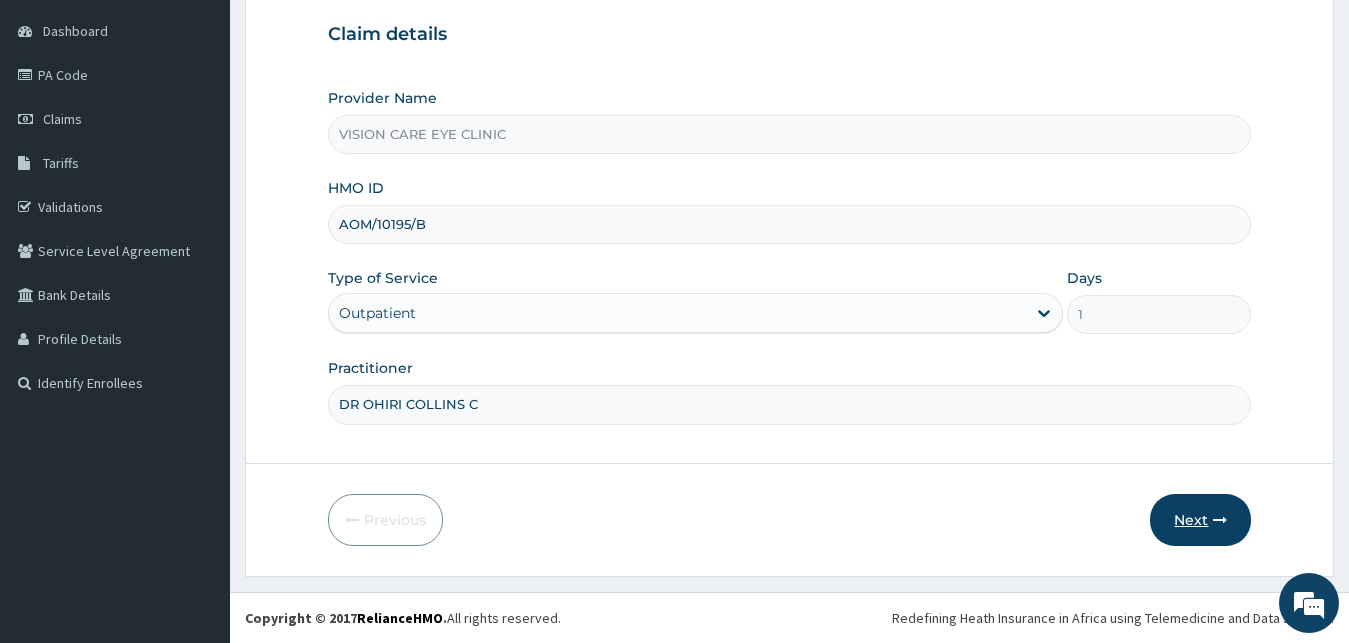type on "DR OHIRI COLLINS C" 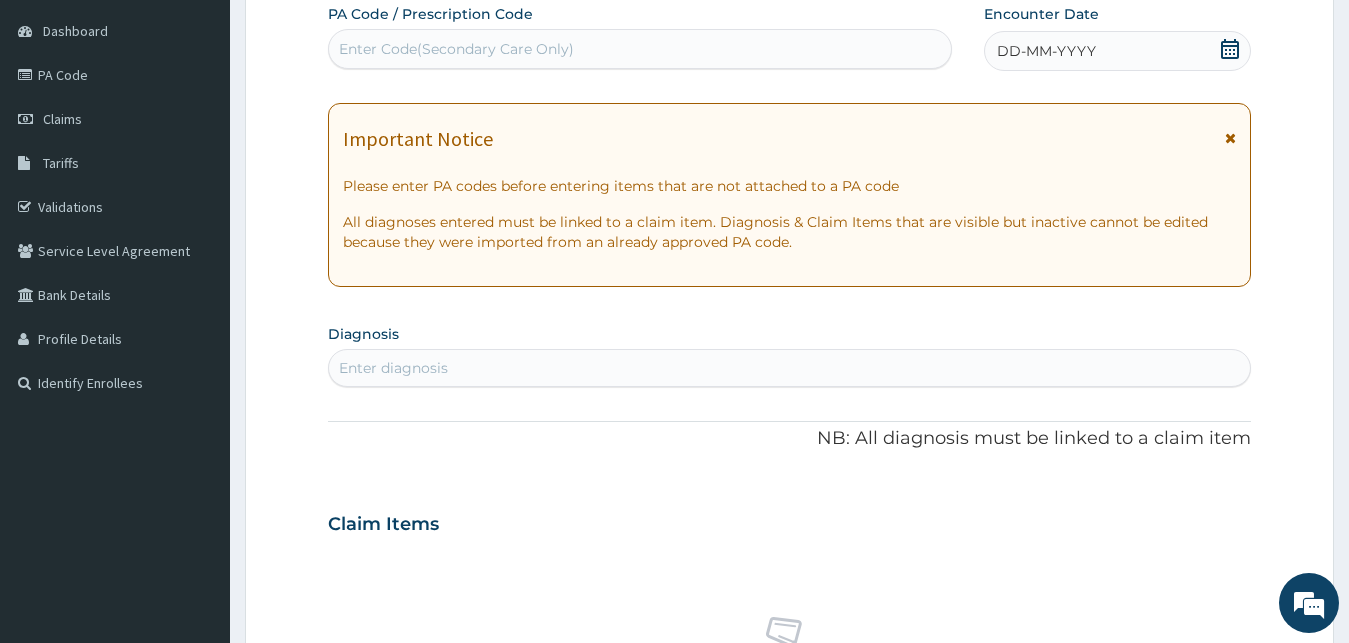 click on "Enter Code(Secondary Care Only)" at bounding box center (456, 49) 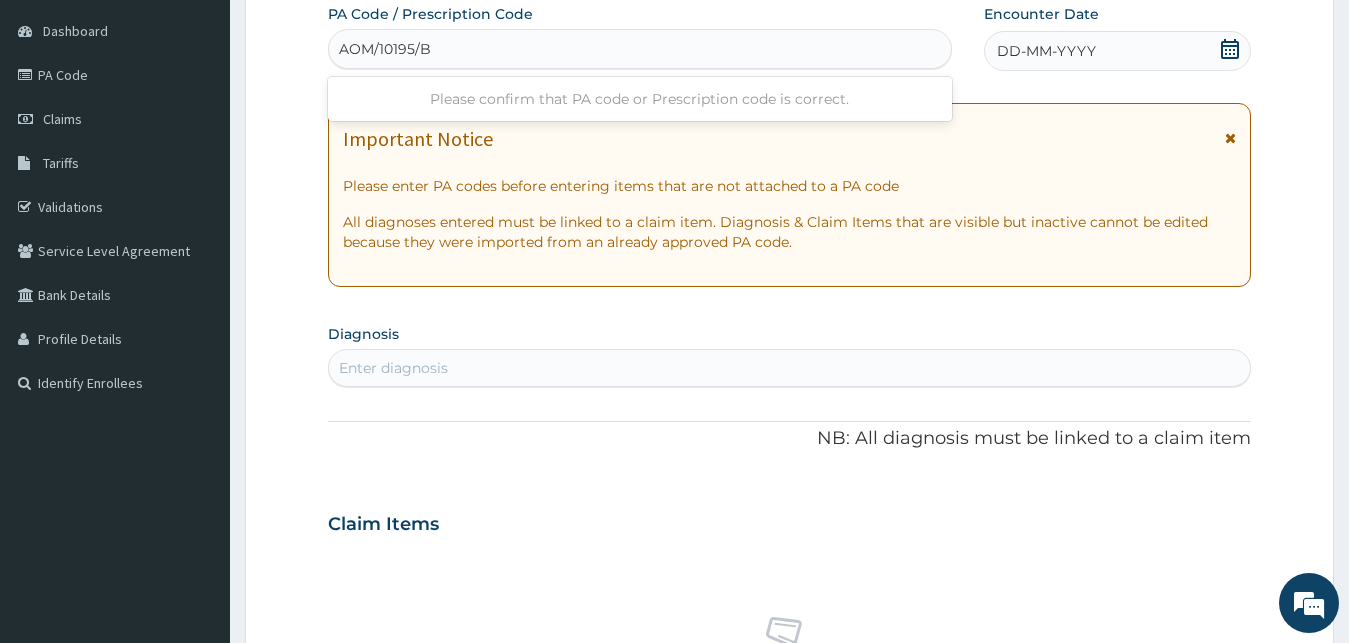 type on "AOM/10195/B" 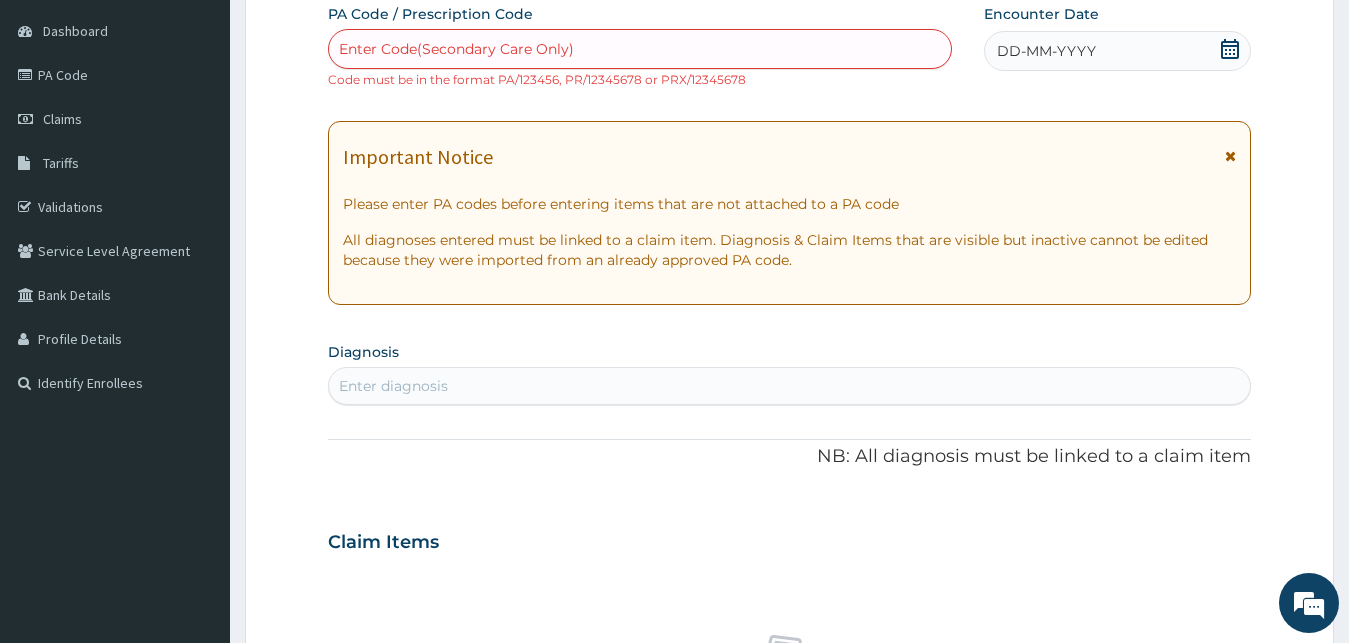 paste on "PA/42626A" 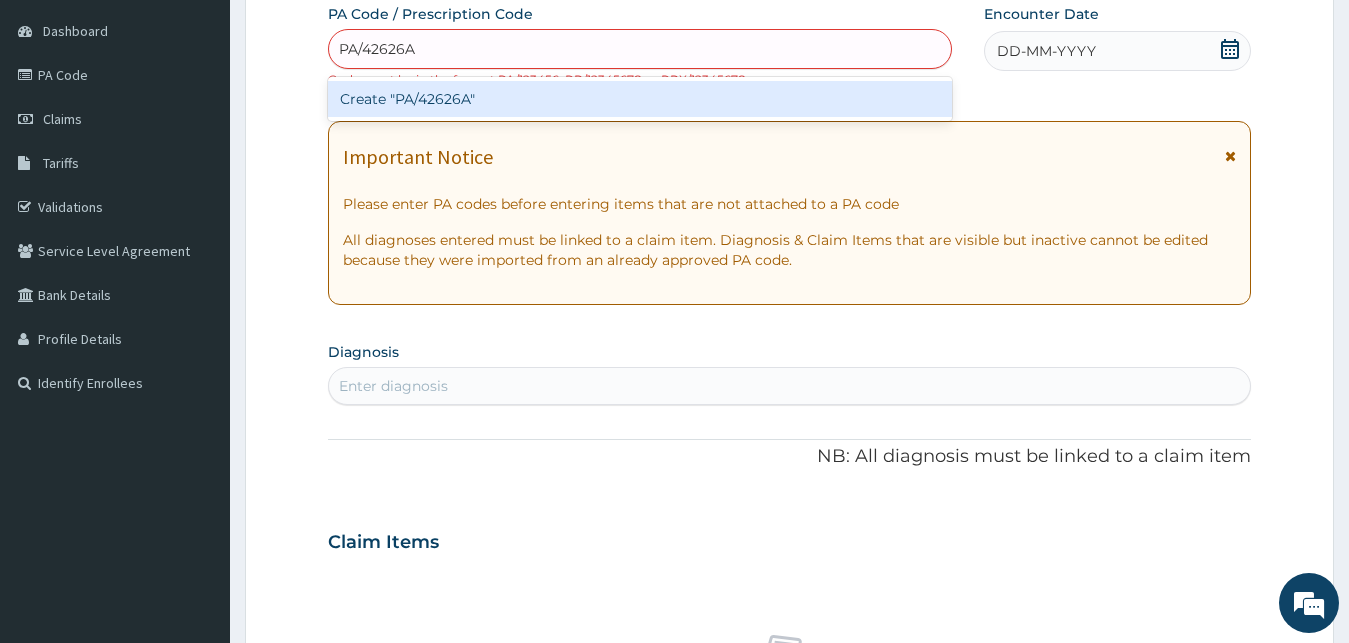 click on "Create "PA/42626A"" at bounding box center (640, 99) 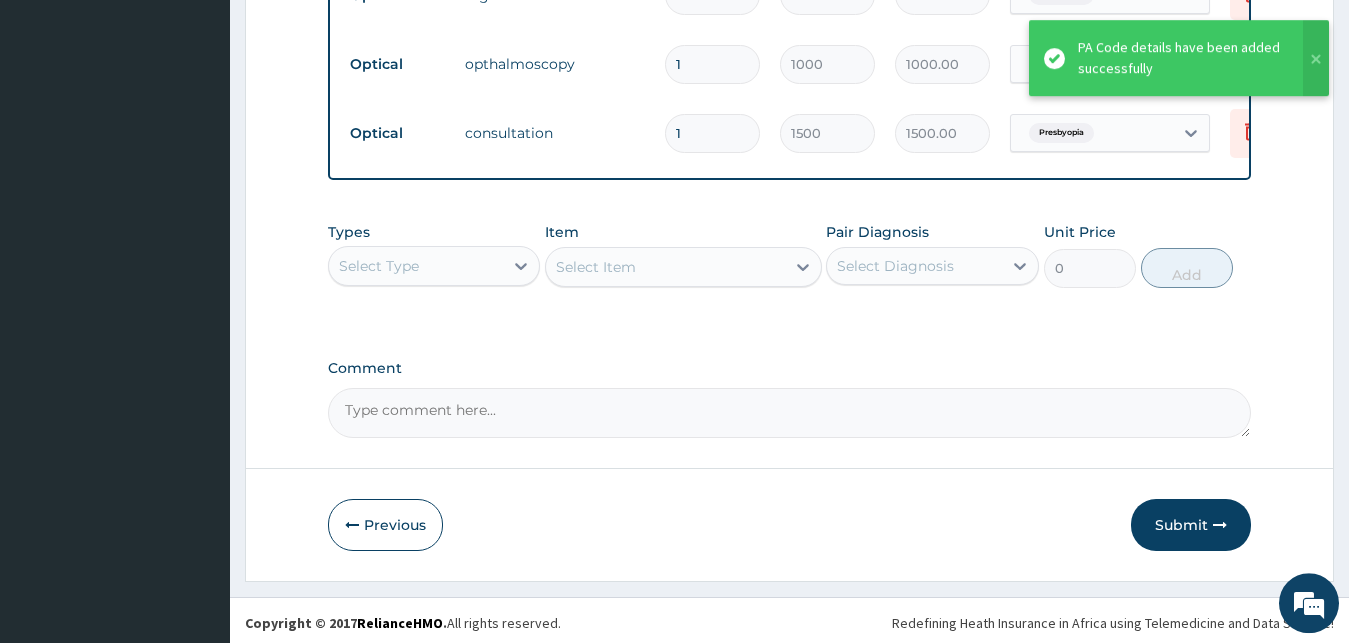 scroll, scrollTop: 1156, scrollLeft: 0, axis: vertical 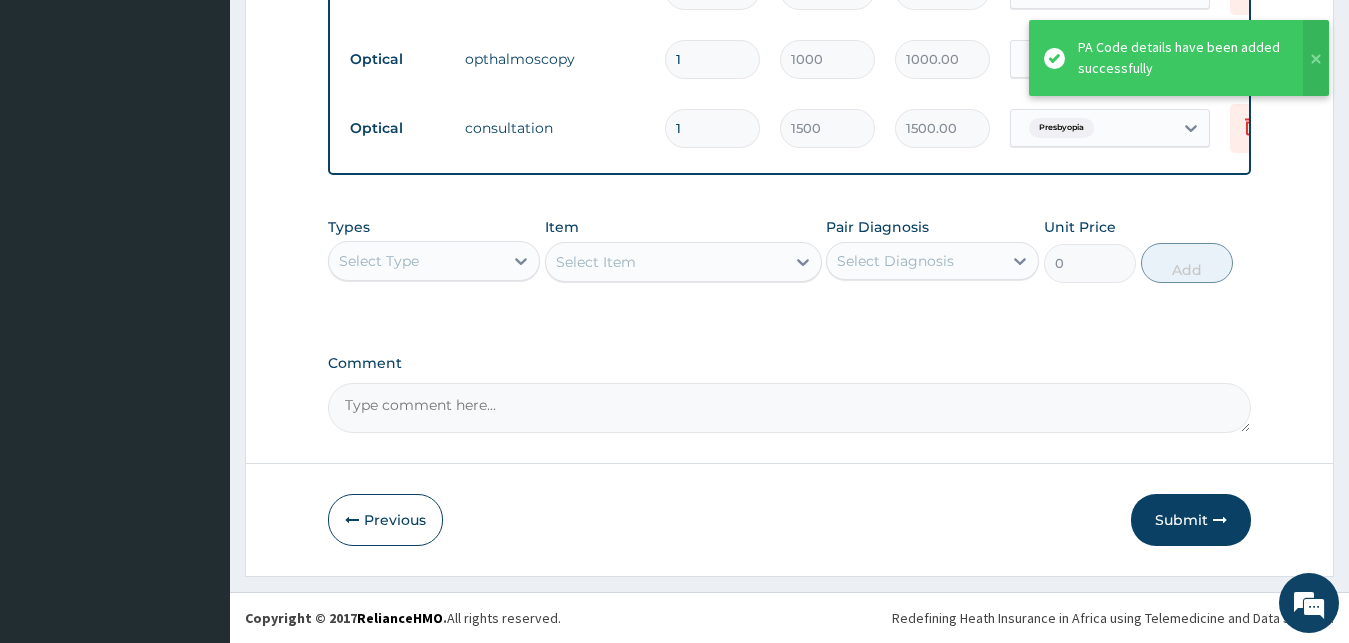 click on "Comment" at bounding box center (790, 408) 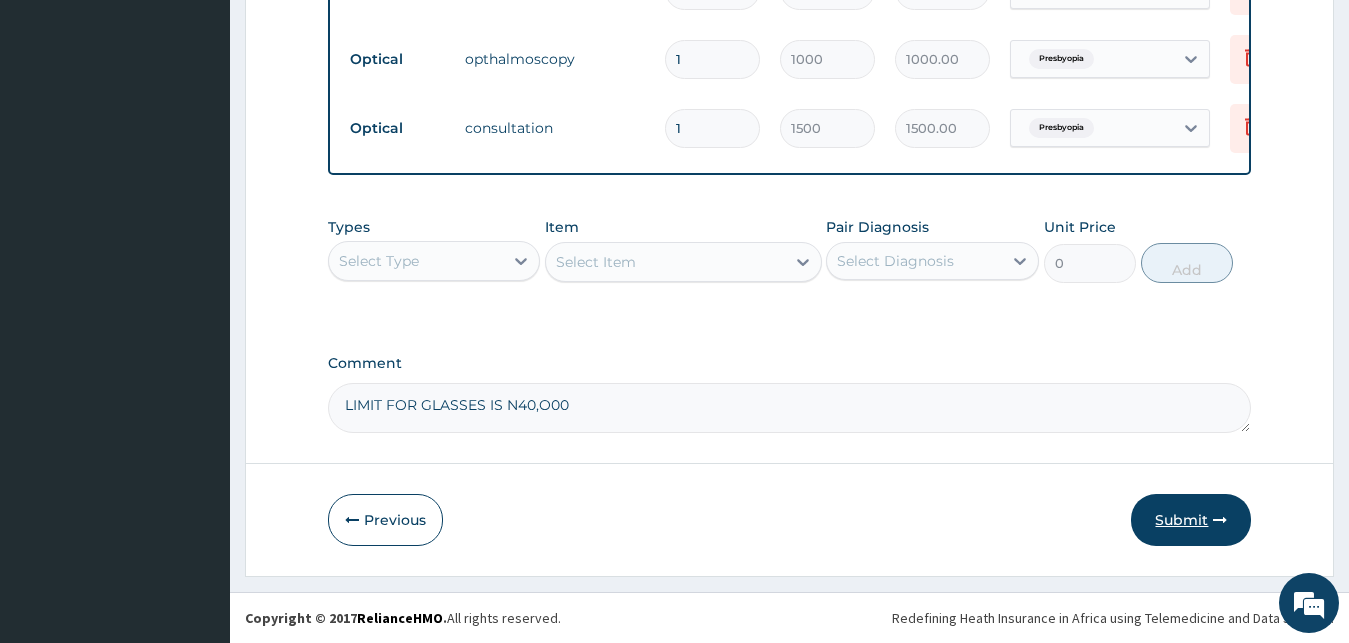 type on "LIMIT FOR GLASSES IS N40,O00" 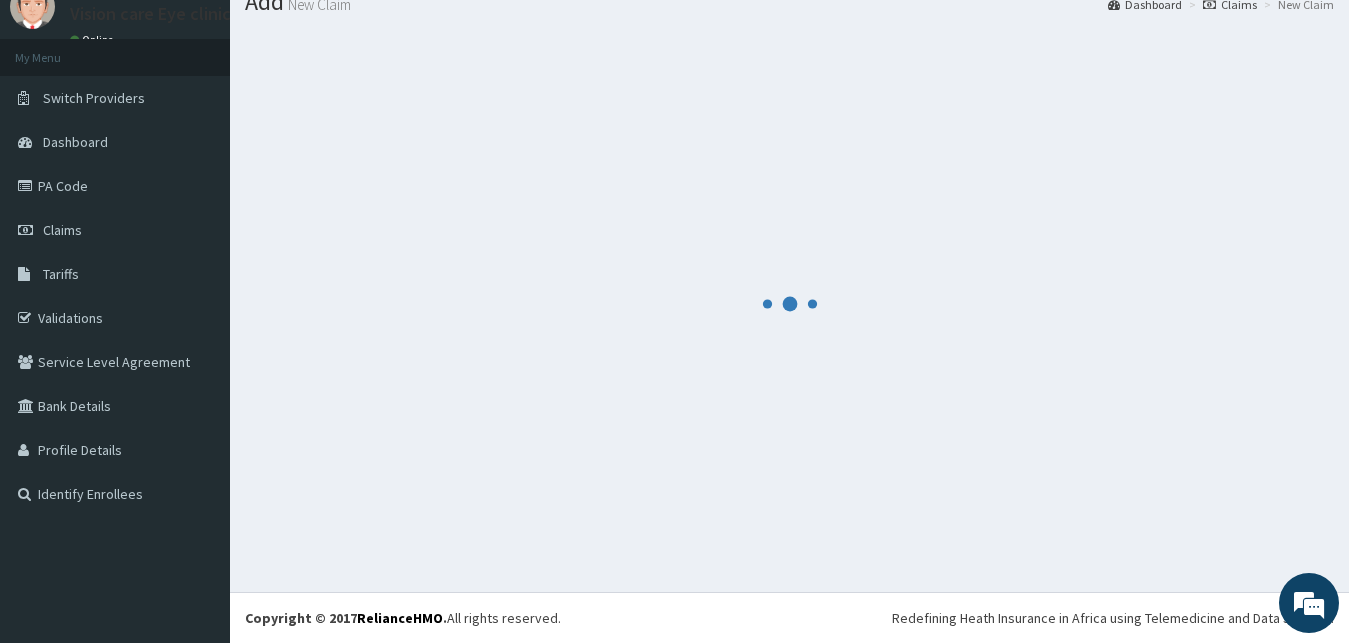 scroll, scrollTop: 76, scrollLeft: 0, axis: vertical 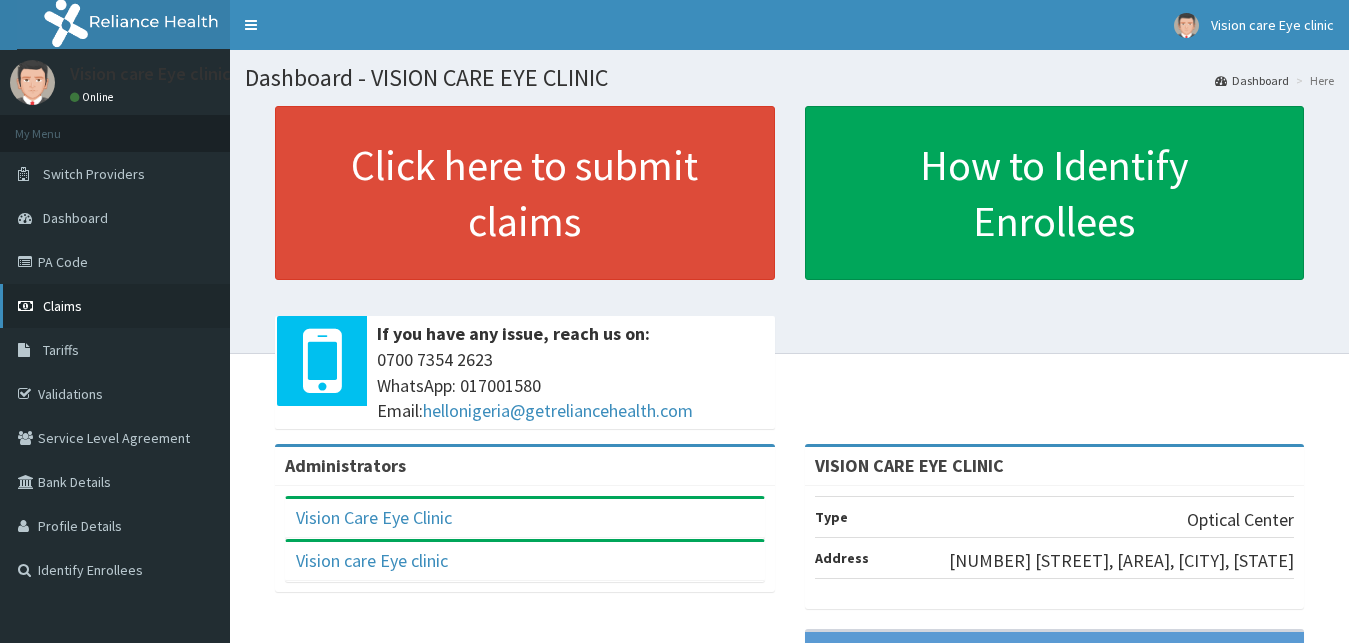 click on "Claims" at bounding box center [62, 306] 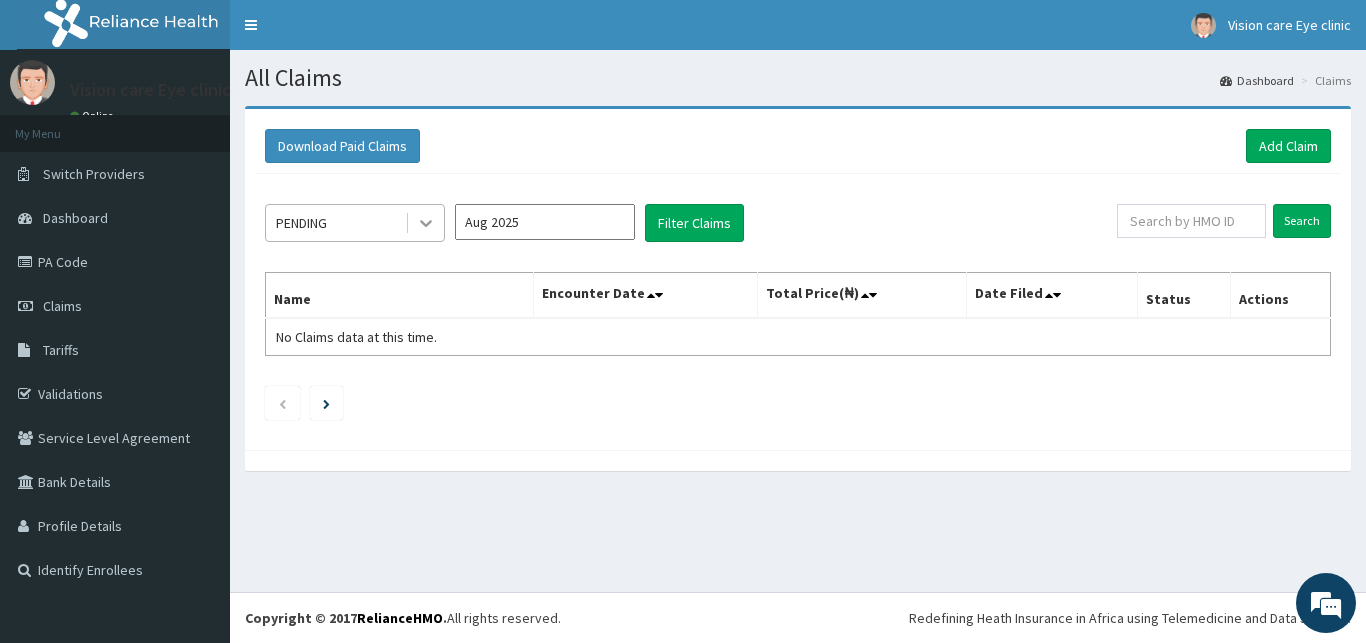 scroll, scrollTop: 0, scrollLeft: 0, axis: both 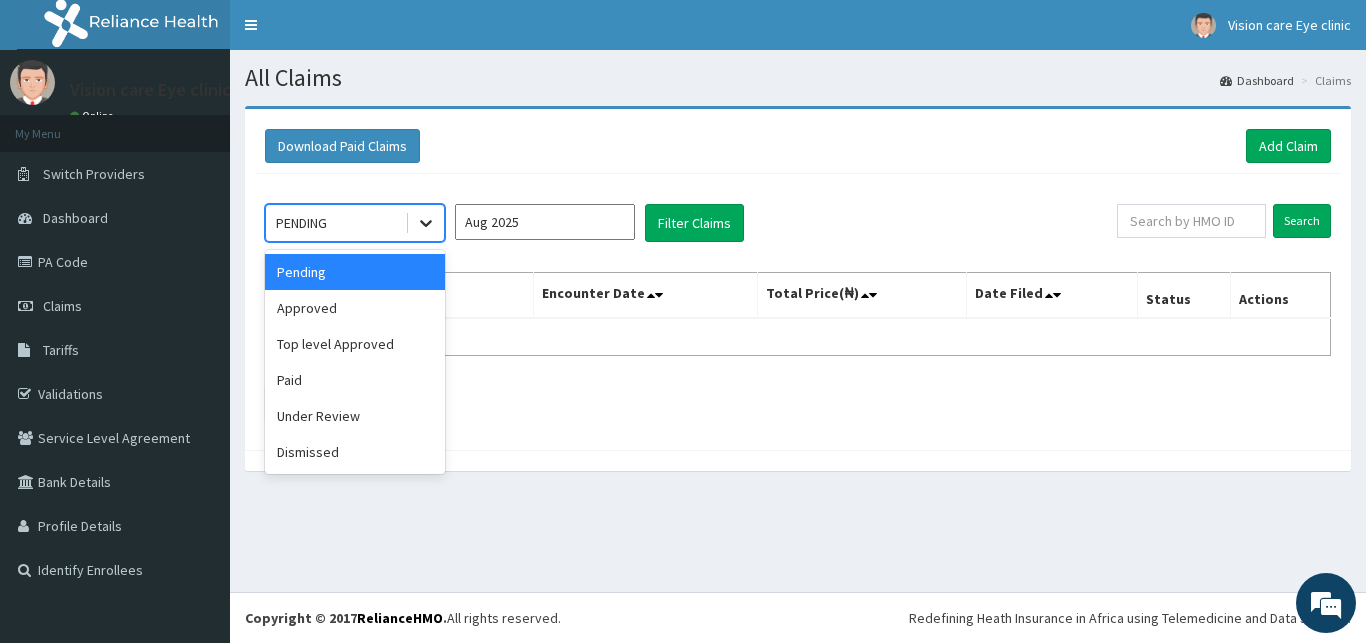click 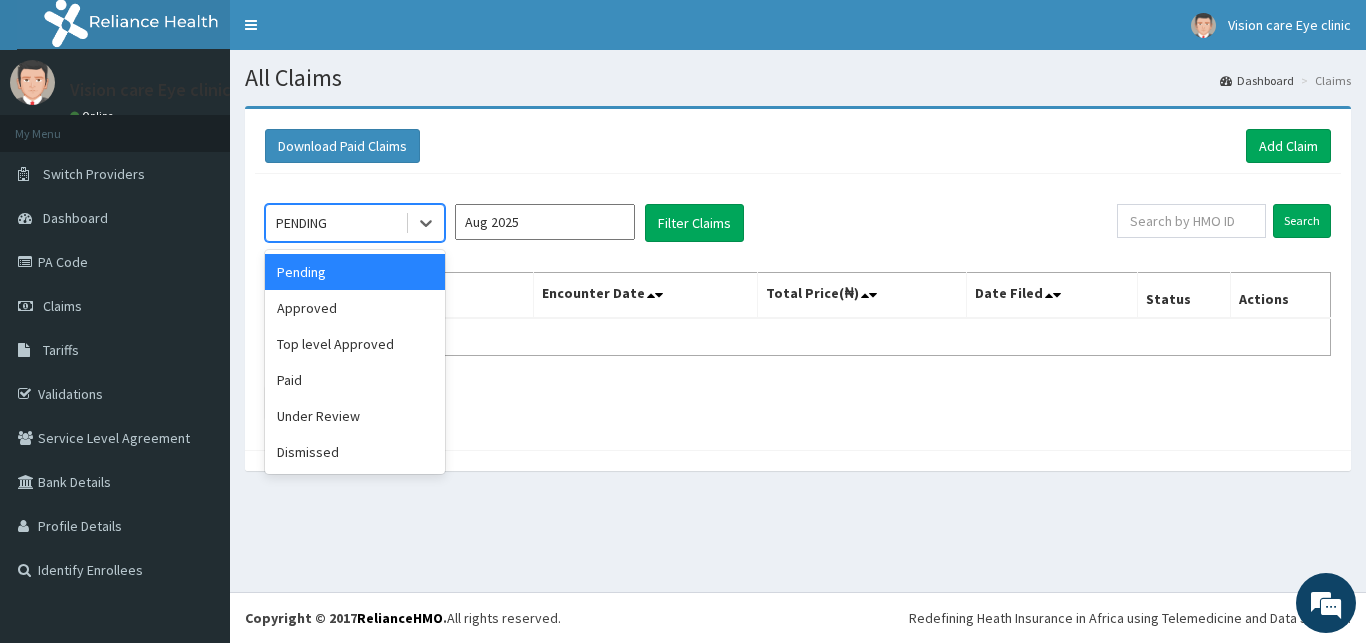 click on "Pending" at bounding box center (355, 272) 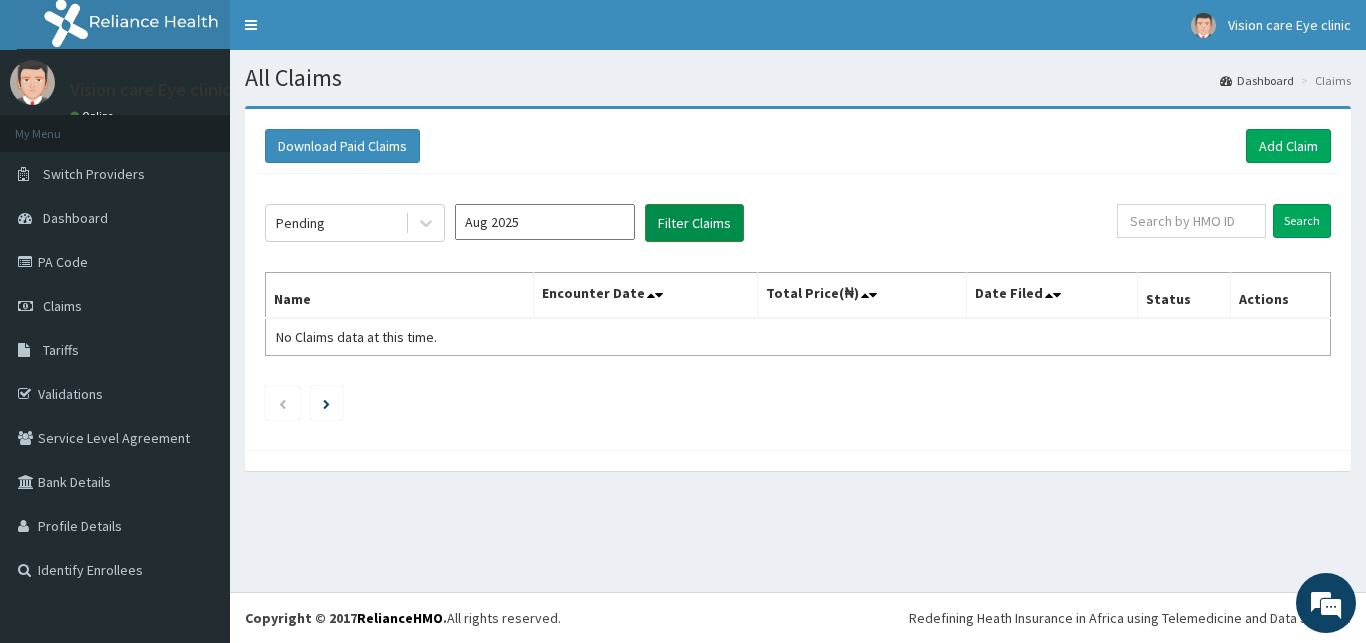 click on "Filter Claims" at bounding box center [694, 223] 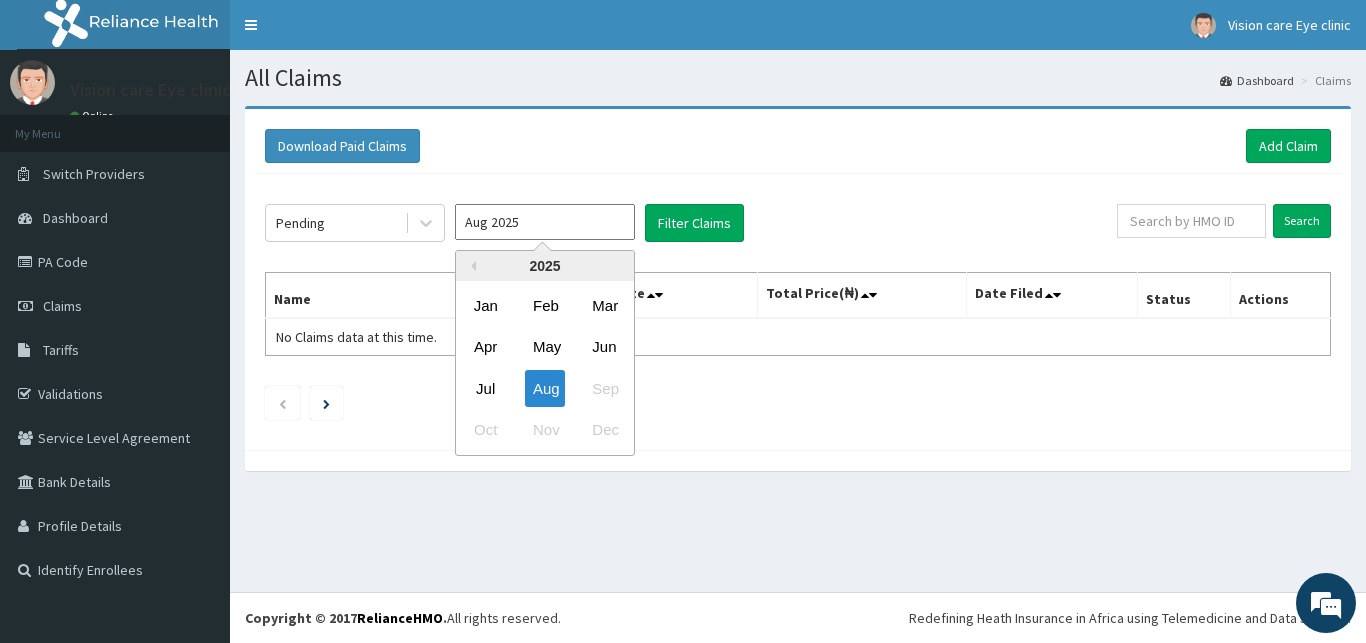 click on "Aug 2025" at bounding box center (545, 222) 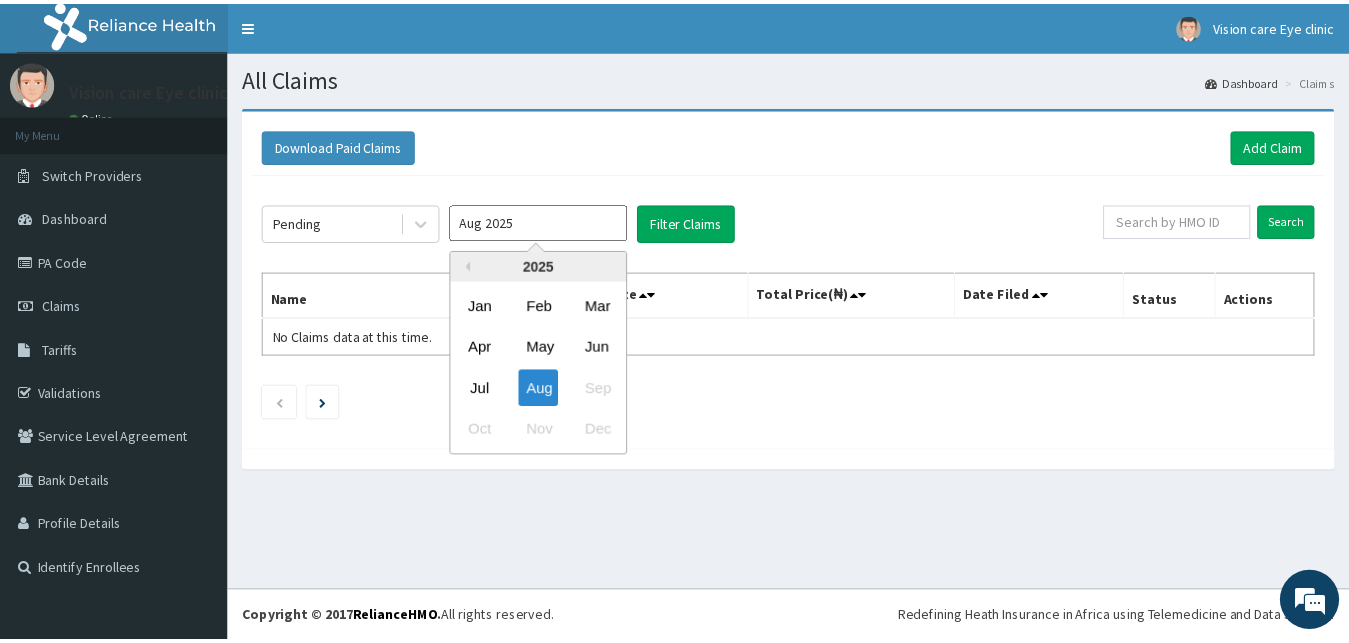 scroll, scrollTop: 0, scrollLeft: 0, axis: both 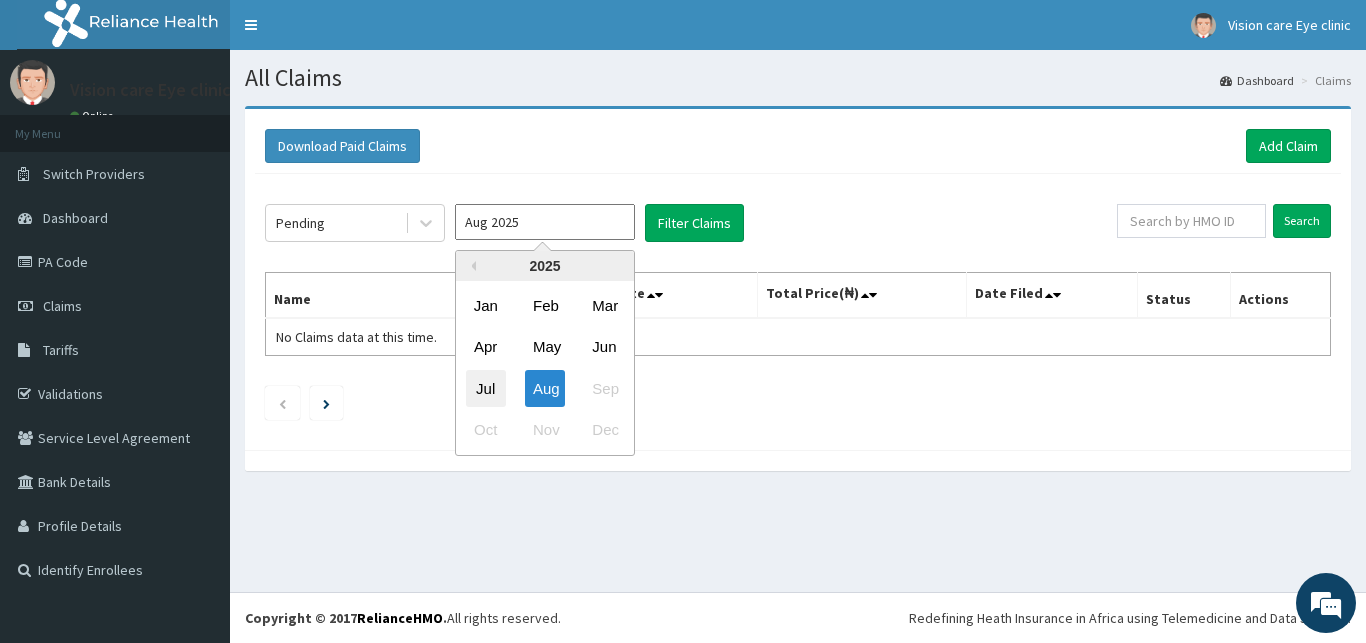 click on "Jul" at bounding box center [486, 388] 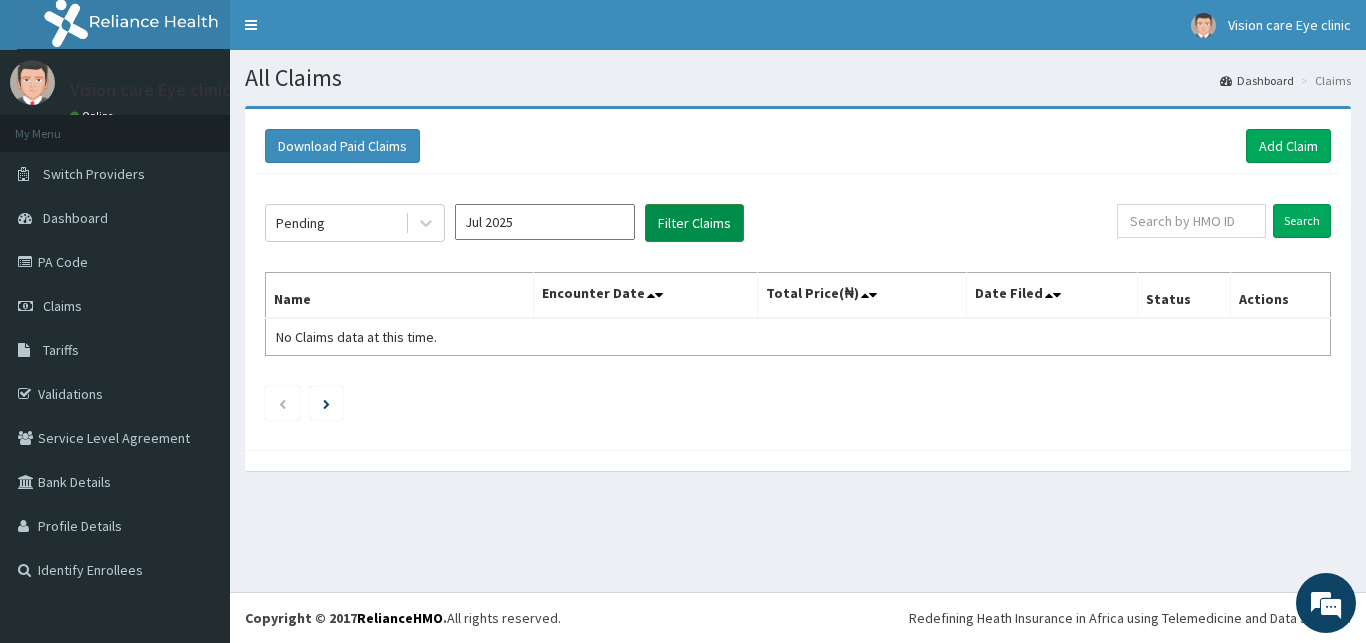 click on "Filter Claims" at bounding box center [694, 223] 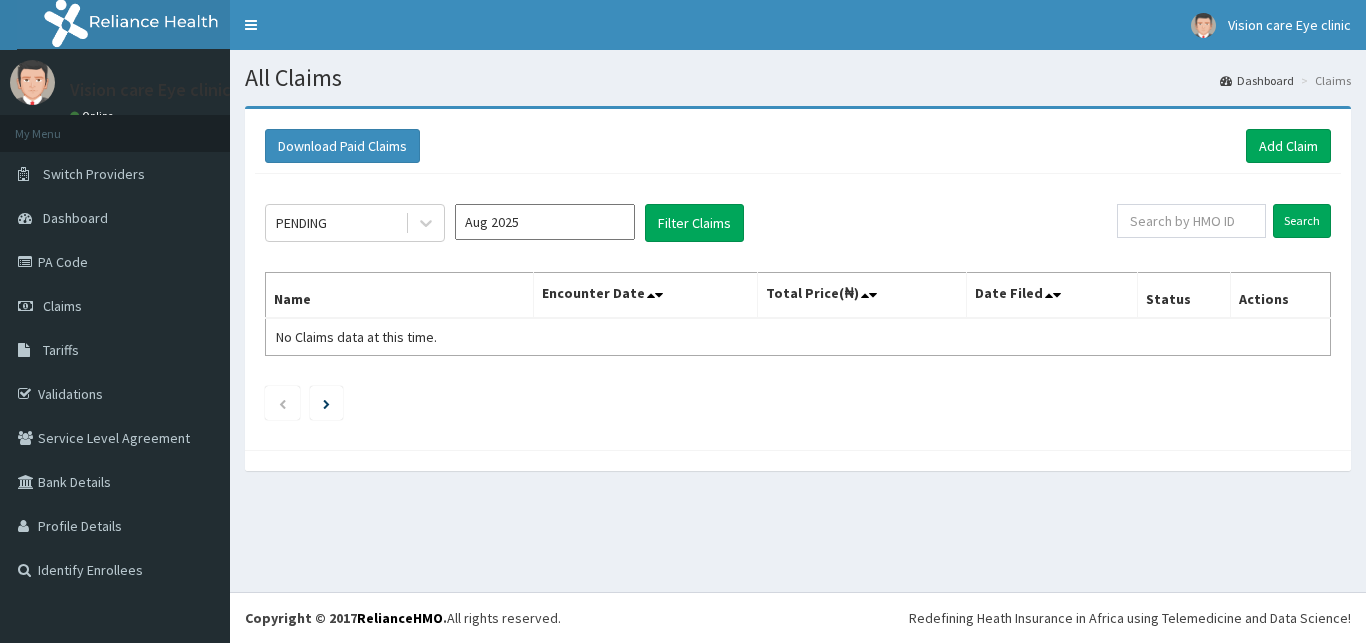 scroll, scrollTop: 0, scrollLeft: 0, axis: both 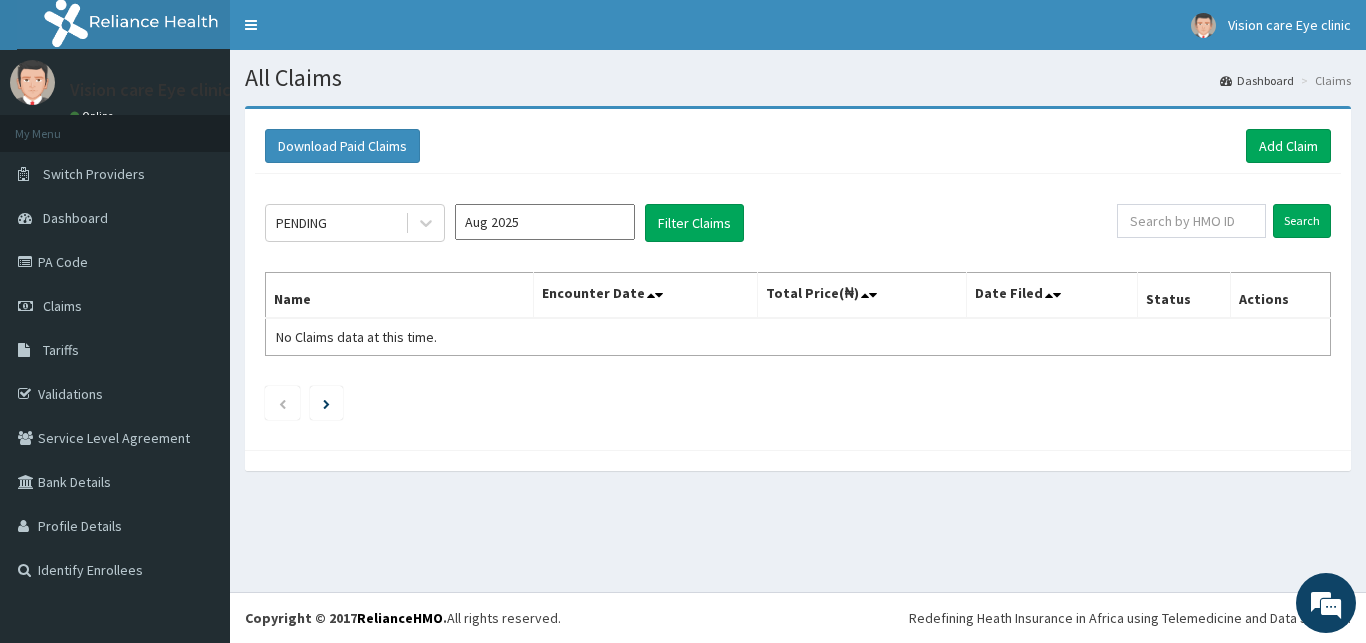 click on "Aug 2025" at bounding box center [545, 222] 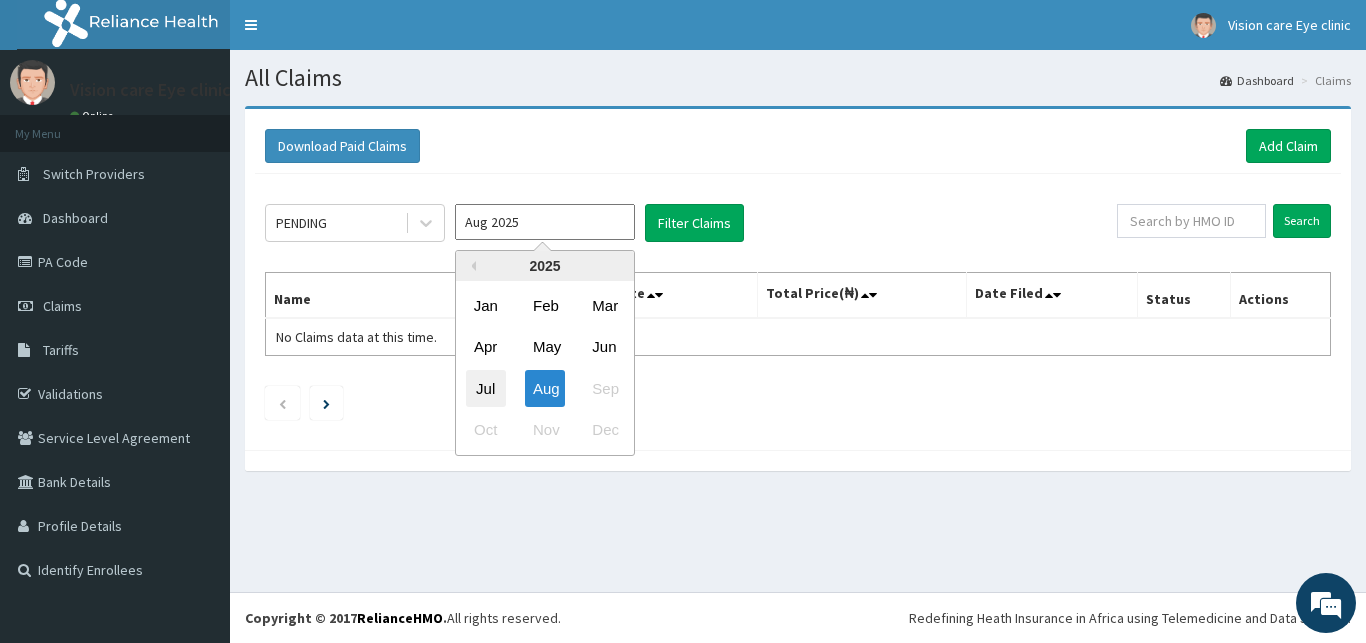 click on "Jul" at bounding box center [486, 388] 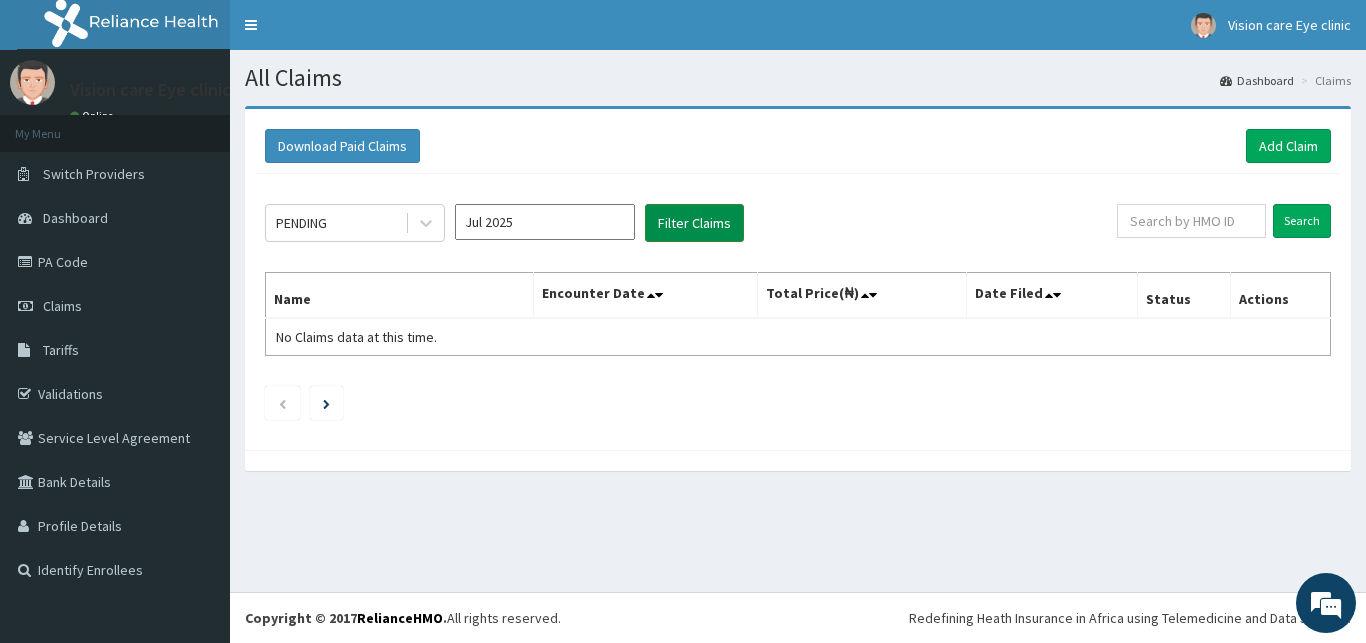 click on "Filter Claims" at bounding box center (694, 223) 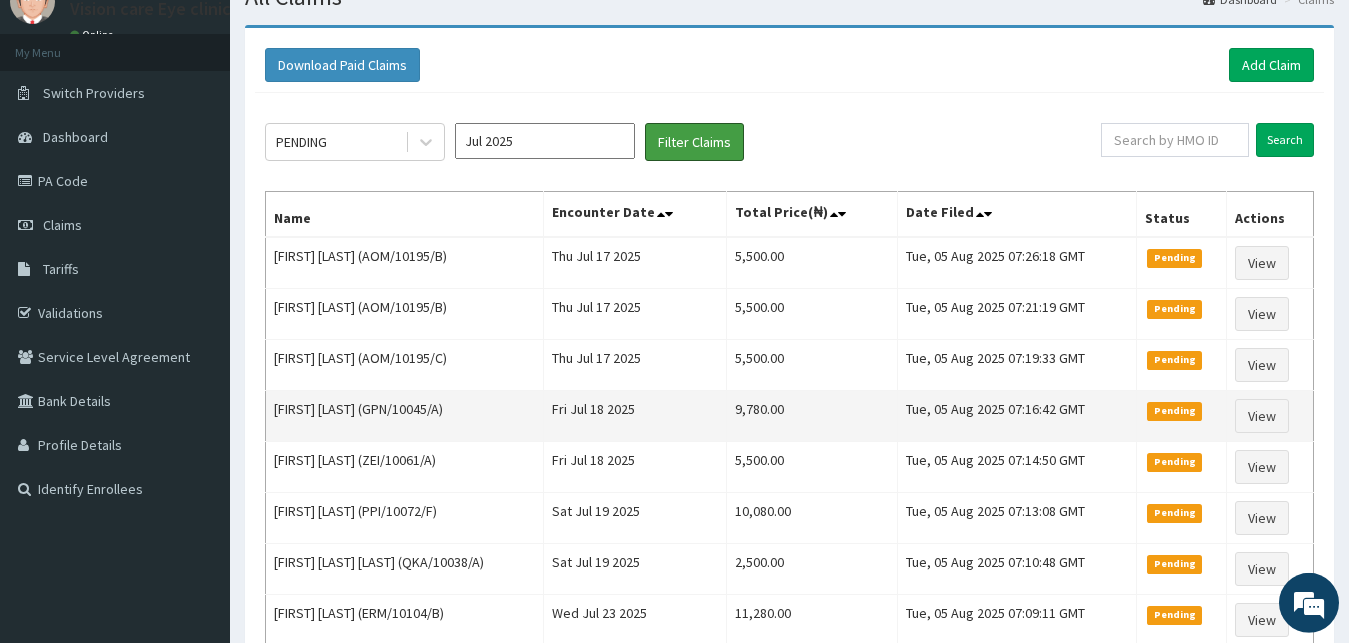 scroll, scrollTop: 204, scrollLeft: 0, axis: vertical 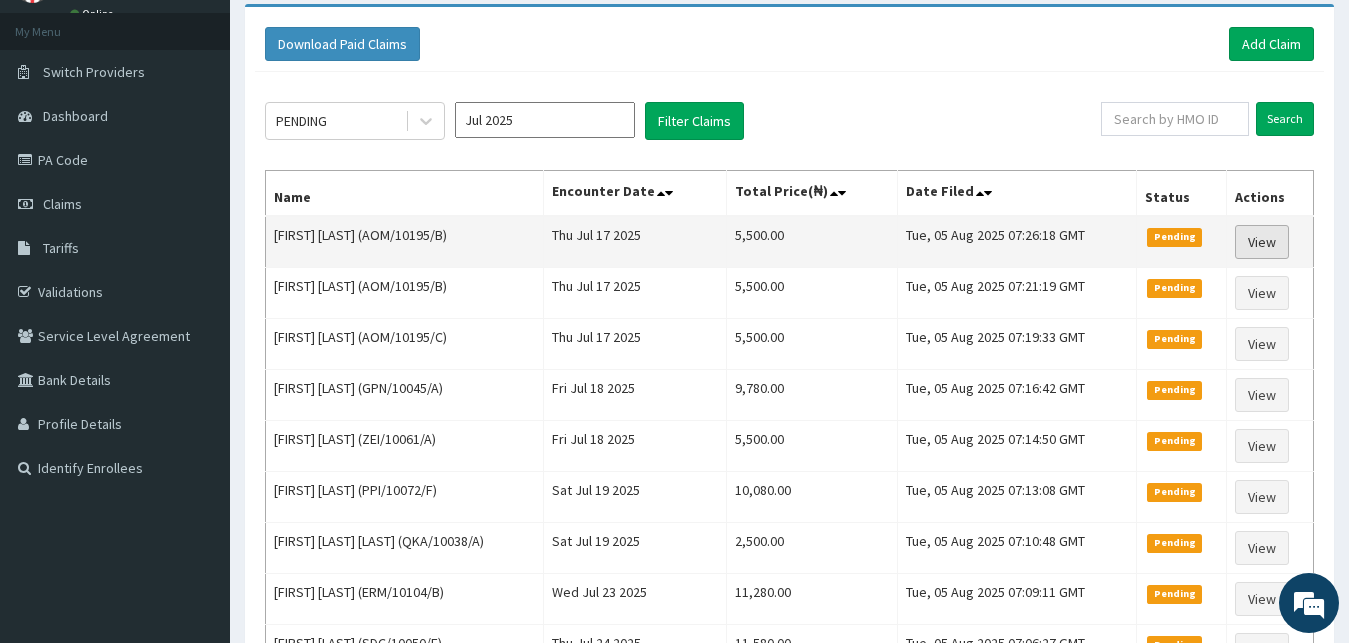 click on "View" at bounding box center [1262, 242] 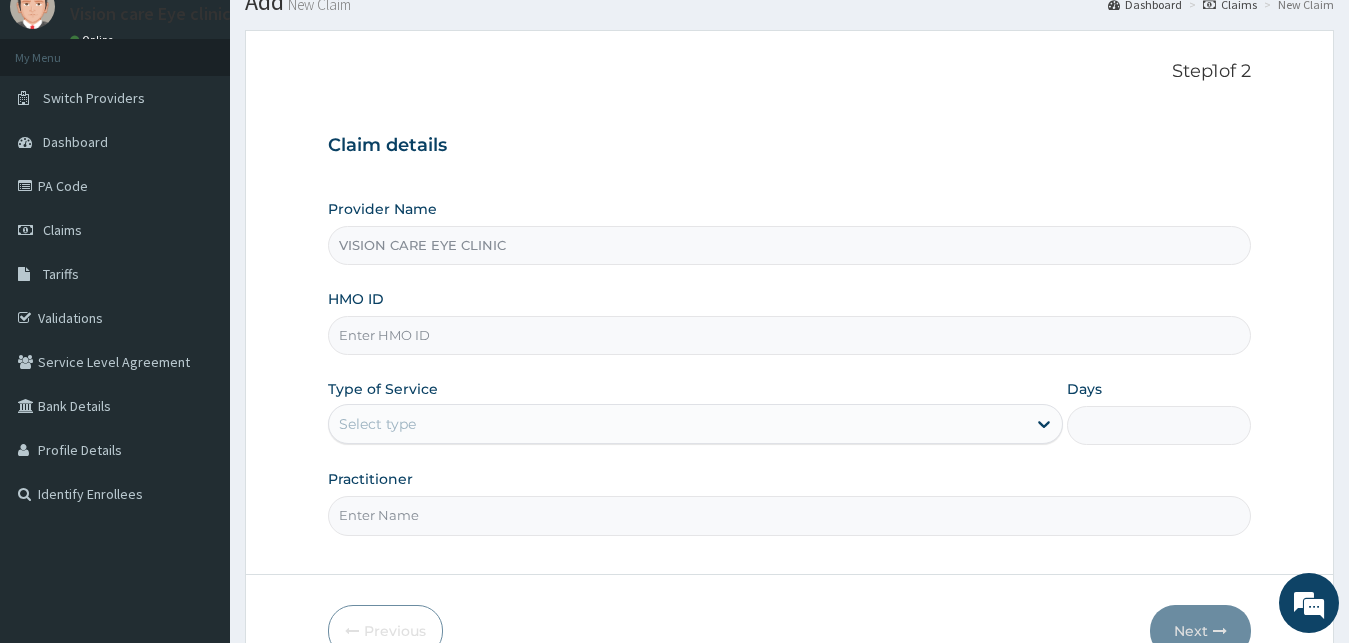 scroll, scrollTop: 76, scrollLeft: 0, axis: vertical 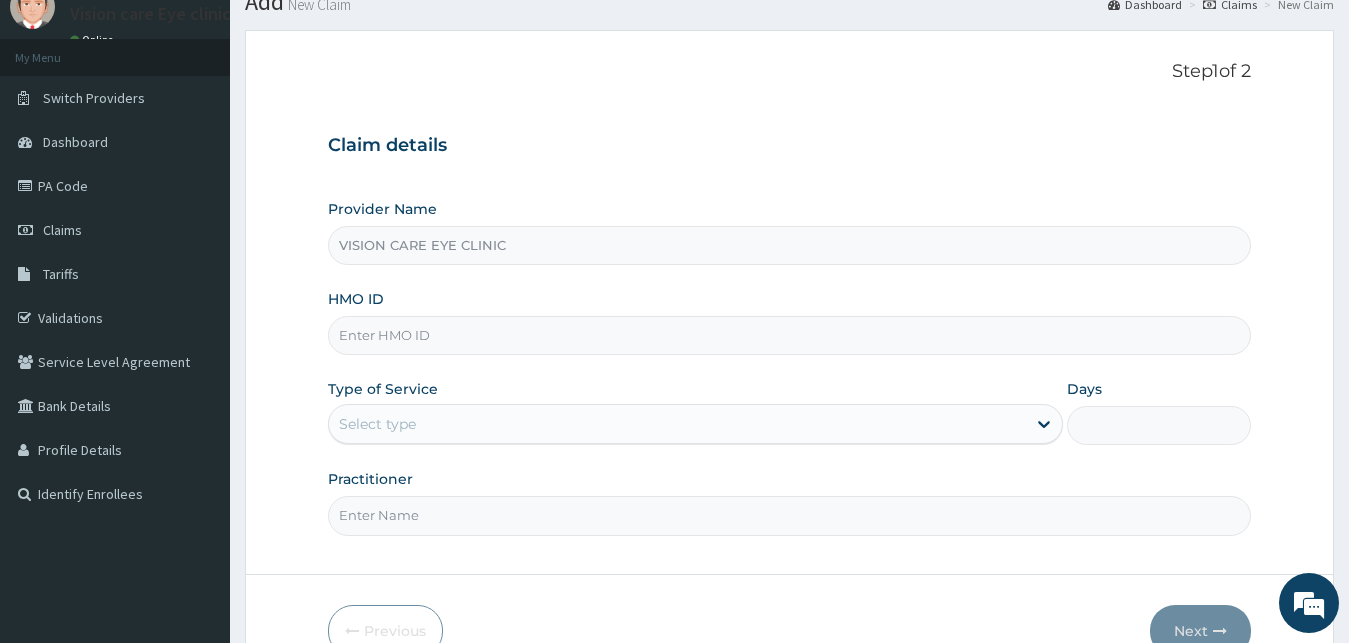 click on "HMO ID" at bounding box center (790, 335) 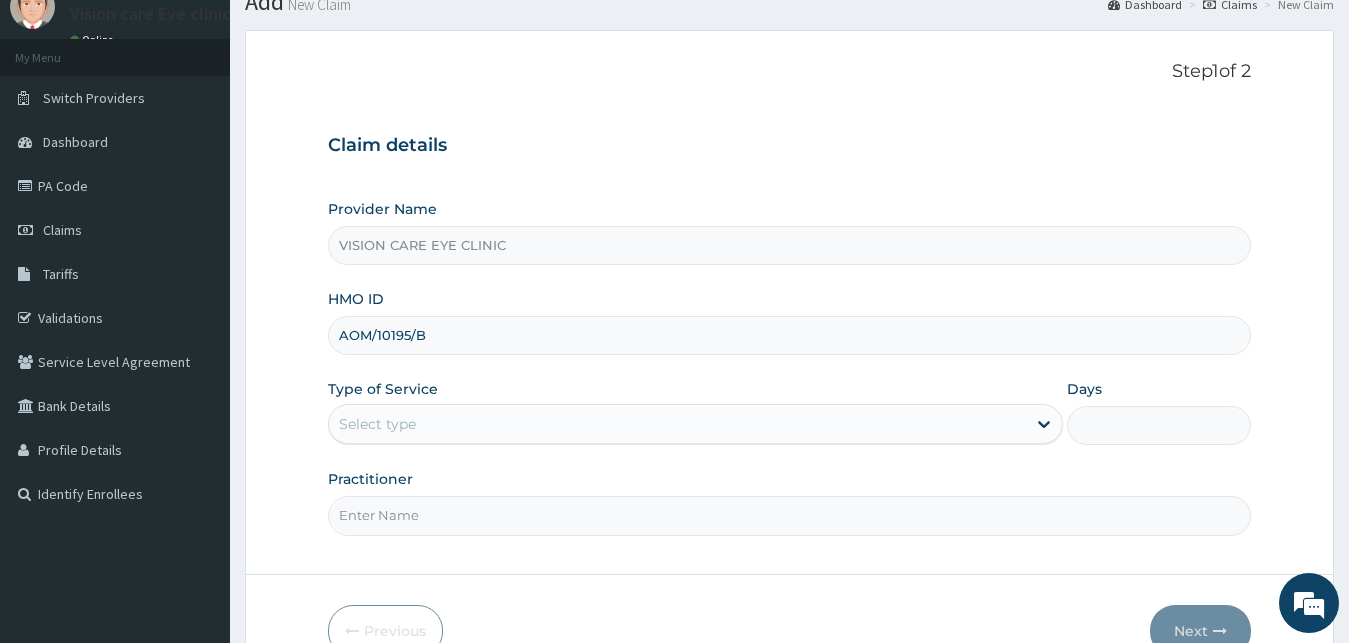 type on "AOM/10195/B" 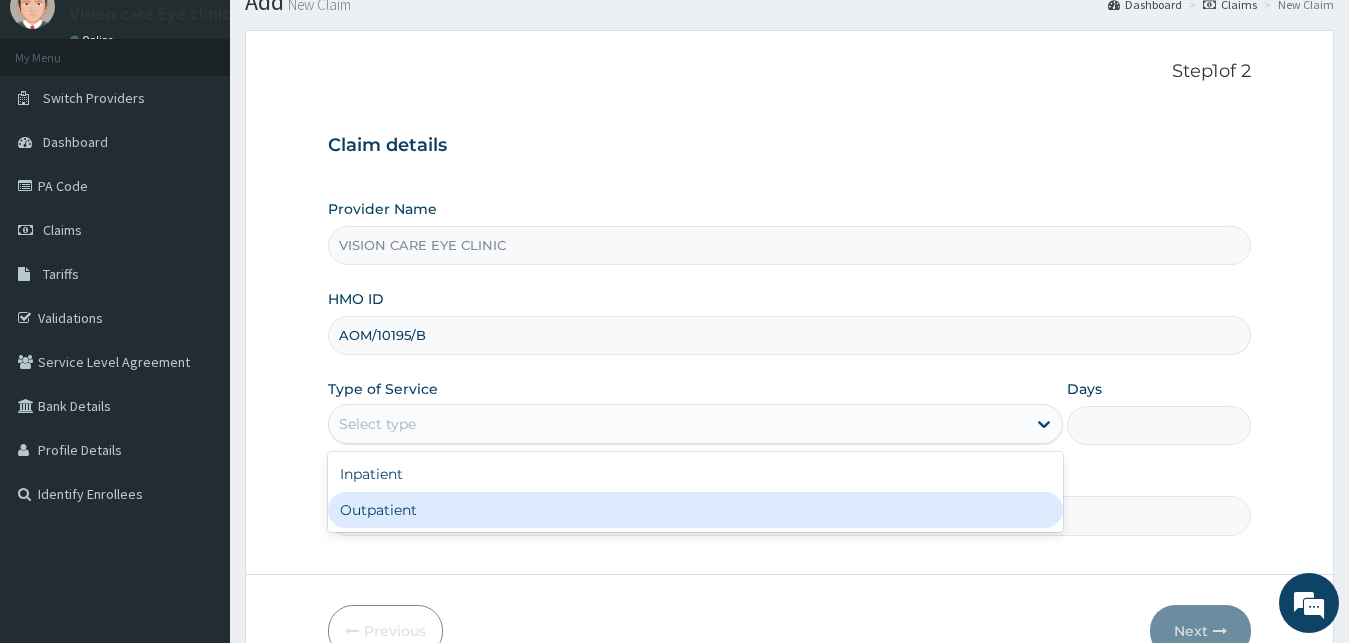 click on "Outpatient" at bounding box center [696, 510] 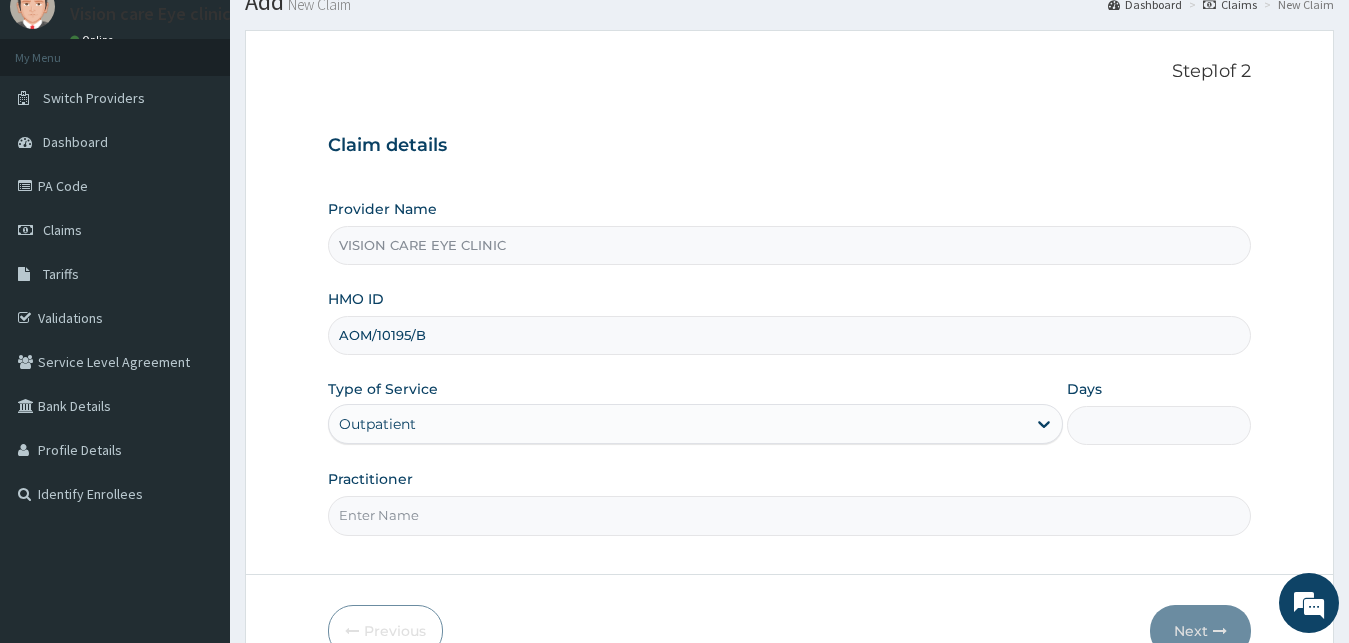 type on "1" 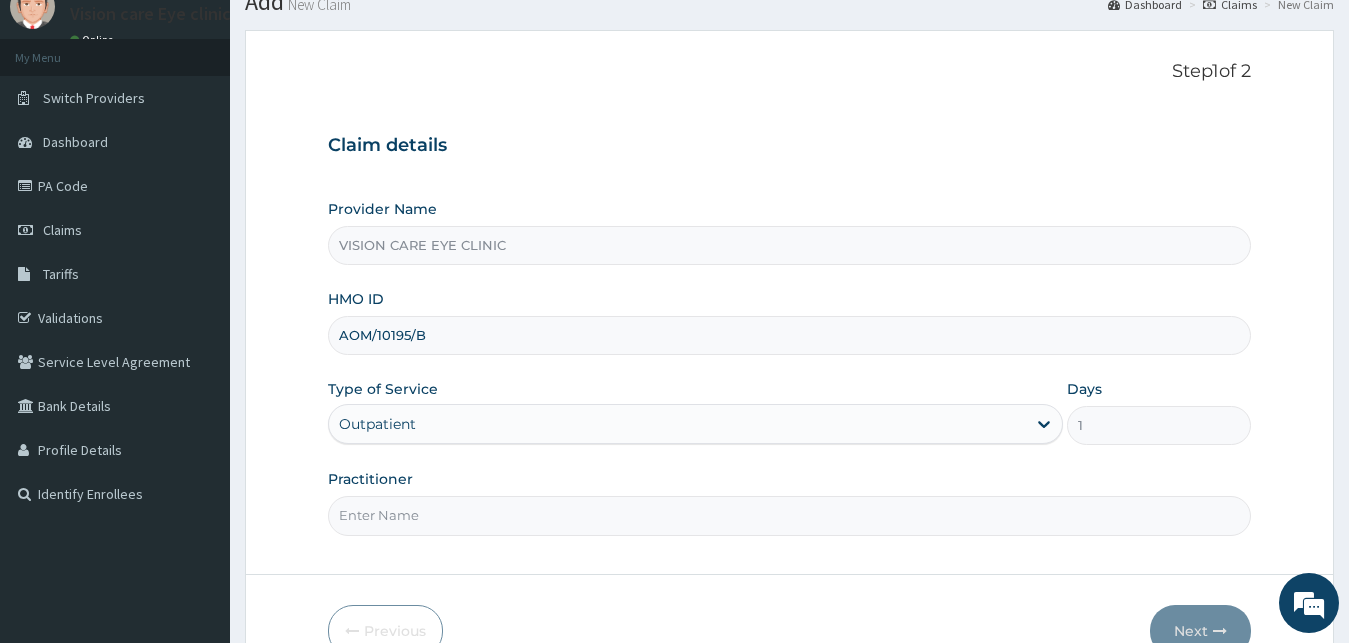 scroll, scrollTop: 187, scrollLeft: 0, axis: vertical 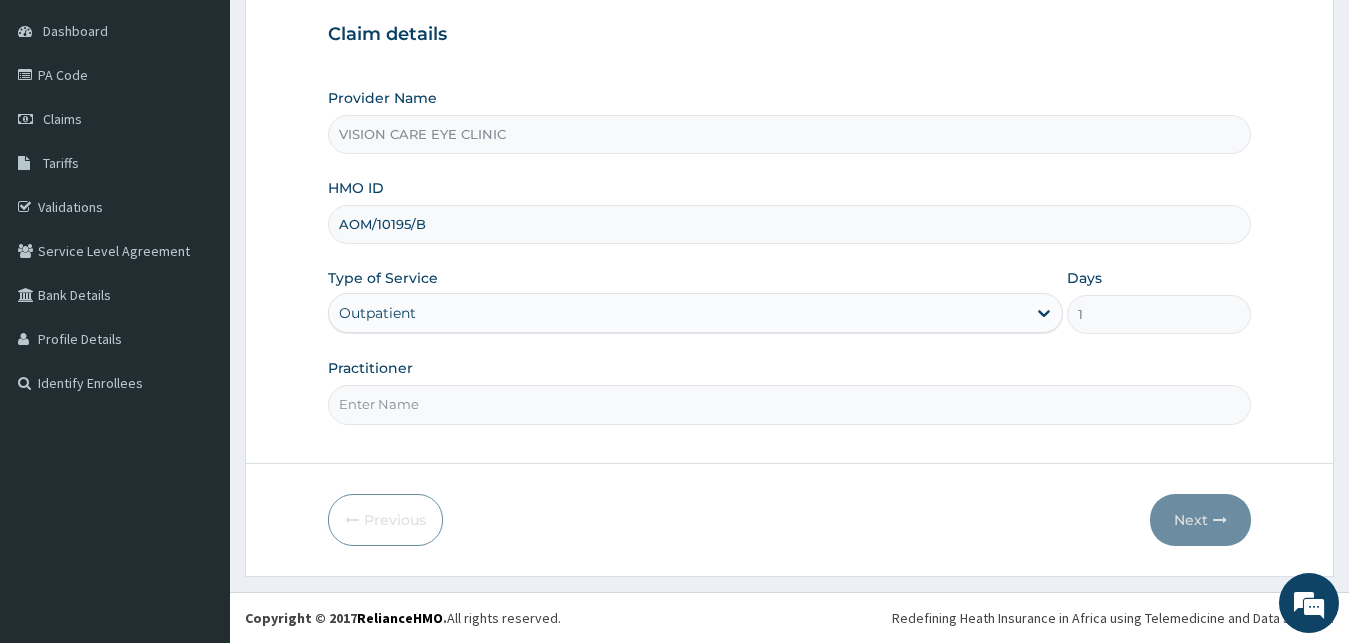 click on "Practitioner" at bounding box center (790, 404) 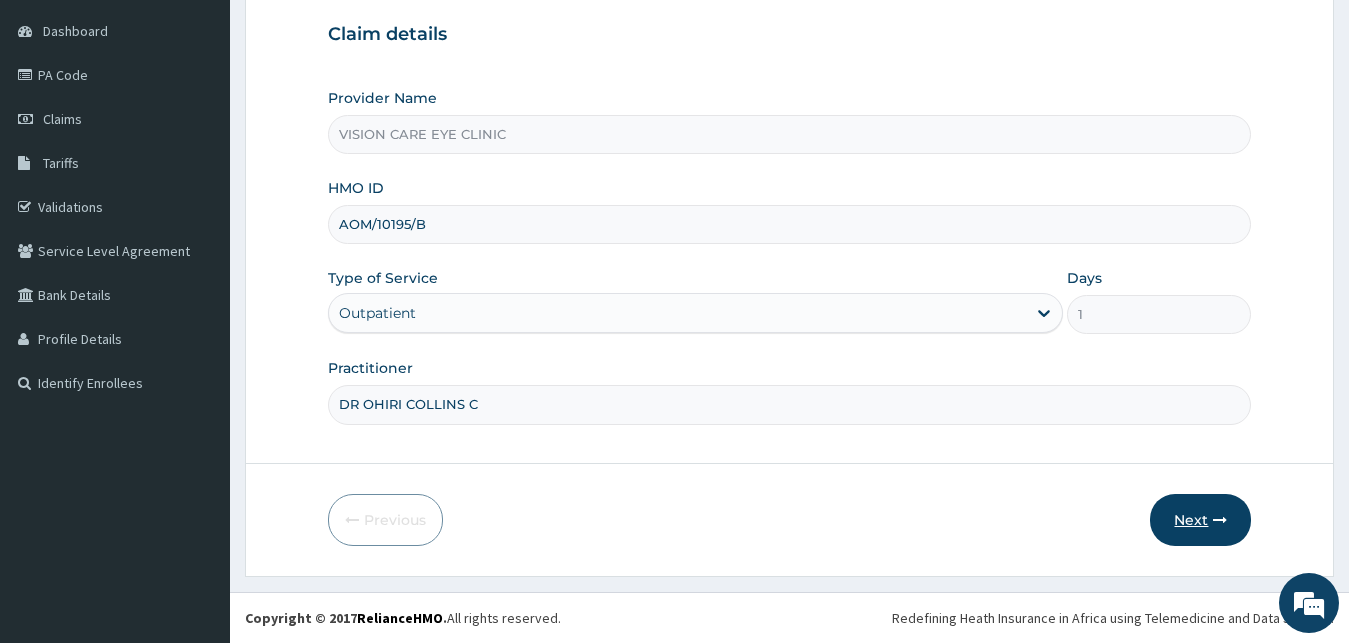 type on "DR OHIRI COLLINS C" 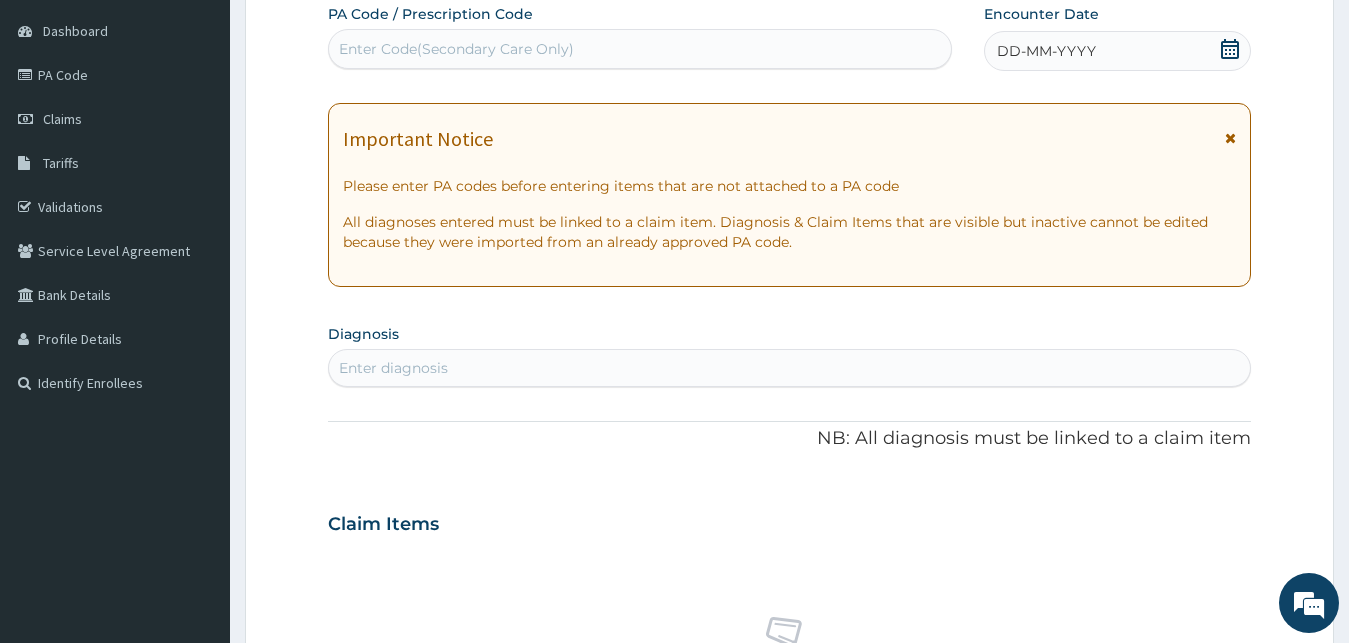click on "Enter Code(Secondary Care Only)" at bounding box center (456, 49) 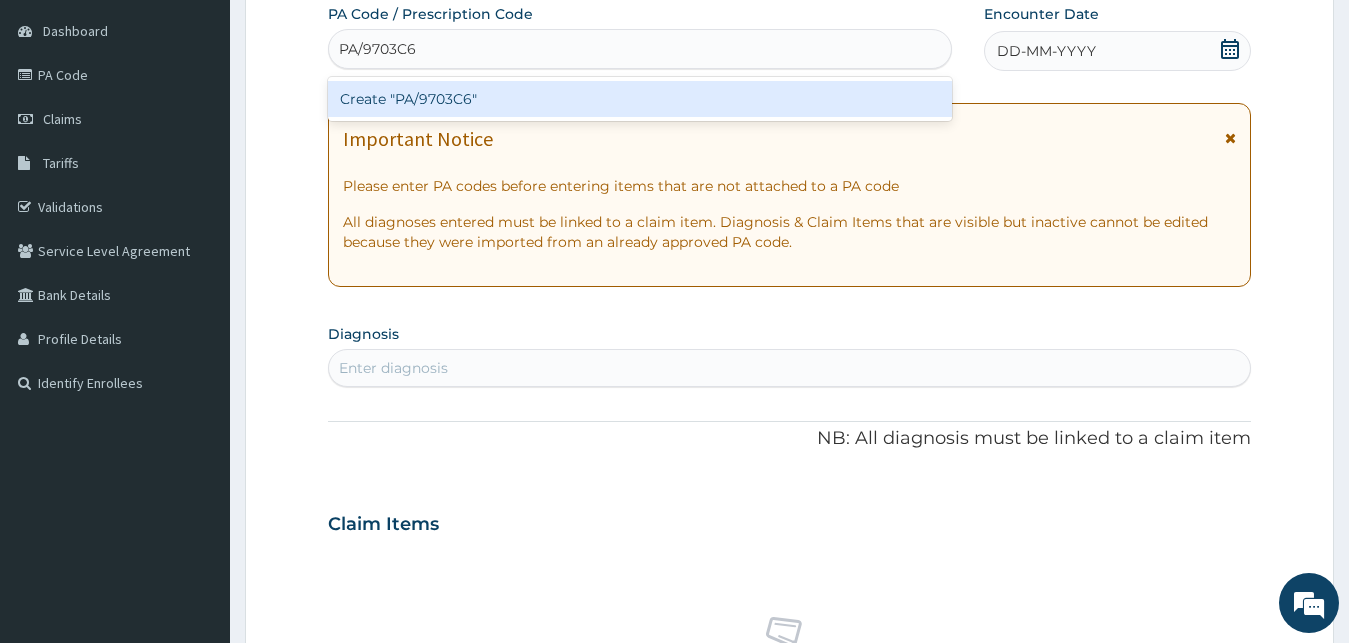 click on "Create "PA/9703C6"" at bounding box center [640, 99] 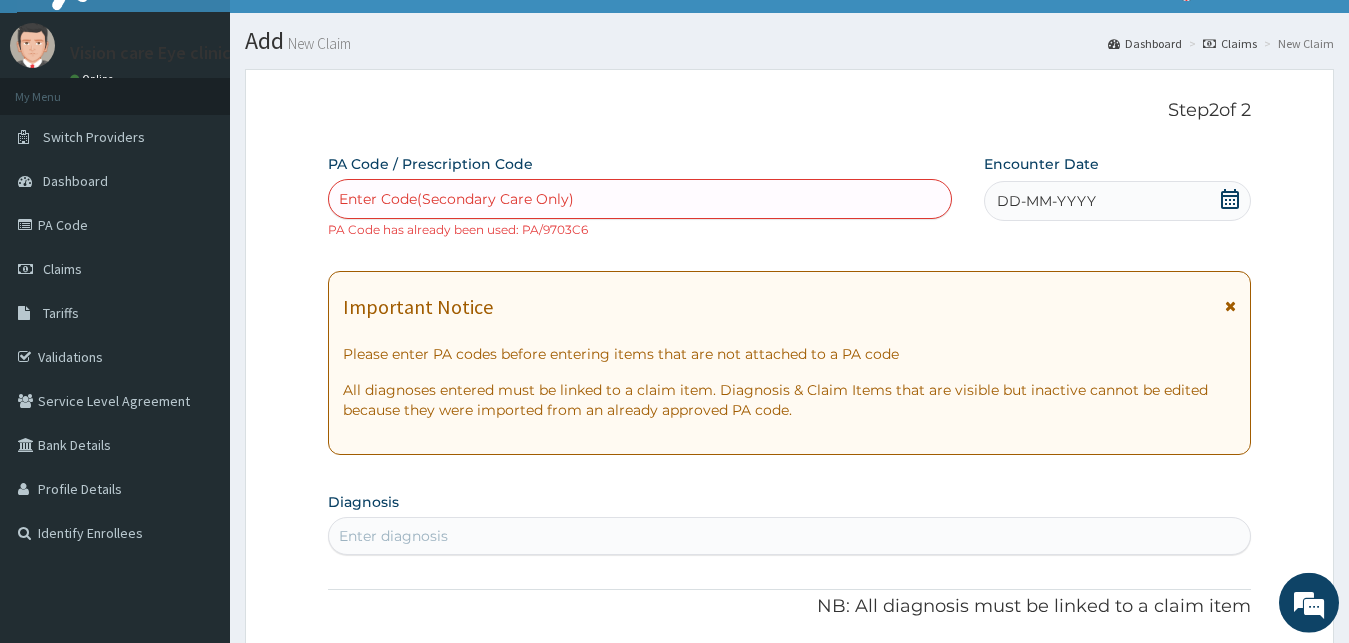 scroll, scrollTop: 0, scrollLeft: 0, axis: both 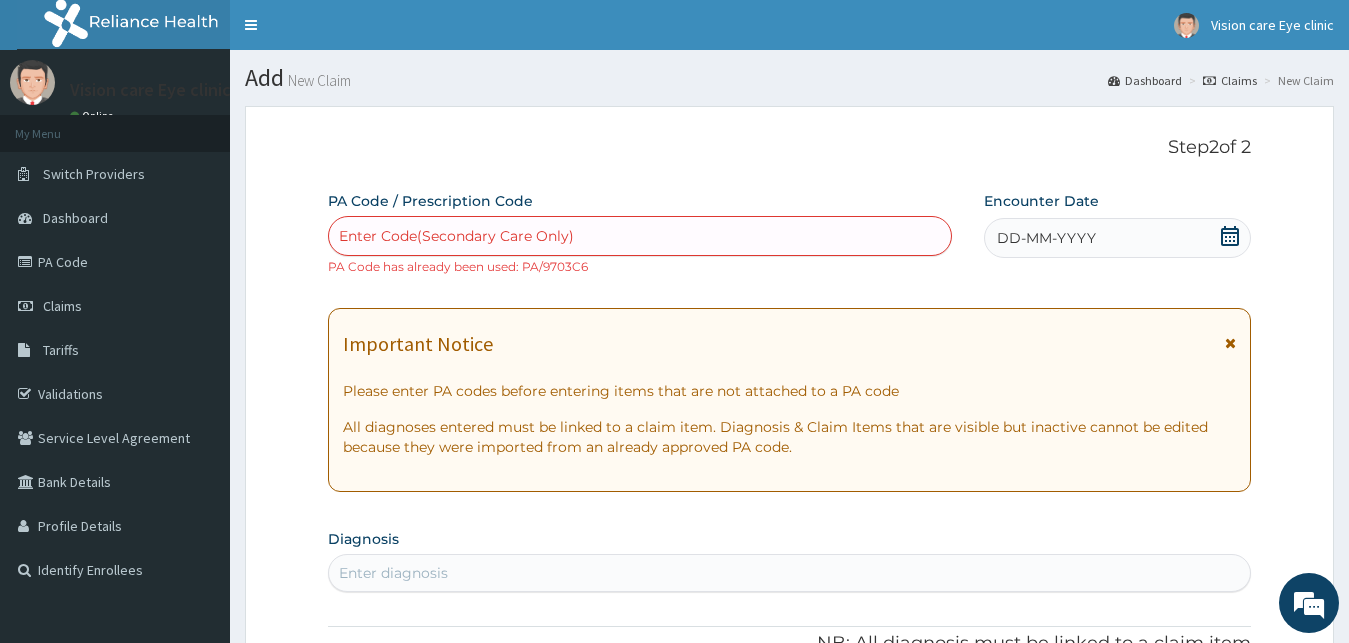 paste on "PA/9703C6" 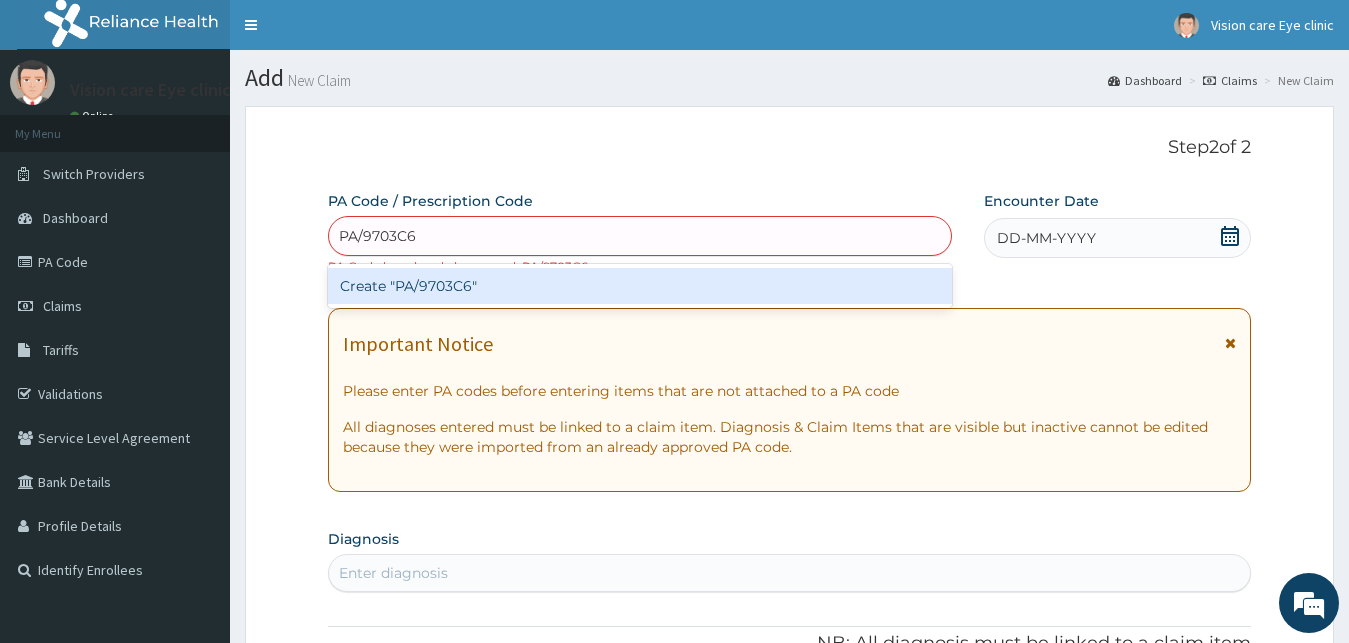 click on "Create "PA/9703C6"" at bounding box center [640, 286] 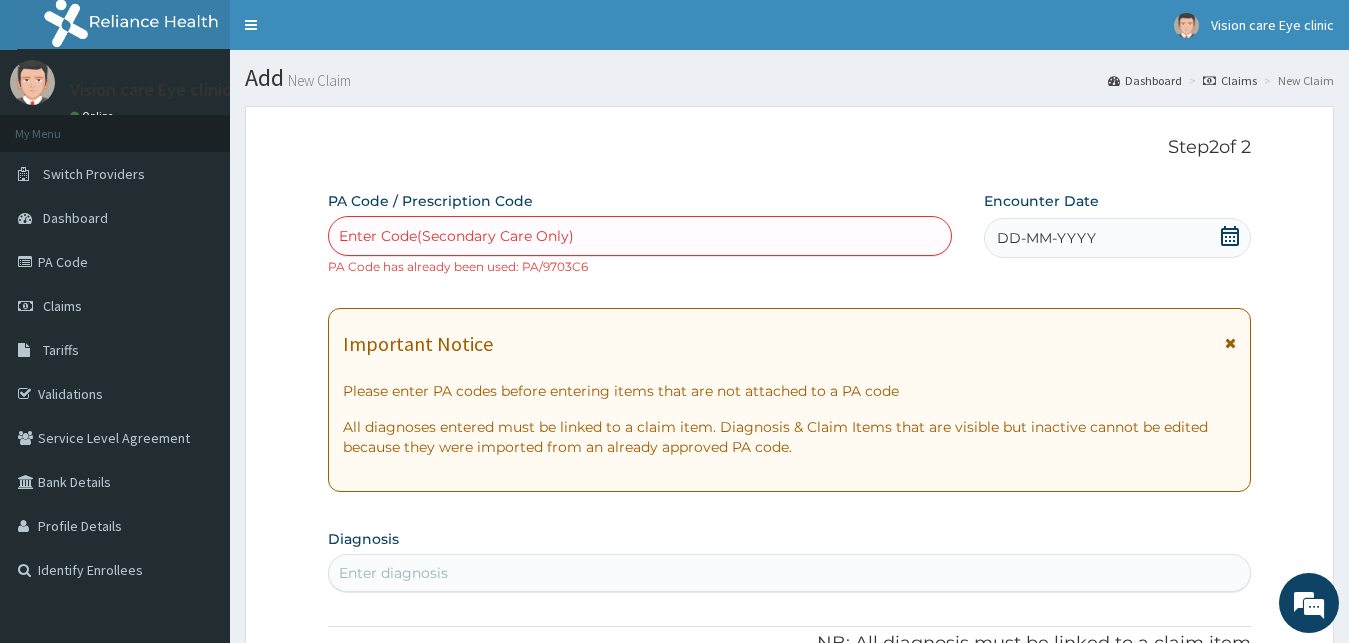 paste on "PA/9703C6" 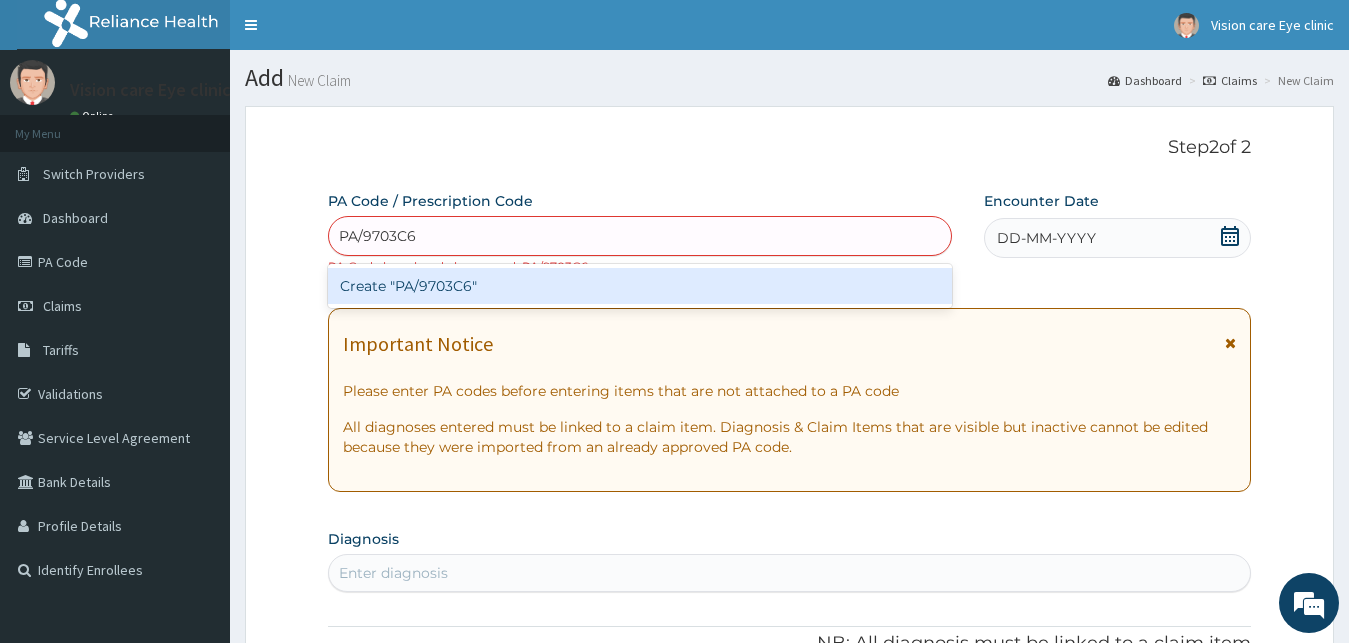 click on "Create "PA/9703C6"" at bounding box center [640, 286] 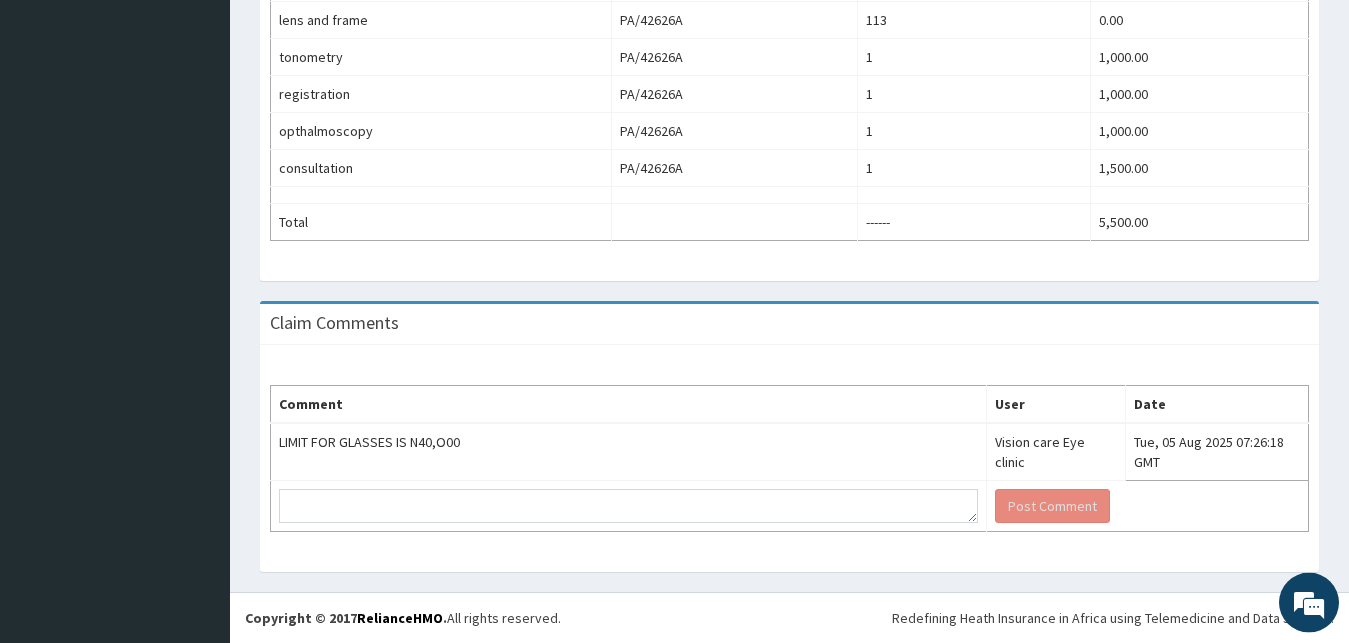 scroll, scrollTop: 837, scrollLeft: 0, axis: vertical 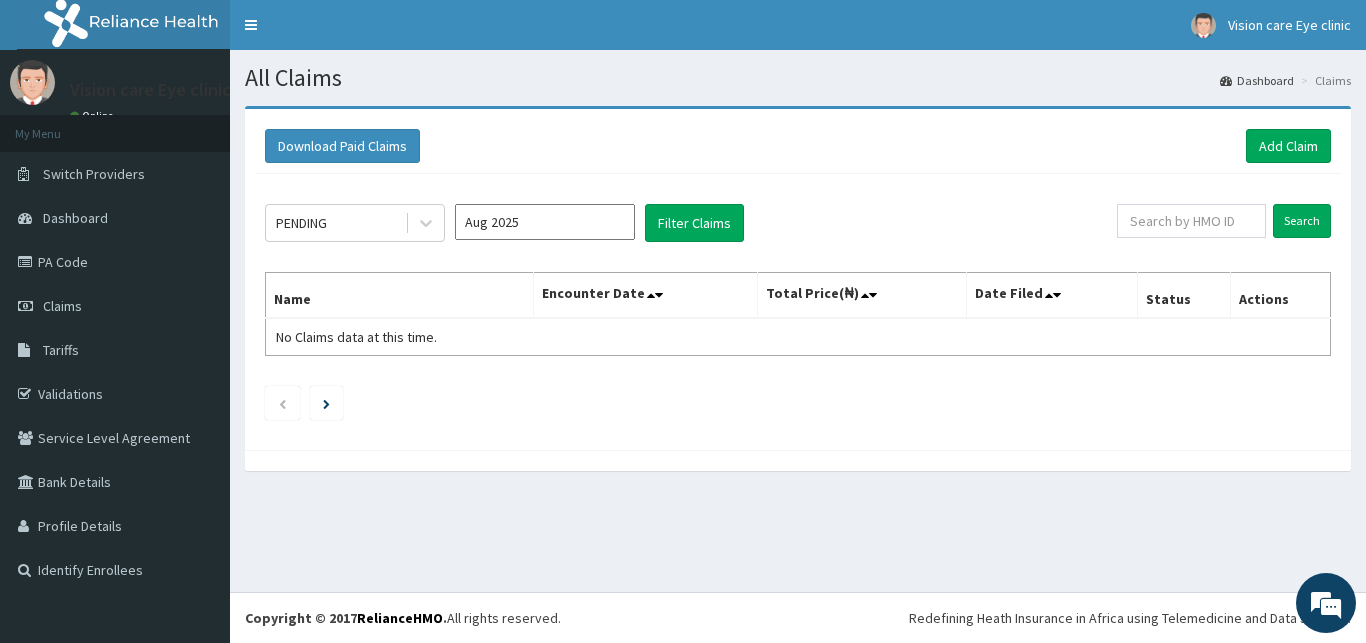 click on "Aug 2025" at bounding box center (545, 222) 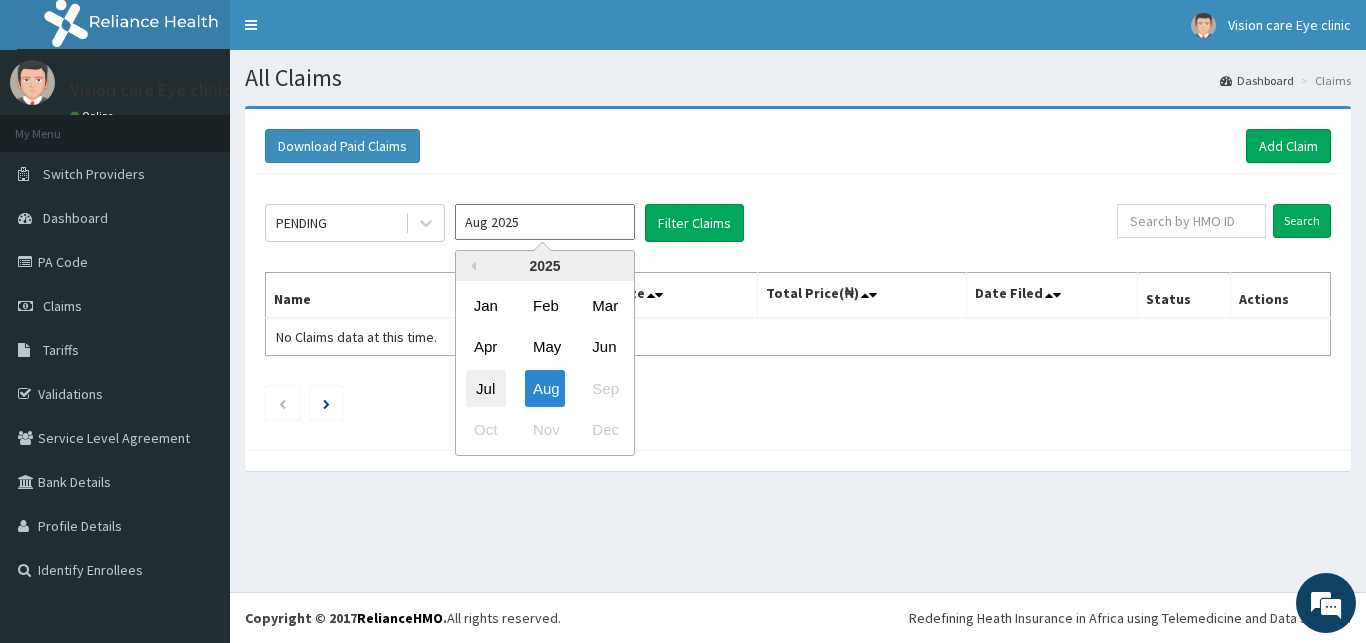 click on "Jul" at bounding box center [486, 388] 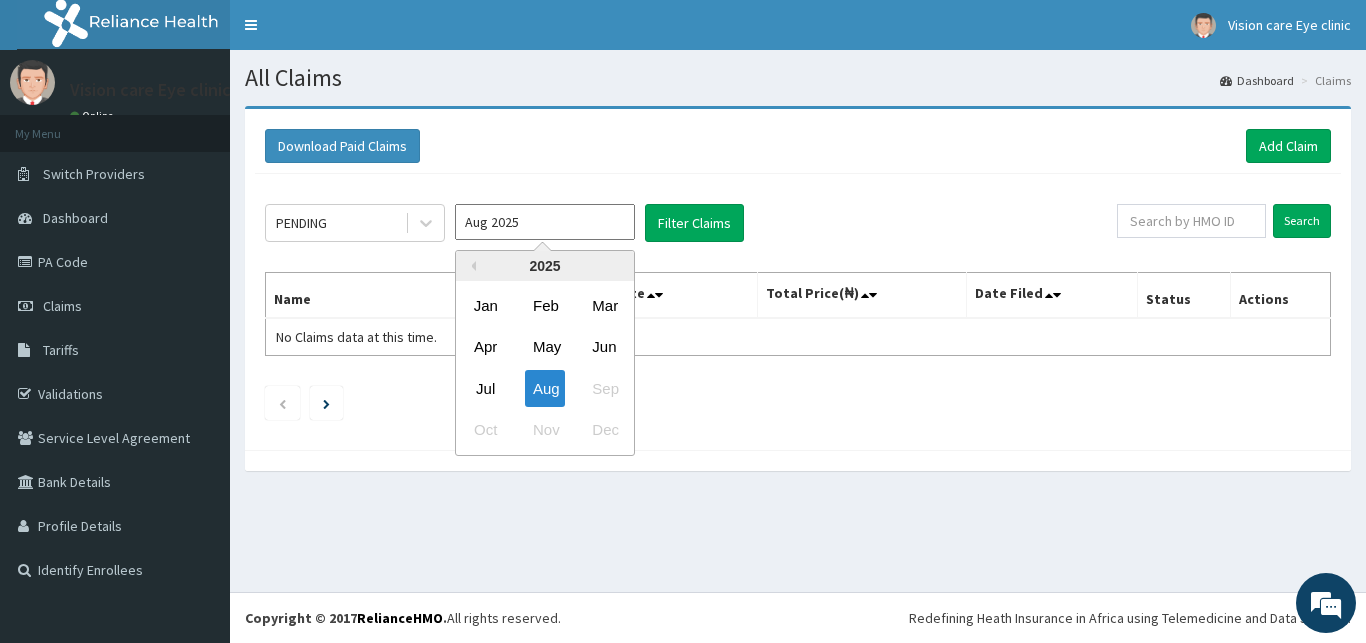 type on "Jul 2025" 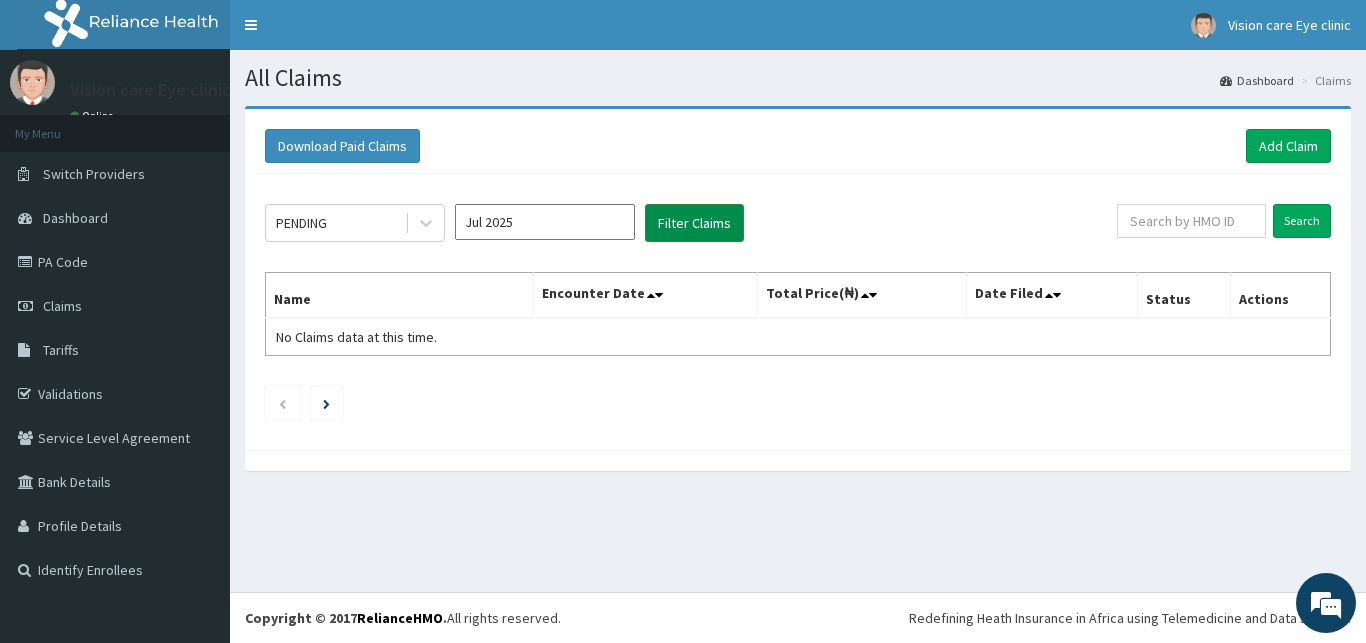 click on "Filter Claims" at bounding box center (694, 223) 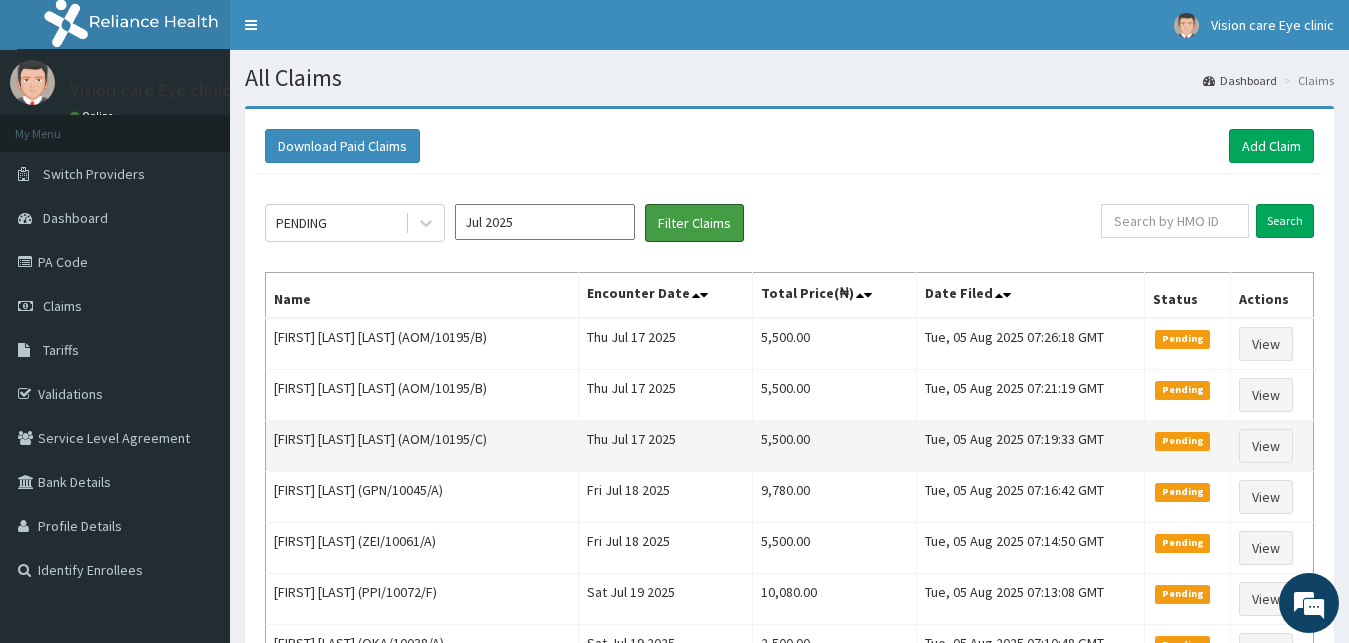 scroll, scrollTop: 102, scrollLeft: 0, axis: vertical 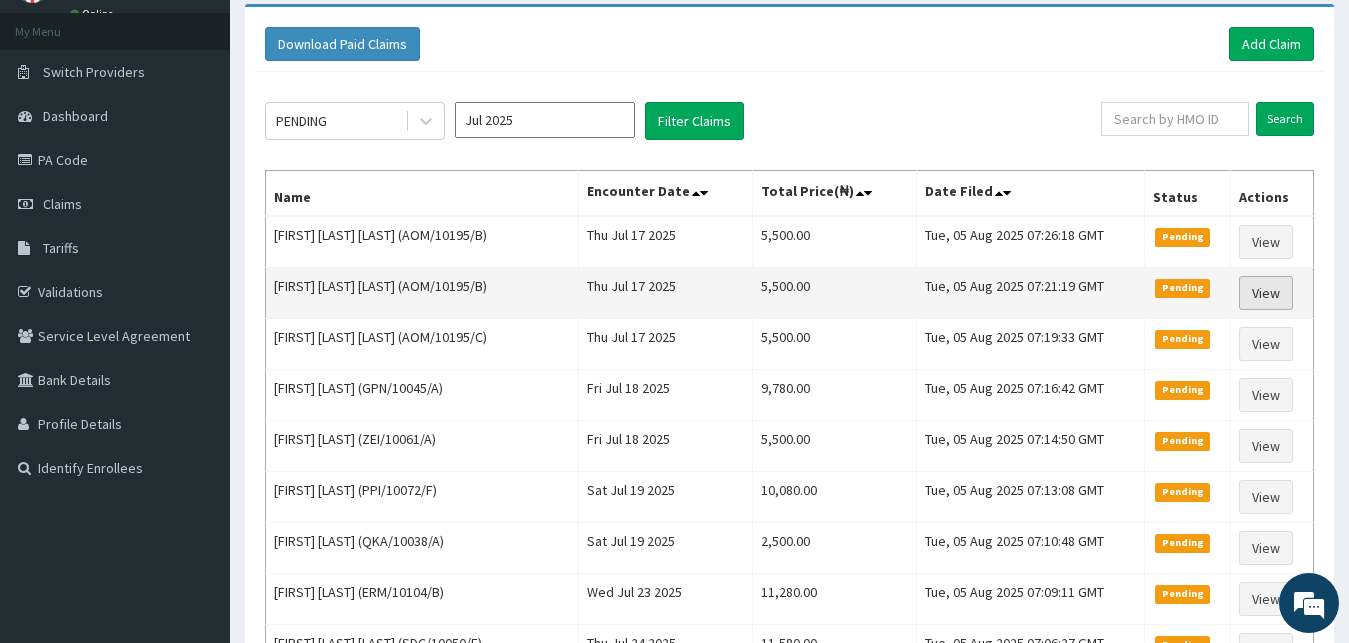 click on "View" at bounding box center (1266, 293) 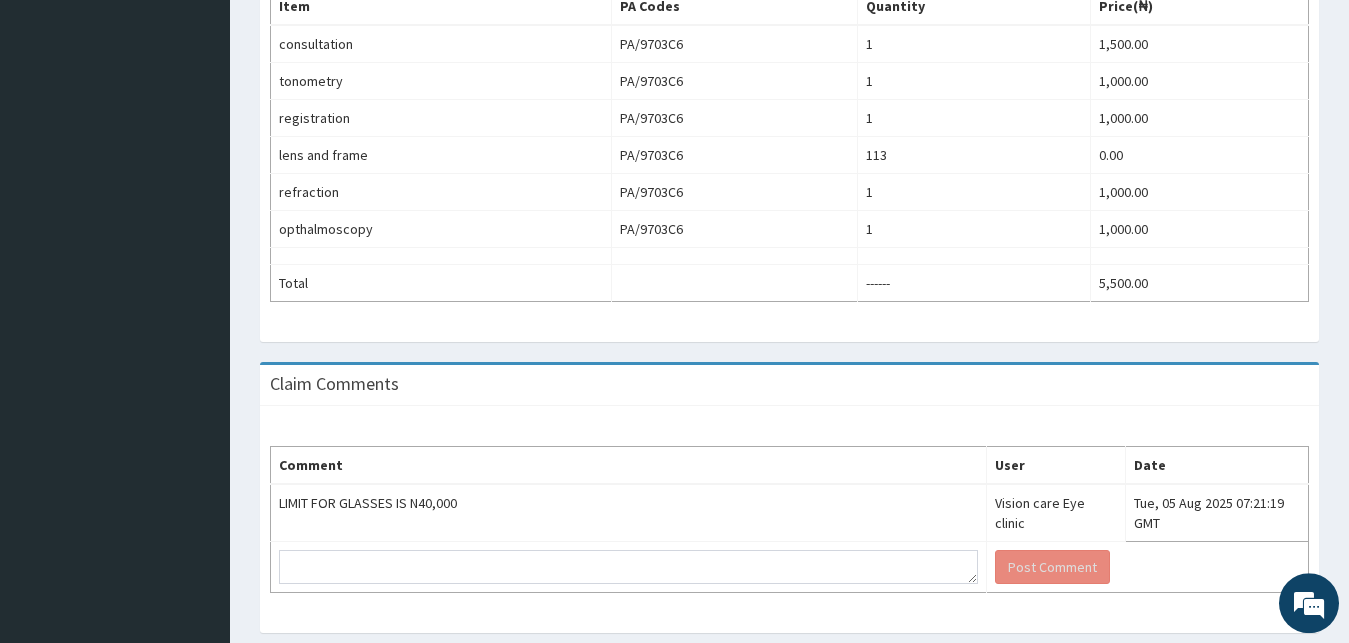 scroll, scrollTop: 816, scrollLeft: 0, axis: vertical 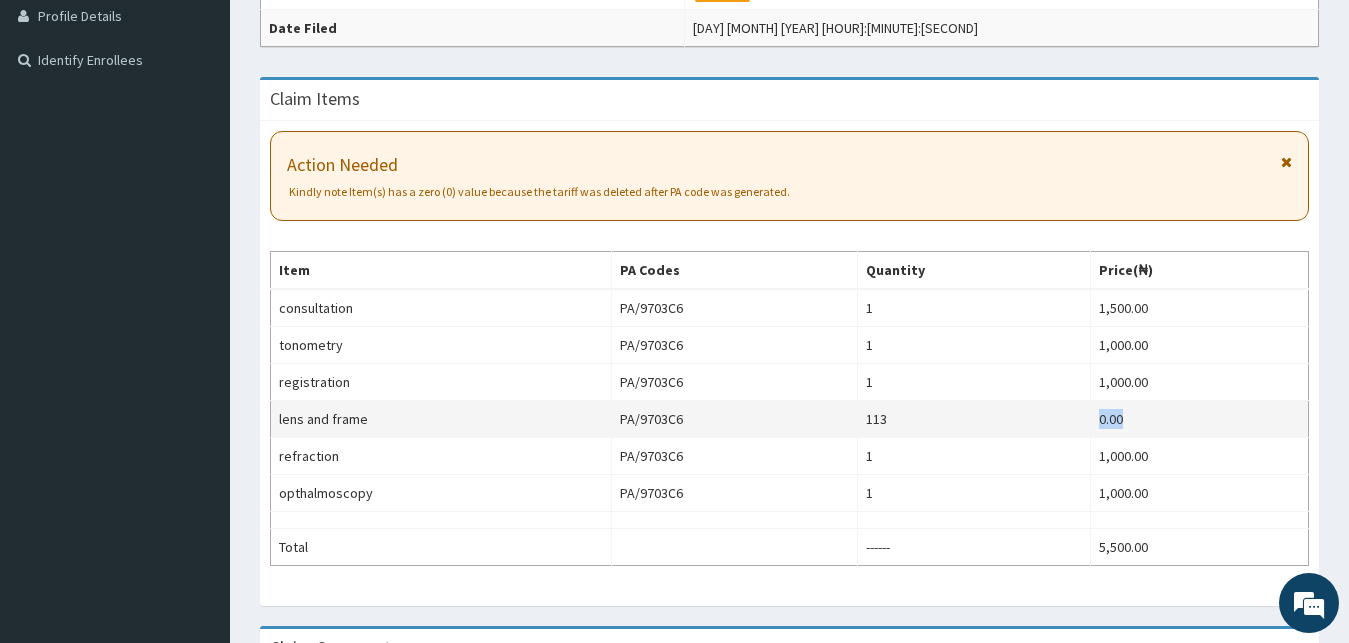 drag, startPoint x: 1134, startPoint y: 419, endPoint x: 1108, endPoint y: 422, distance: 26.172504 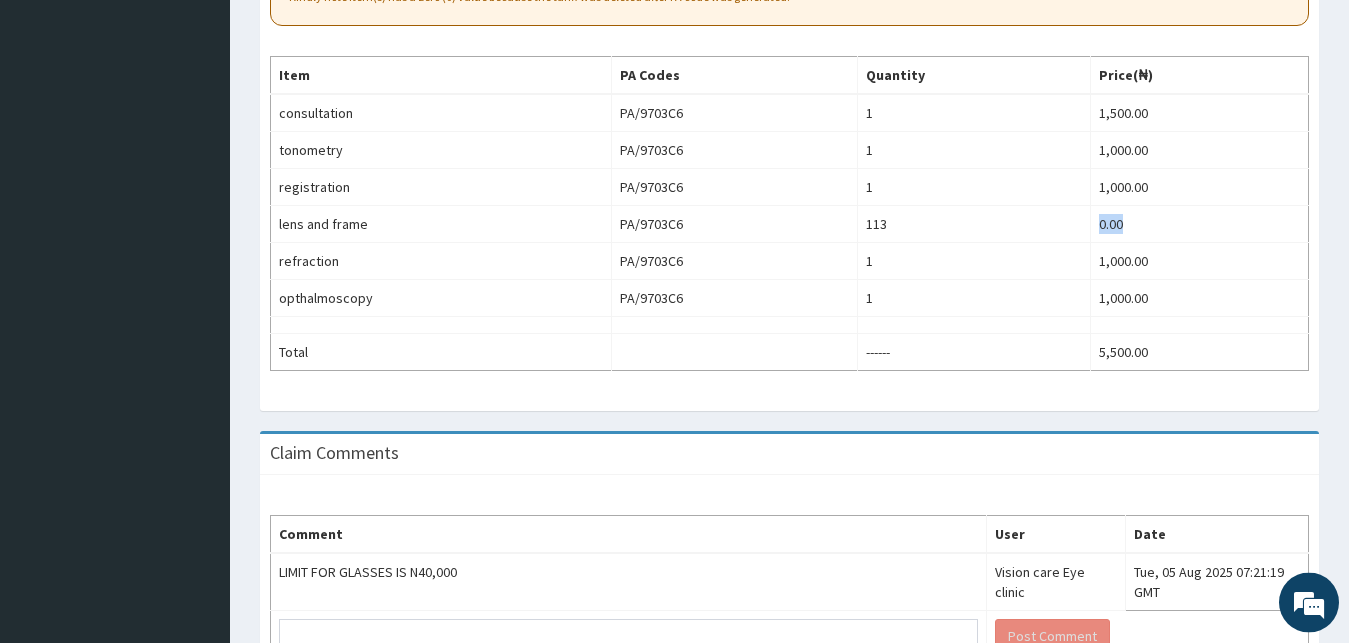 scroll, scrollTop: 735, scrollLeft: 0, axis: vertical 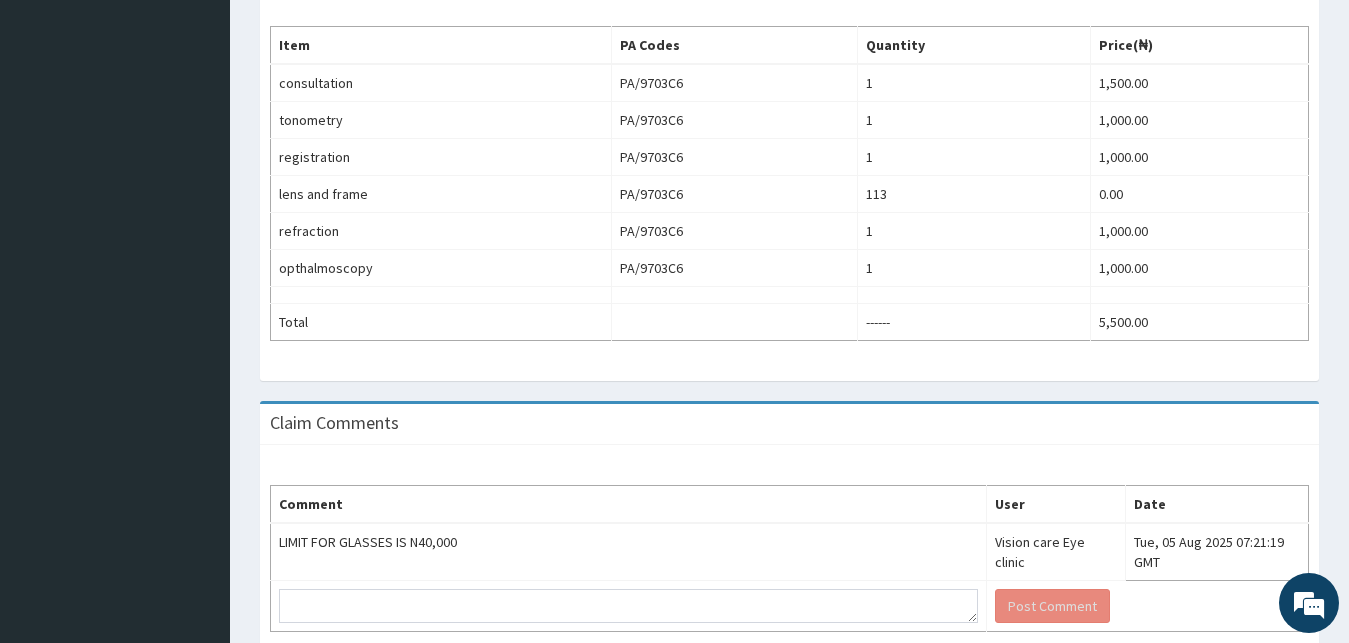 click on "Claim Comments" at bounding box center (789, 424) 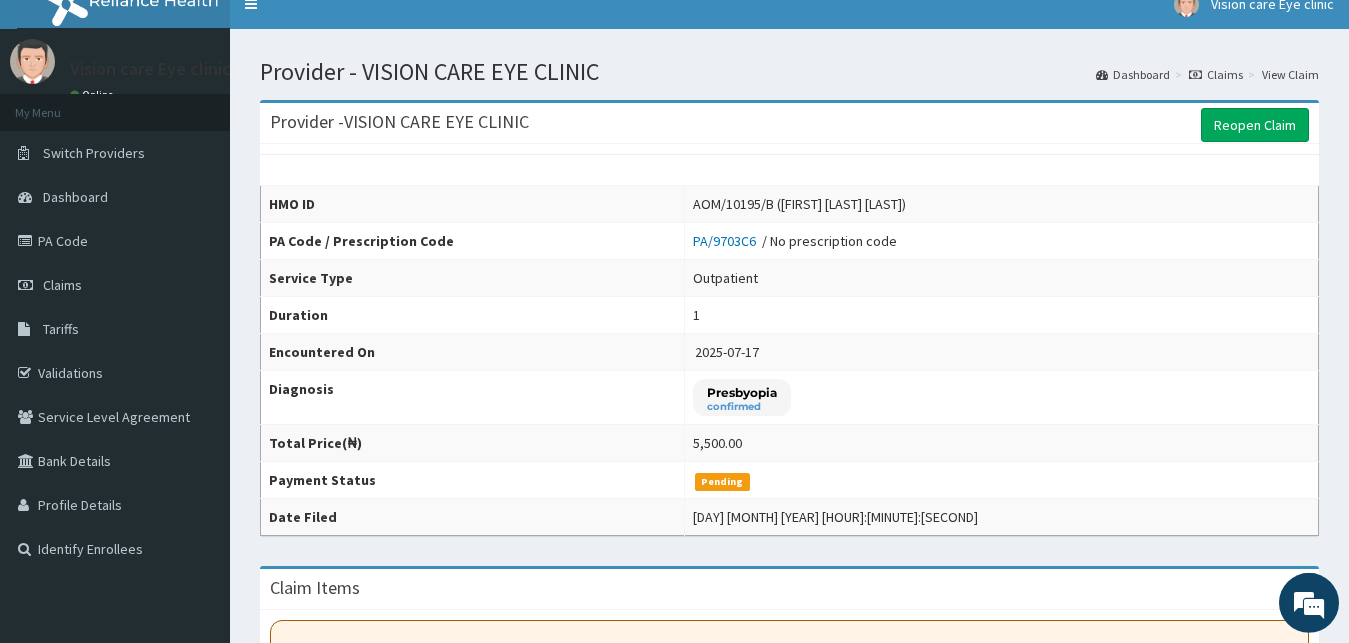 scroll, scrollTop: 0, scrollLeft: 0, axis: both 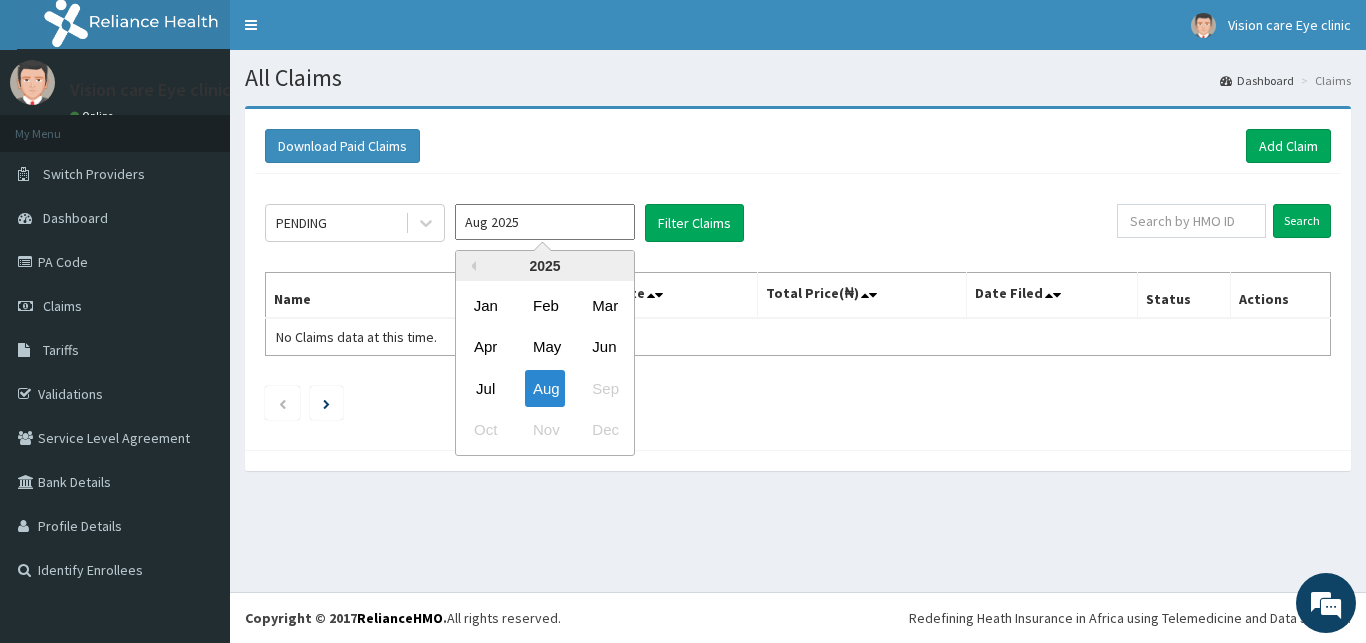 click on "Aug 2025" at bounding box center (545, 222) 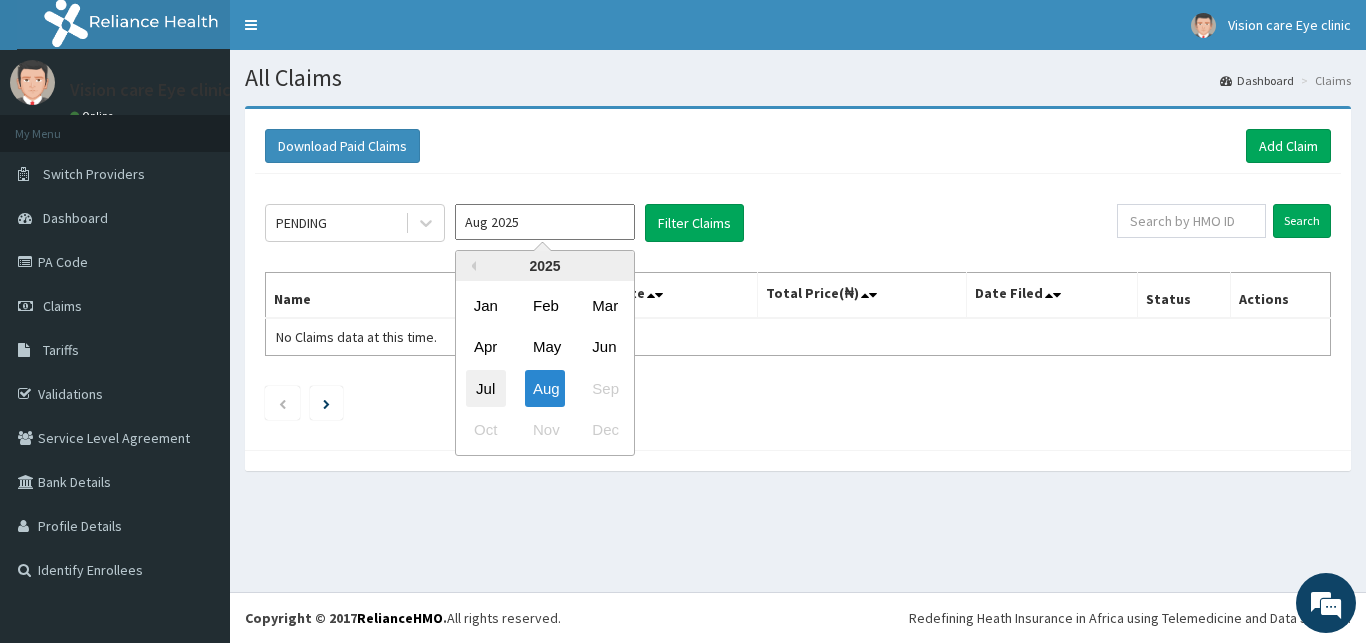 click on "Jul" at bounding box center [486, 388] 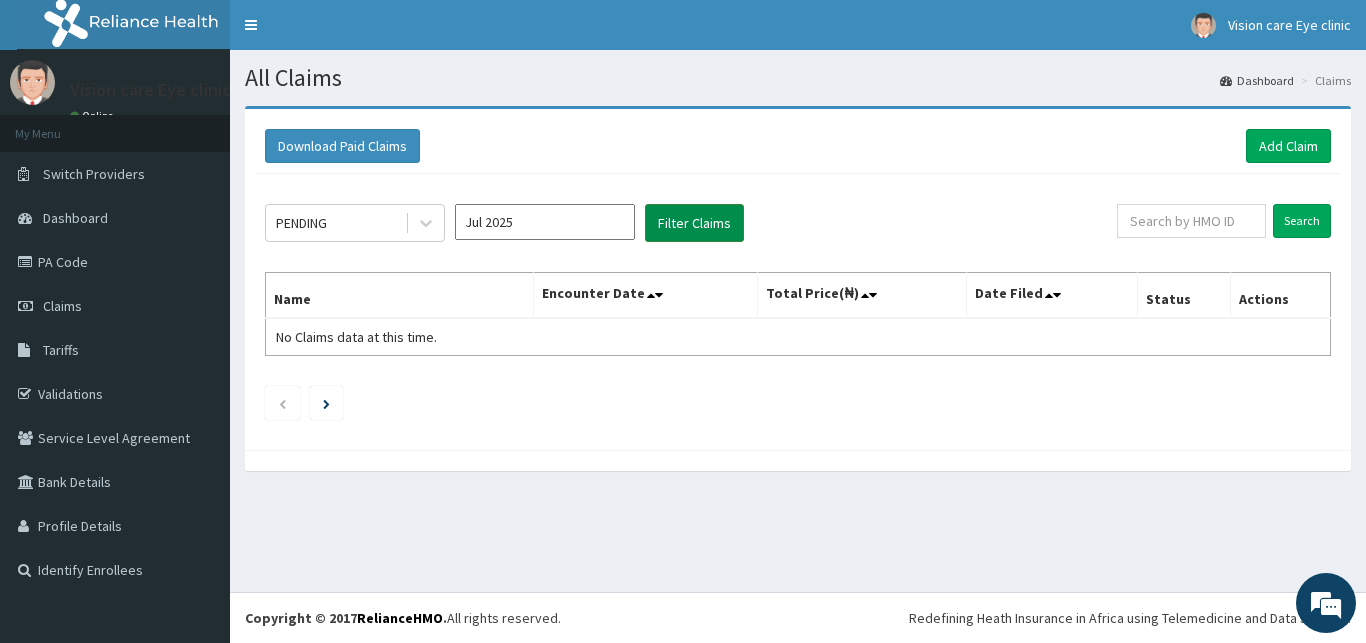 click on "Filter Claims" at bounding box center [694, 223] 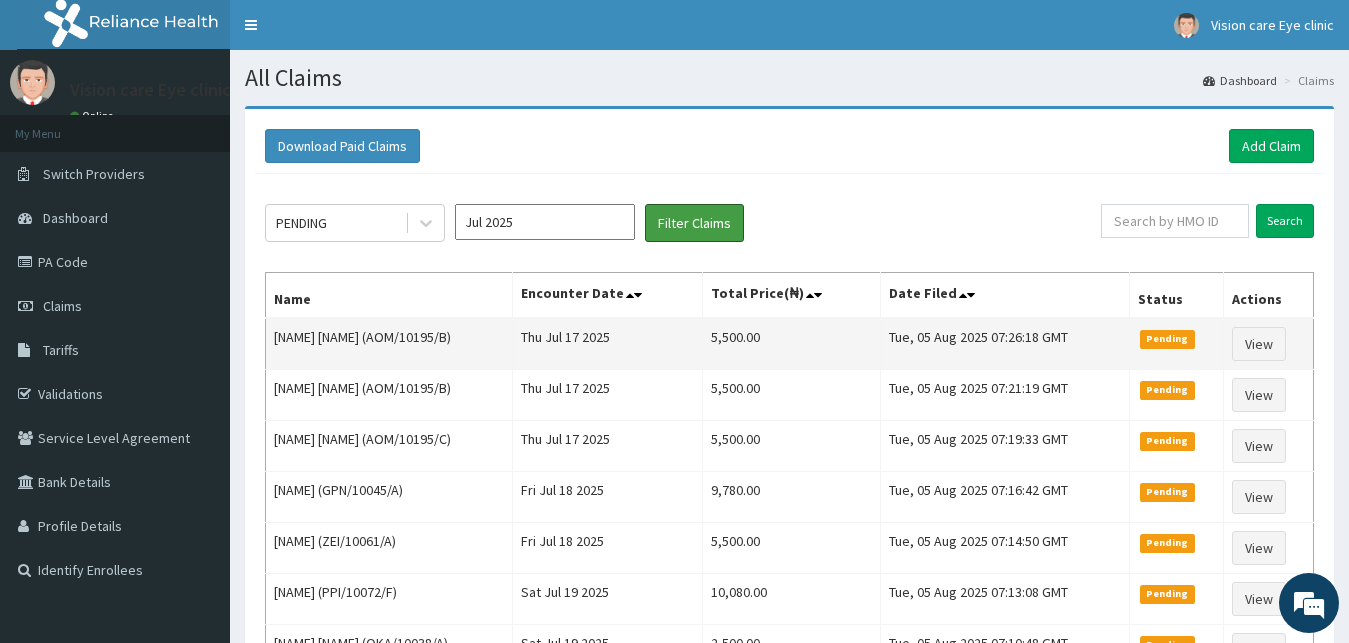 scroll, scrollTop: 0, scrollLeft: 0, axis: both 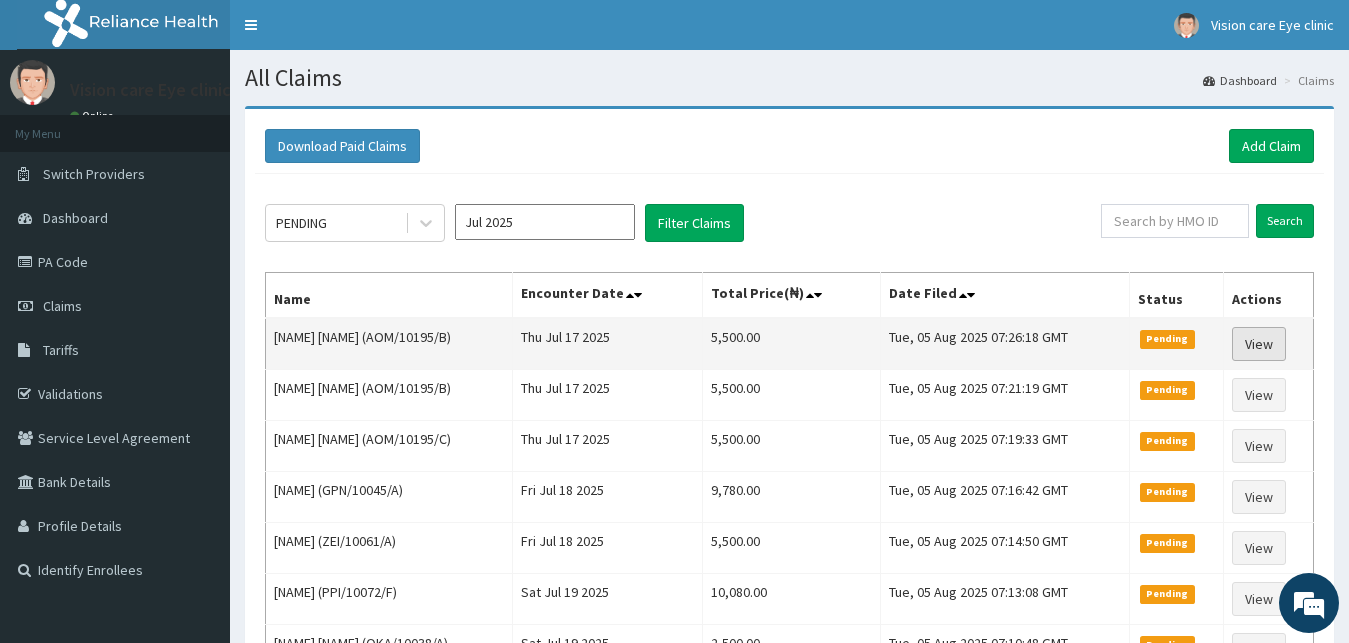click on "View" at bounding box center [1259, 344] 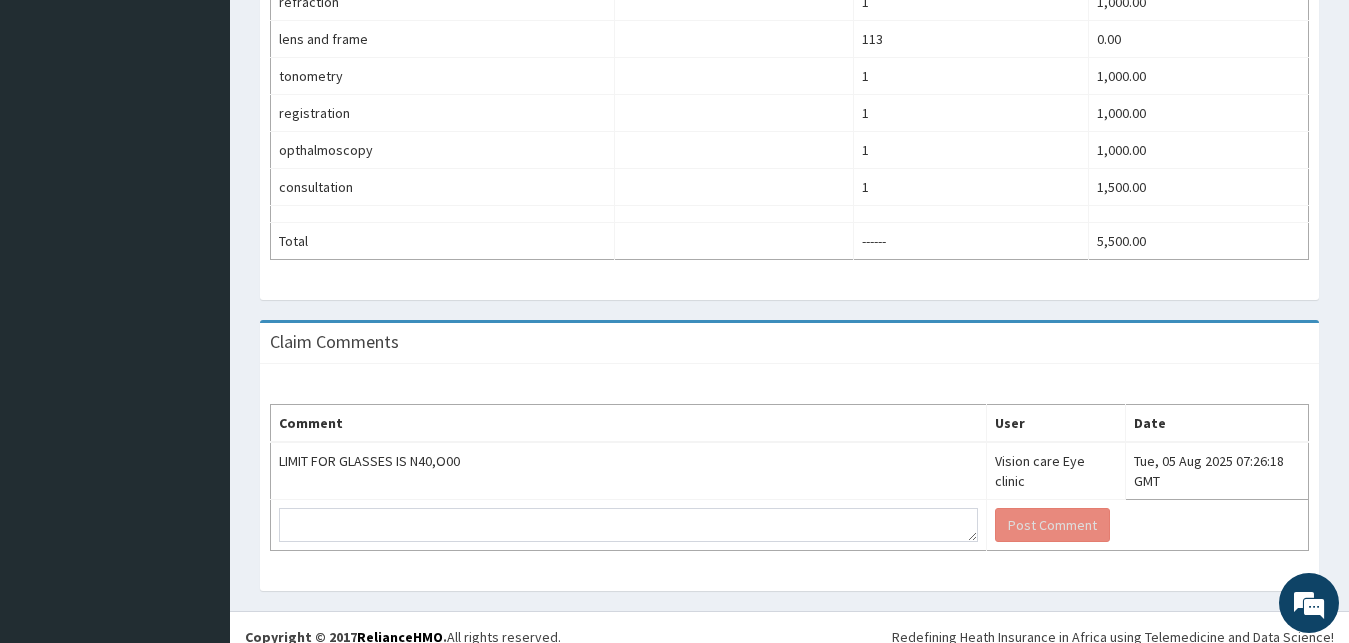 scroll, scrollTop: 816, scrollLeft: 0, axis: vertical 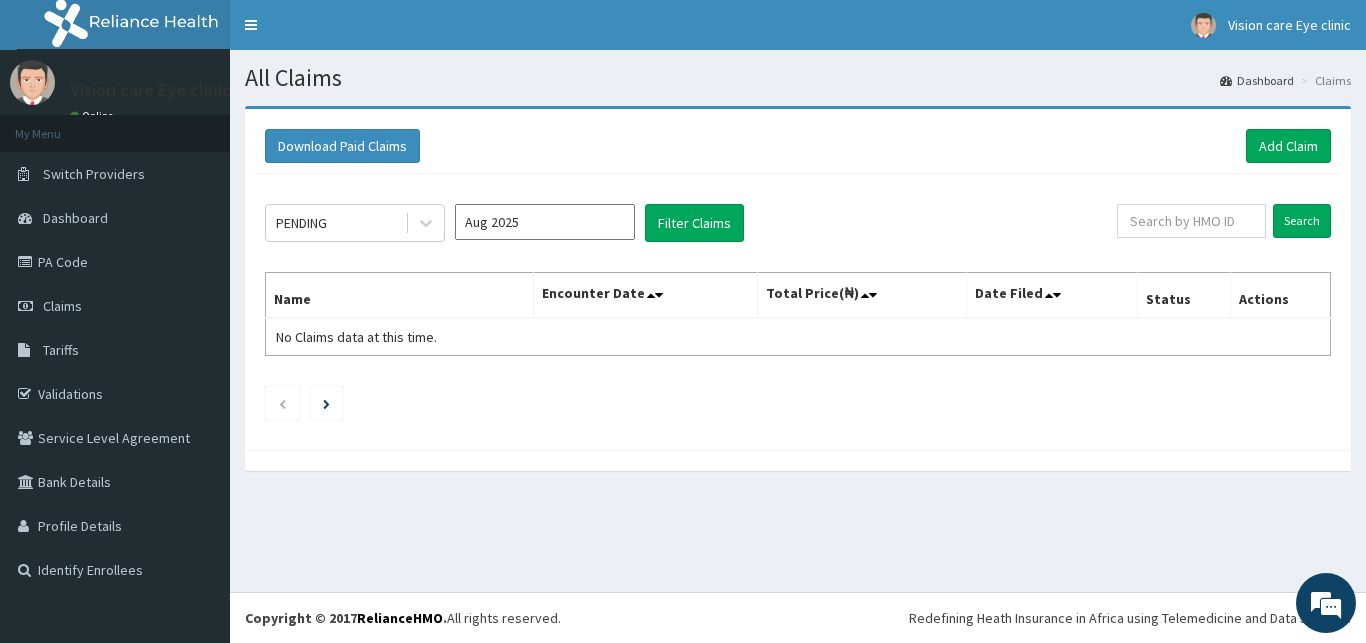 click on "Aug 2025" at bounding box center [545, 222] 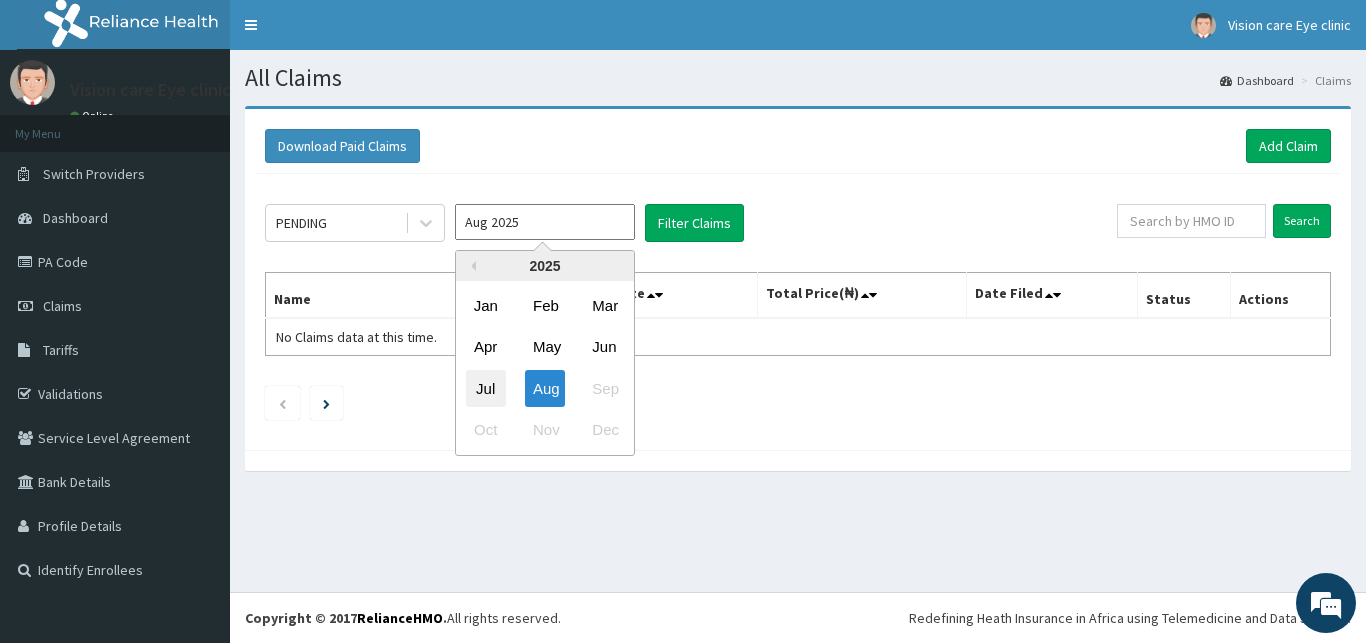 click on "Jul" at bounding box center (486, 388) 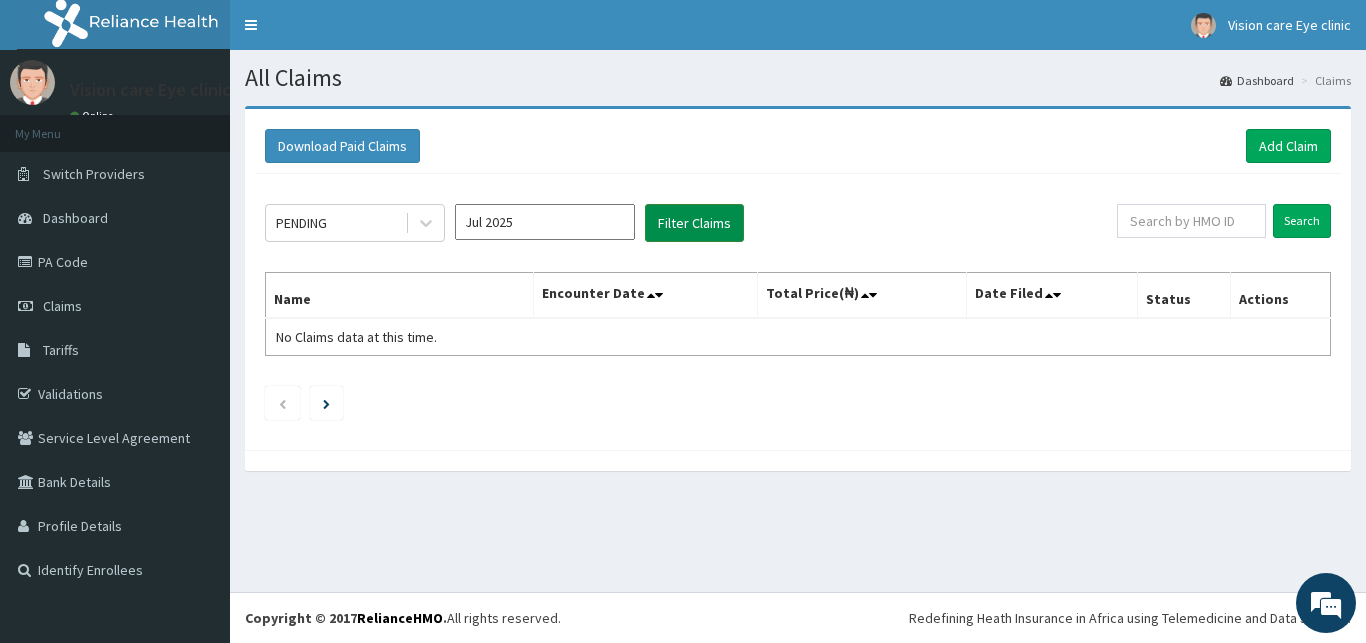 click on "Filter Claims" at bounding box center (694, 223) 